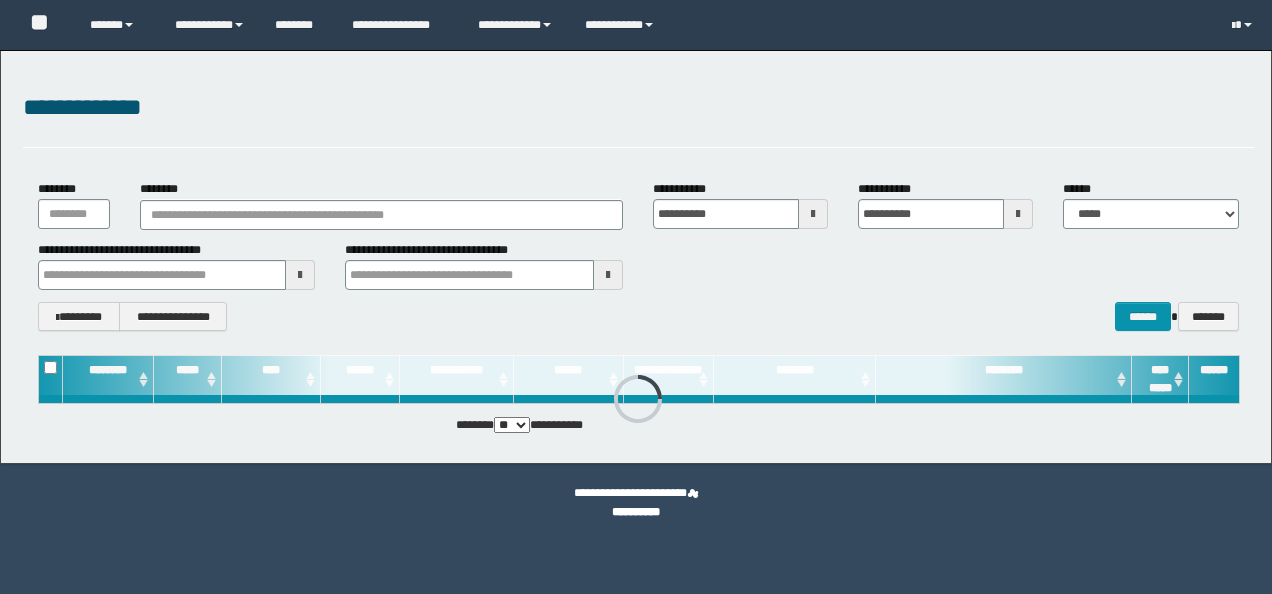 scroll, scrollTop: 0, scrollLeft: 0, axis: both 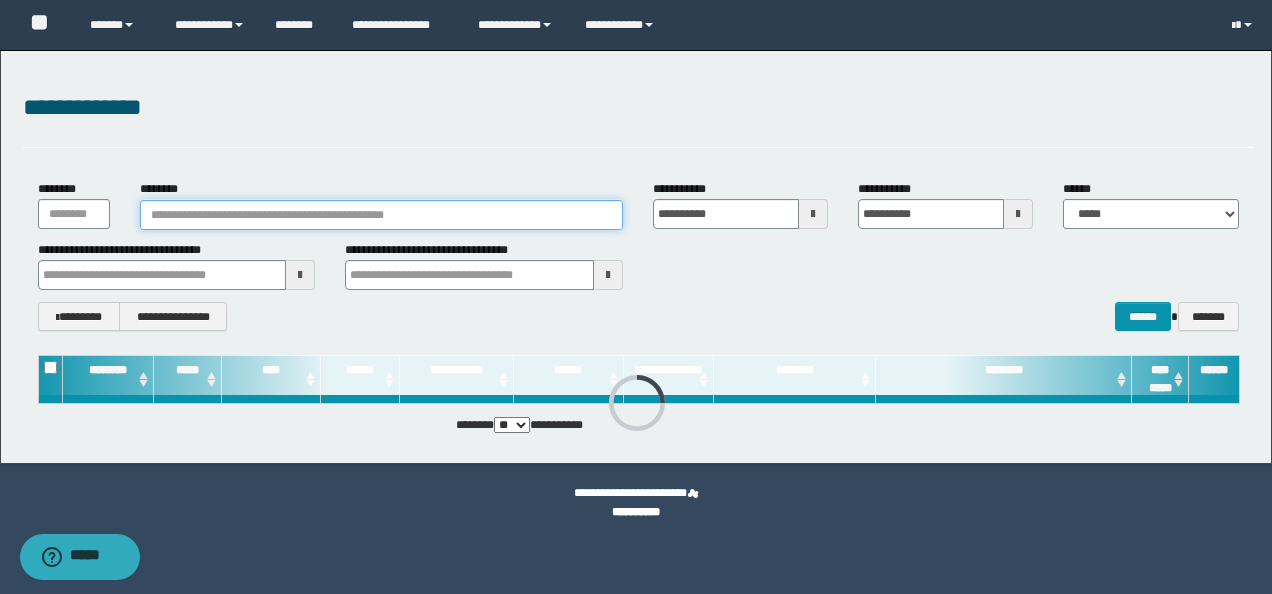 click on "********" at bounding box center (381, 215) 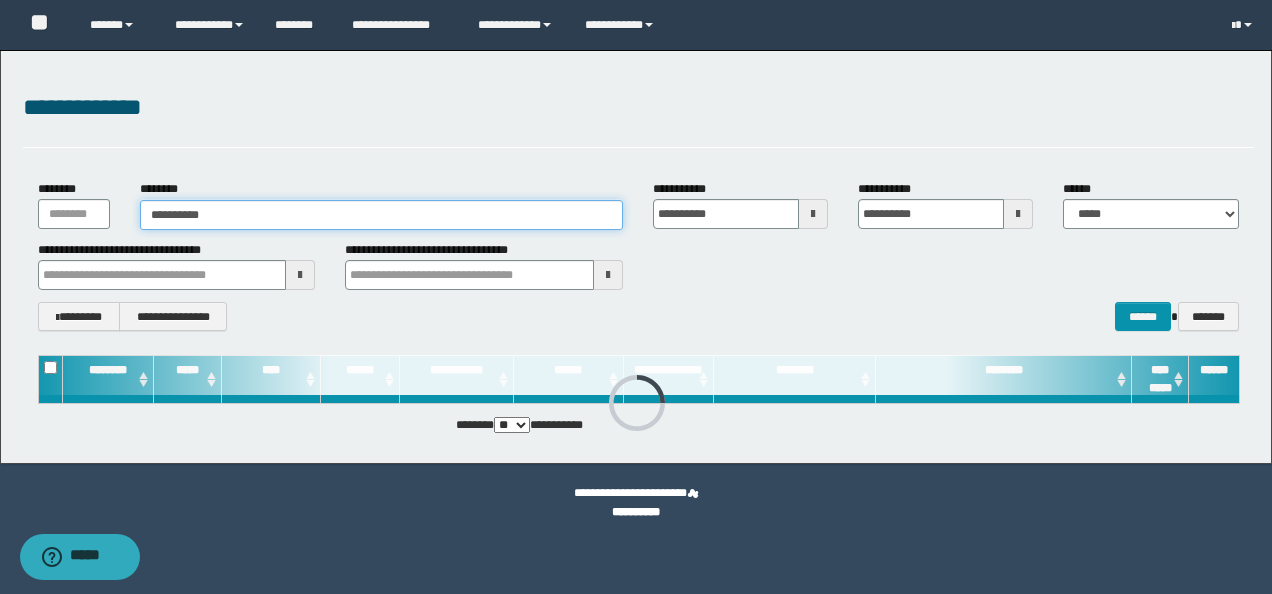 type on "**********" 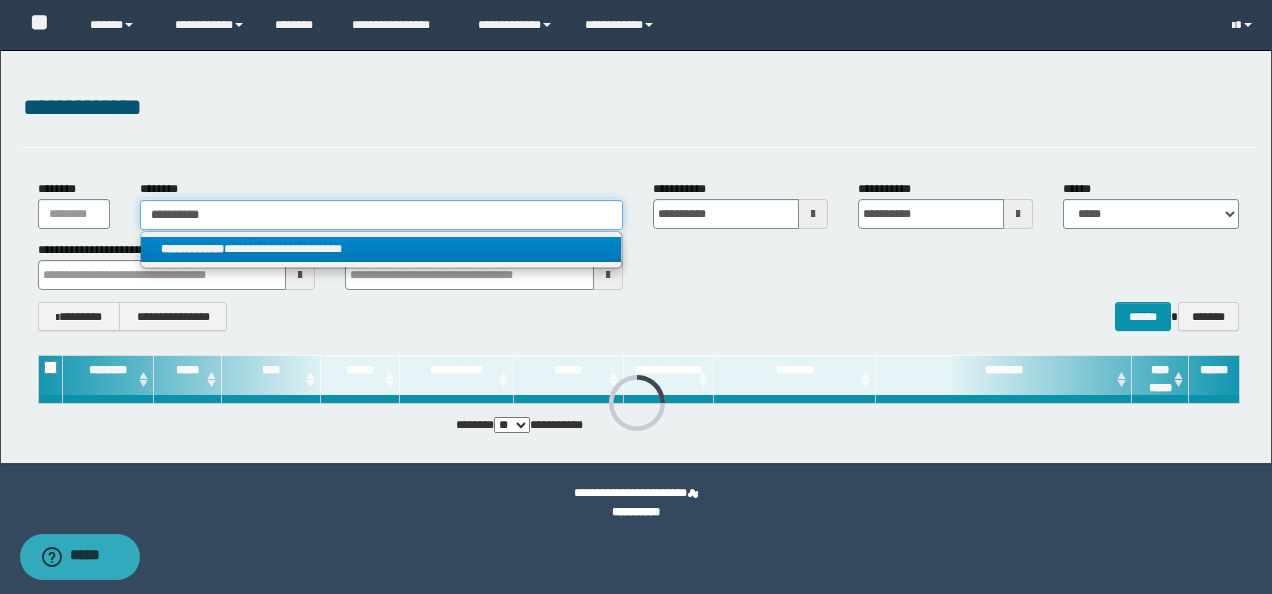 type on "**********" 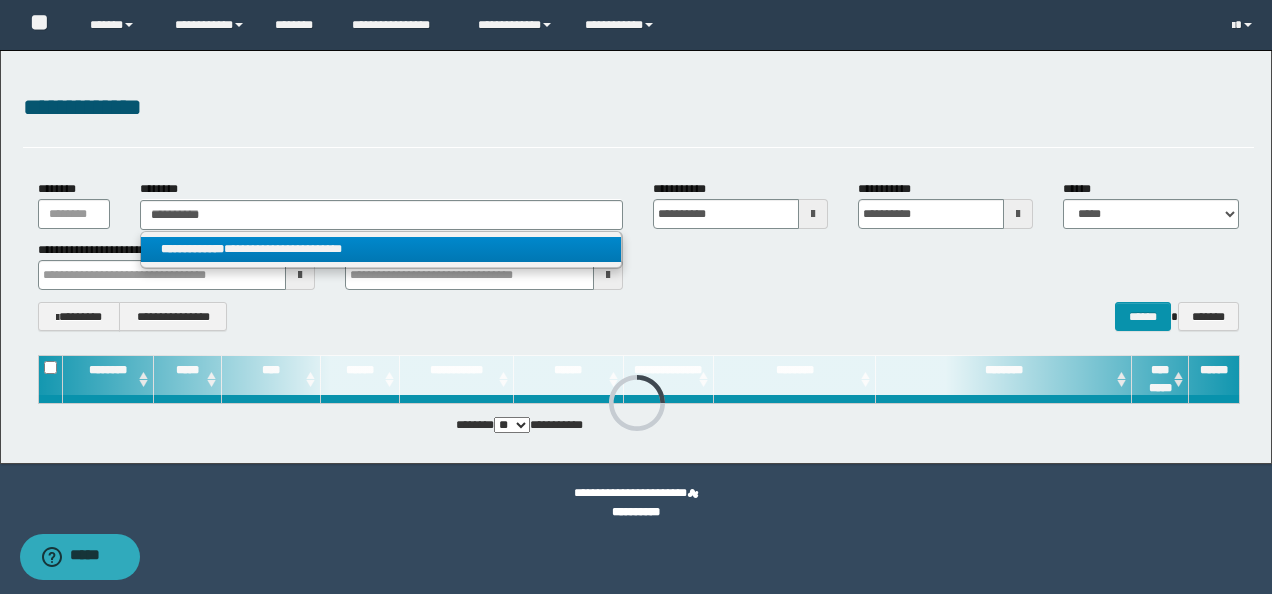 click on "**********" at bounding box center [381, 249] 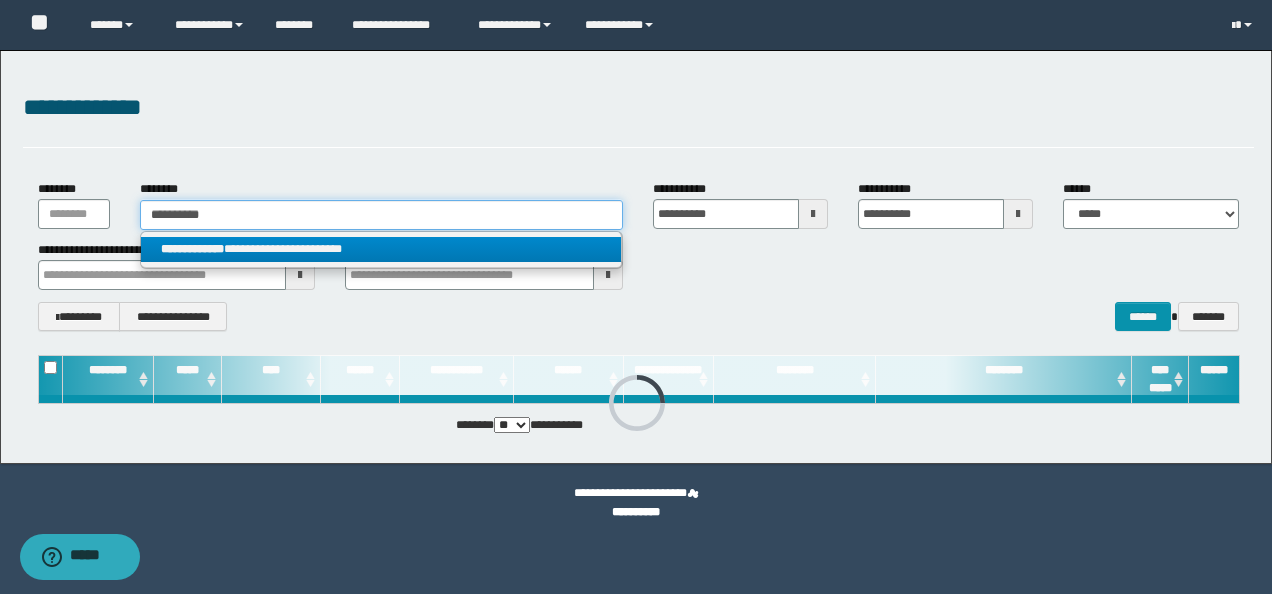 type 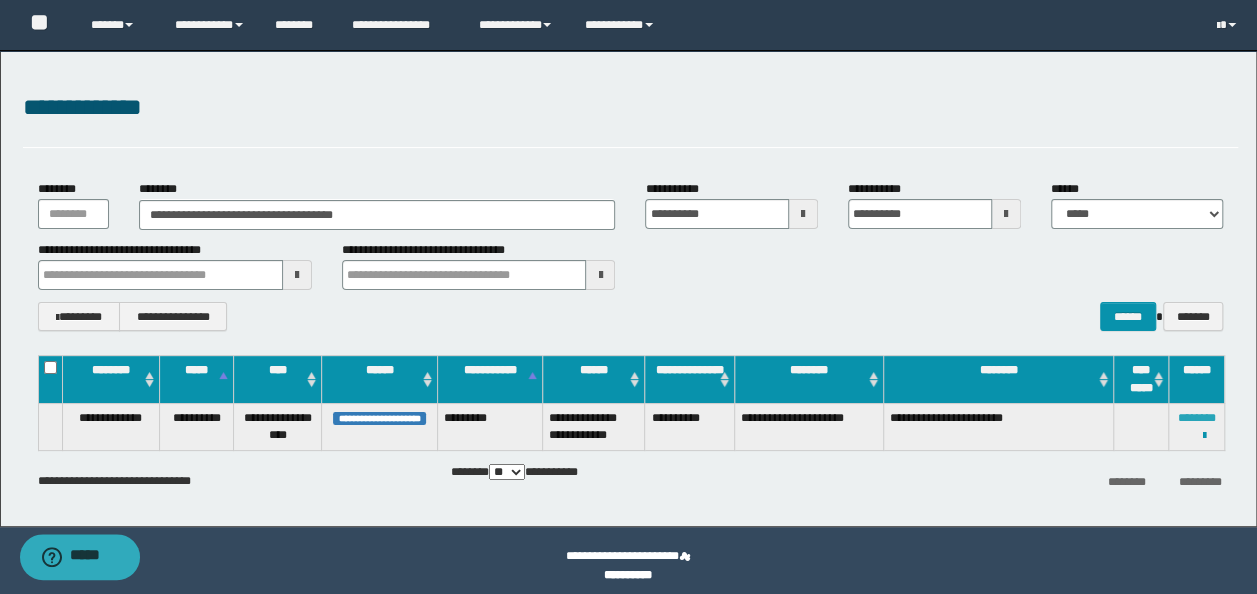 click on "********" at bounding box center (1197, 418) 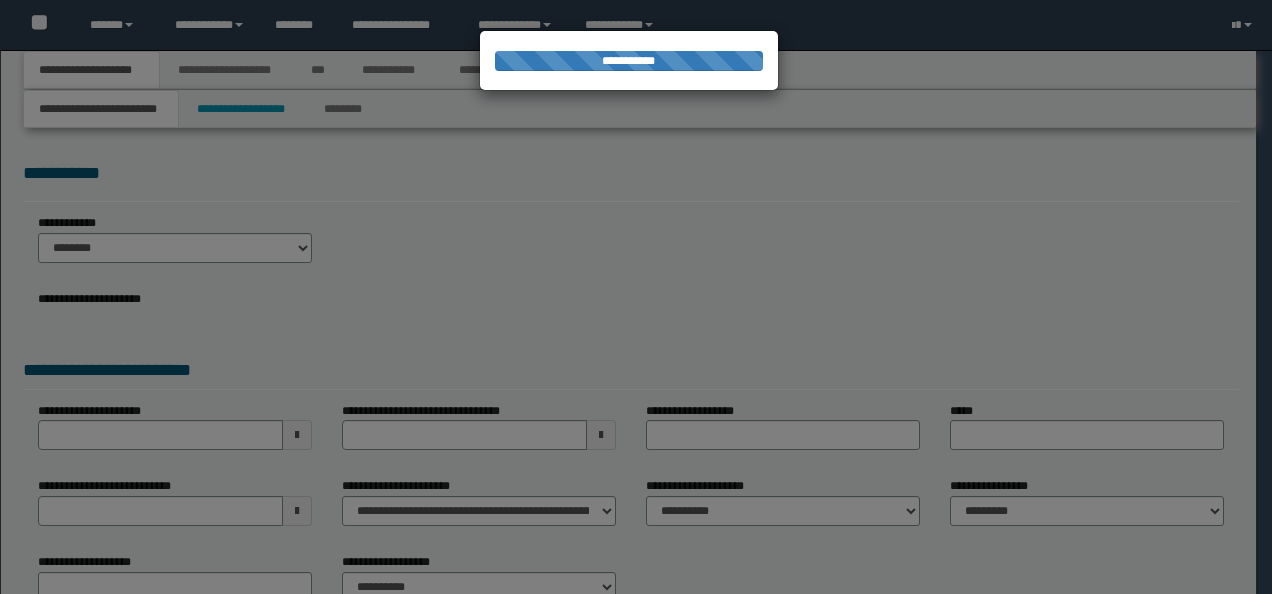 scroll, scrollTop: 0, scrollLeft: 0, axis: both 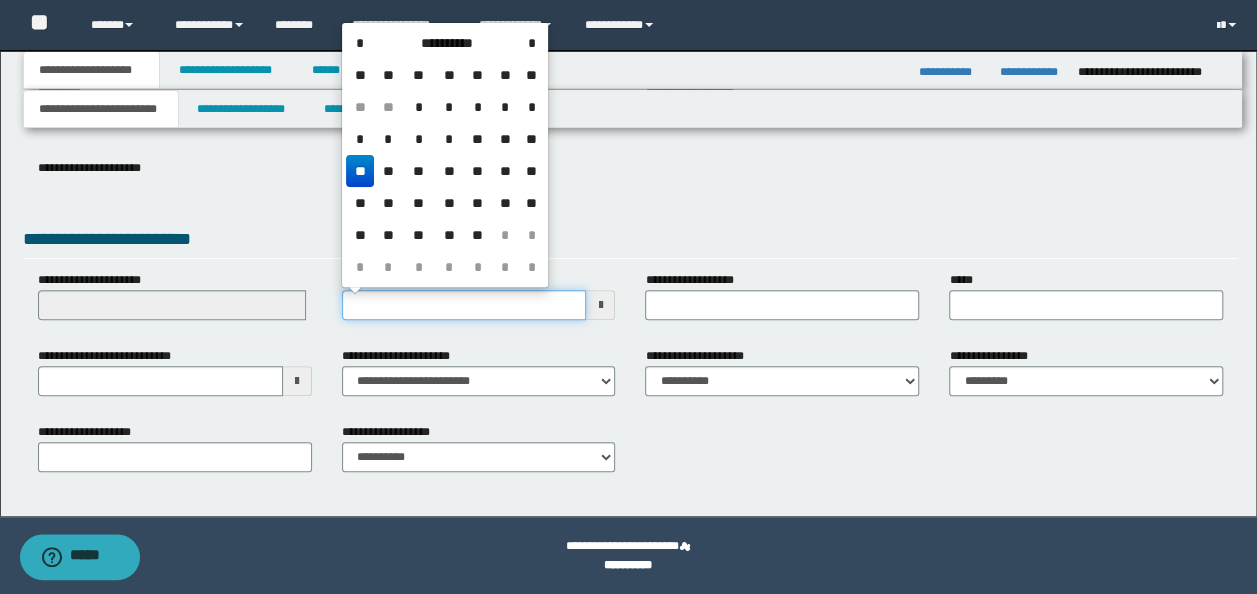 click on "**********" at bounding box center [464, 305] 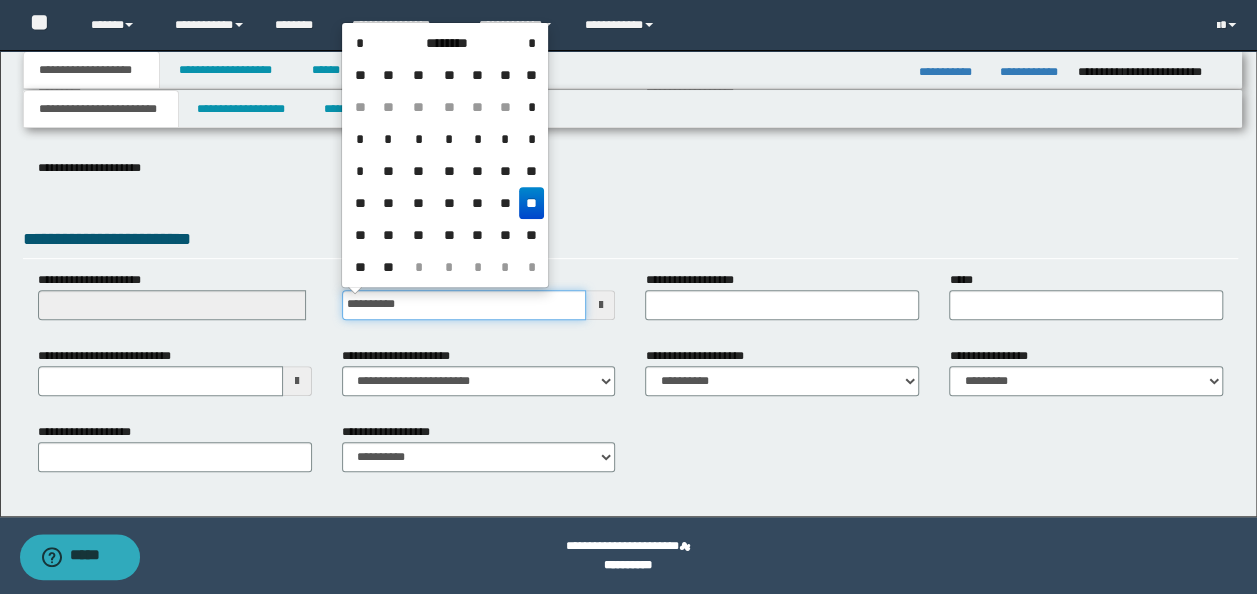 type on "**********" 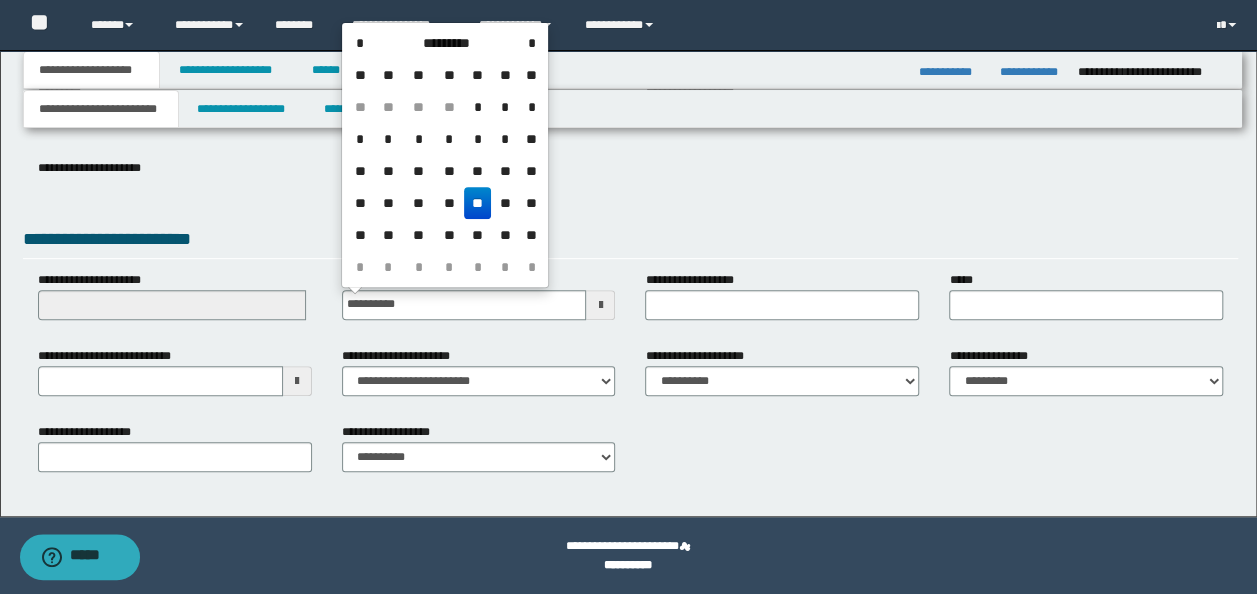 click on "**********" at bounding box center [479, 371] 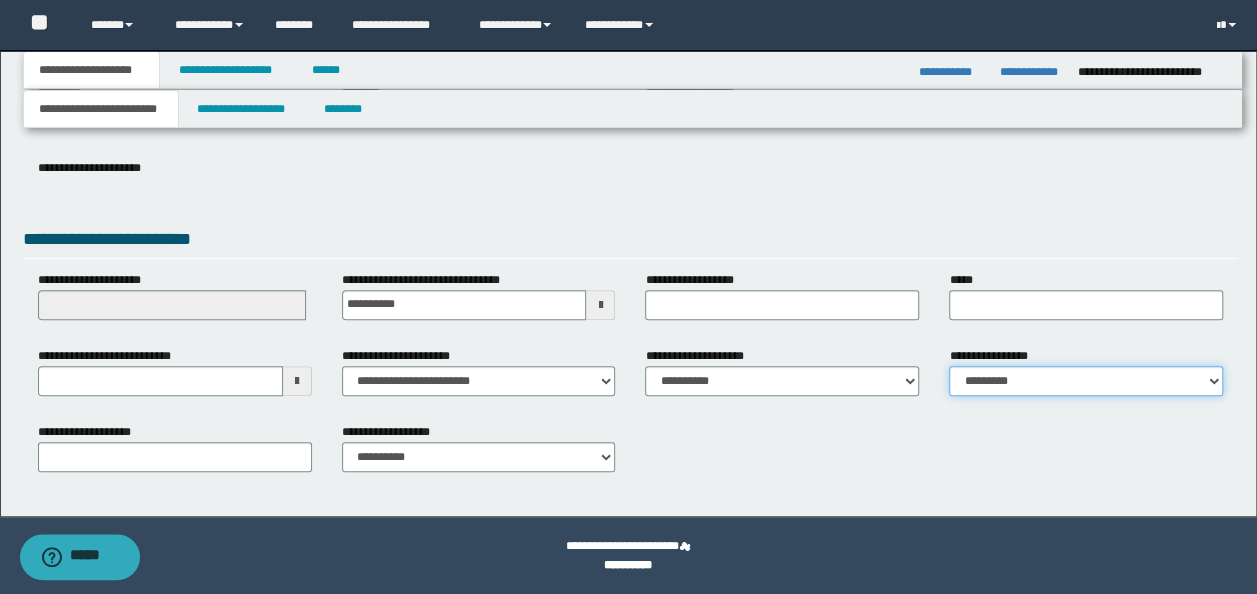 drag, startPoint x: 972, startPoint y: 385, endPoint x: 982, endPoint y: 395, distance: 14.142136 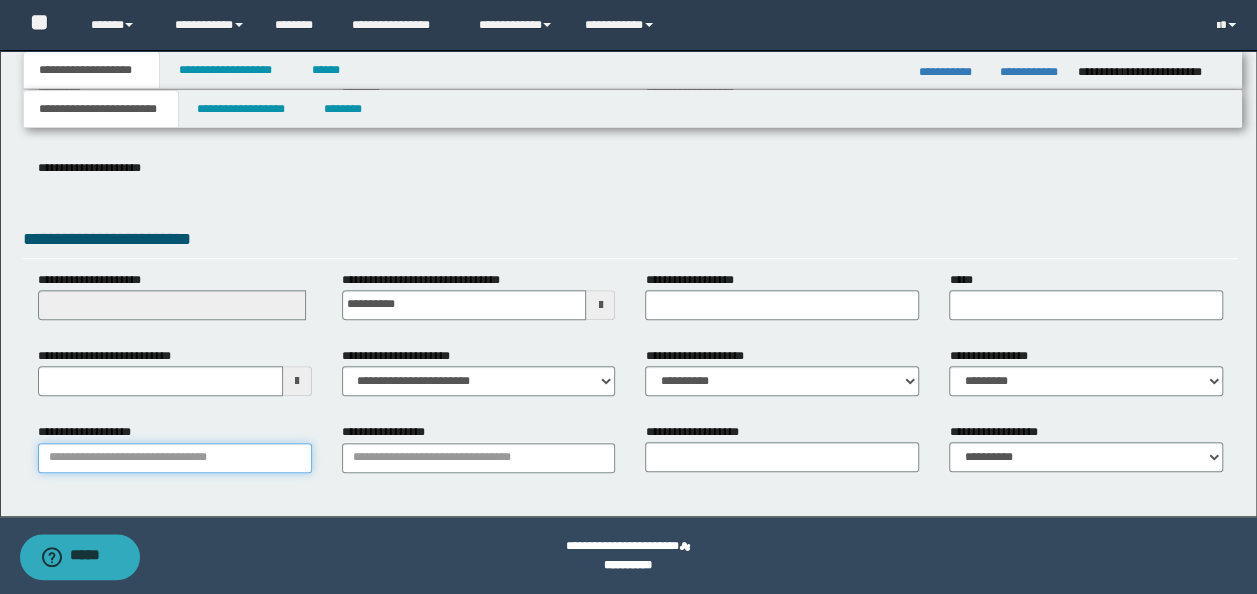 click on "**********" at bounding box center [175, 458] 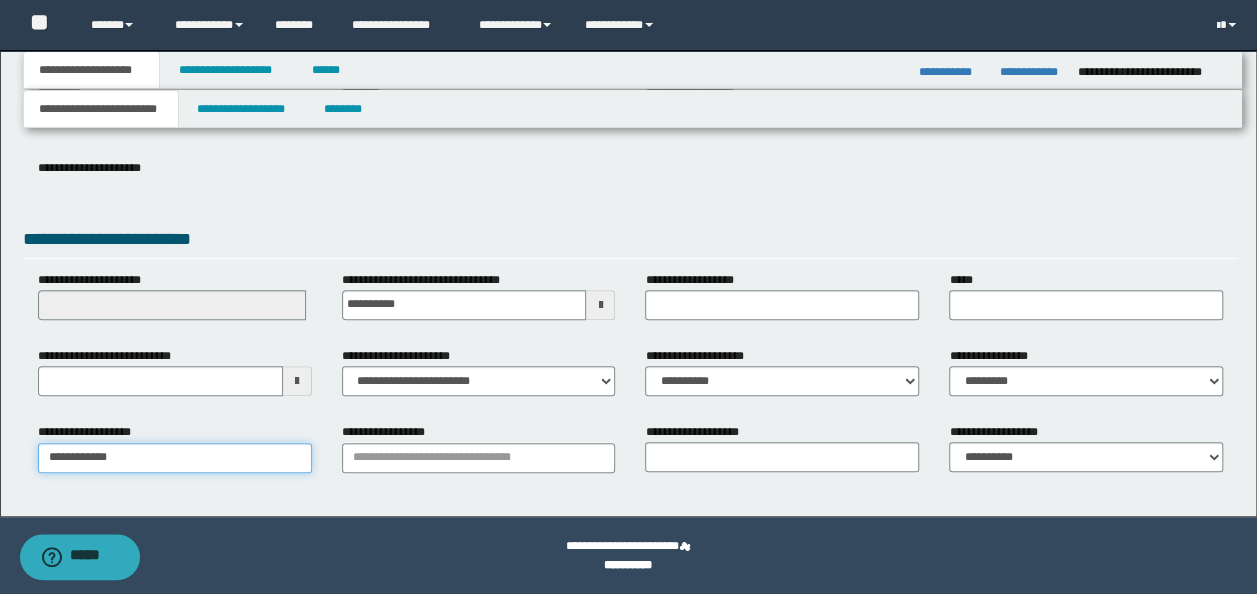 type on "**********" 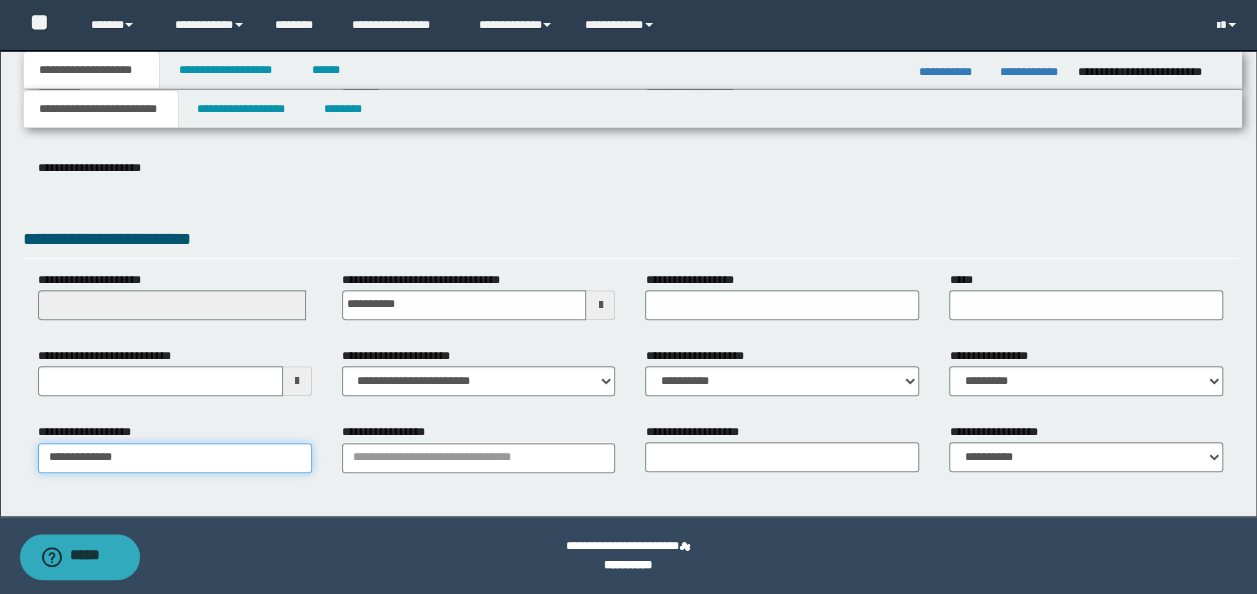 type on "**********" 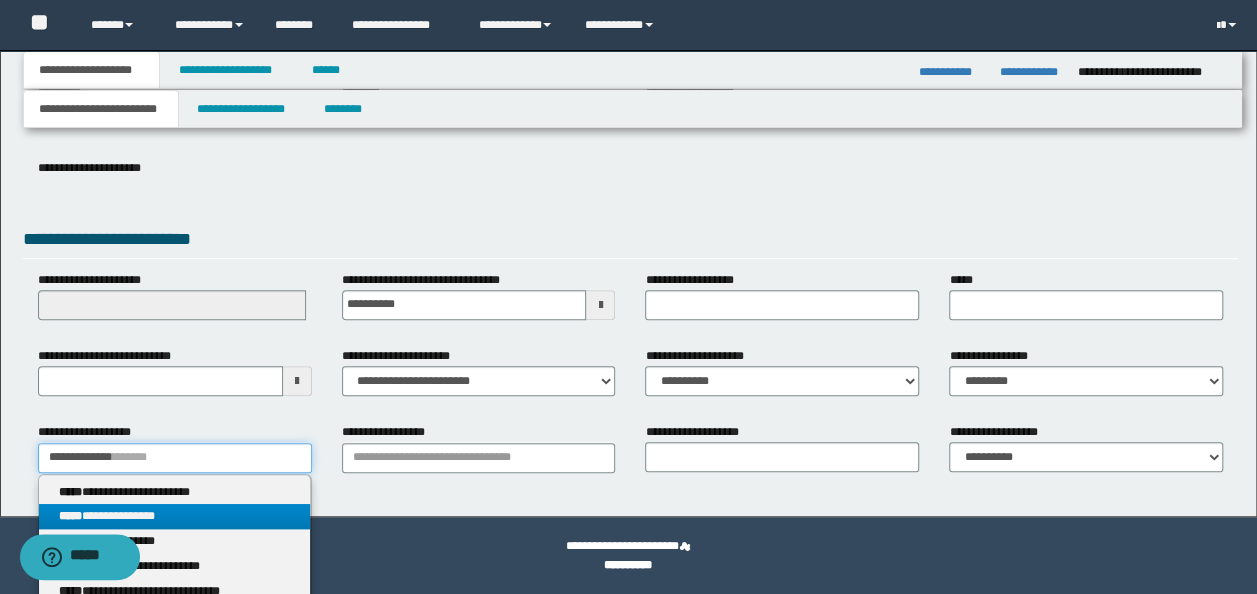 type on "**********" 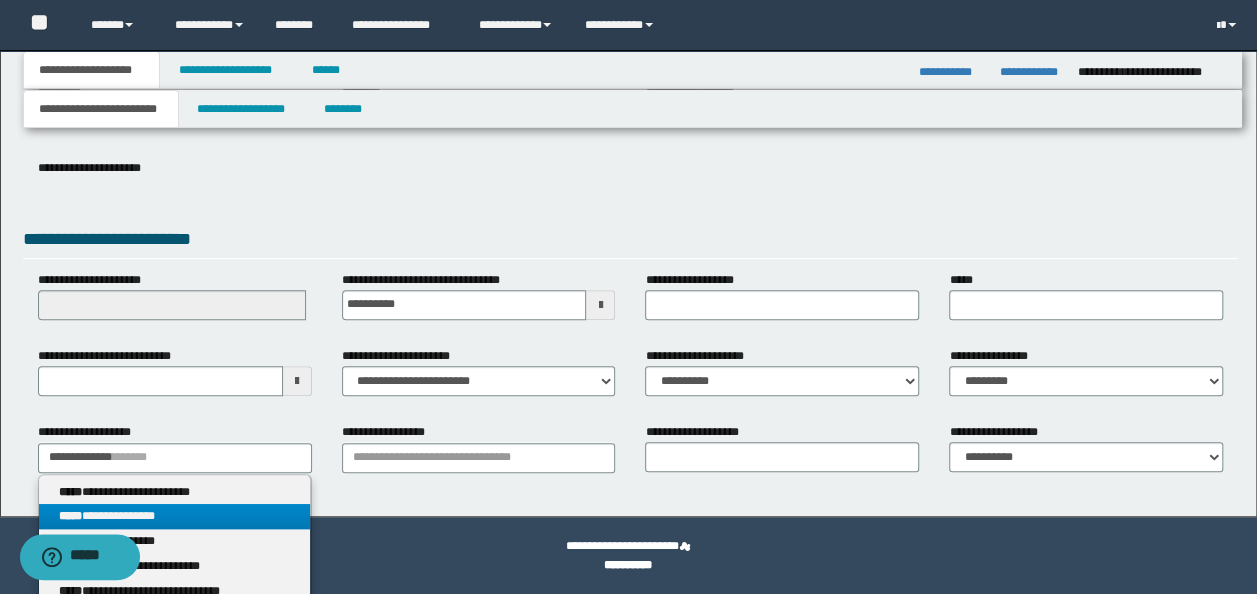 click on "**********" at bounding box center (174, 516) 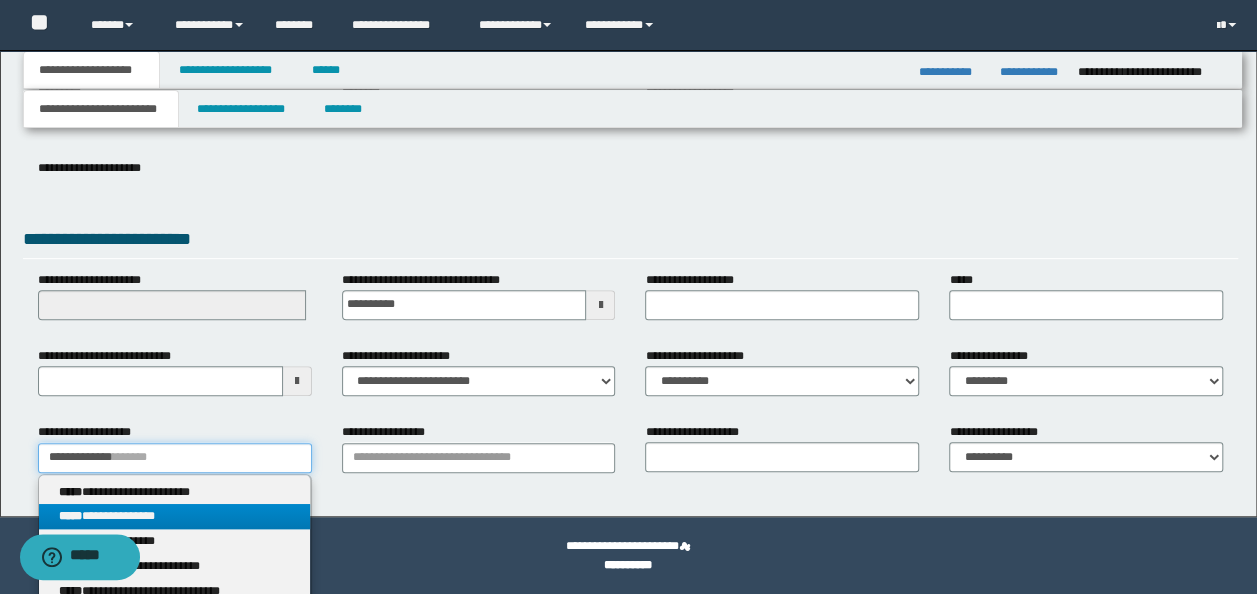 type 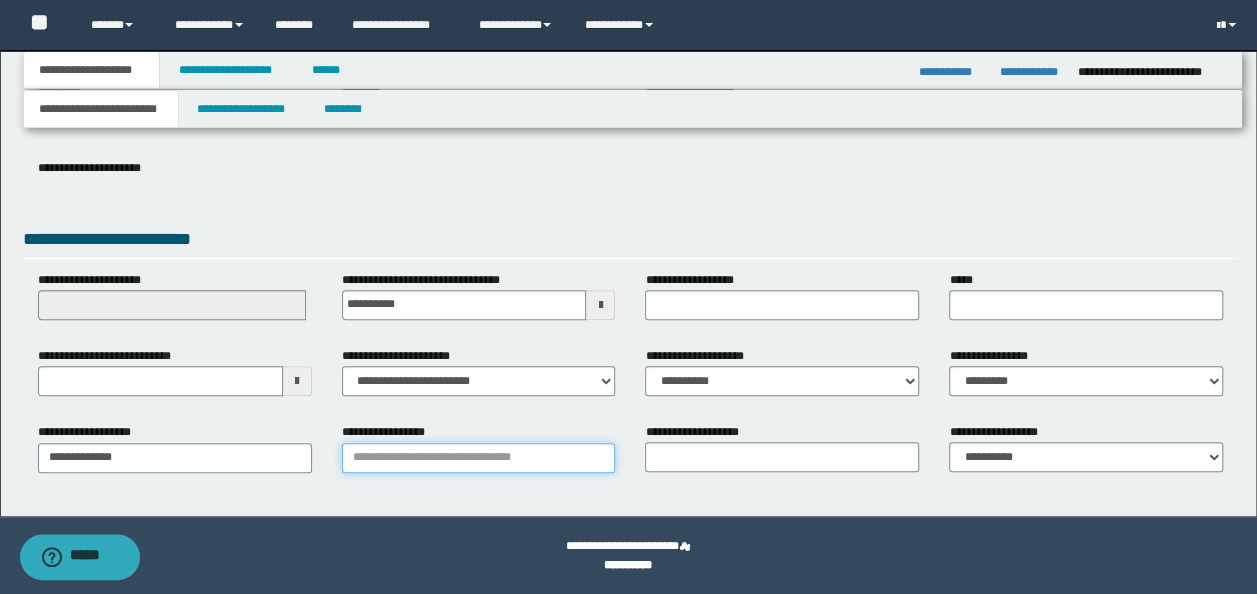 click on "**********" at bounding box center (479, 458) 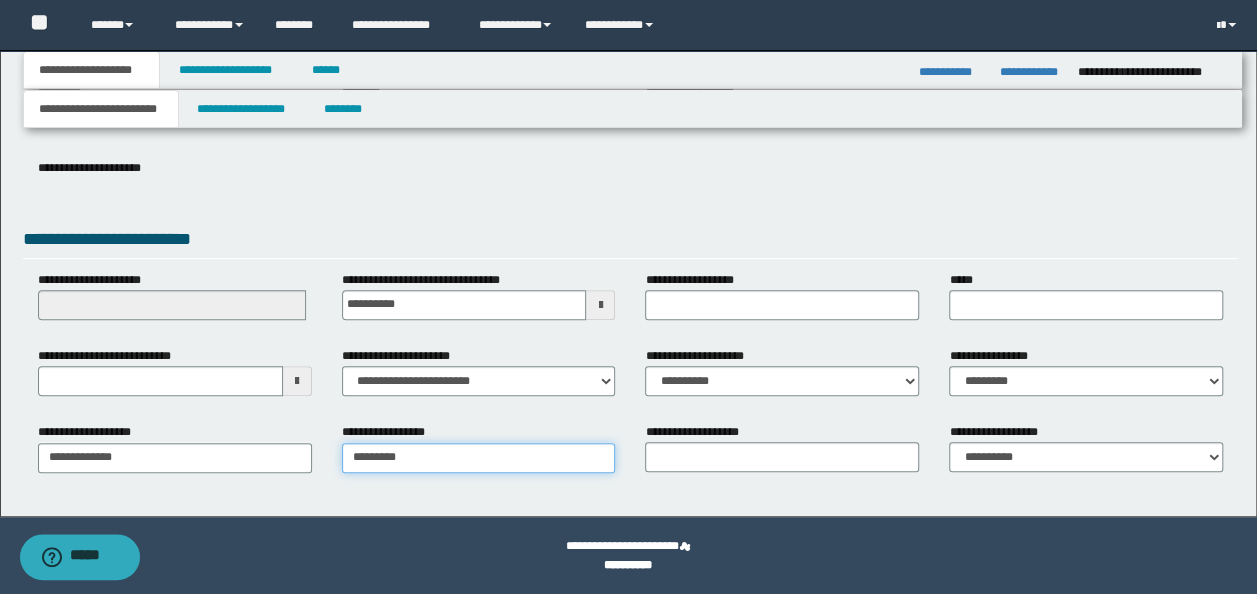 type on "**********" 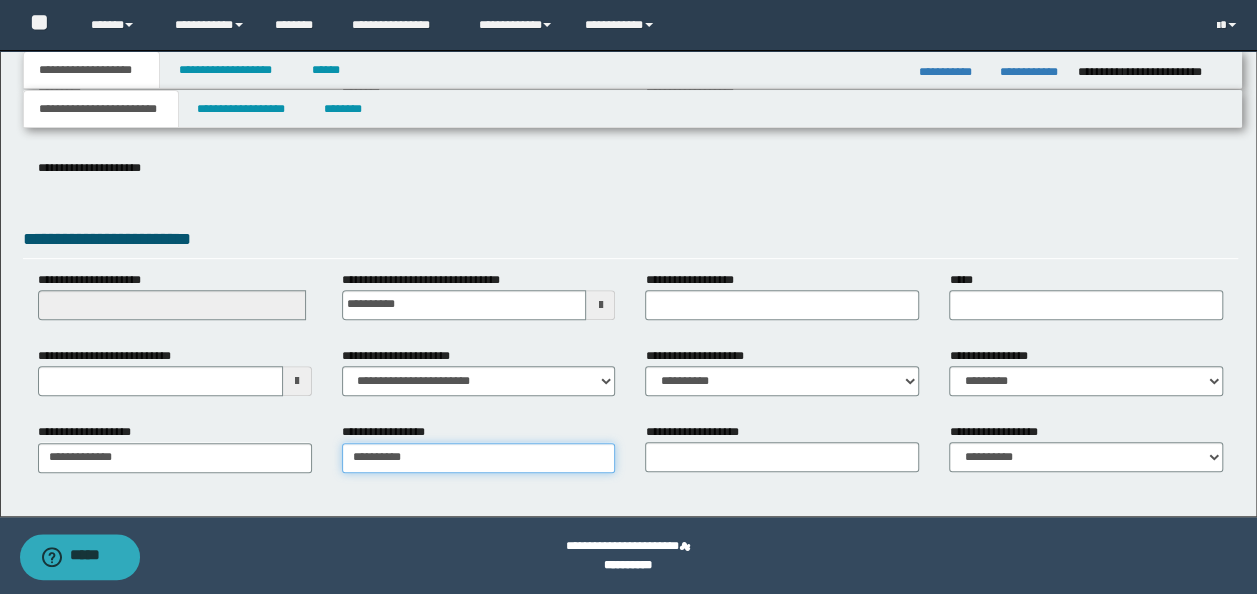type on "**********" 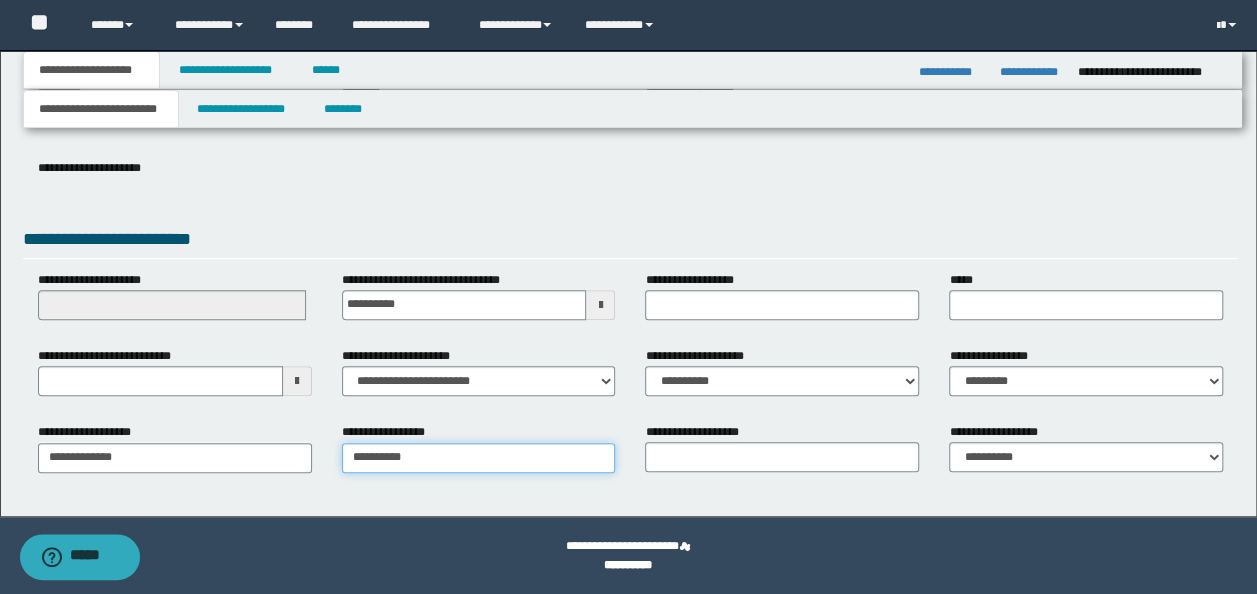 type 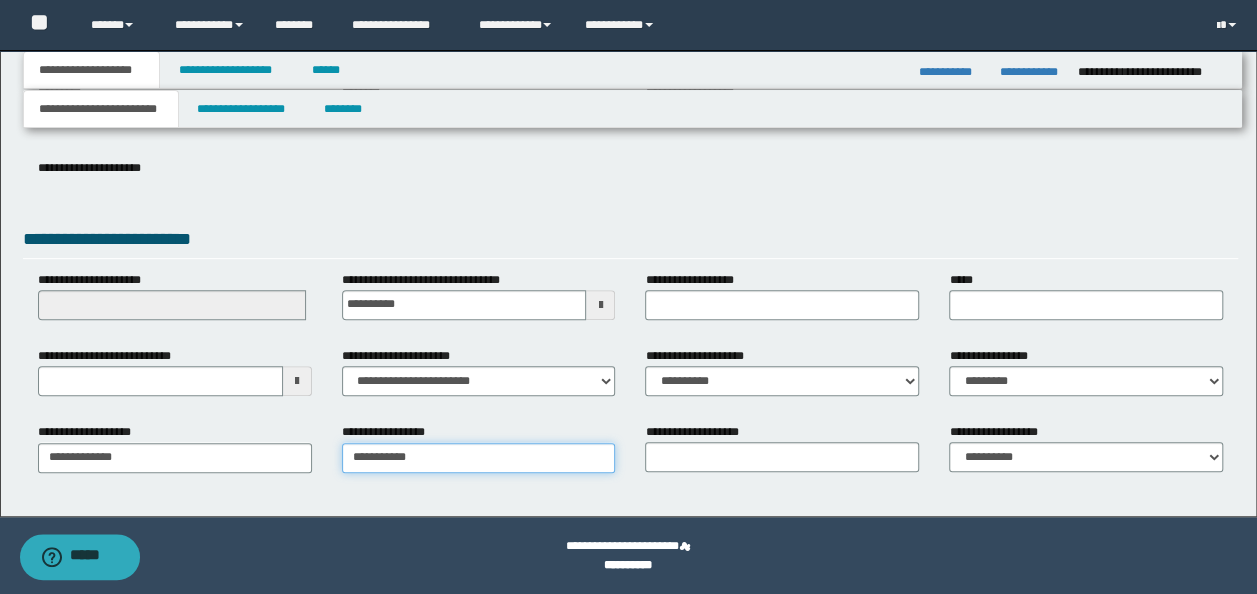type on "**********" 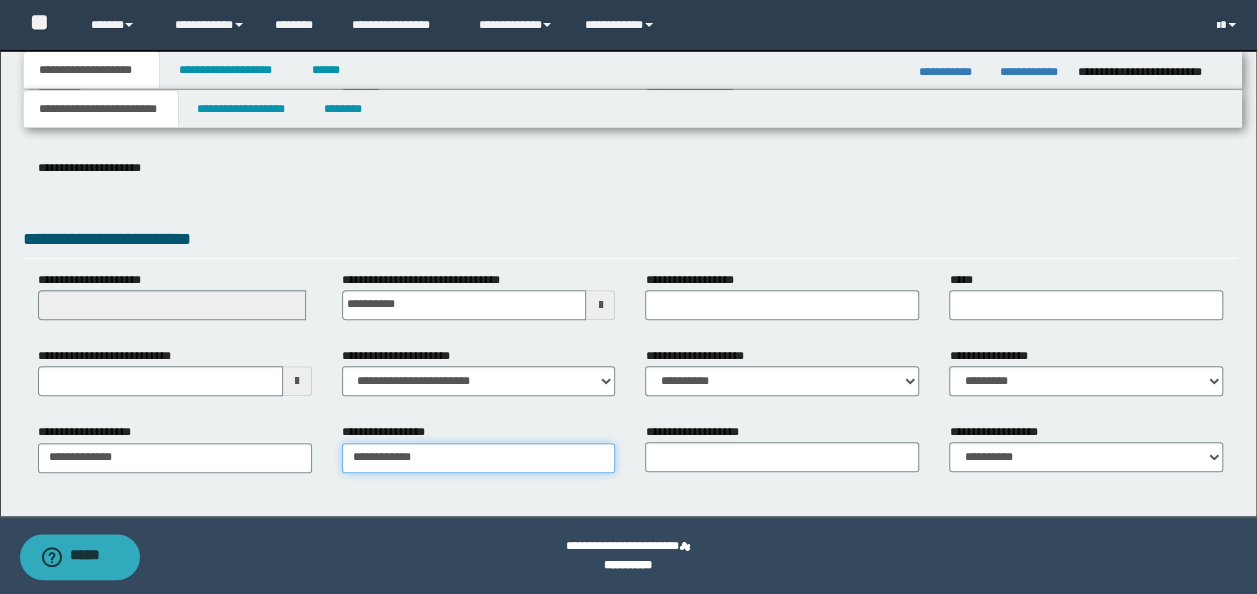 type on "**********" 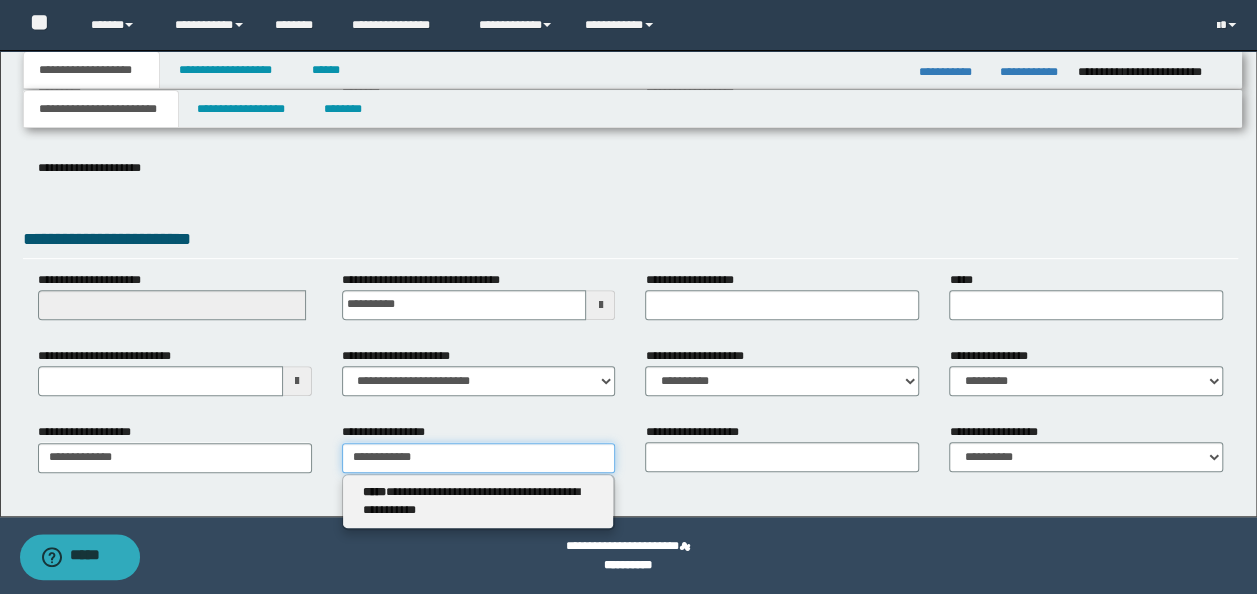 type on "**********" 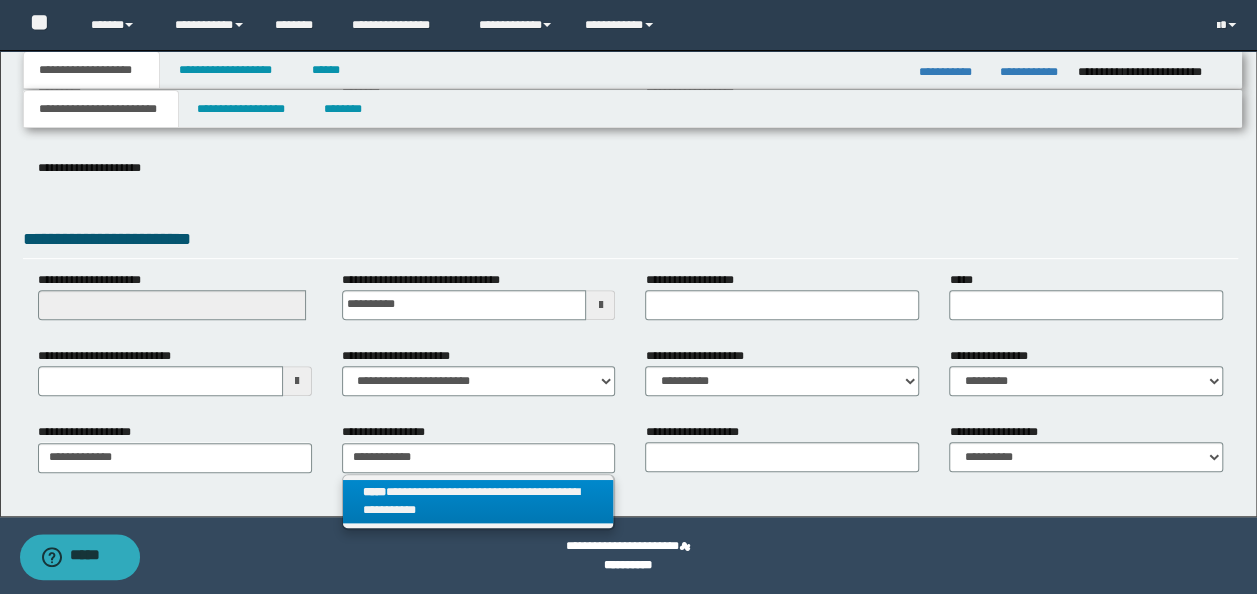 click on "**********" at bounding box center (478, 502) 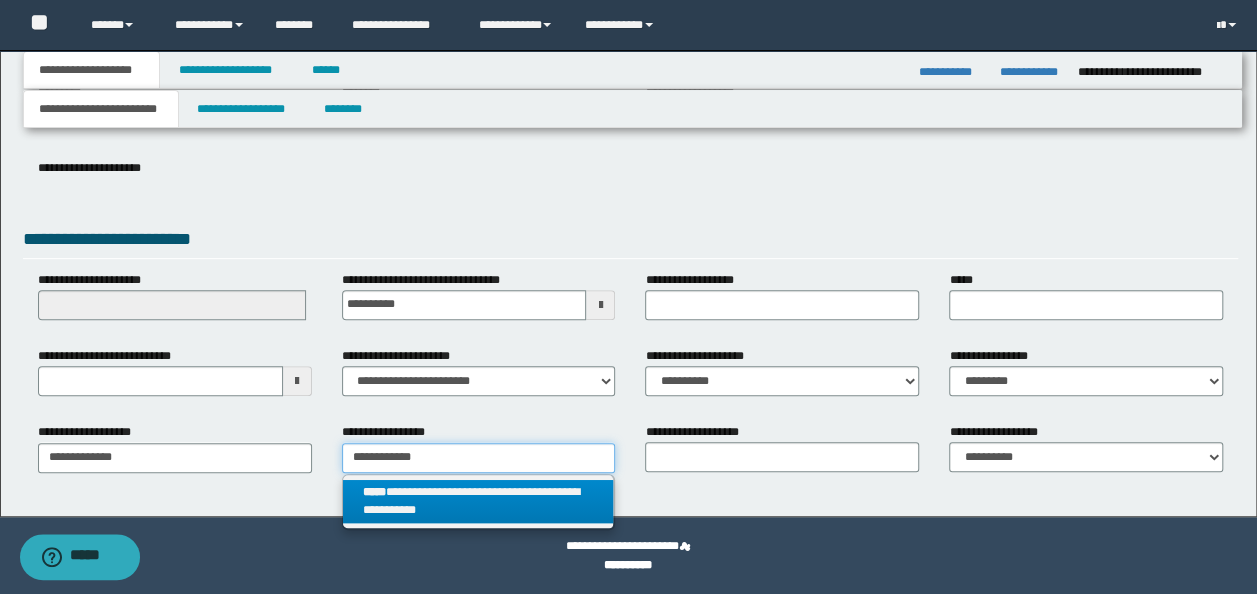type 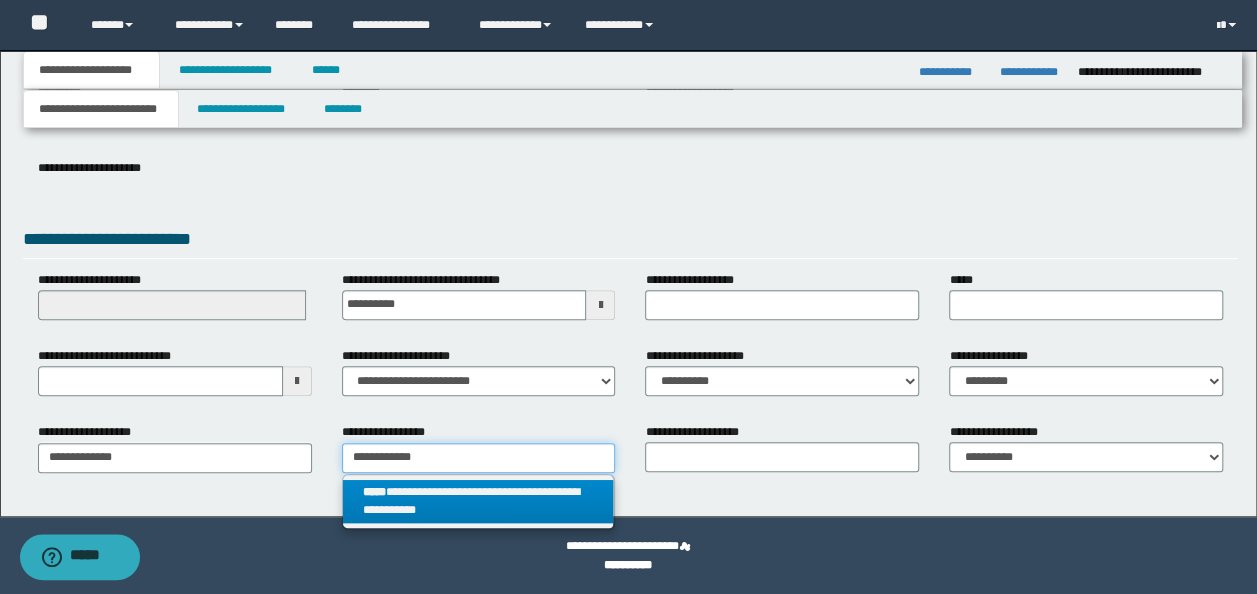 type on "**********" 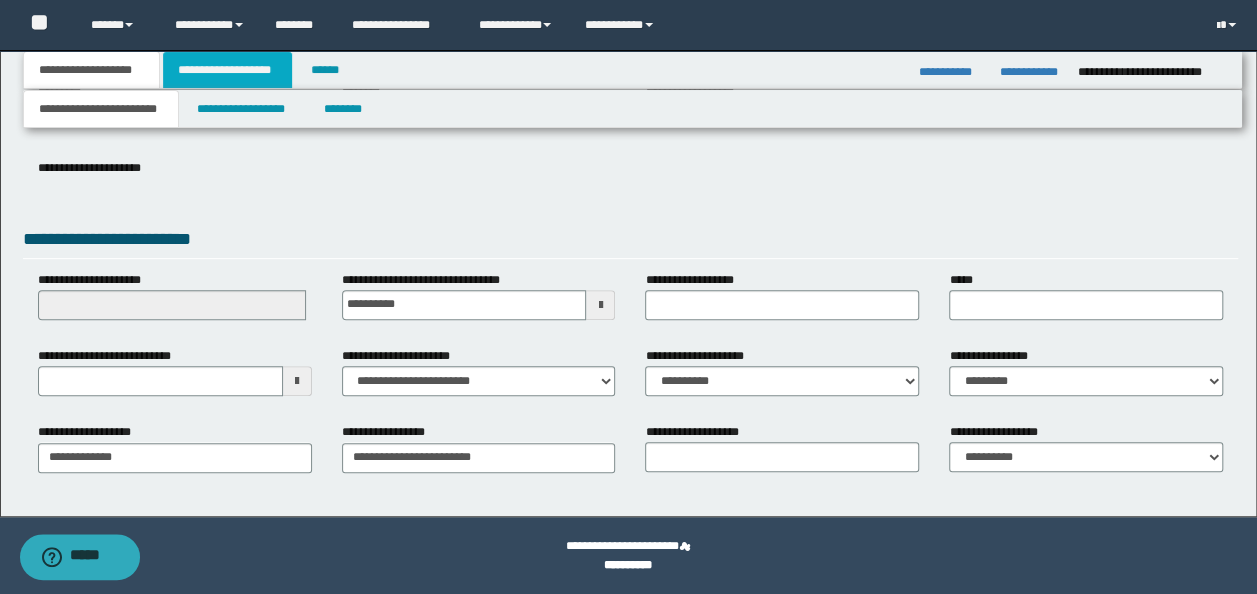 click on "**********" at bounding box center [227, 70] 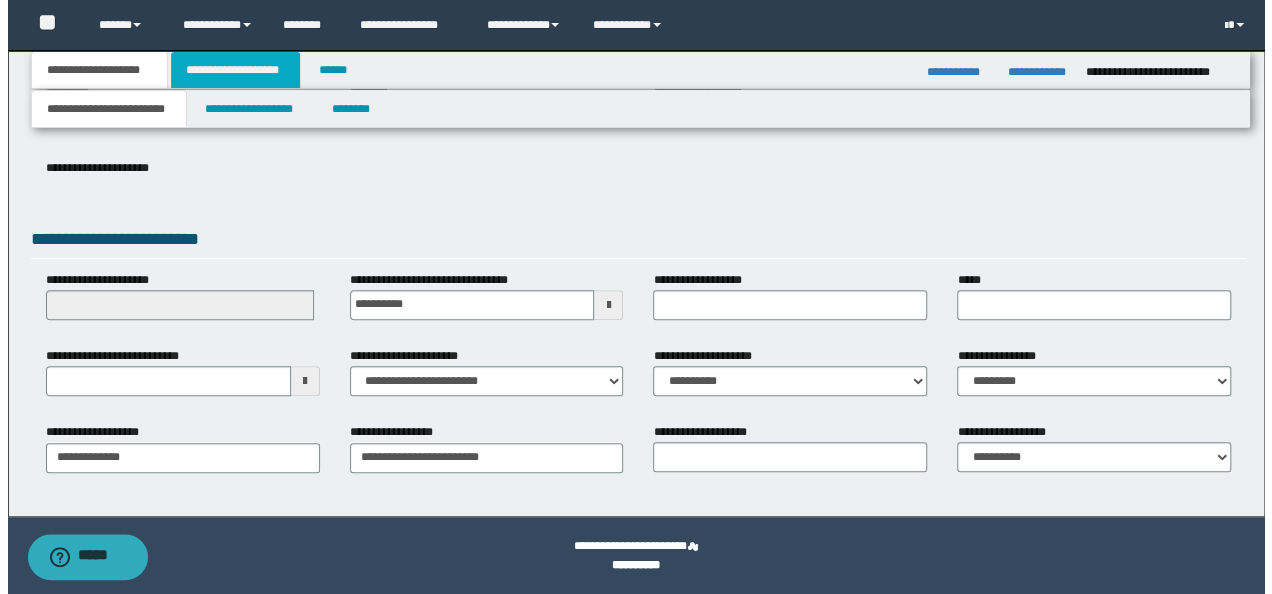 scroll, scrollTop: 0, scrollLeft: 0, axis: both 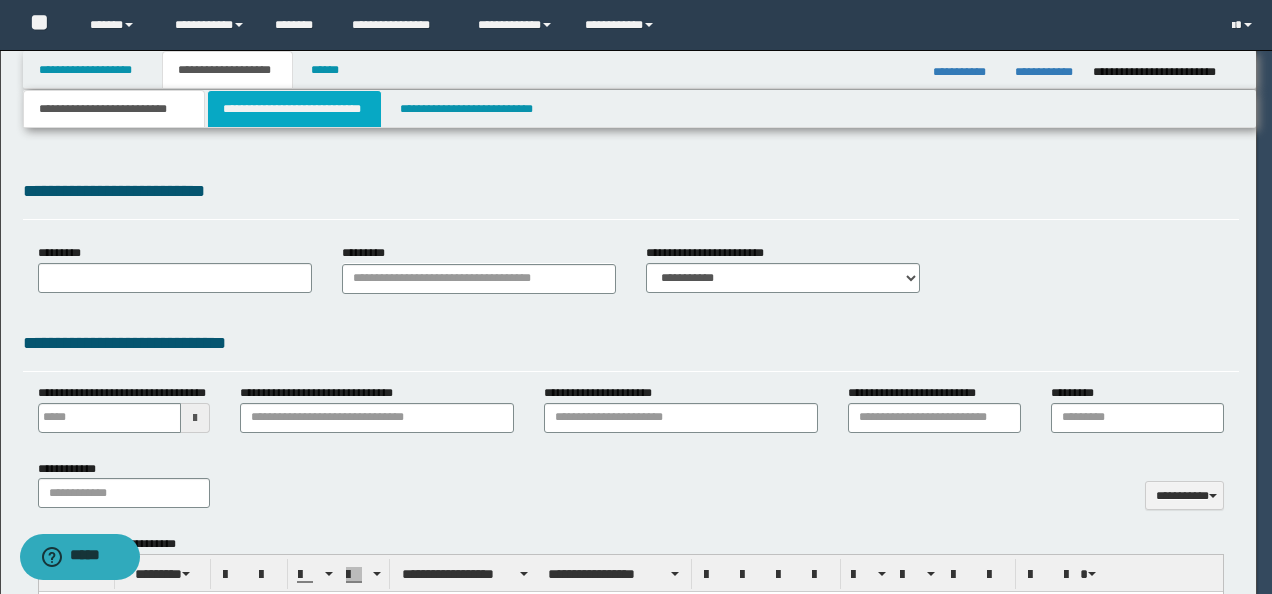 type 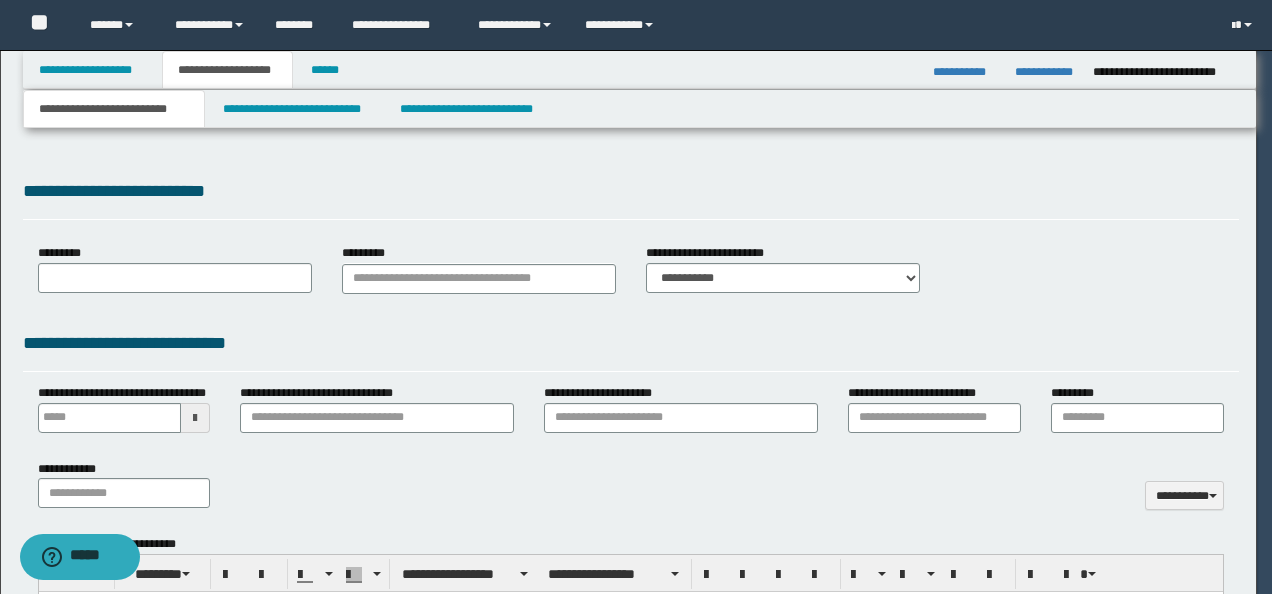 select on "*" 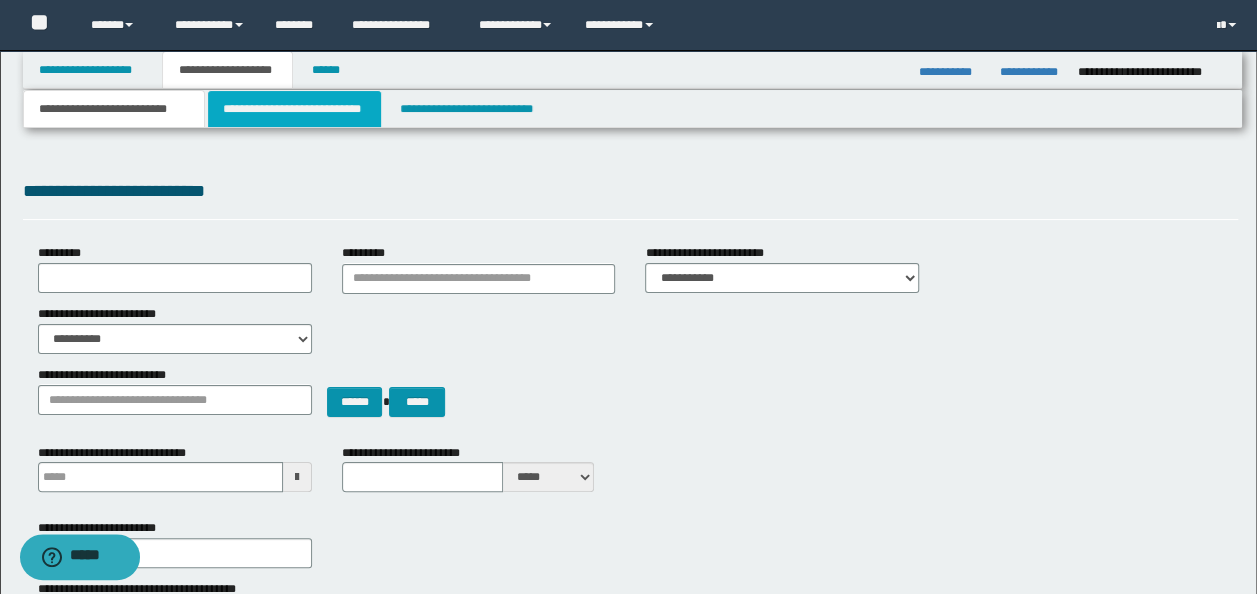 click on "**********" at bounding box center [294, 109] 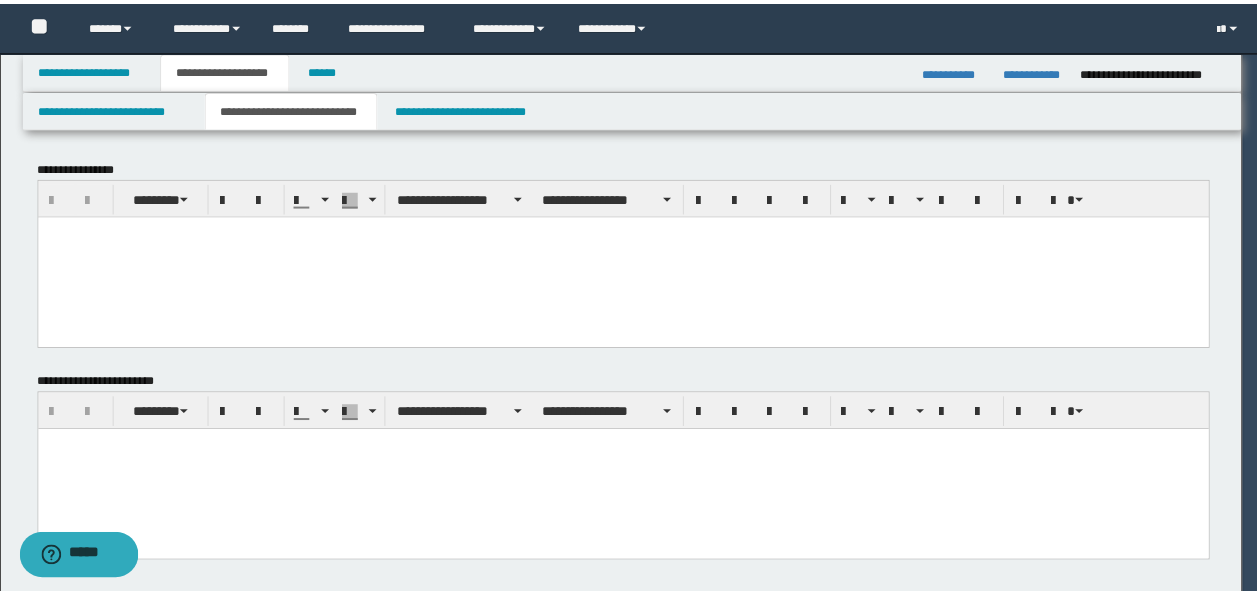 scroll, scrollTop: 0, scrollLeft: 0, axis: both 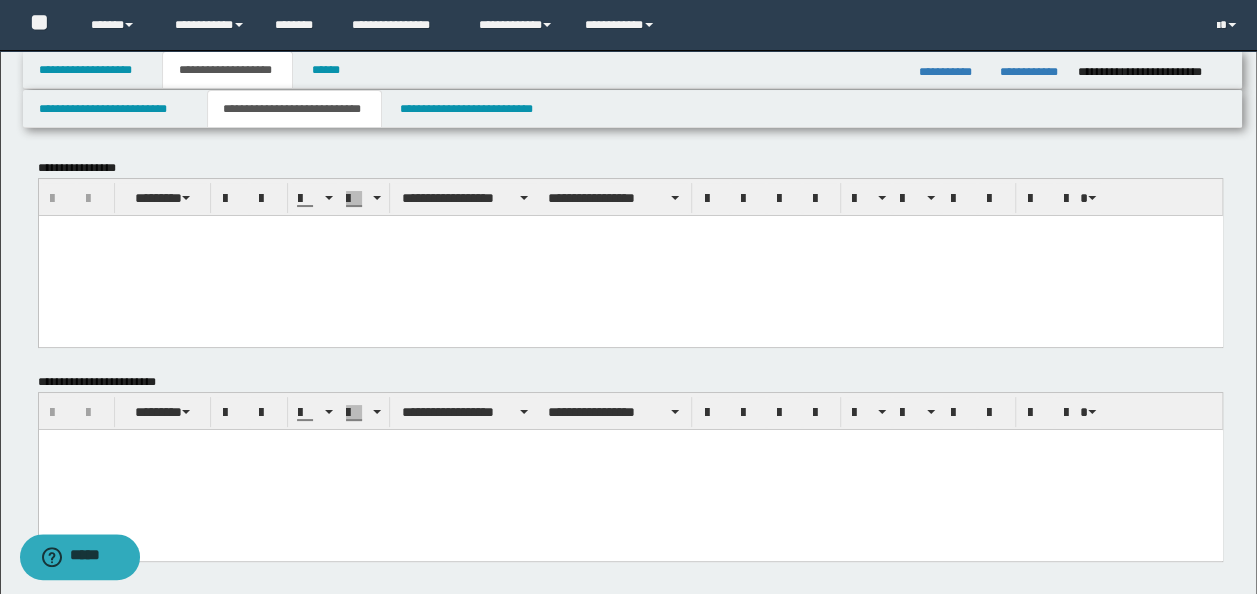 click at bounding box center [630, 255] 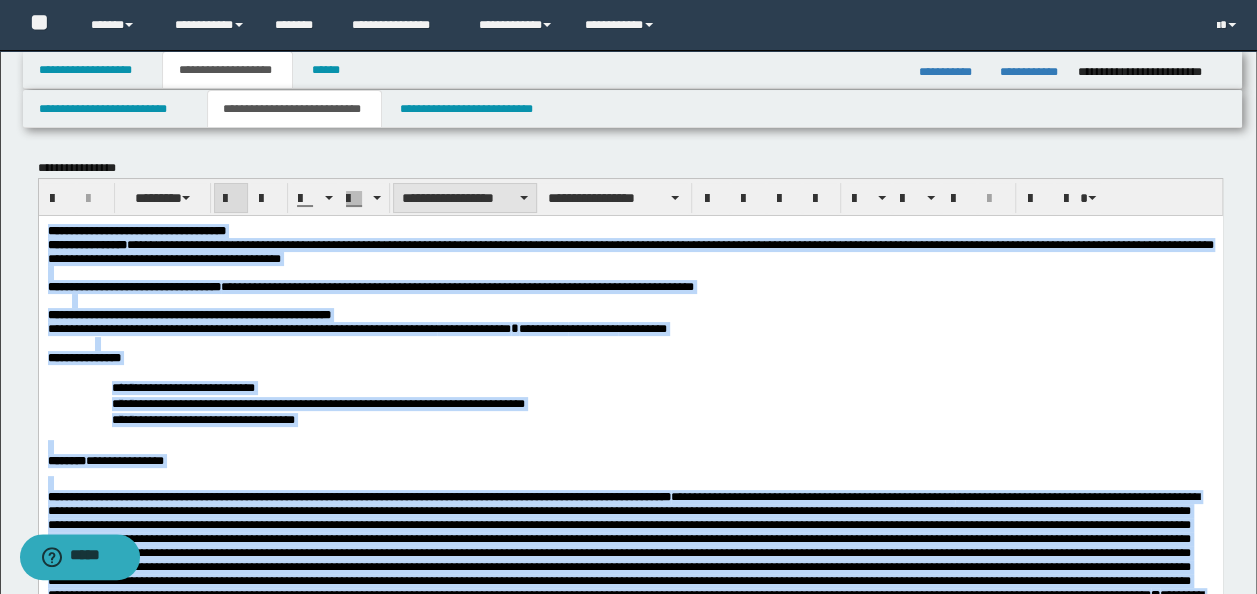 click on "**********" at bounding box center (465, 198) 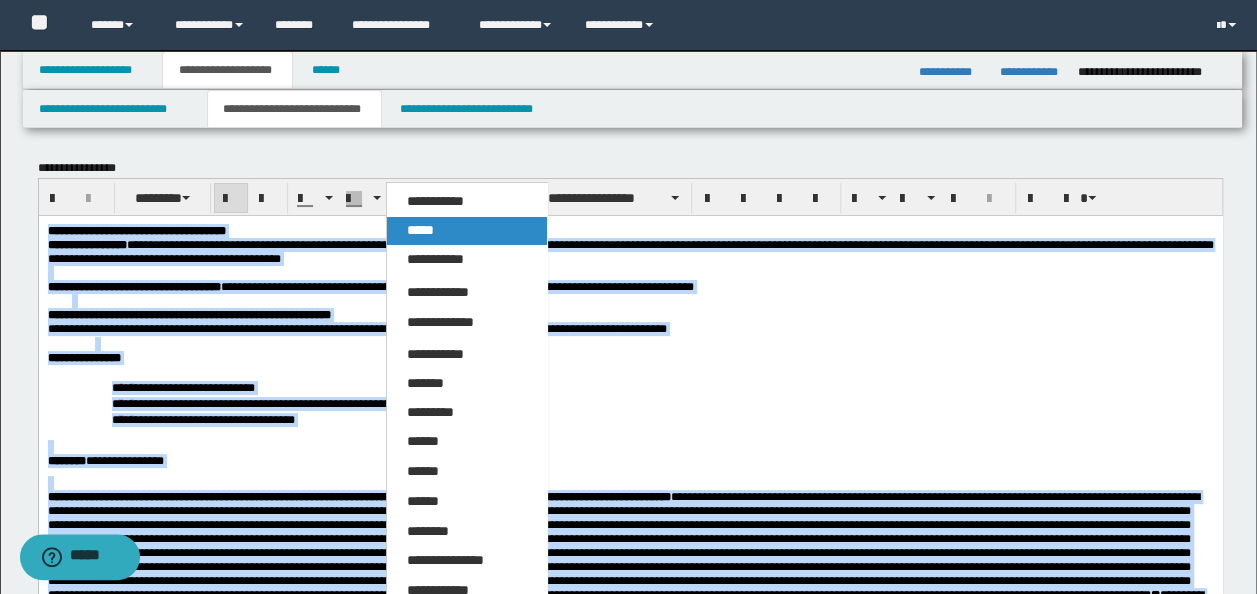 click on "*****" at bounding box center [466, 231] 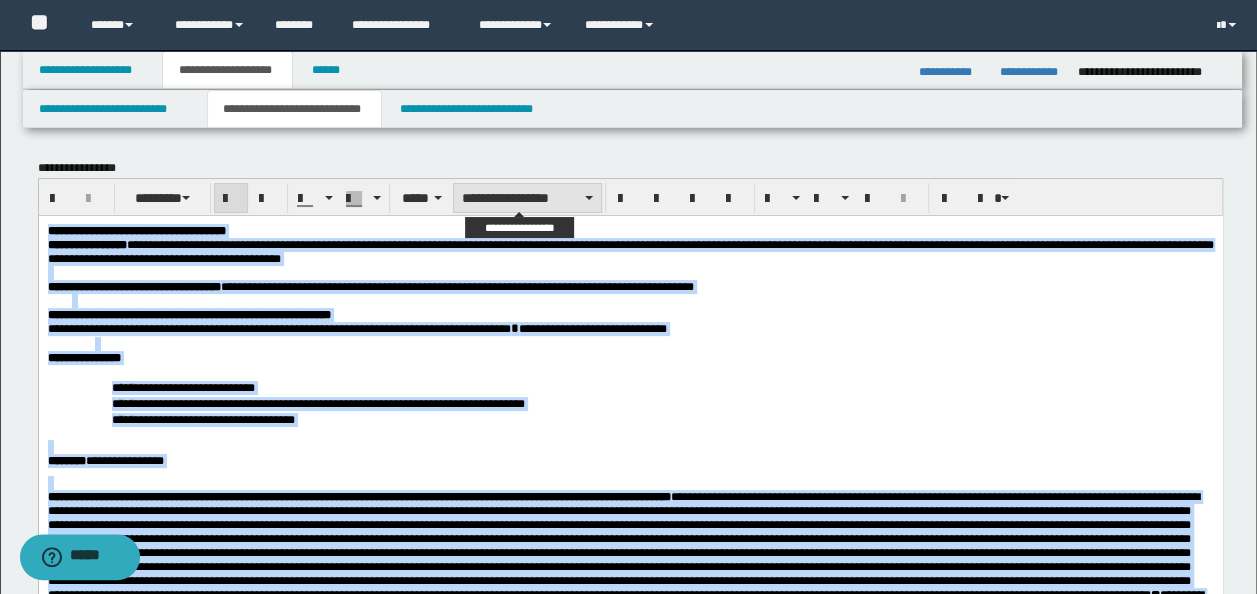 click on "**********" at bounding box center (527, 198) 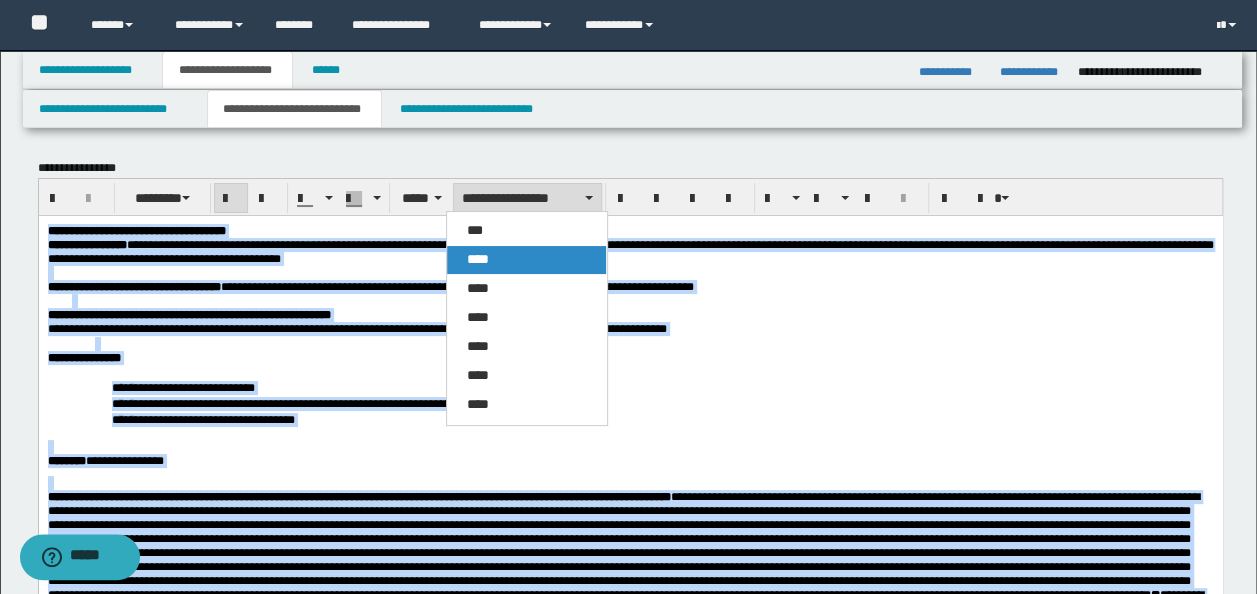 click on "****" at bounding box center (526, 260) 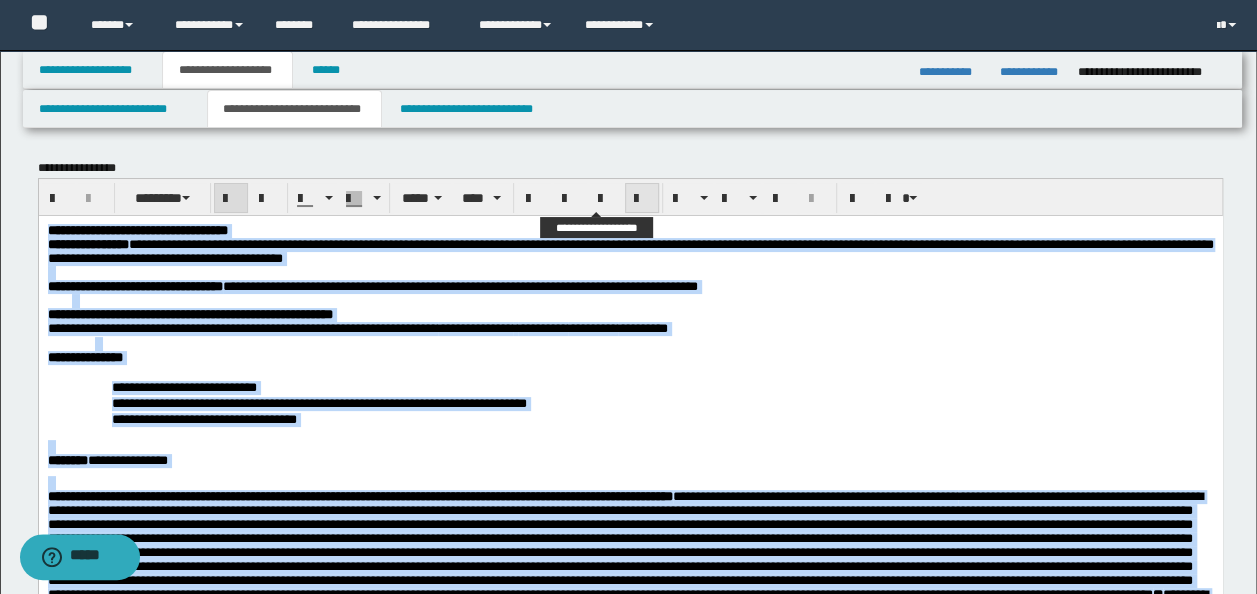 click at bounding box center [642, 198] 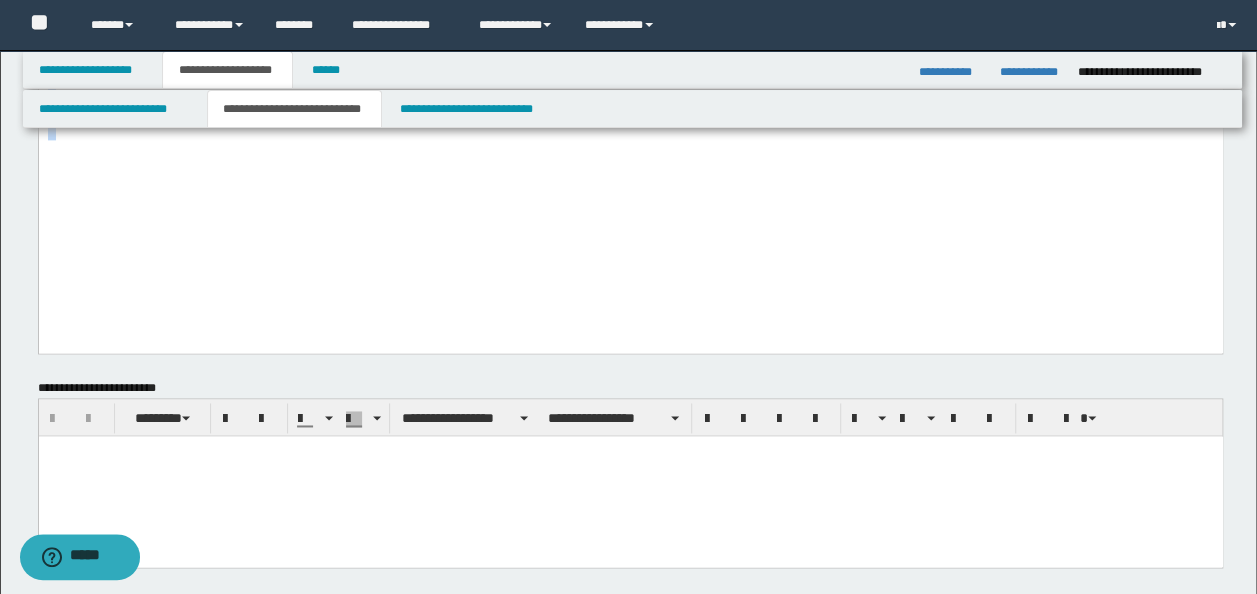 scroll, scrollTop: 1400, scrollLeft: 0, axis: vertical 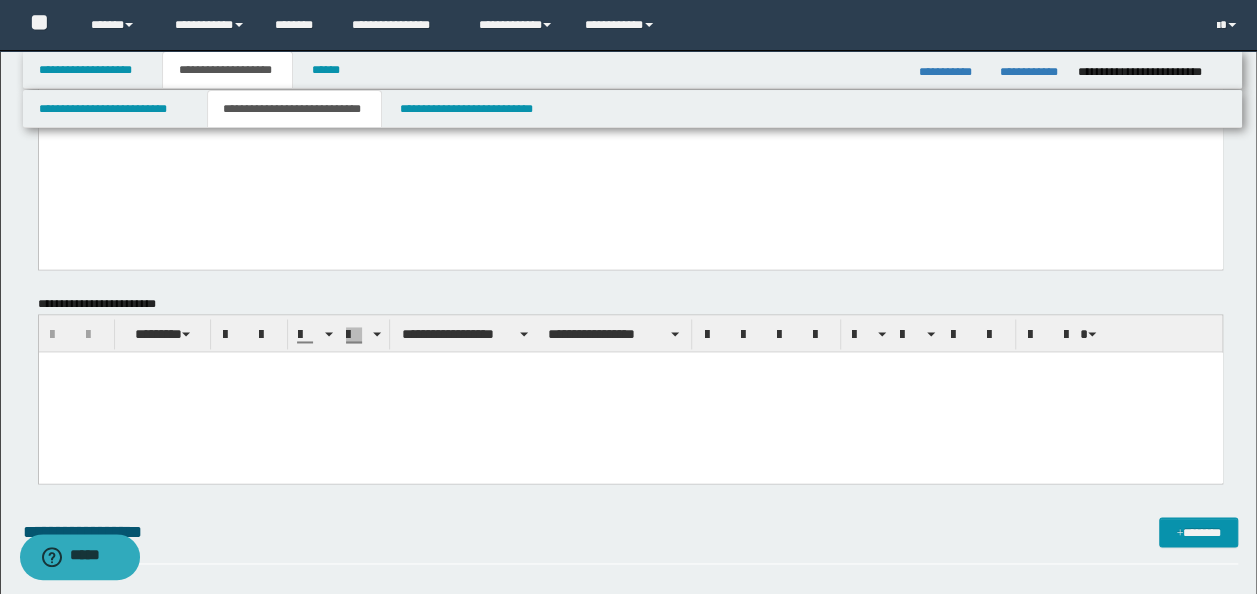 click at bounding box center [630, 392] 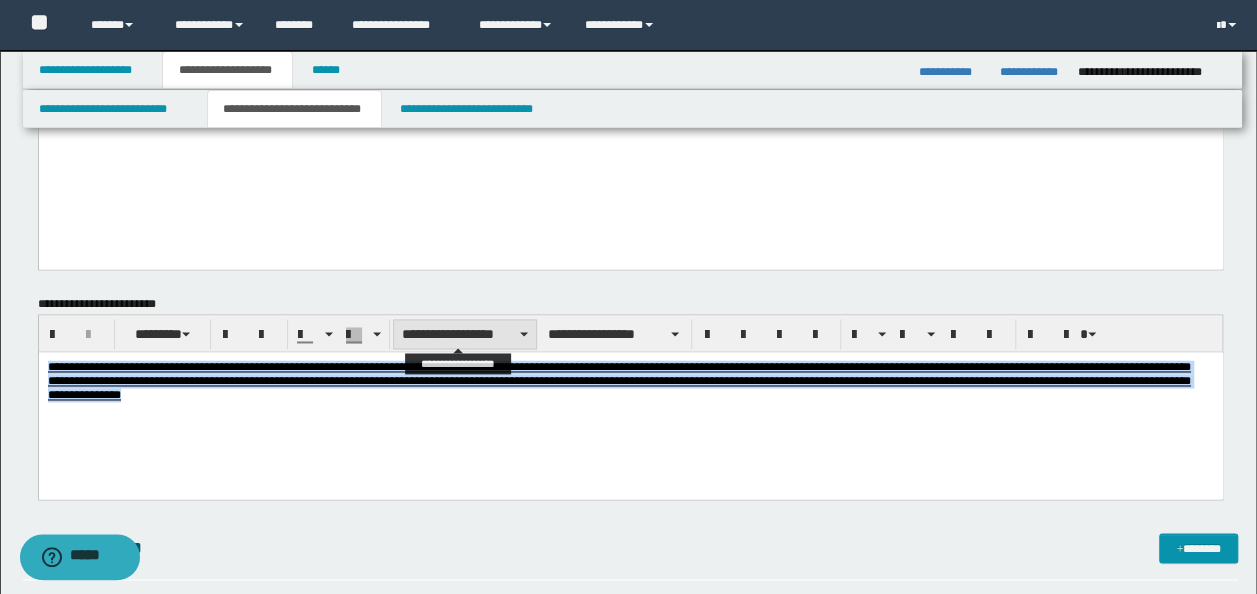 click on "**********" at bounding box center [465, 334] 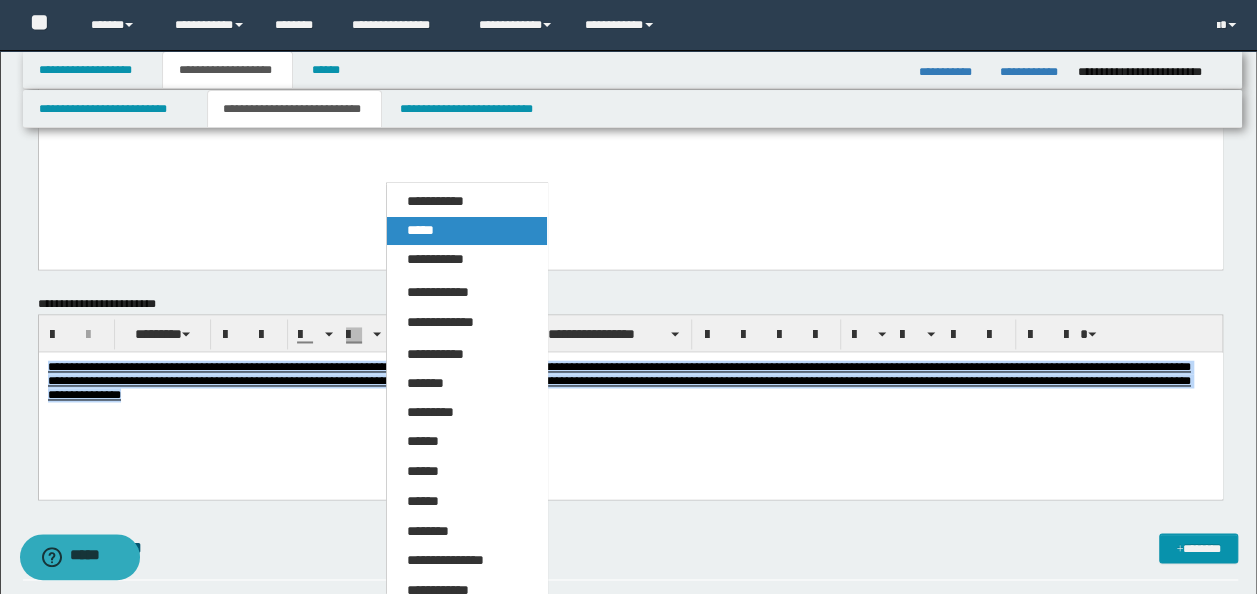 click on "*****" at bounding box center (466, 231) 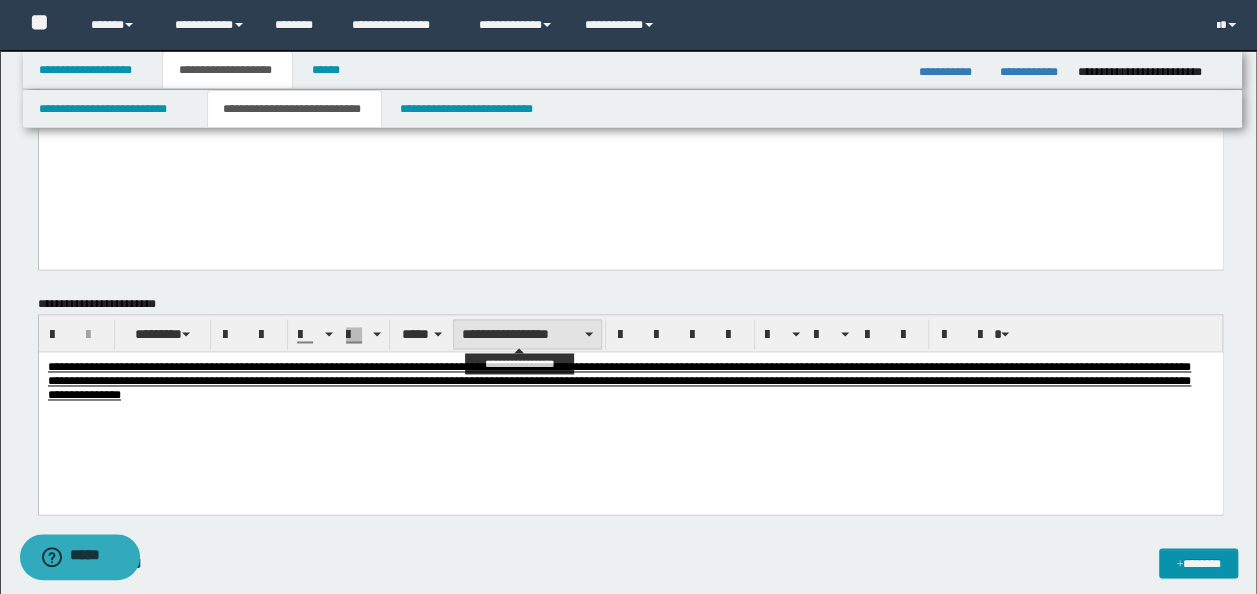 click on "**********" at bounding box center [527, 334] 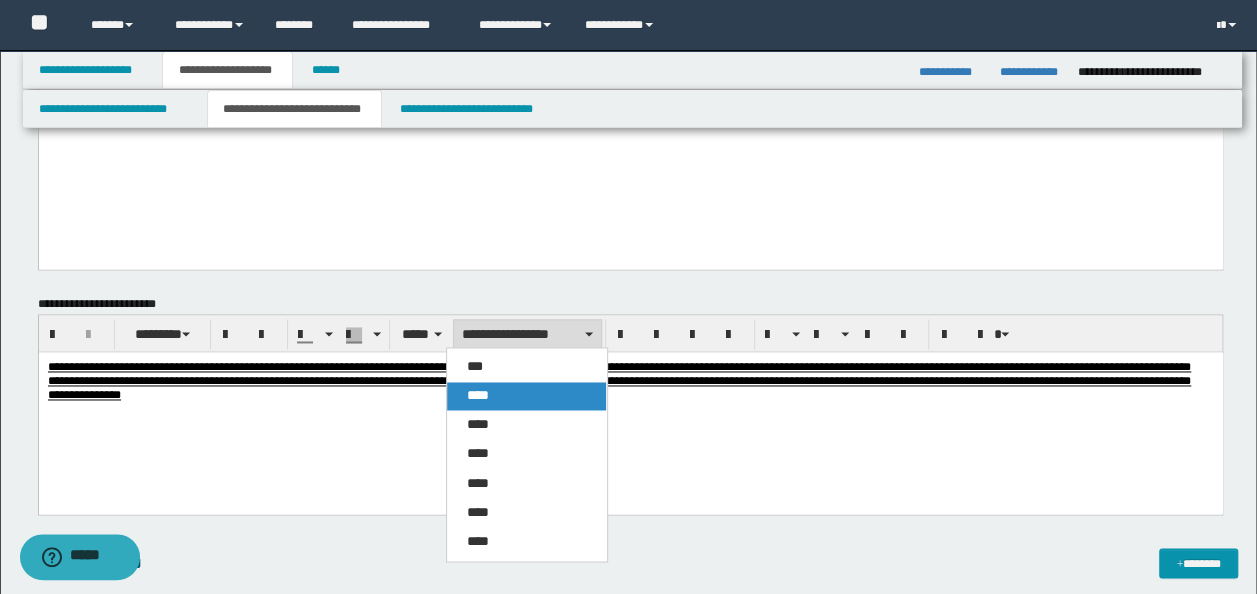 drag, startPoint x: 516, startPoint y: 387, endPoint x: 566, endPoint y: 12, distance: 378.31863 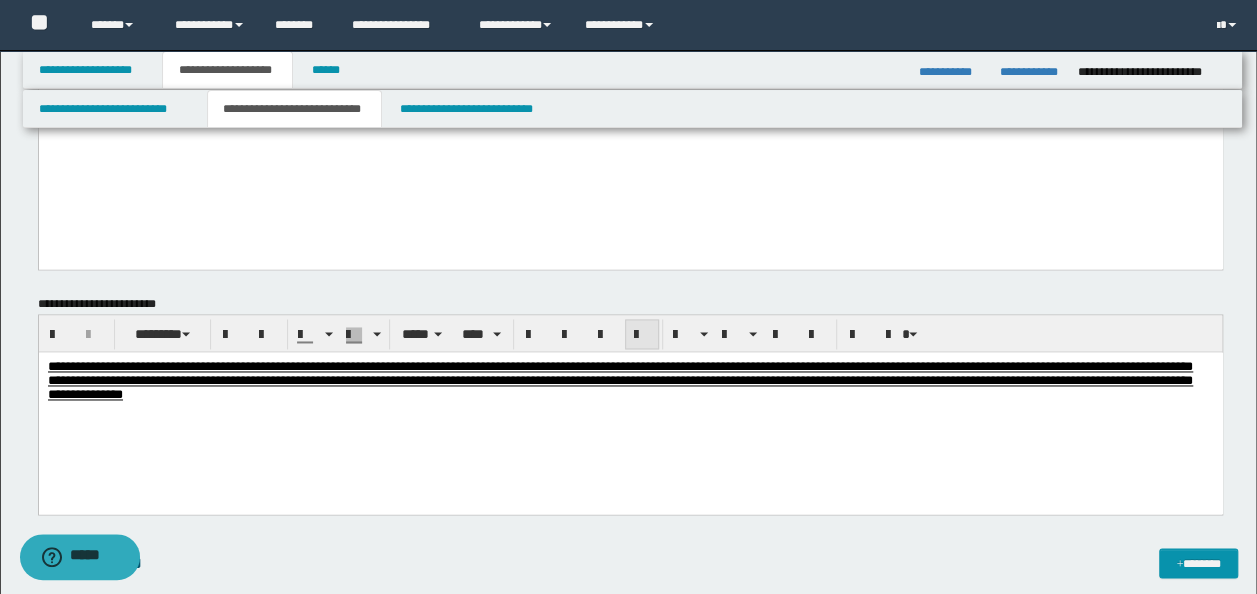 click at bounding box center (642, 335) 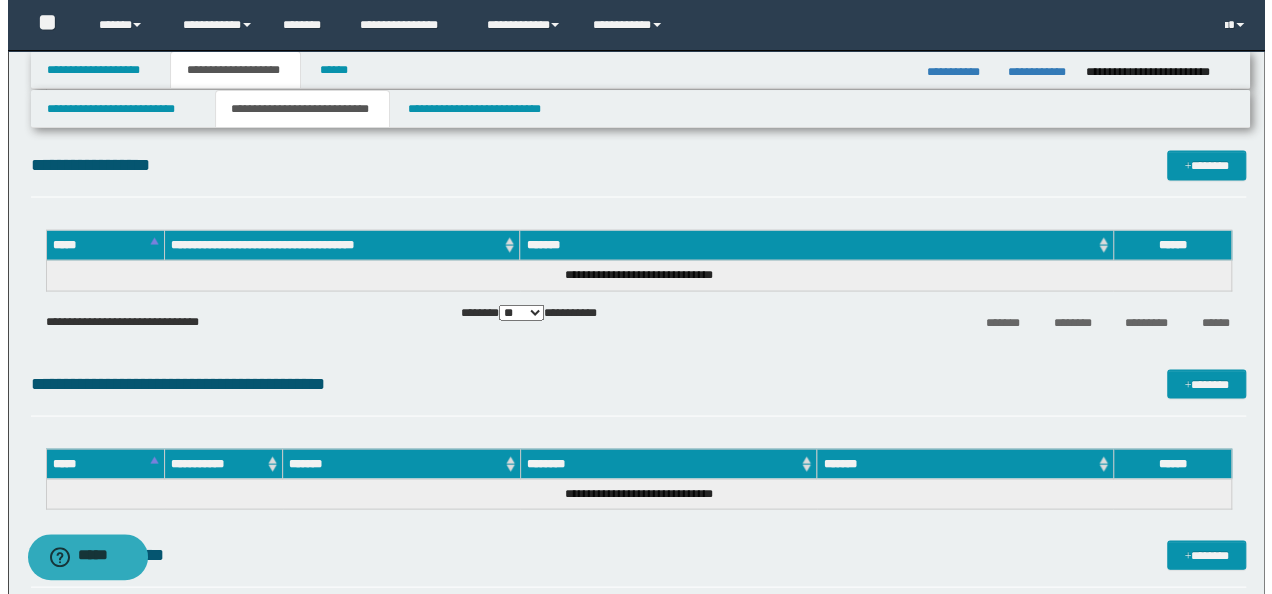 scroll, scrollTop: 1800, scrollLeft: 0, axis: vertical 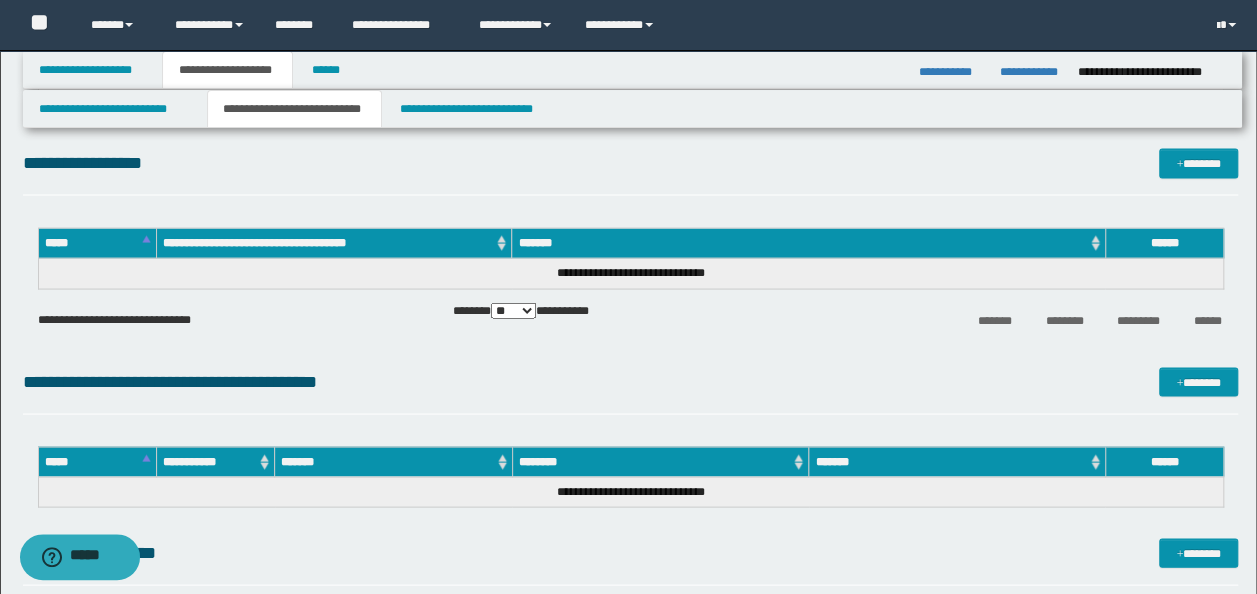 click on "**********" at bounding box center [628, -304] 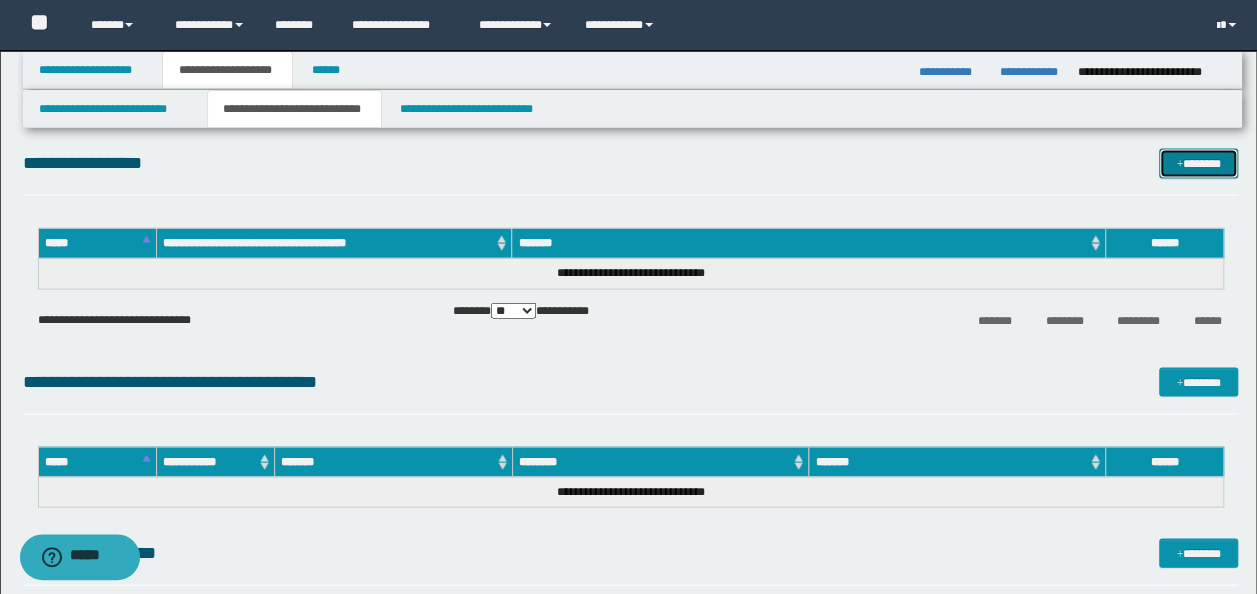 click on "*******" at bounding box center (1198, 162) 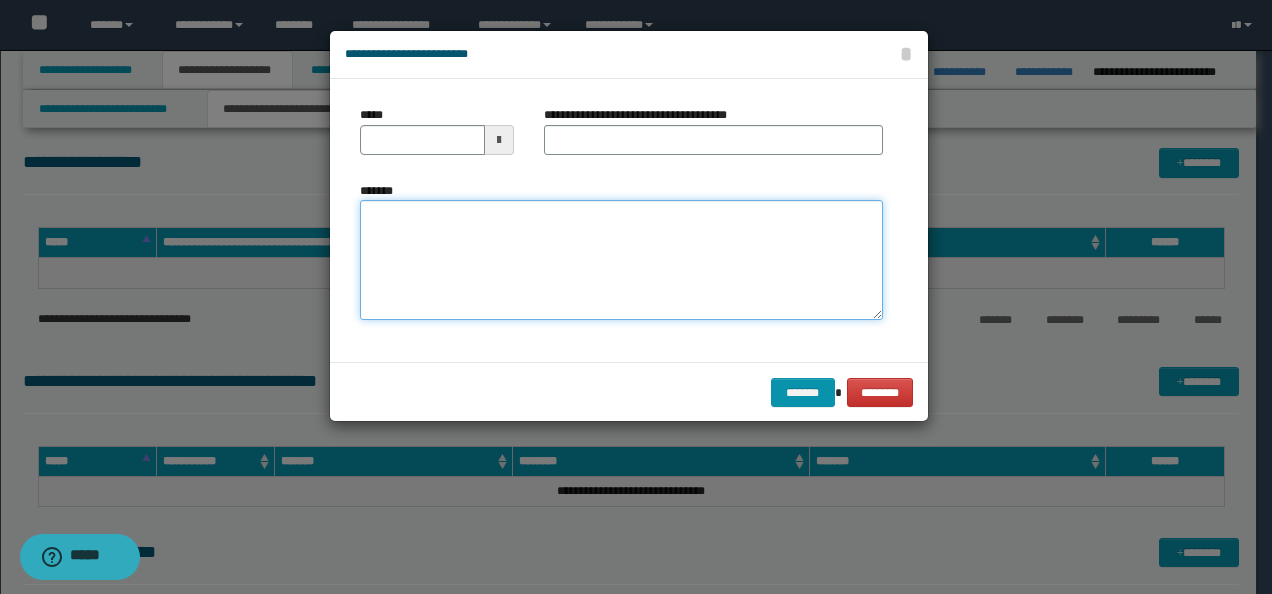 click on "*******" at bounding box center (621, 260) 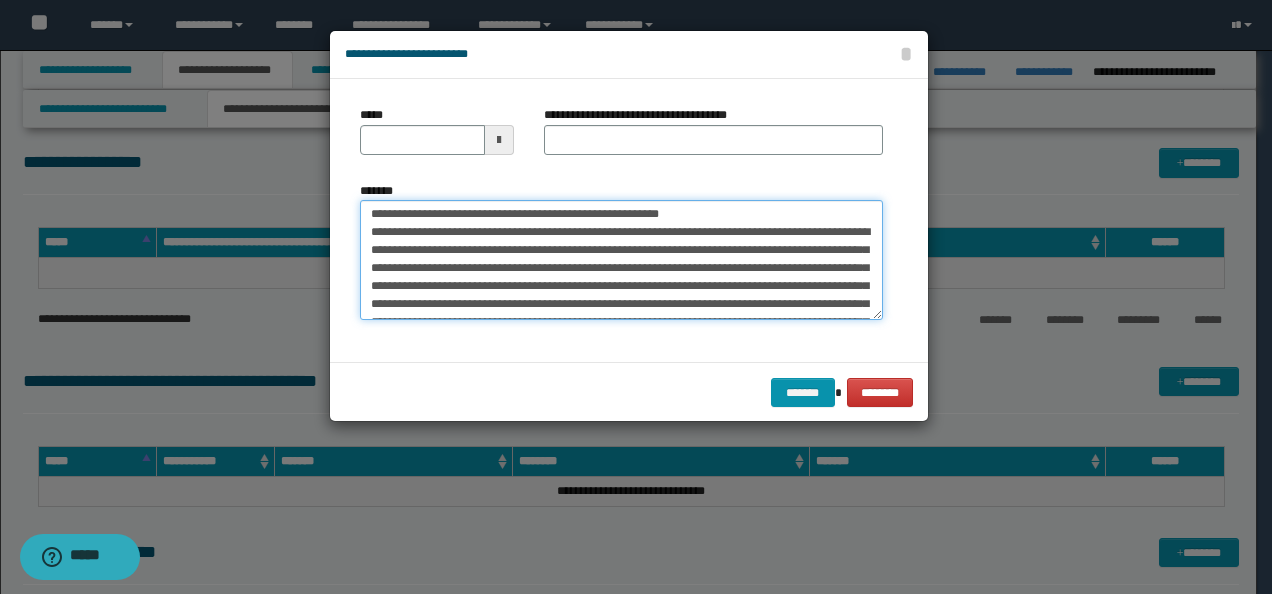 scroll, scrollTop: 0, scrollLeft: 0, axis: both 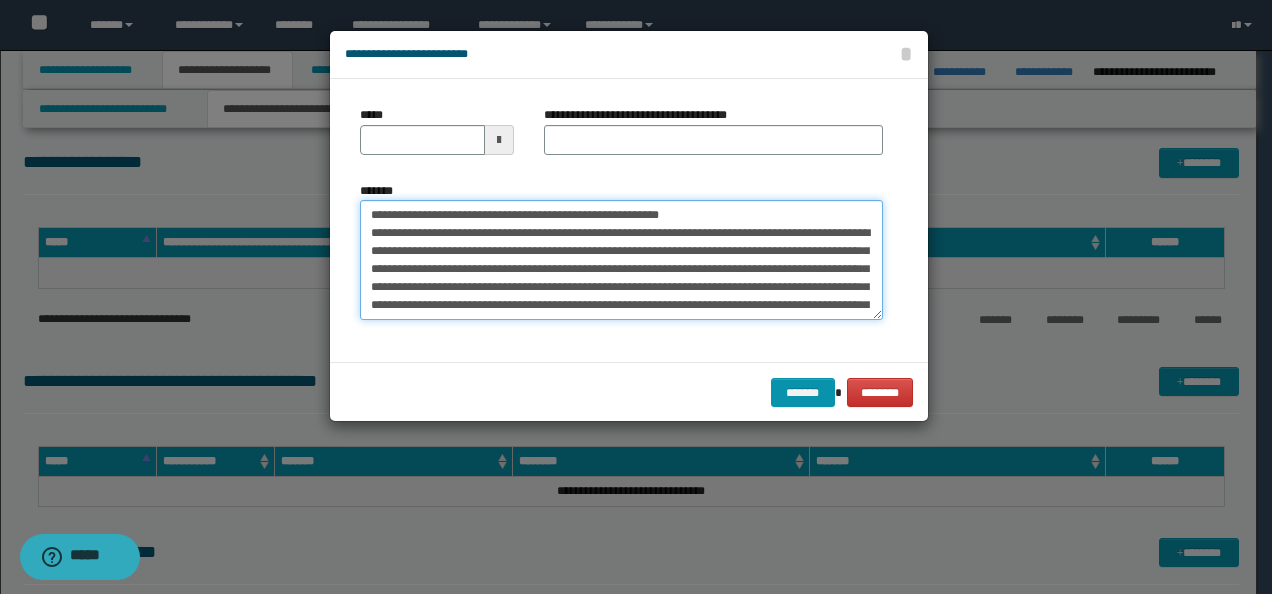 drag, startPoint x: 432, startPoint y: 214, endPoint x: 274, endPoint y: 214, distance: 158 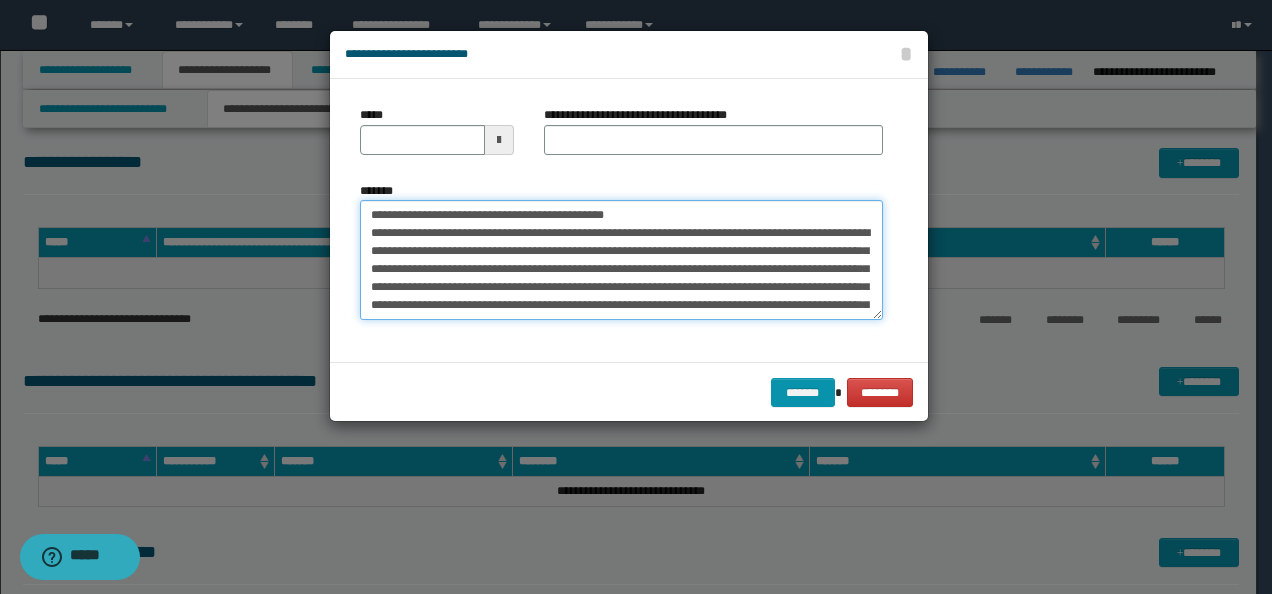 type 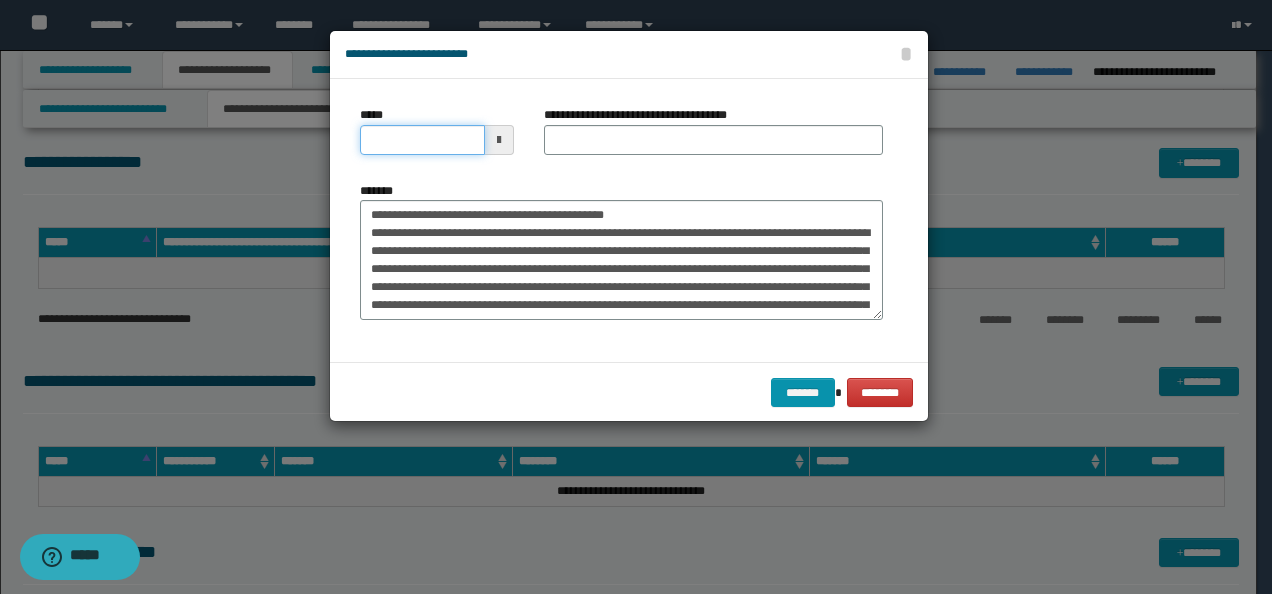 click on "*****" at bounding box center (422, 140) 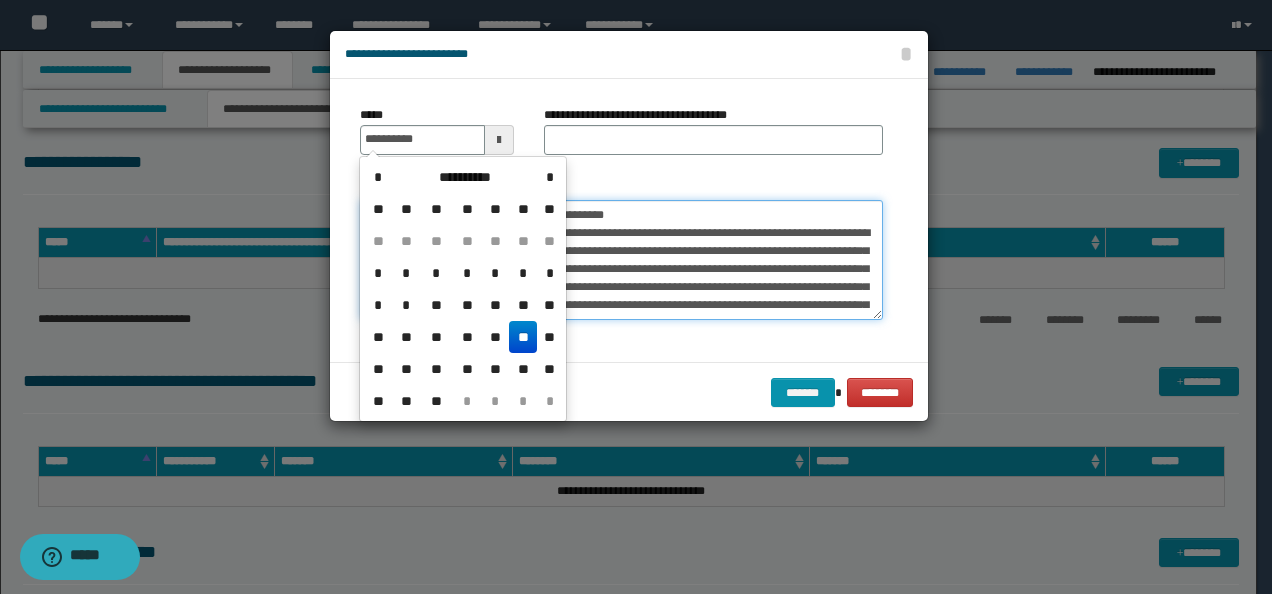 type on "**********" 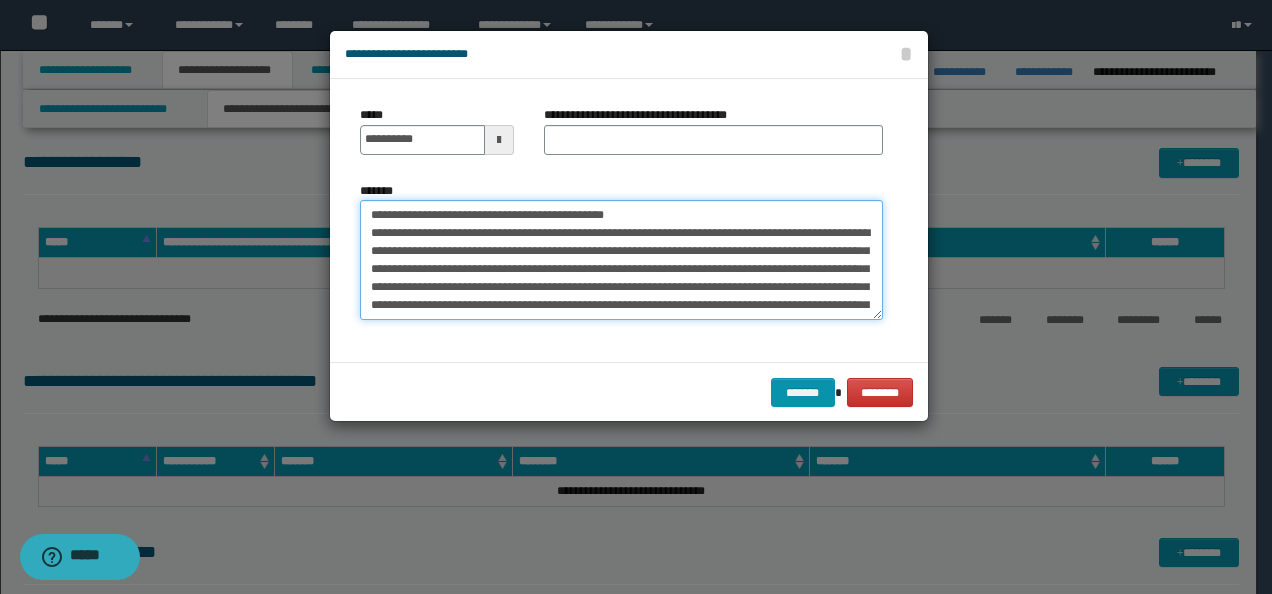 drag, startPoint x: 650, startPoint y: 211, endPoint x: 303, endPoint y: 201, distance: 347.14407 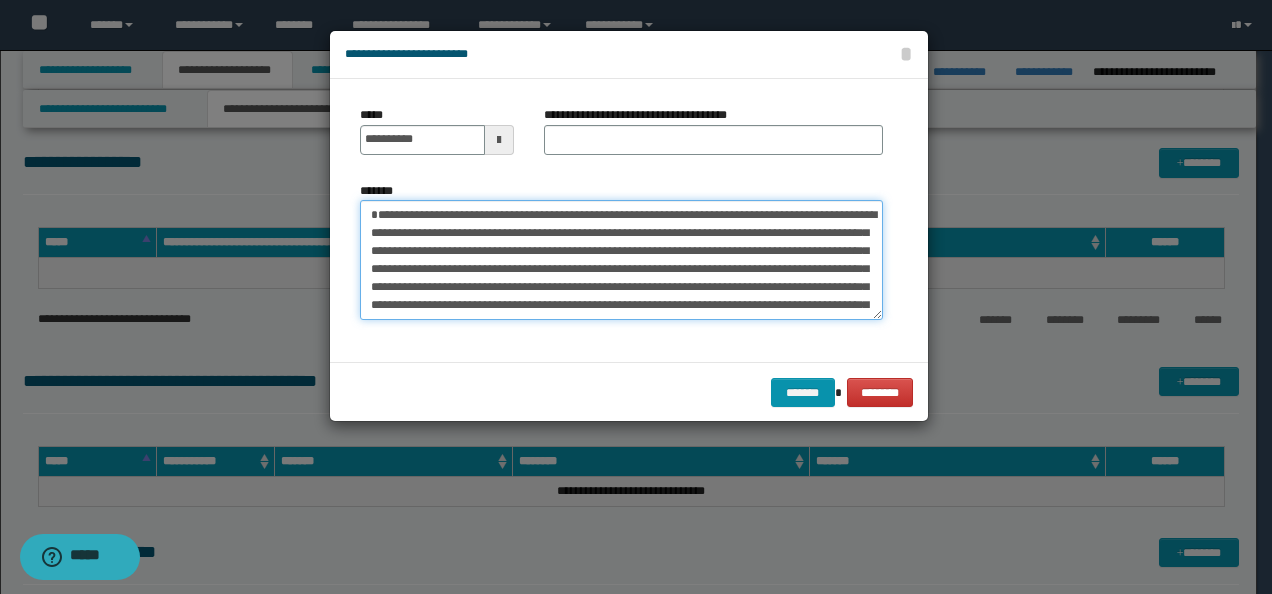 type on "**********" 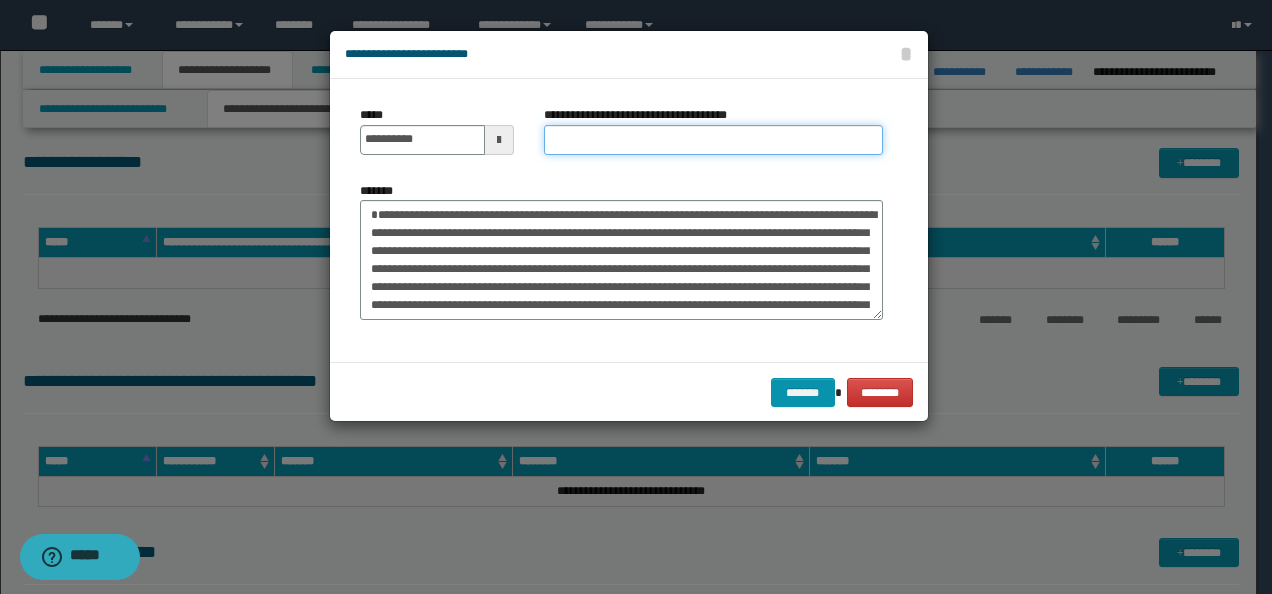click on "**********" at bounding box center (713, 140) 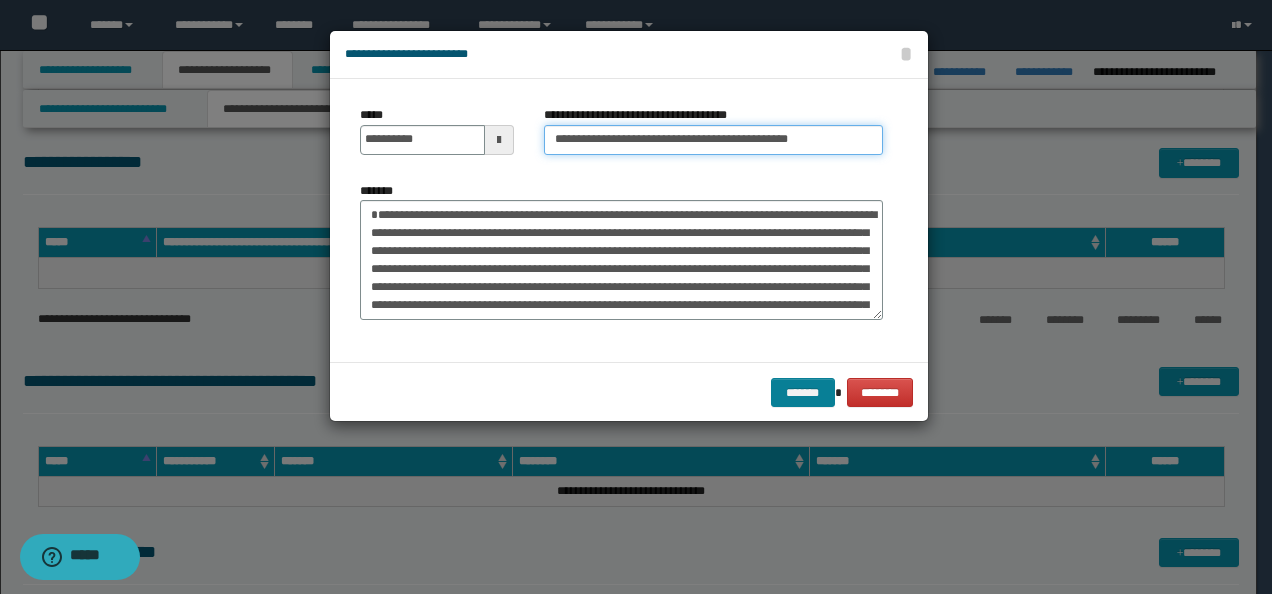 type on "**********" 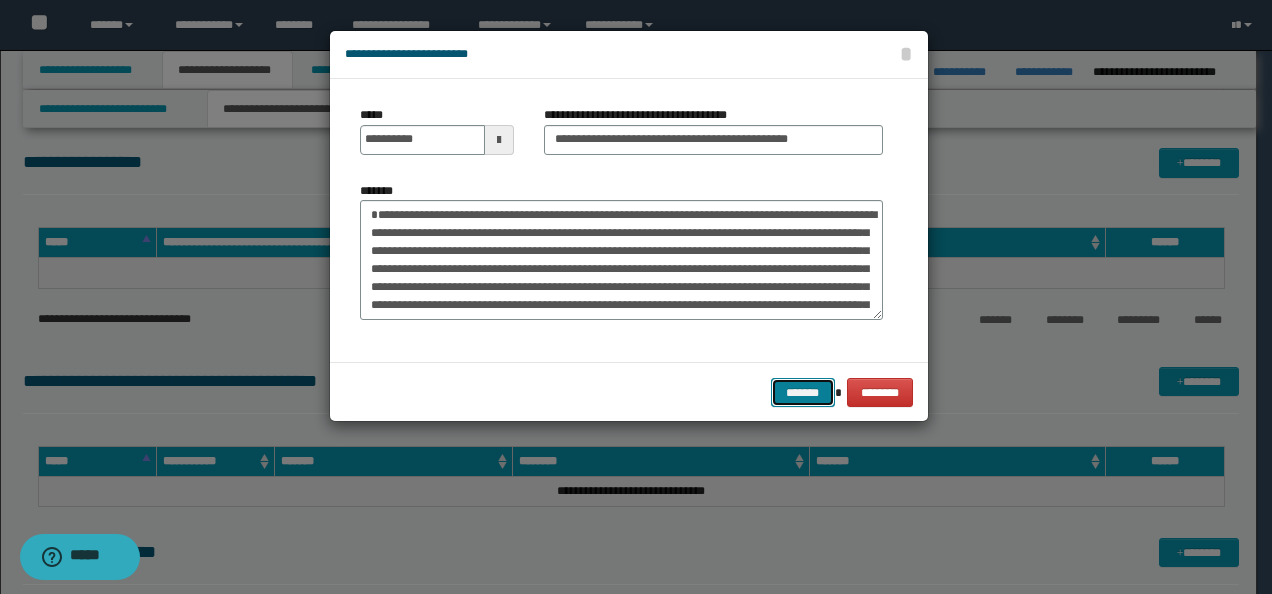 click on "*******" at bounding box center [803, 392] 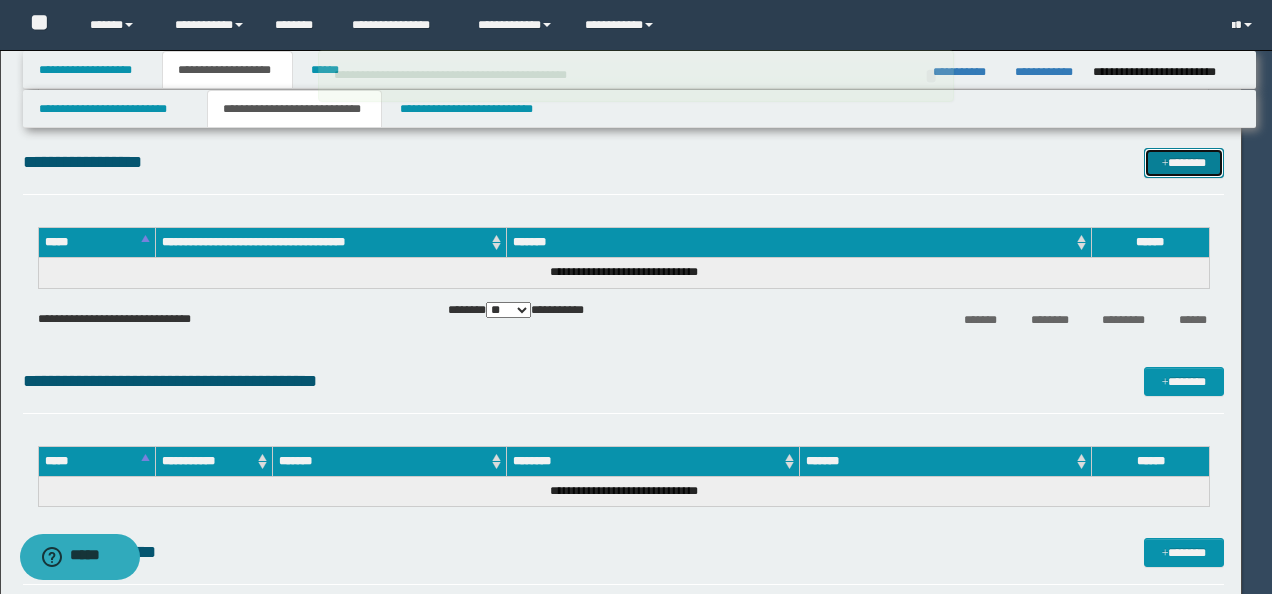 type 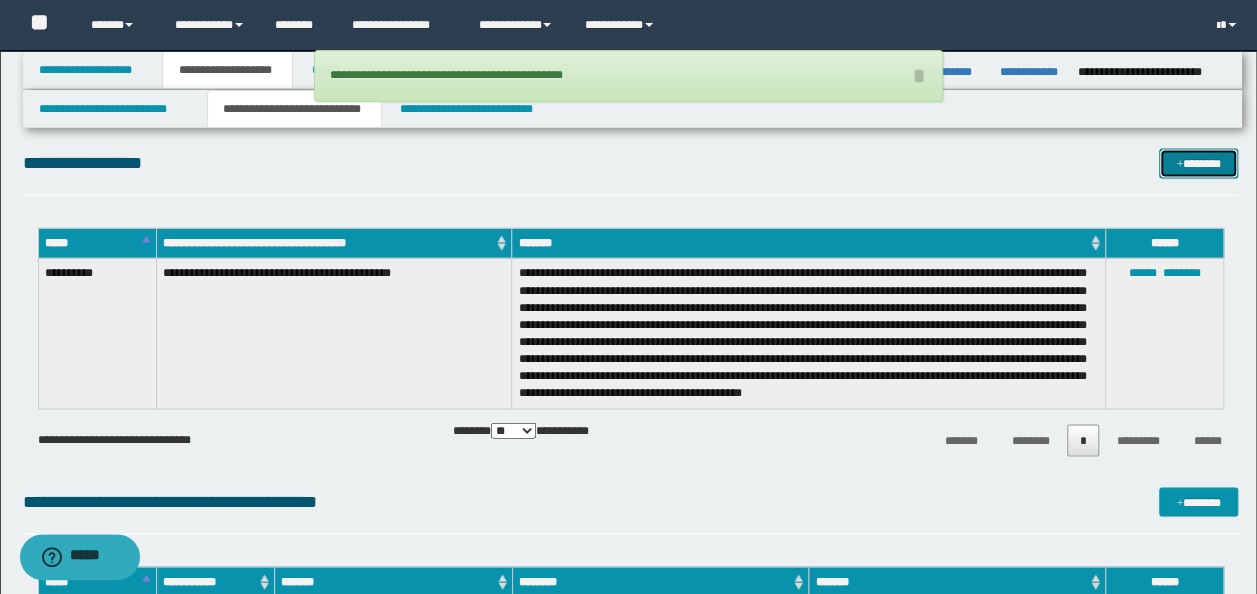 click on "*******" at bounding box center (1198, 162) 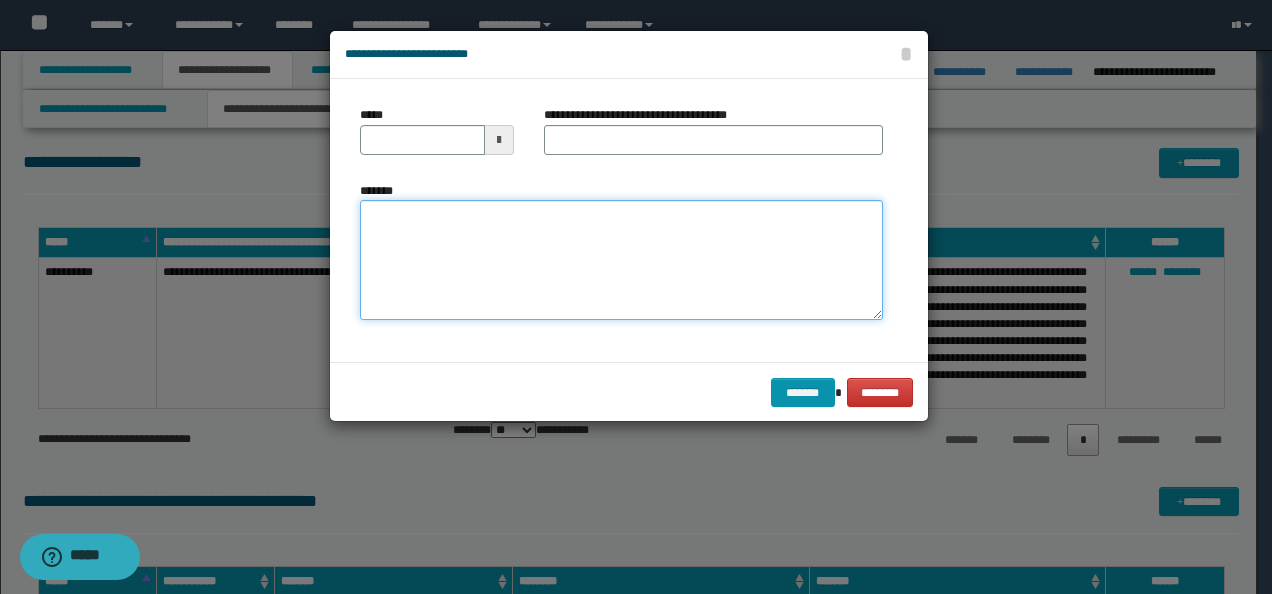 click on "*******" at bounding box center (621, 259) 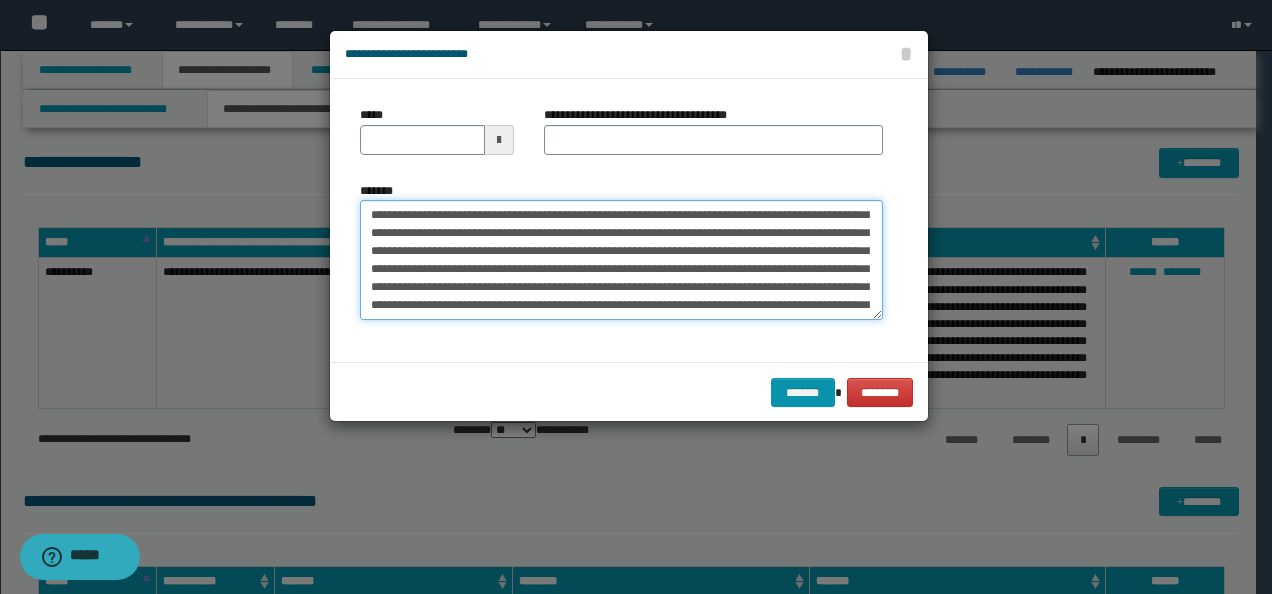 scroll, scrollTop: 0, scrollLeft: 0, axis: both 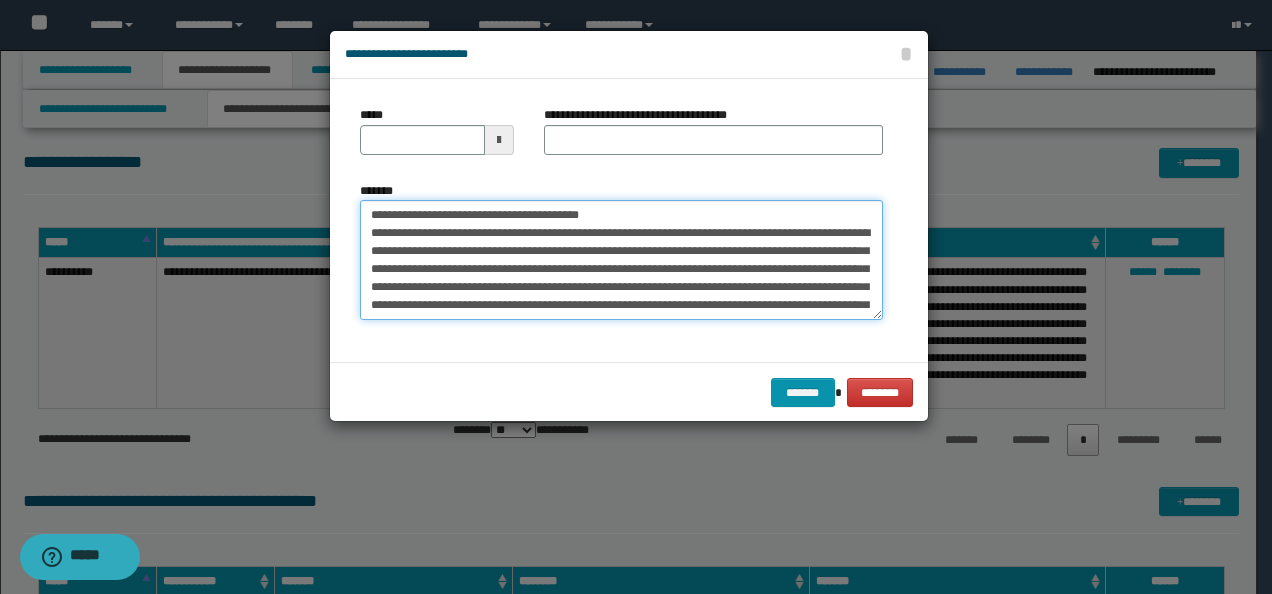 drag, startPoint x: 427, startPoint y: 214, endPoint x: 304, endPoint y: 211, distance: 123.03658 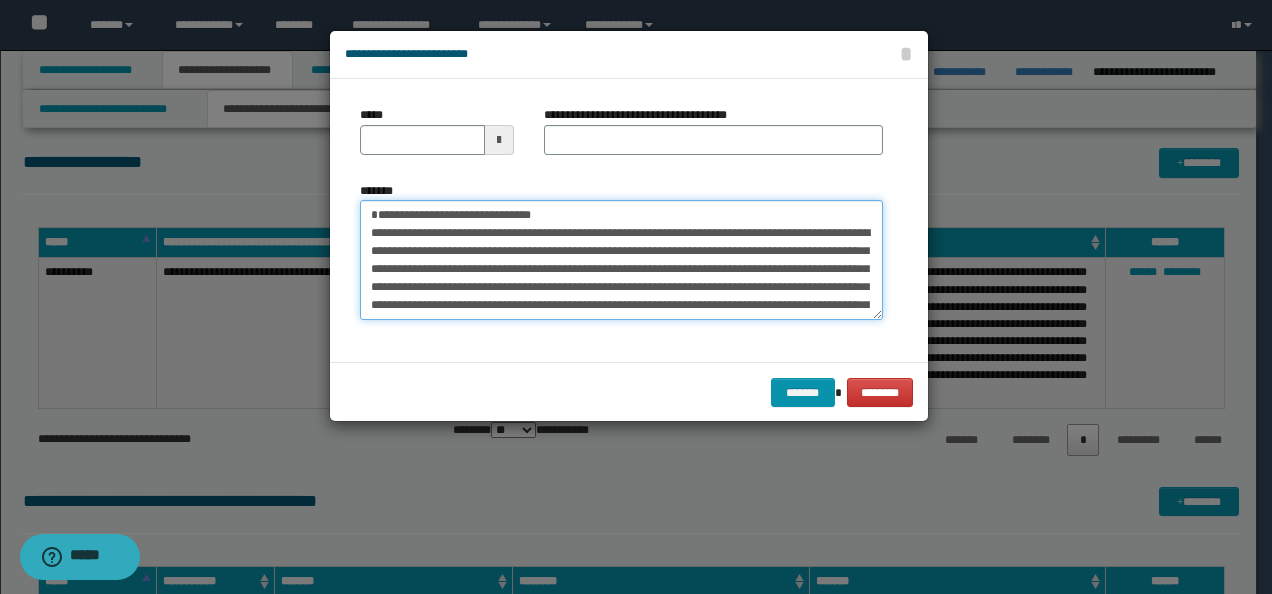 type 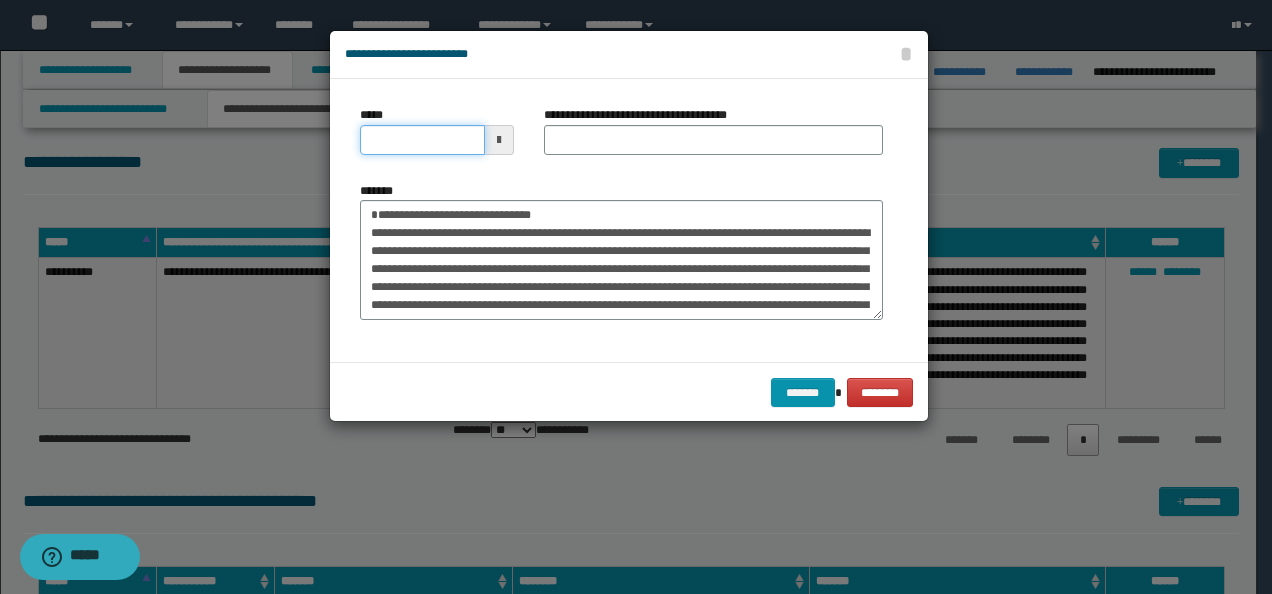 click on "*****" at bounding box center [422, 140] 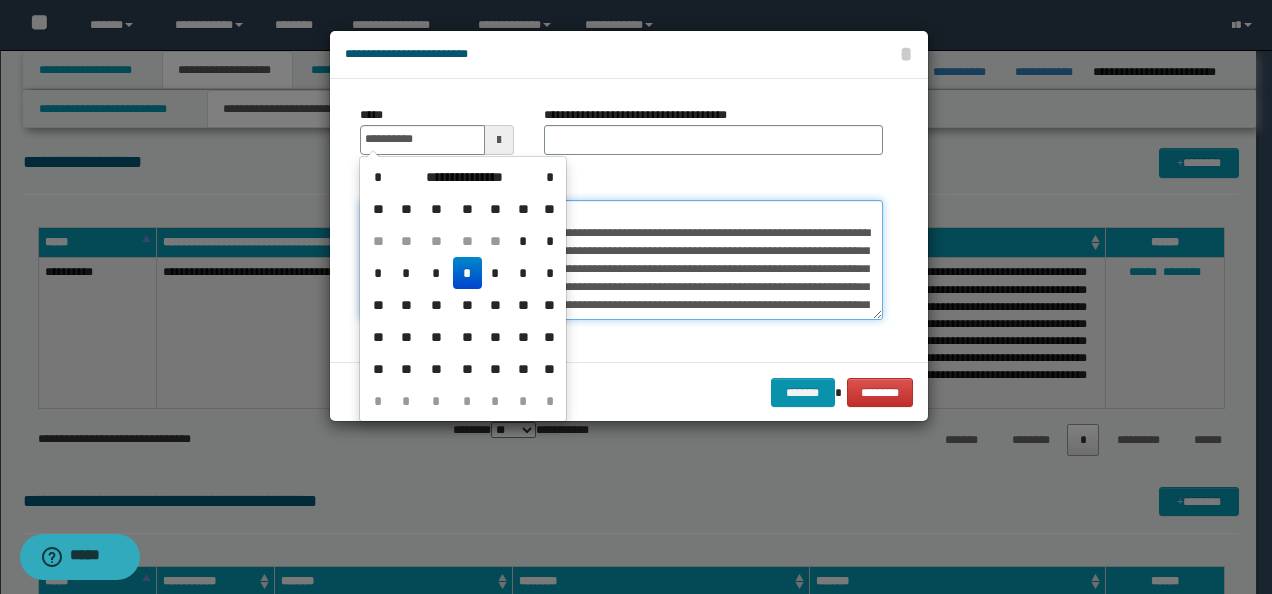 type on "**********" 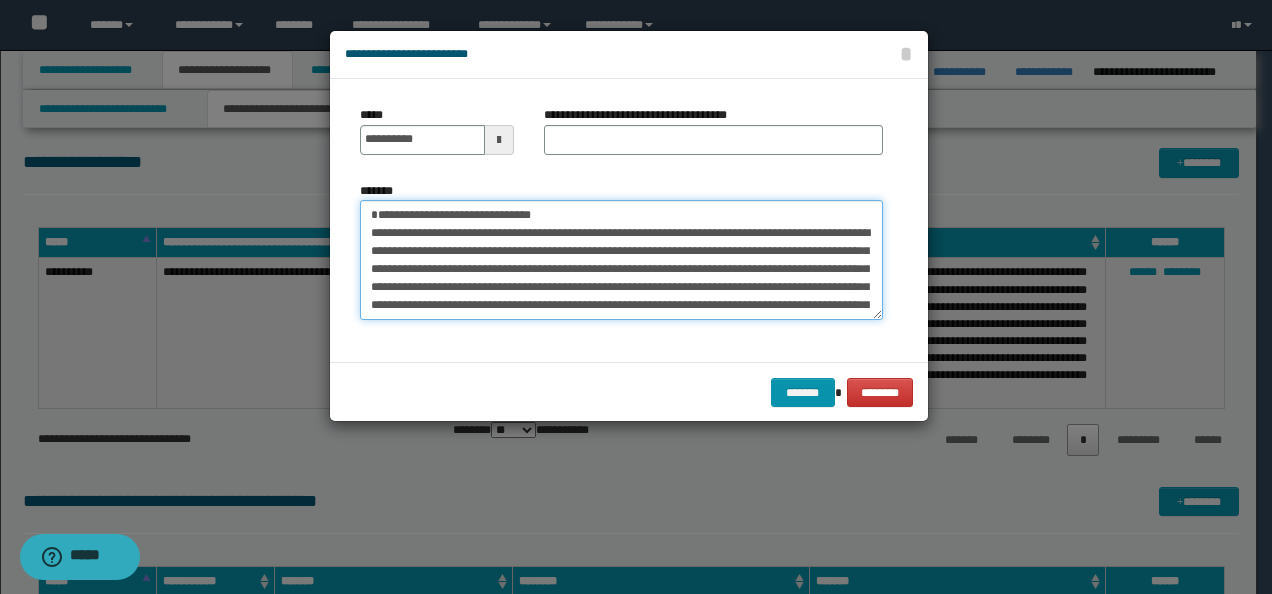 drag, startPoint x: 635, startPoint y: 214, endPoint x: 273, endPoint y: 217, distance: 362.01242 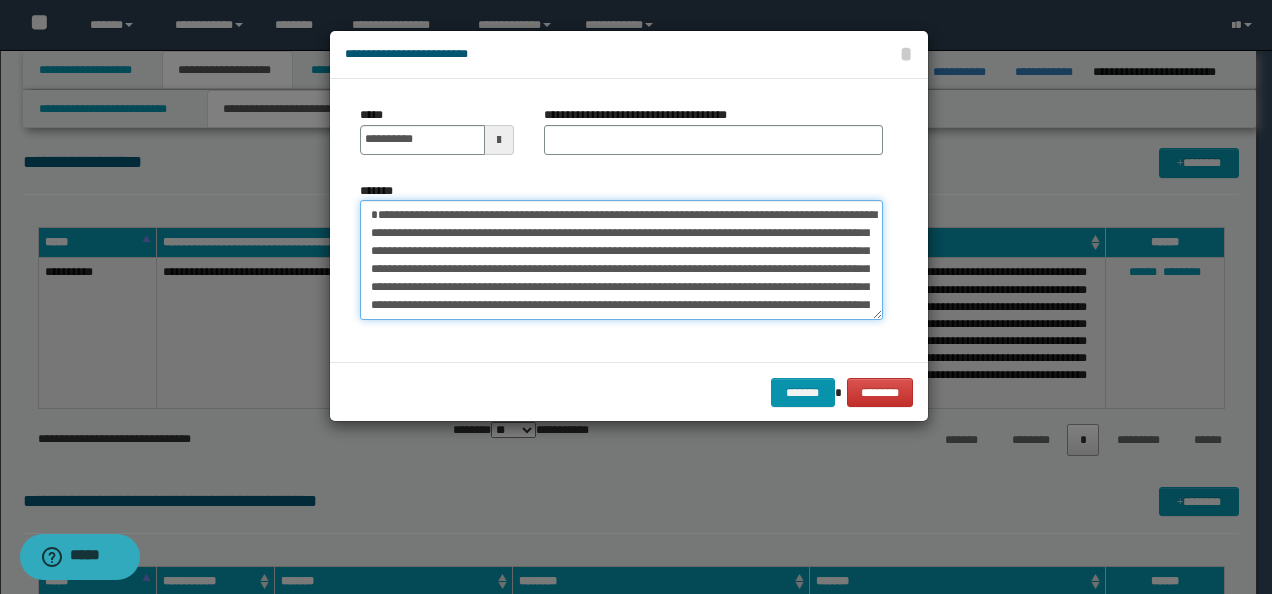 type on "**********" 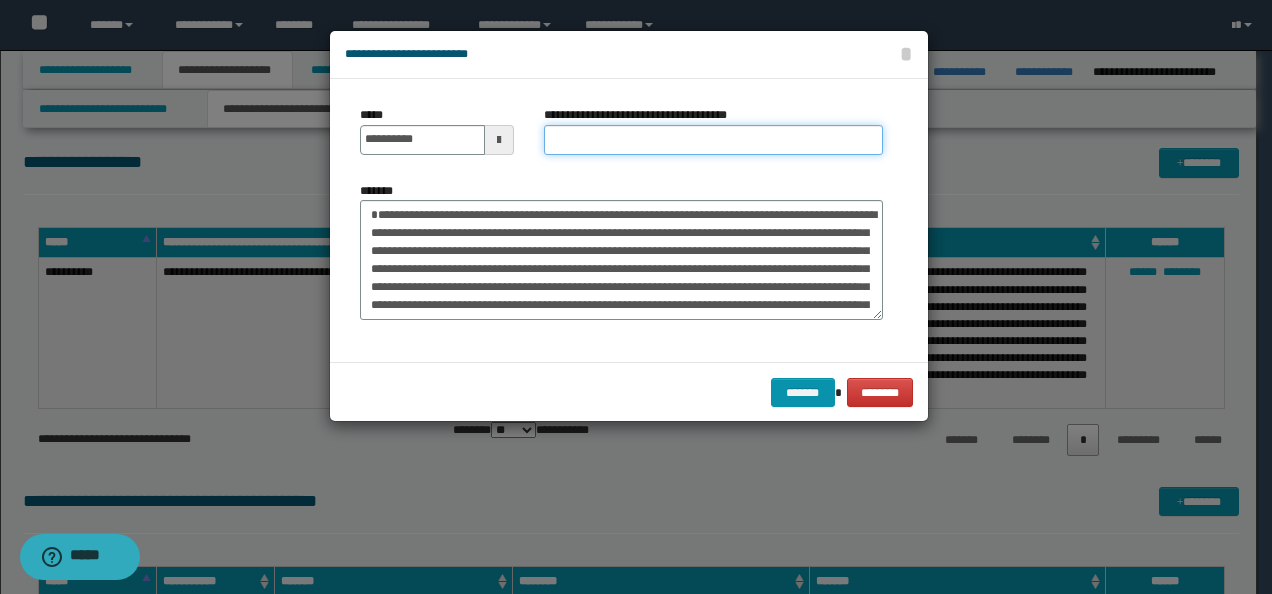 click on "**********" at bounding box center [713, 140] 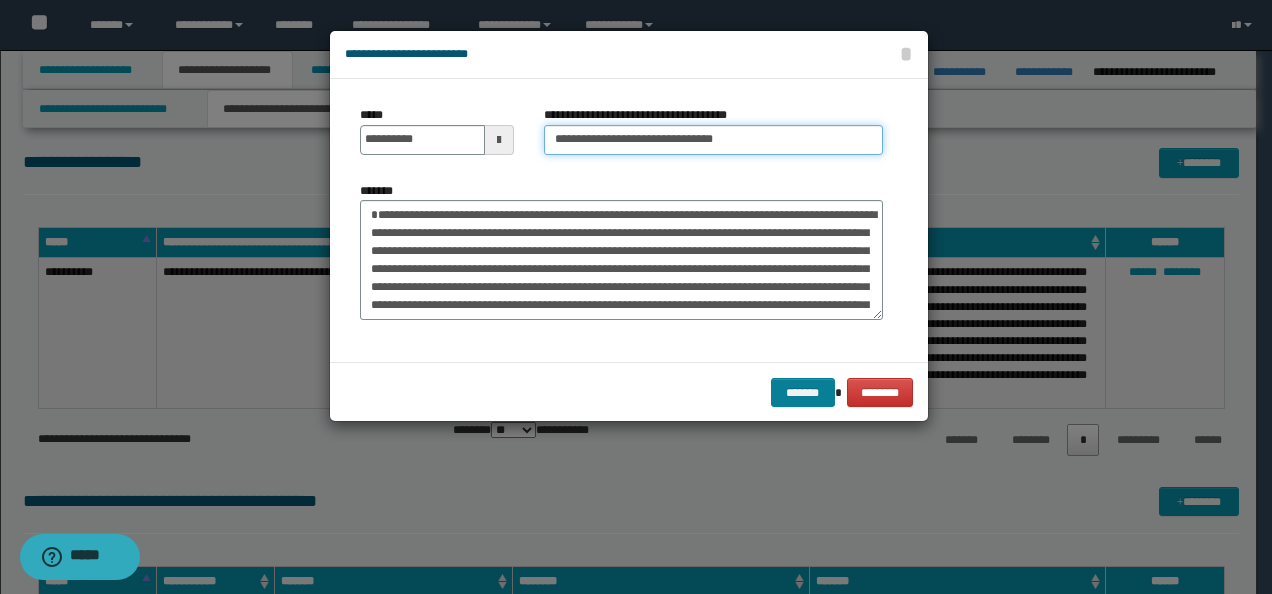 type on "**********" 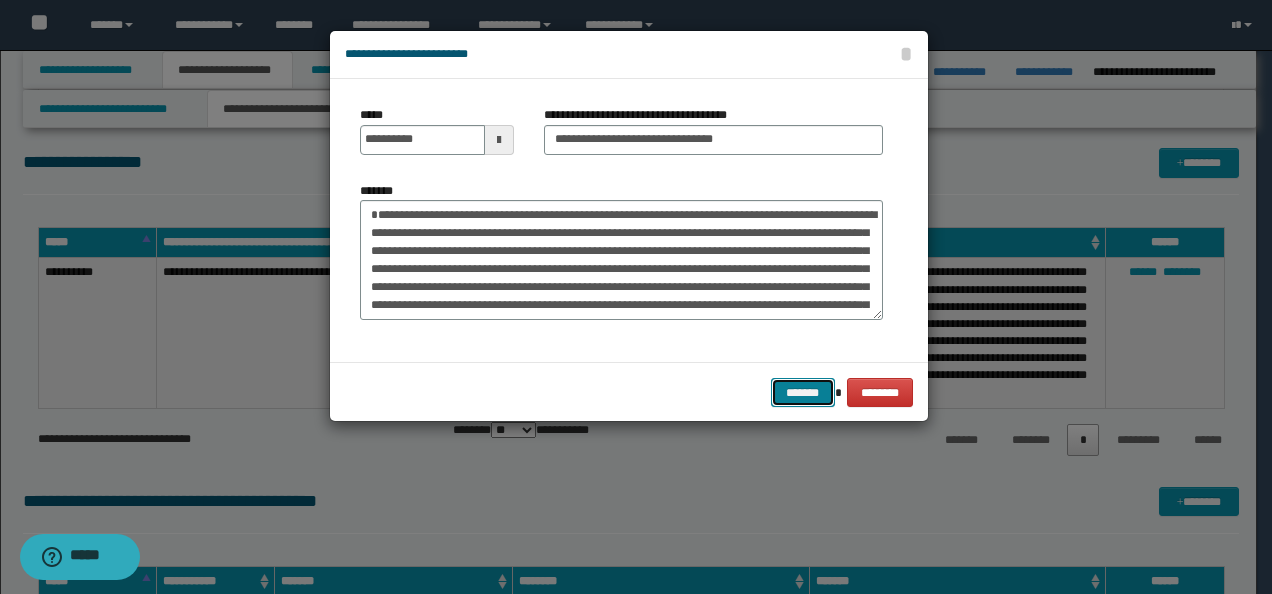click on "*******" at bounding box center [803, 392] 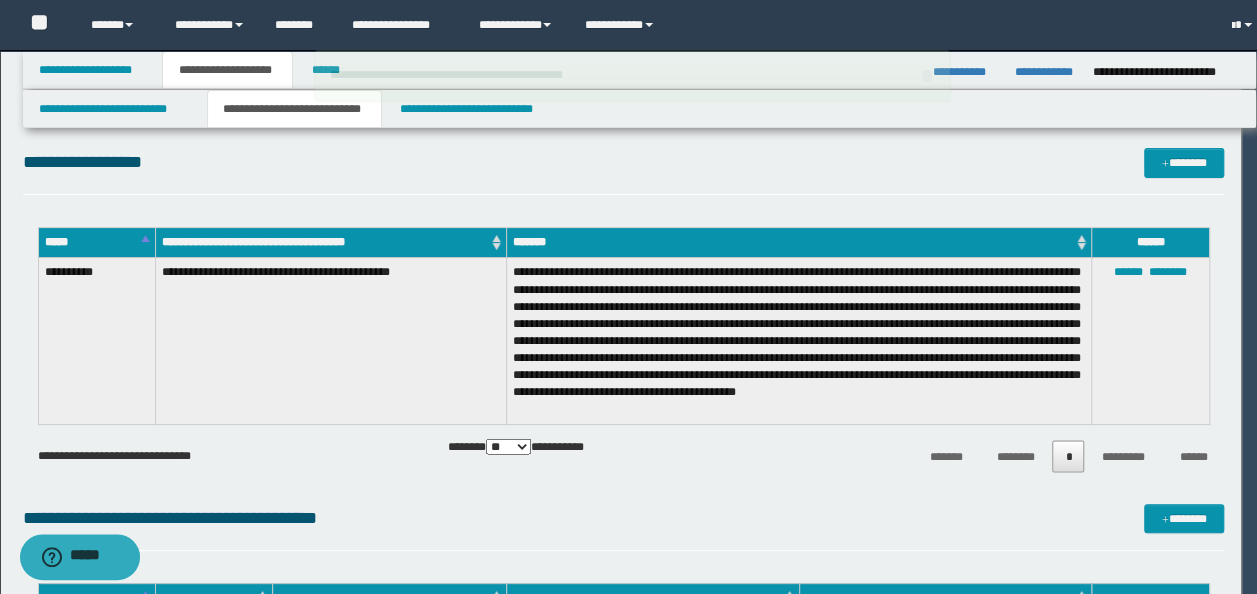 type 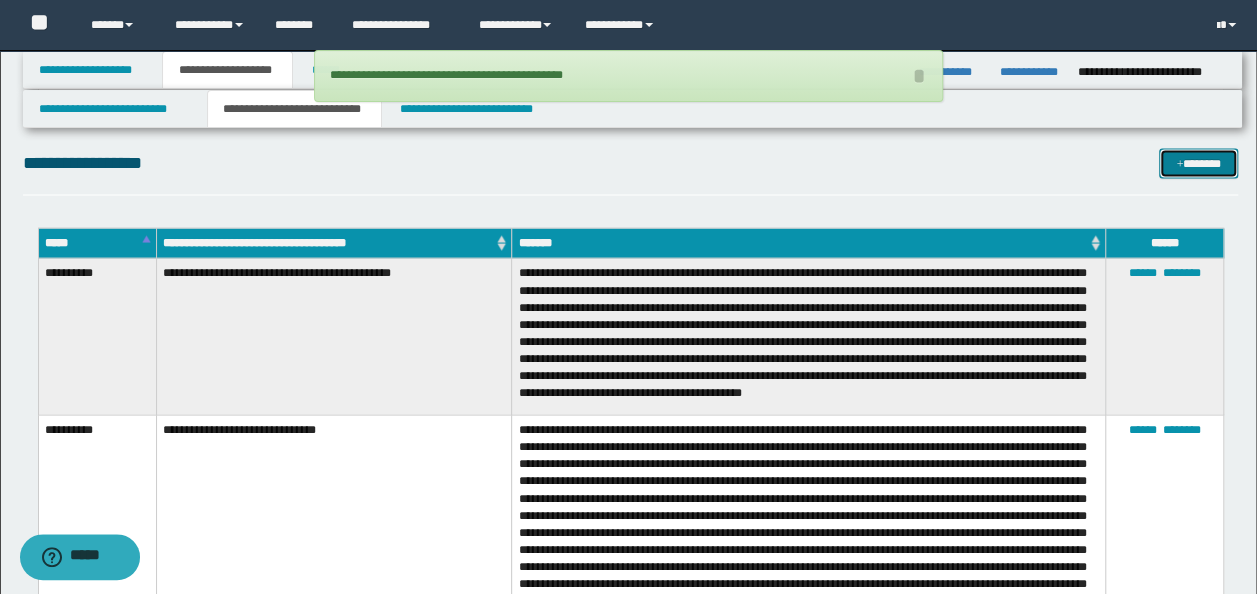 click on "*******" at bounding box center [1198, 162] 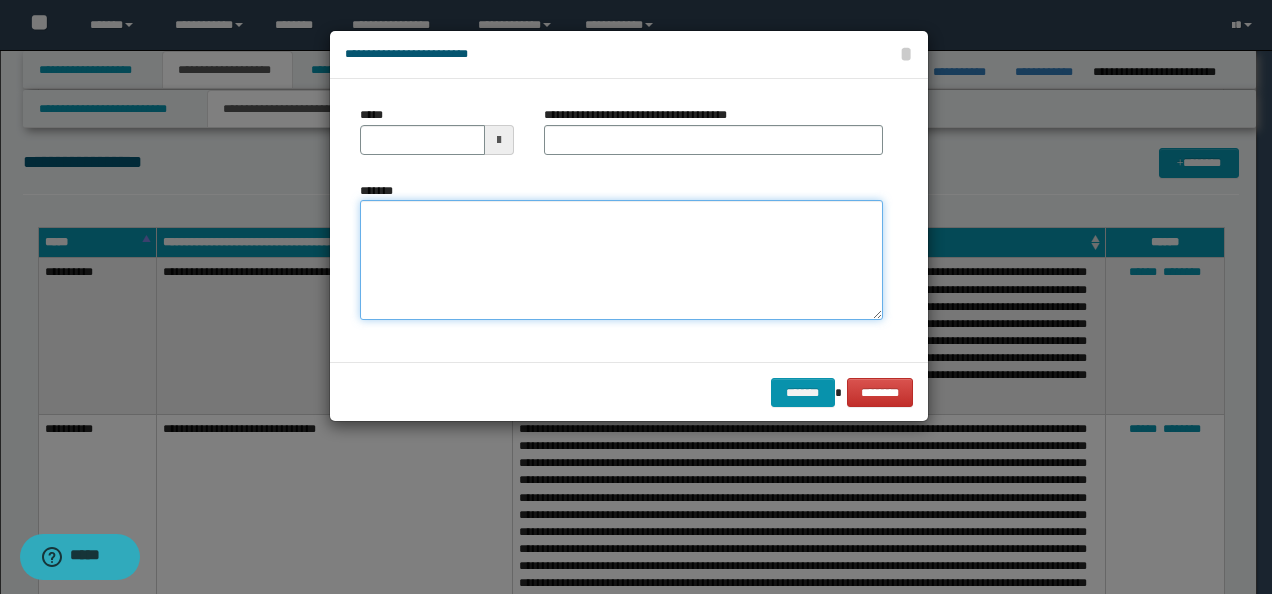 click on "*******" at bounding box center [621, 259] 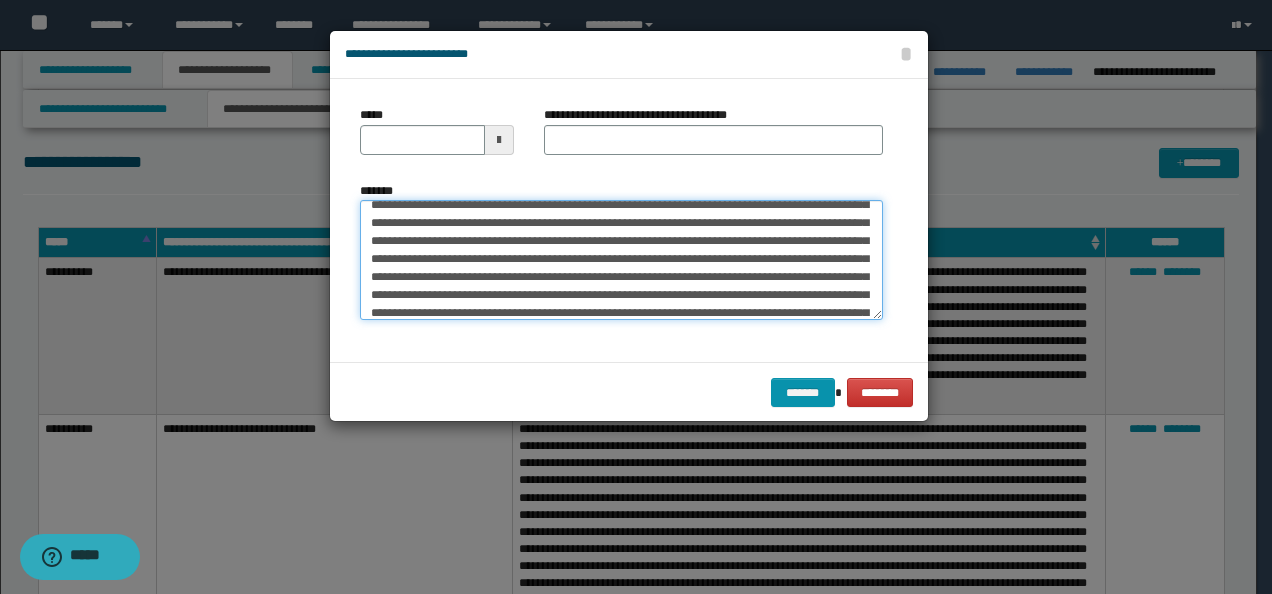 scroll, scrollTop: 0, scrollLeft: 0, axis: both 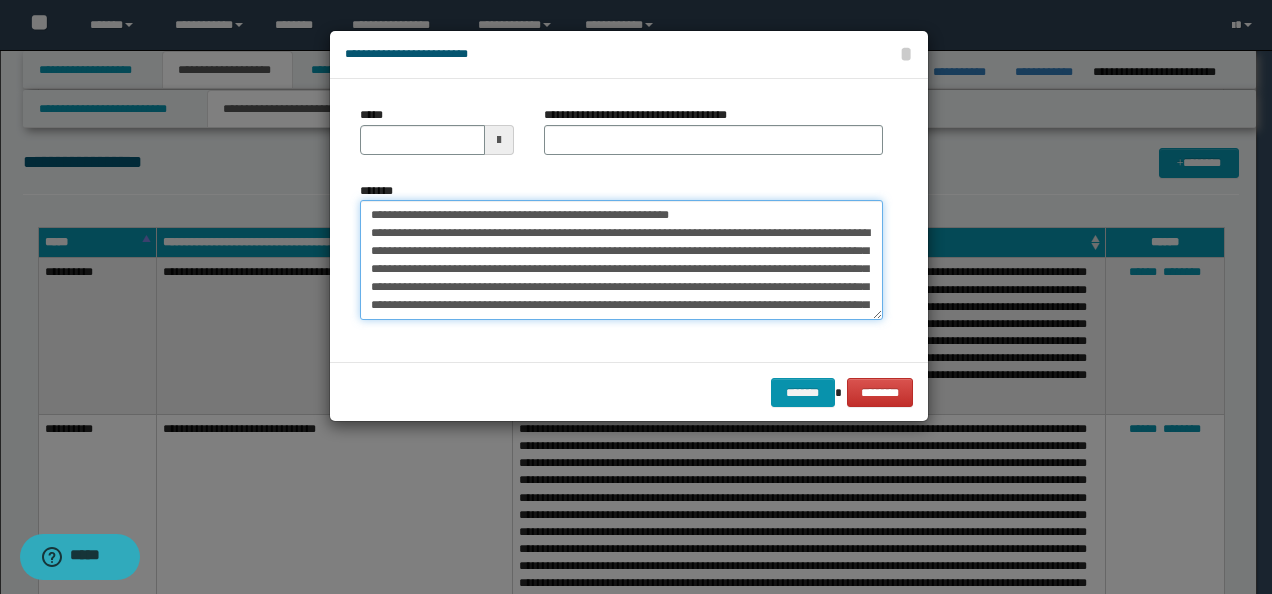 drag, startPoint x: 430, startPoint y: 208, endPoint x: 315, endPoint y: 202, distance: 115.15642 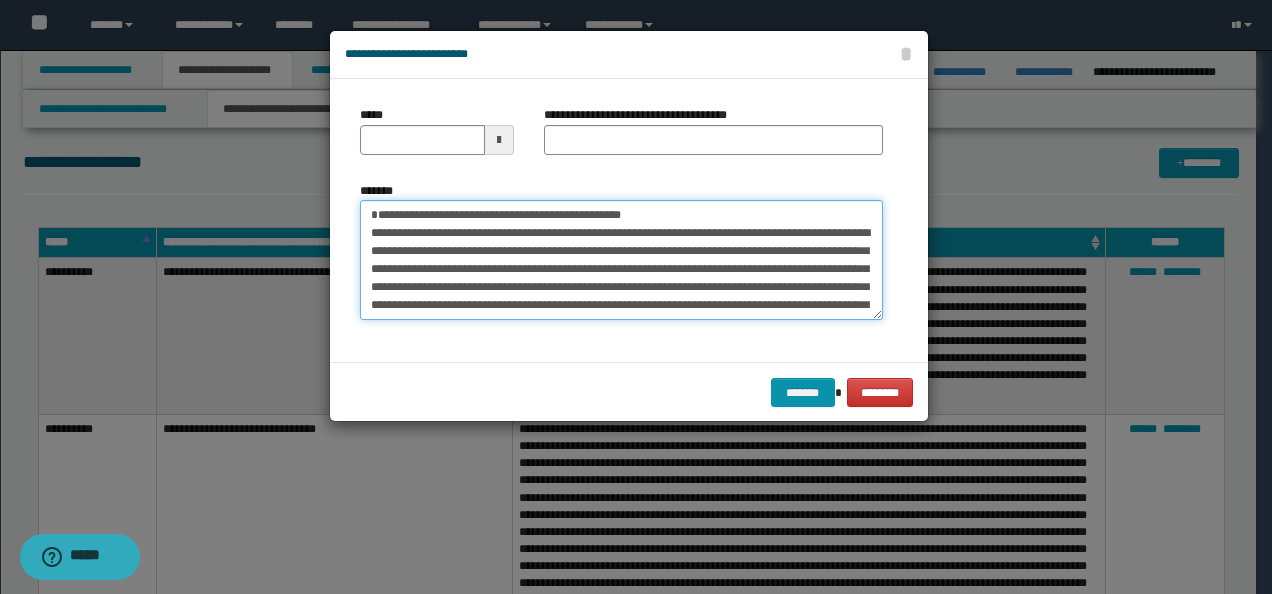 type 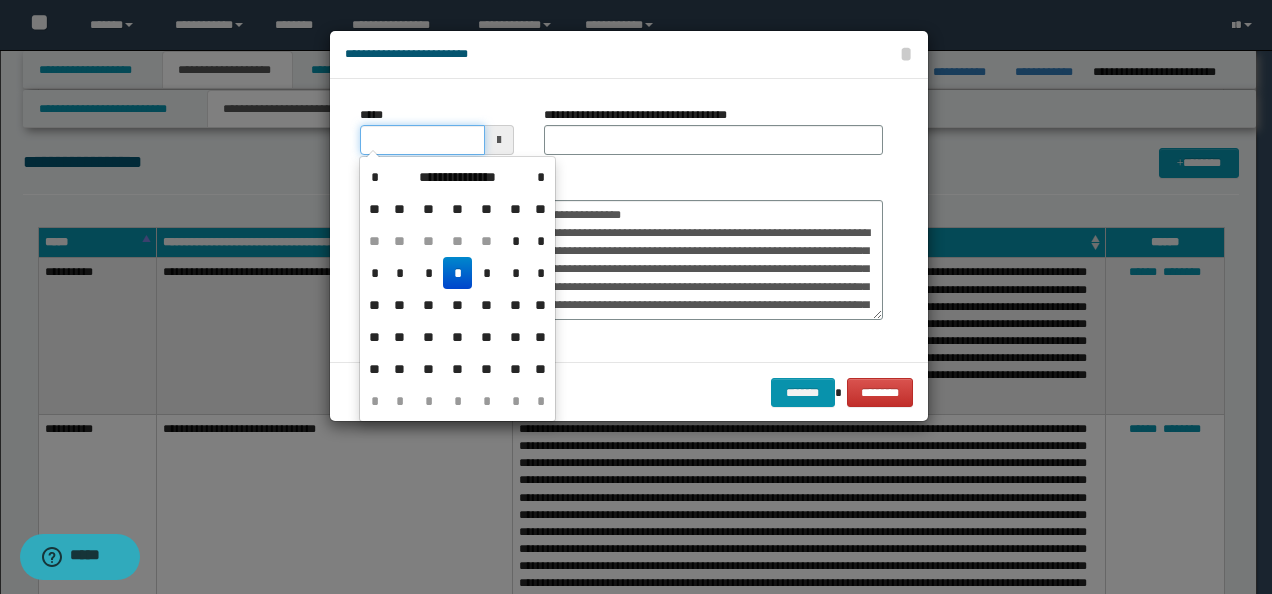 click on "*****" at bounding box center [422, 140] 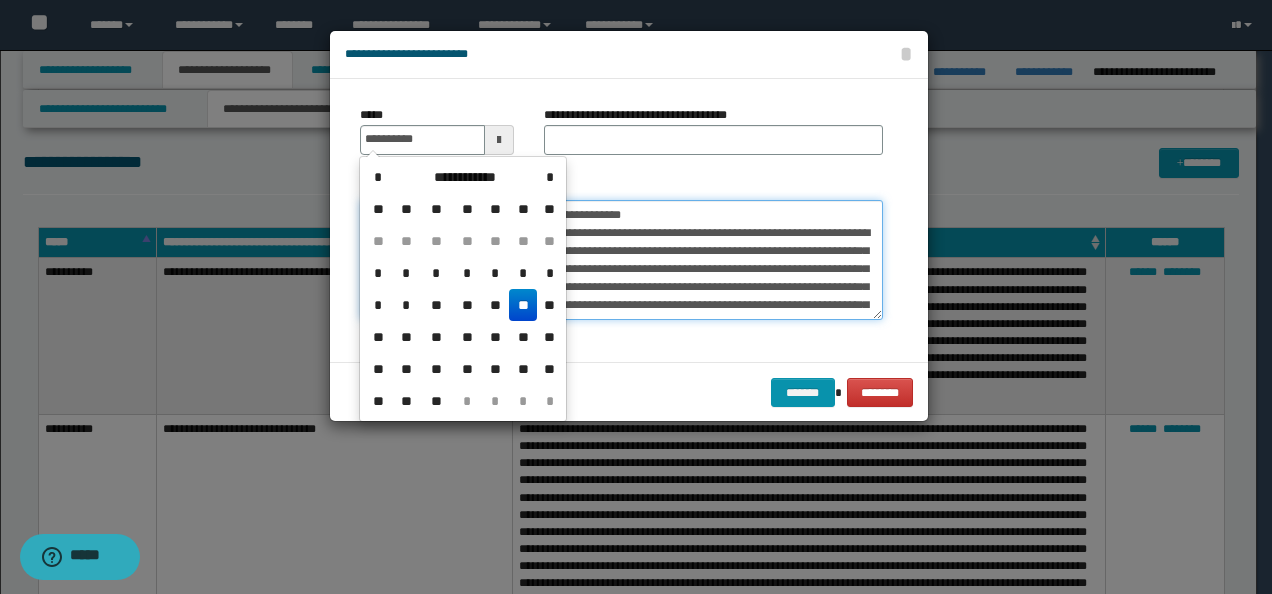 type on "**********" 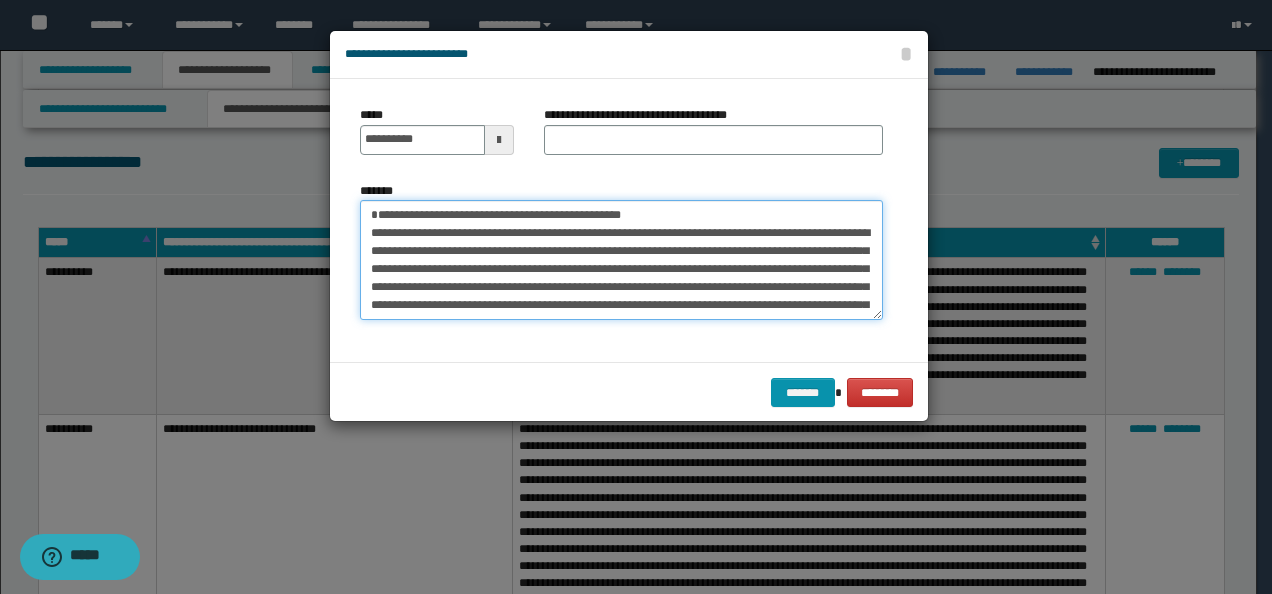 drag, startPoint x: 644, startPoint y: 212, endPoint x: 345, endPoint y: 202, distance: 299.16718 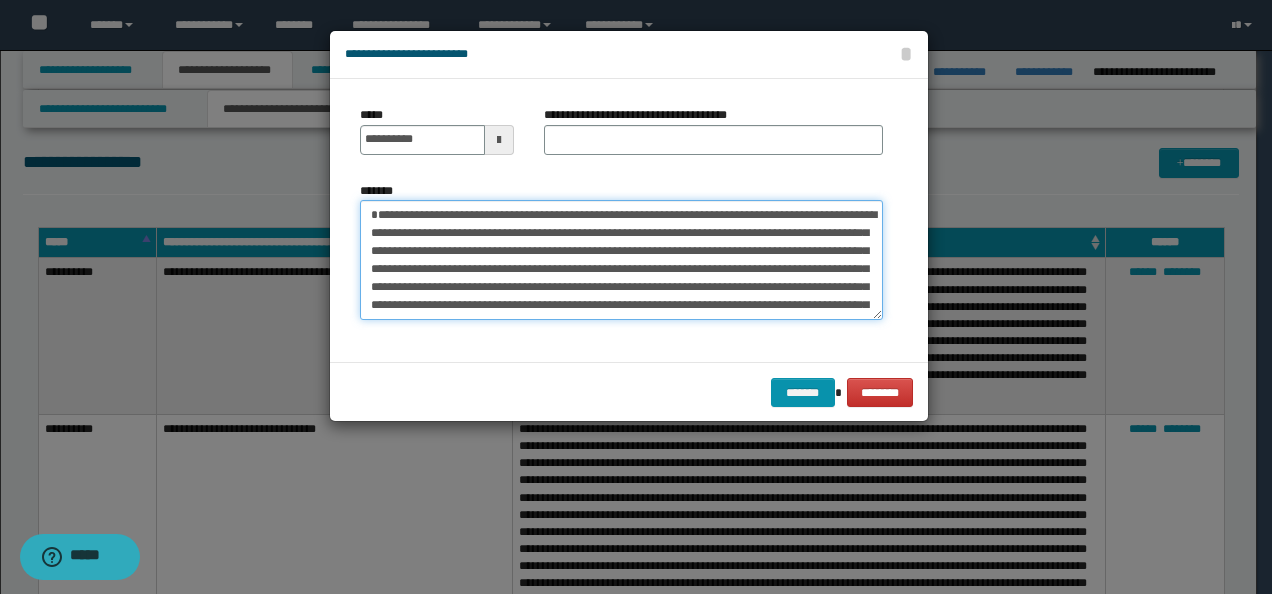 type on "**********" 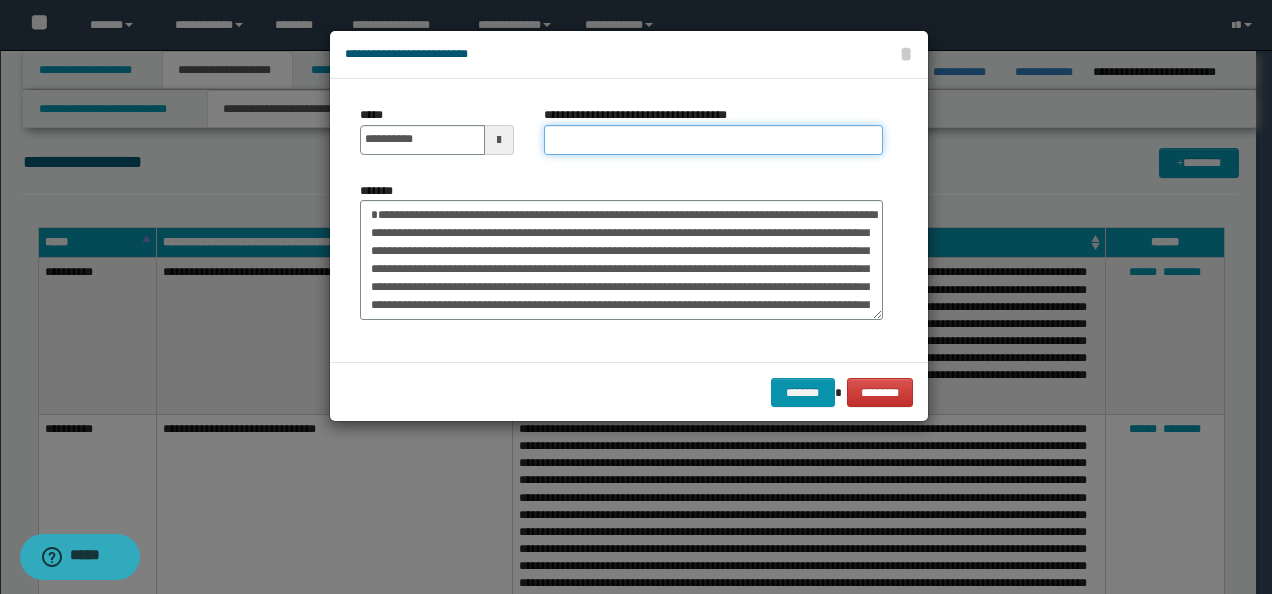 click on "**********" at bounding box center (713, 140) 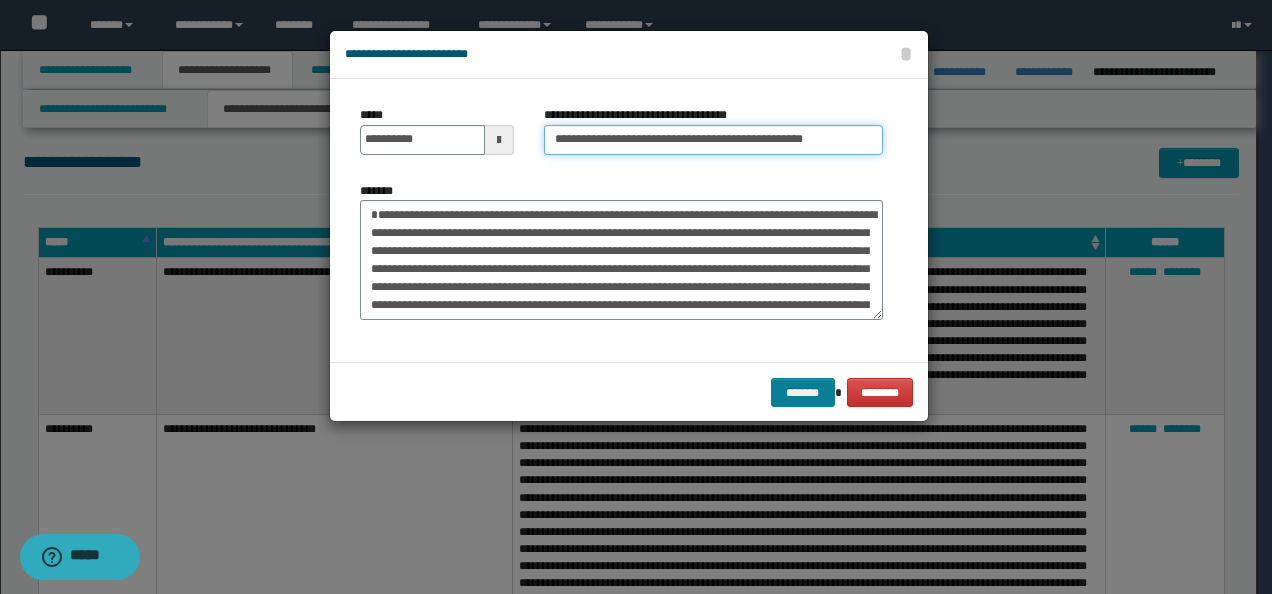 type on "**********" 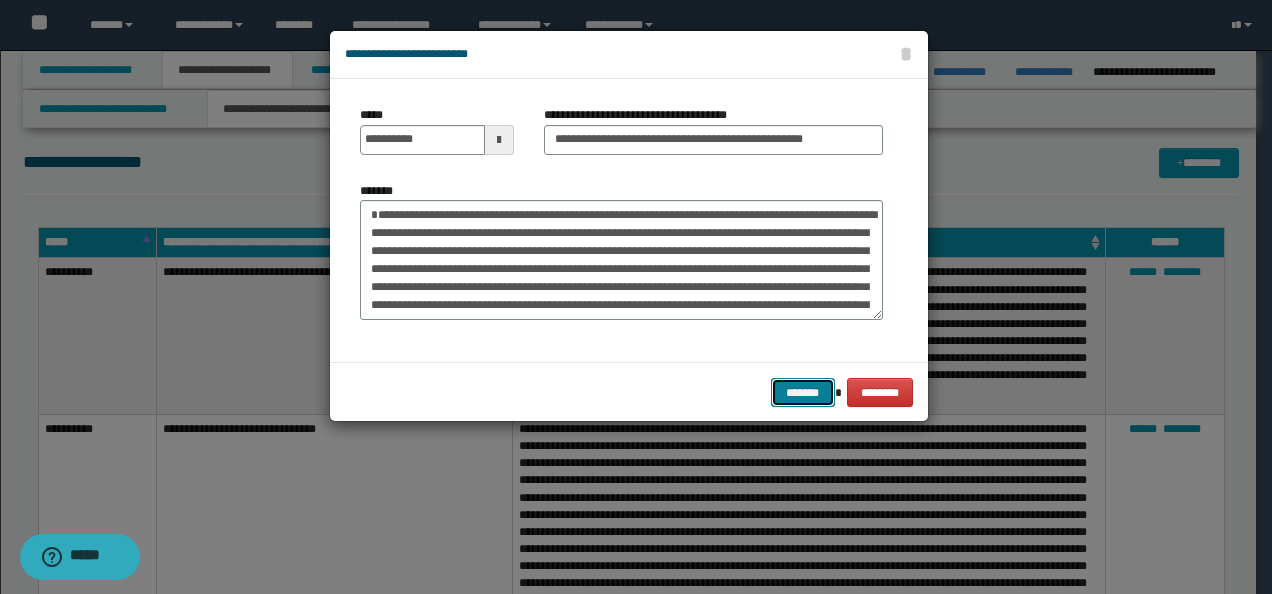 click on "*******" at bounding box center [803, 392] 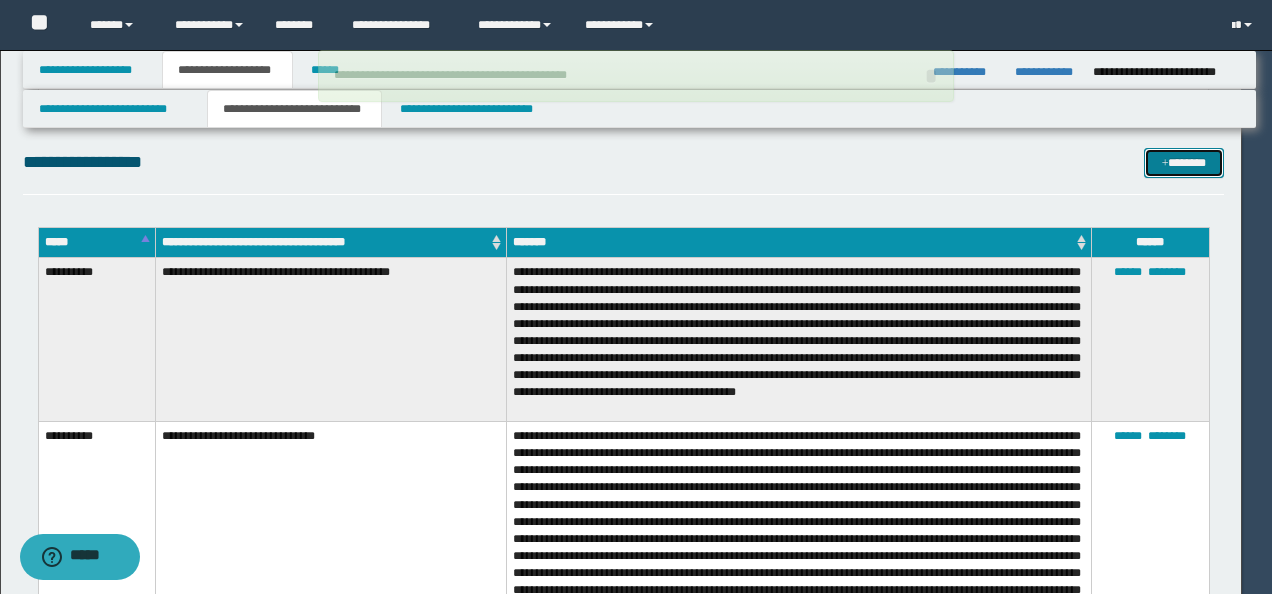 type 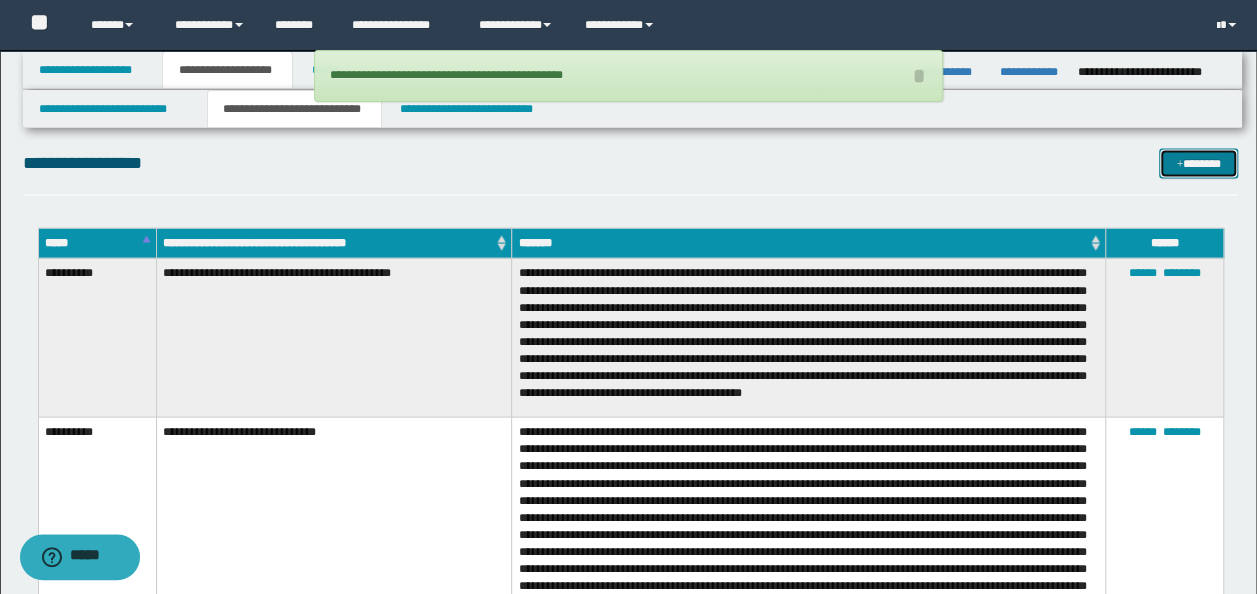 click on "*******" at bounding box center [1198, 162] 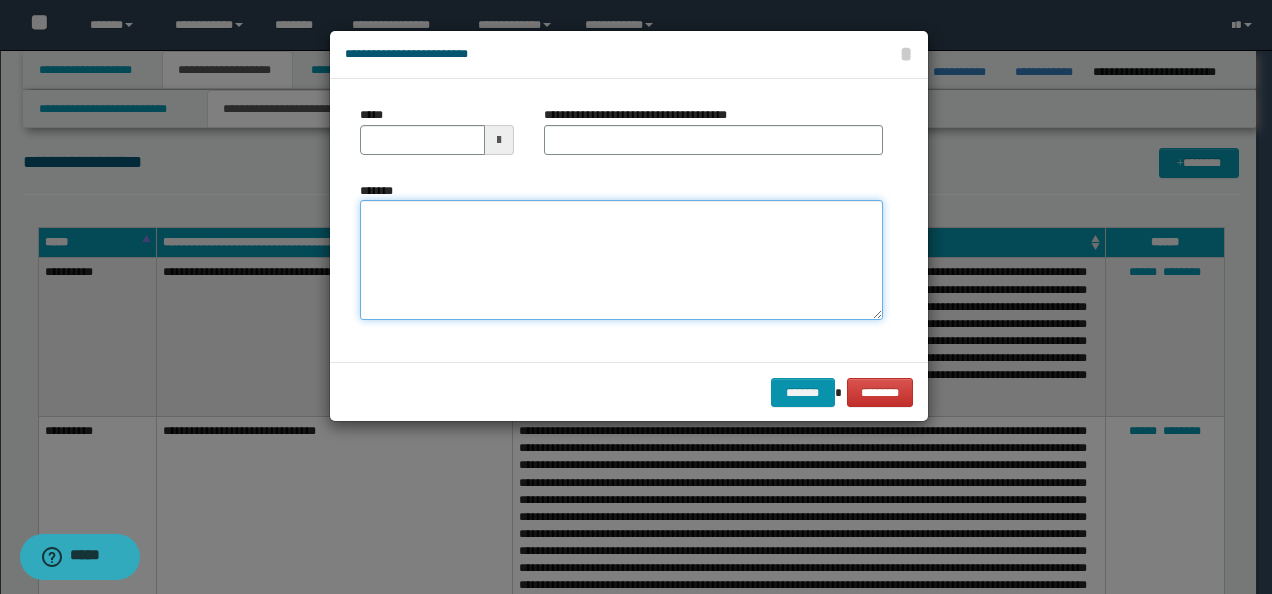 click on "*******" at bounding box center (621, 259) 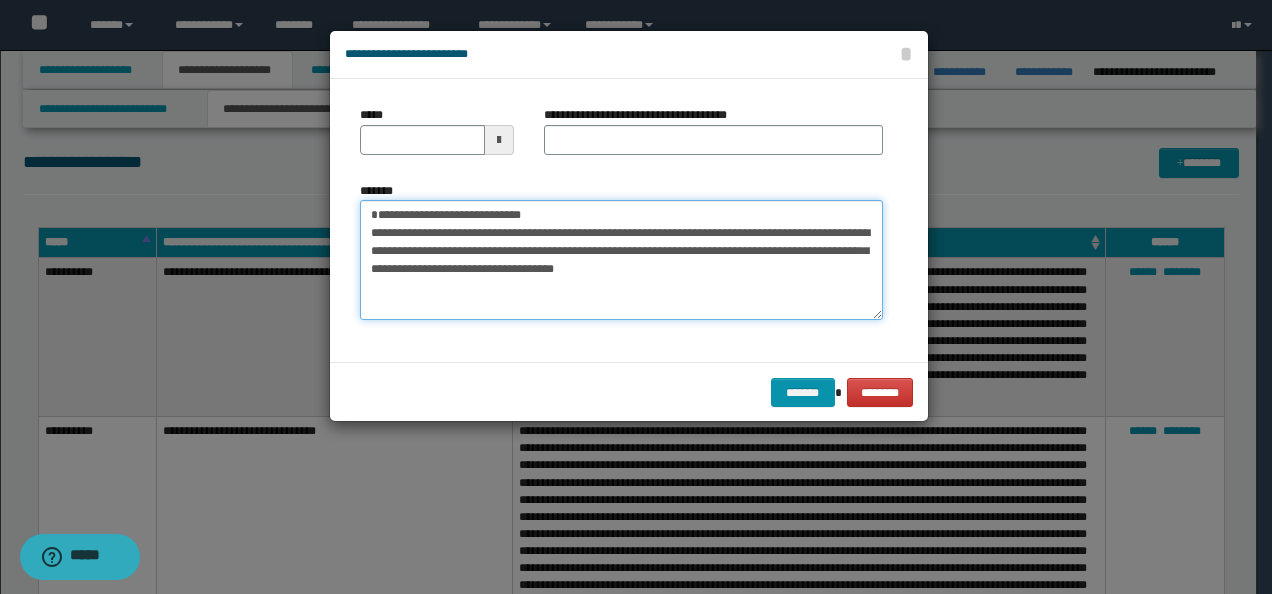 drag, startPoint x: 354, startPoint y: 220, endPoint x: 318, endPoint y: 184, distance: 50.91169 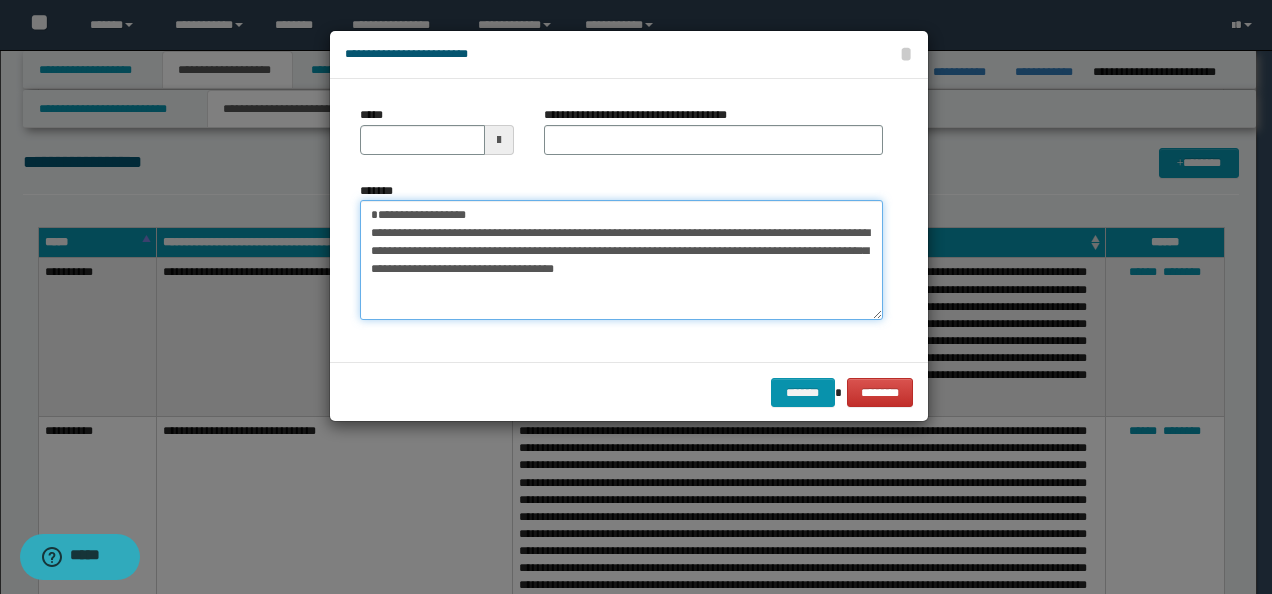 type 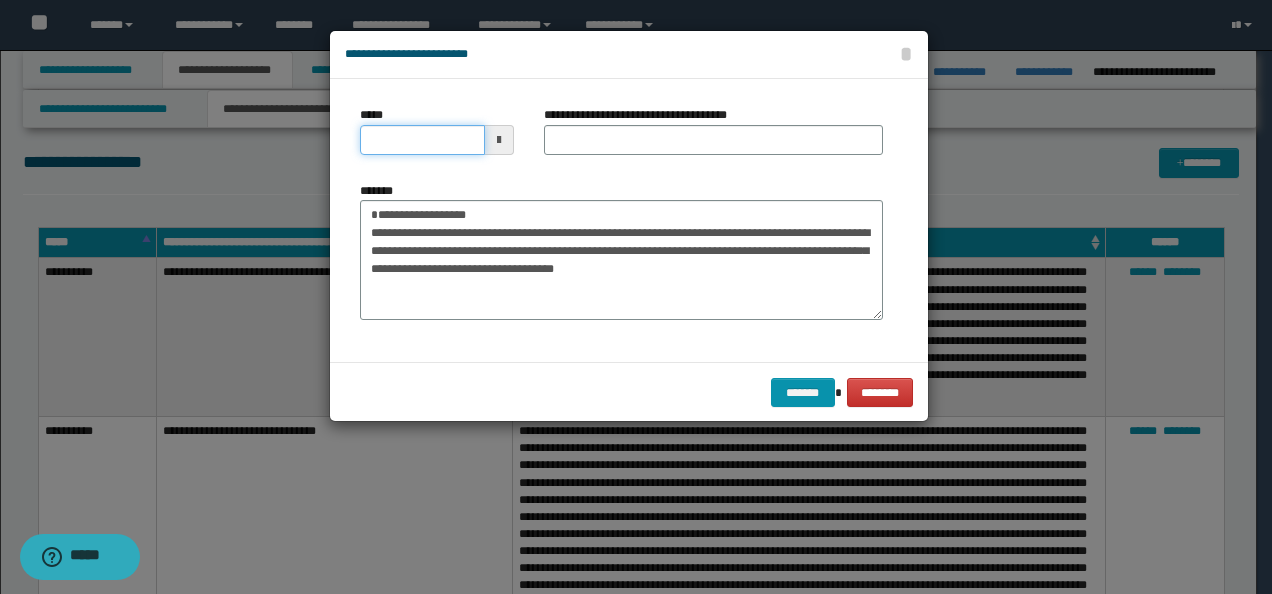 click on "*****" at bounding box center (422, 140) 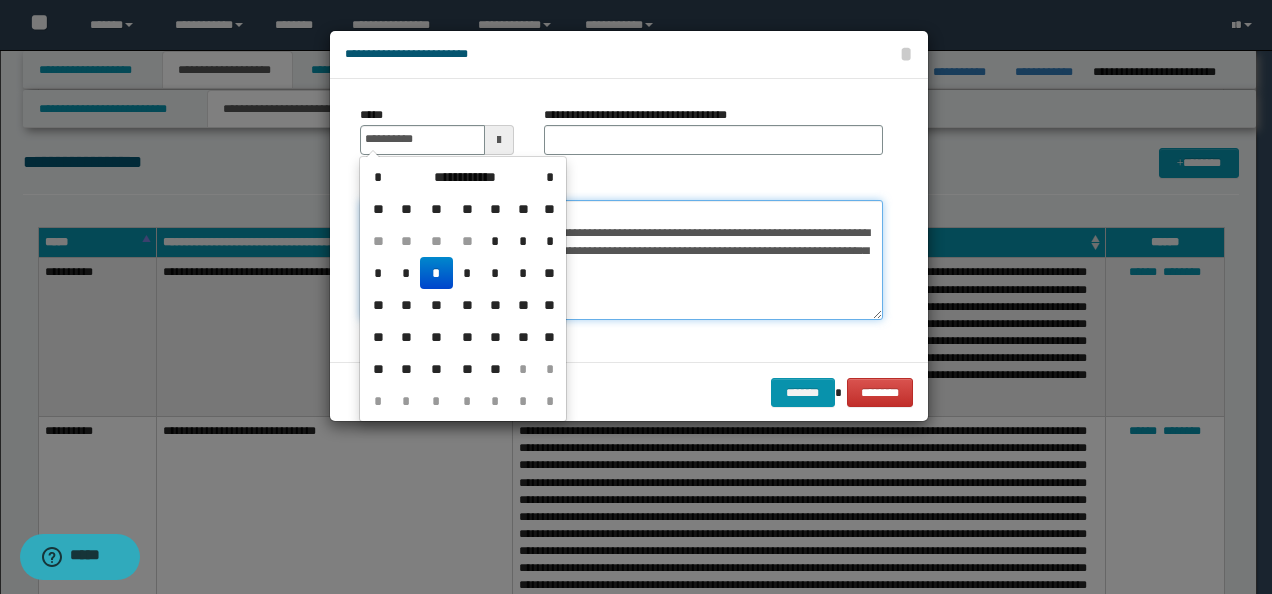 type on "**********" 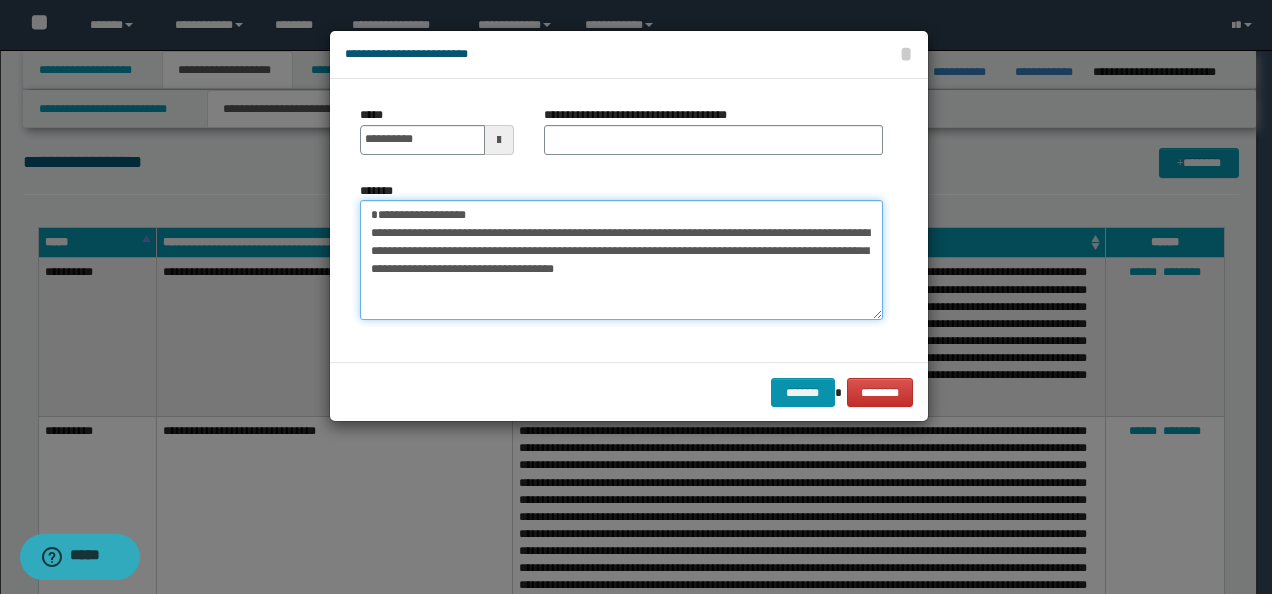 drag, startPoint x: 272, startPoint y: 217, endPoint x: 243, endPoint y: 206, distance: 31.016125 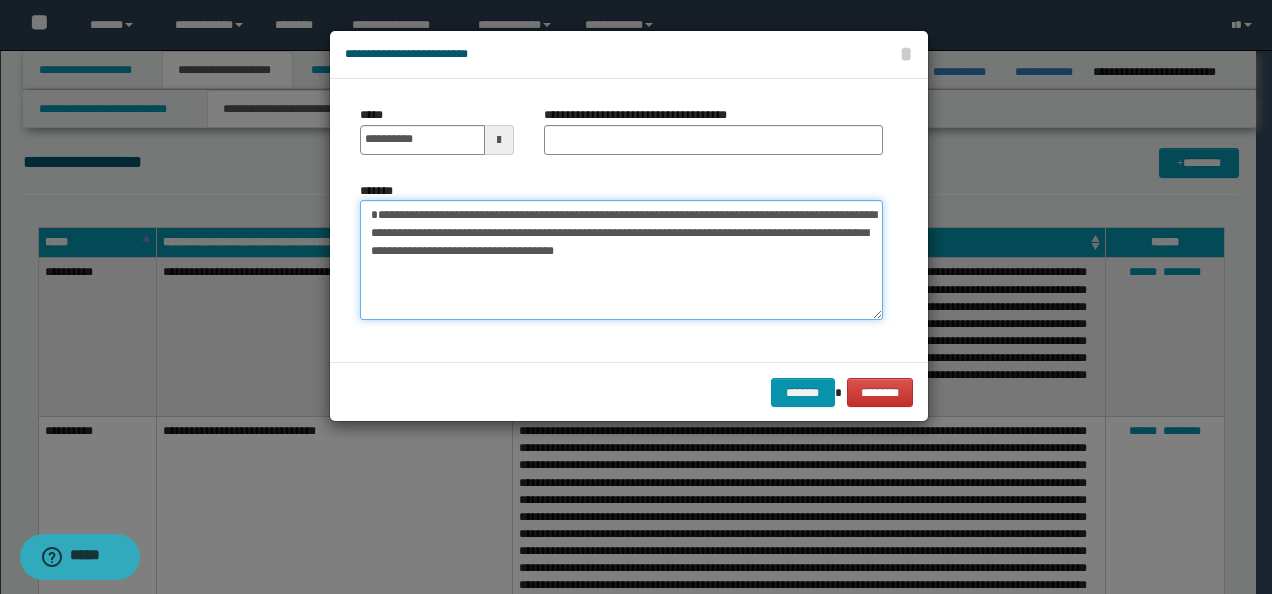 type on "**********" 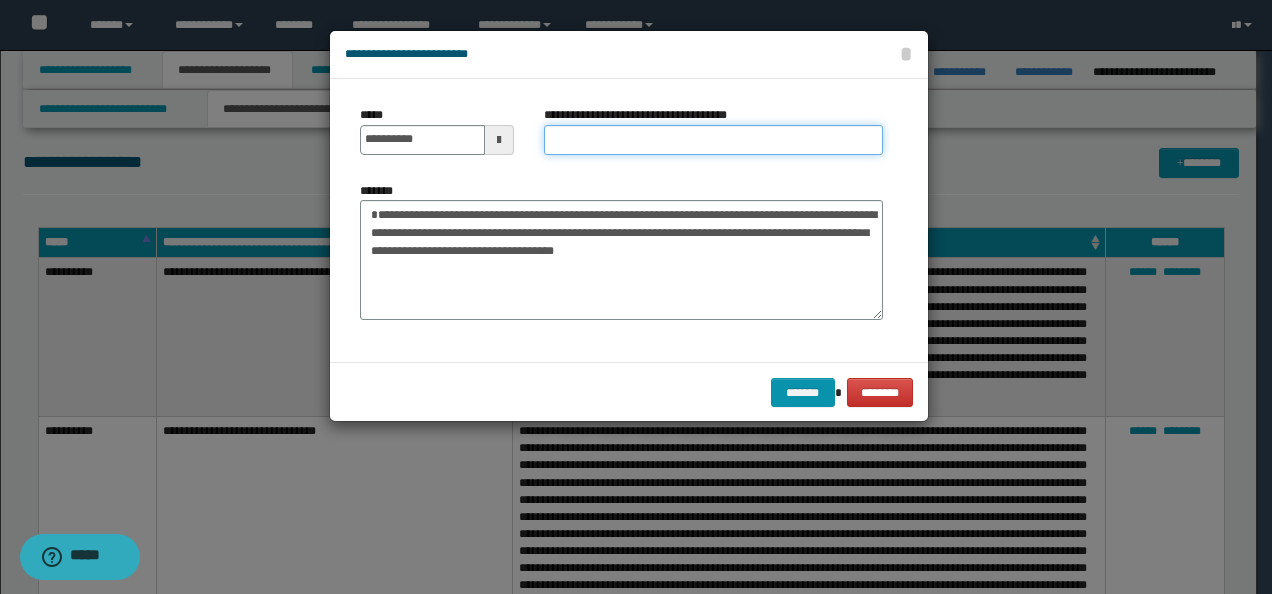 click on "**********" at bounding box center [713, 140] 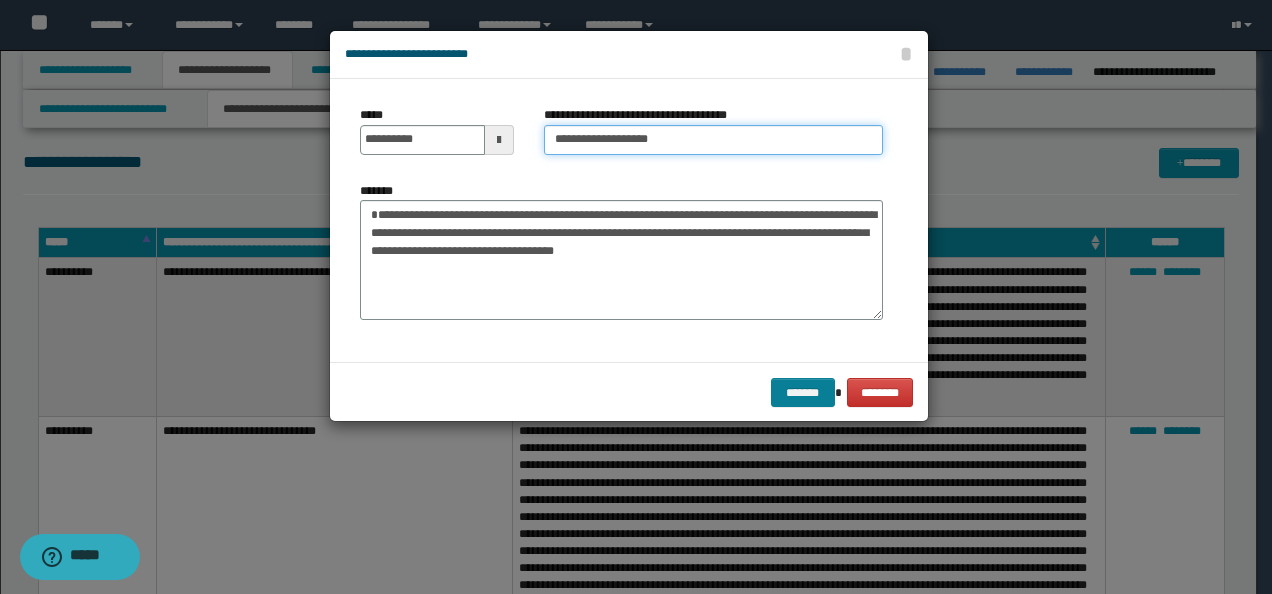 type on "**********" 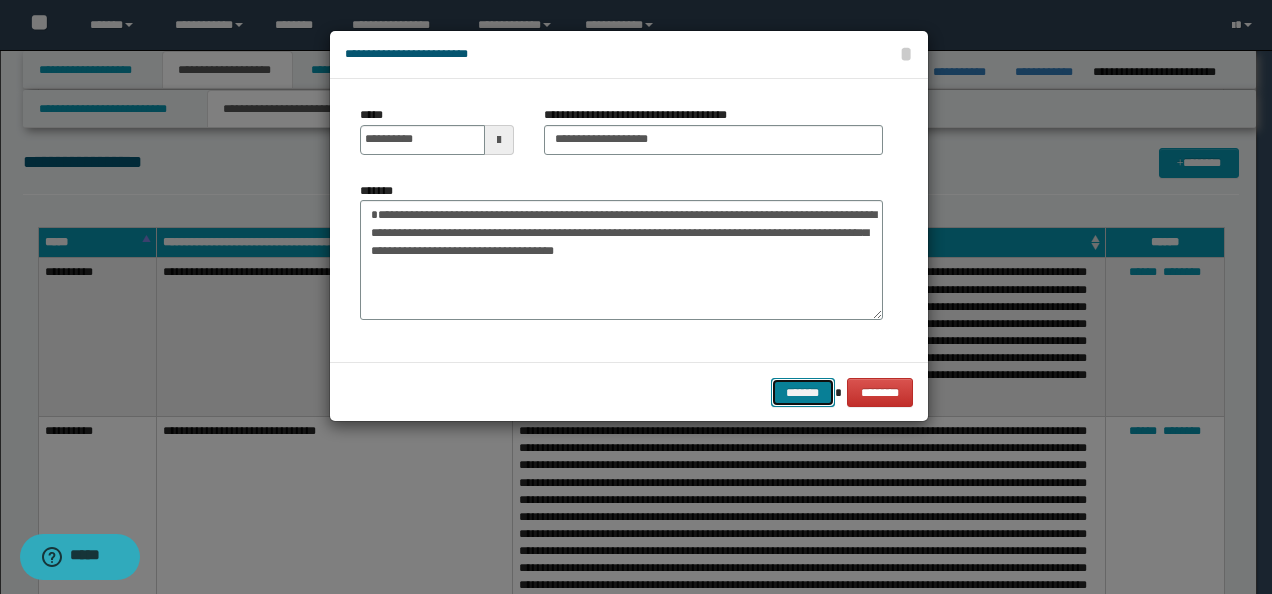 click on "*******" at bounding box center (803, 392) 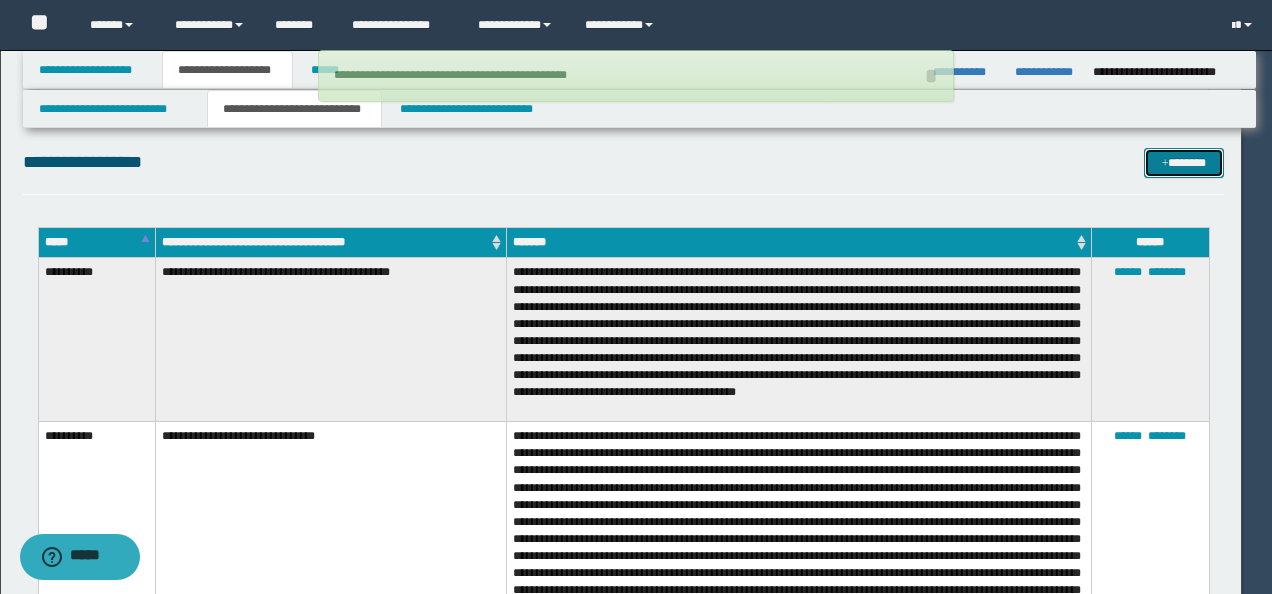type 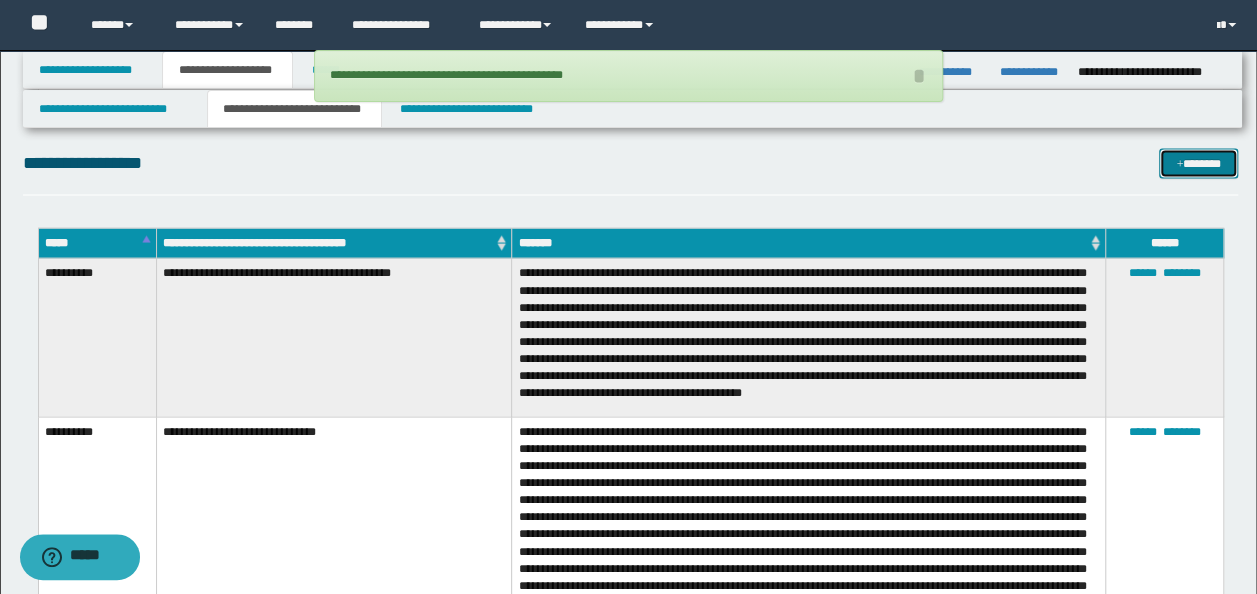 click on "*******" at bounding box center (1198, 162) 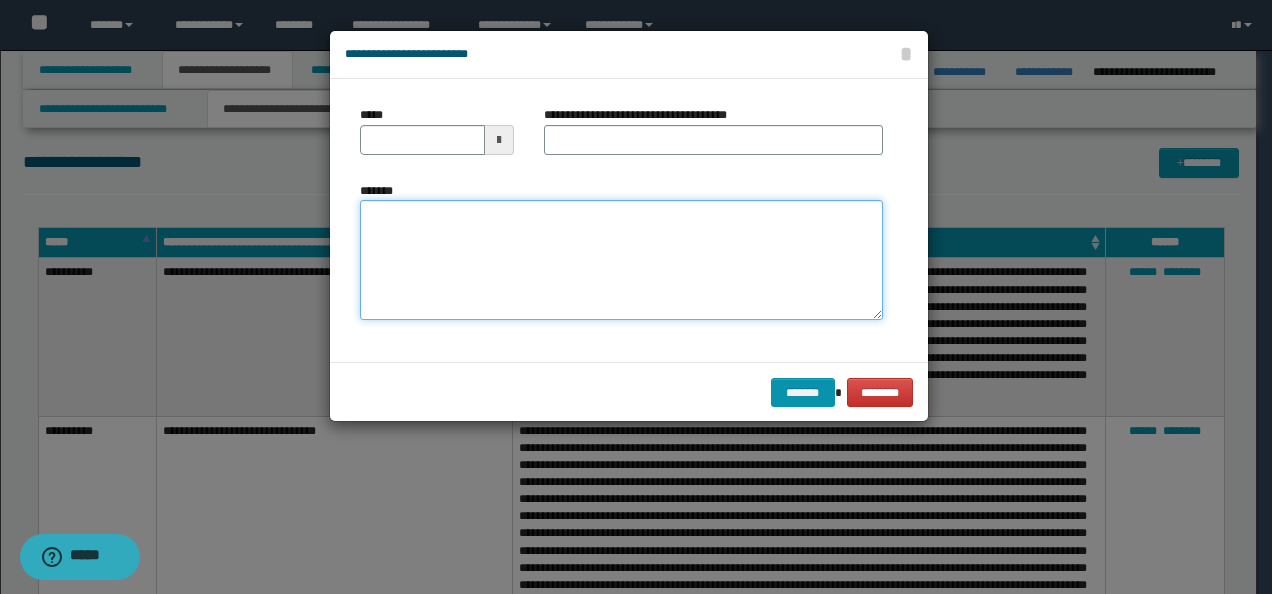 click on "*******" at bounding box center (621, 259) 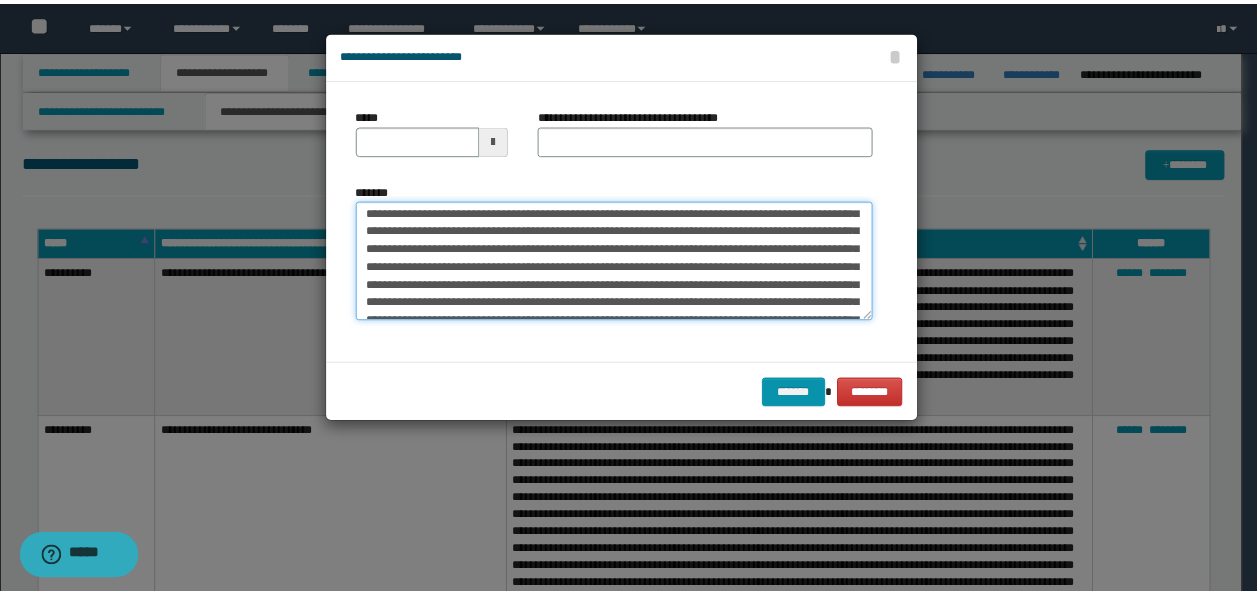 scroll, scrollTop: 0, scrollLeft: 0, axis: both 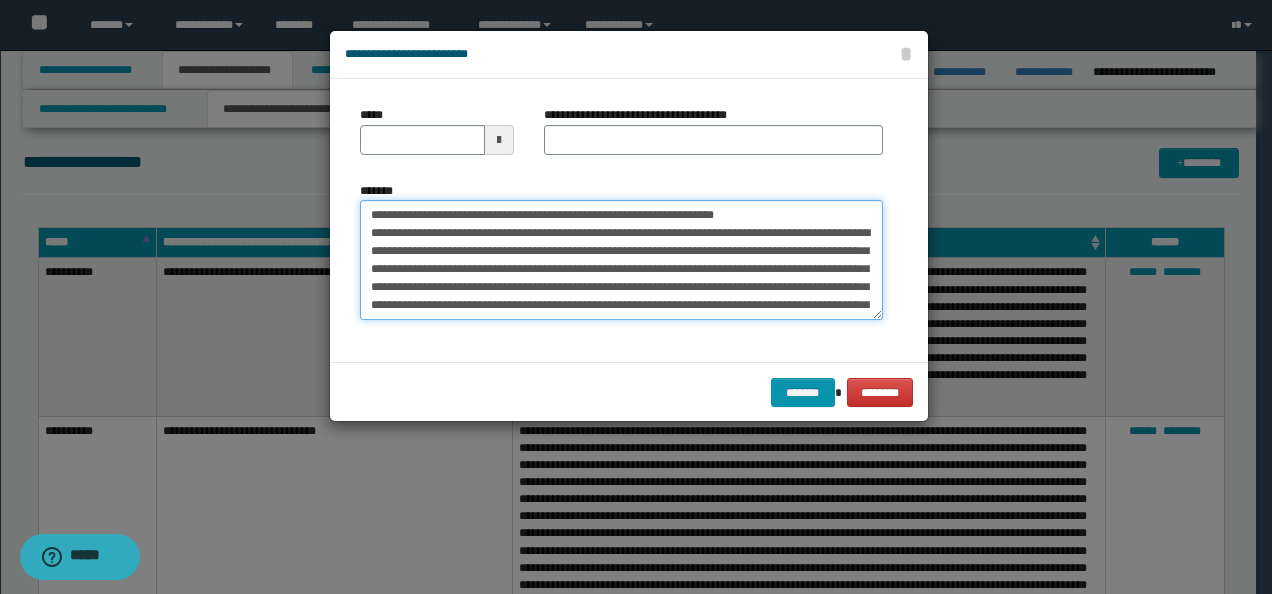 drag, startPoint x: 432, startPoint y: 216, endPoint x: 216, endPoint y: 172, distance: 220.43593 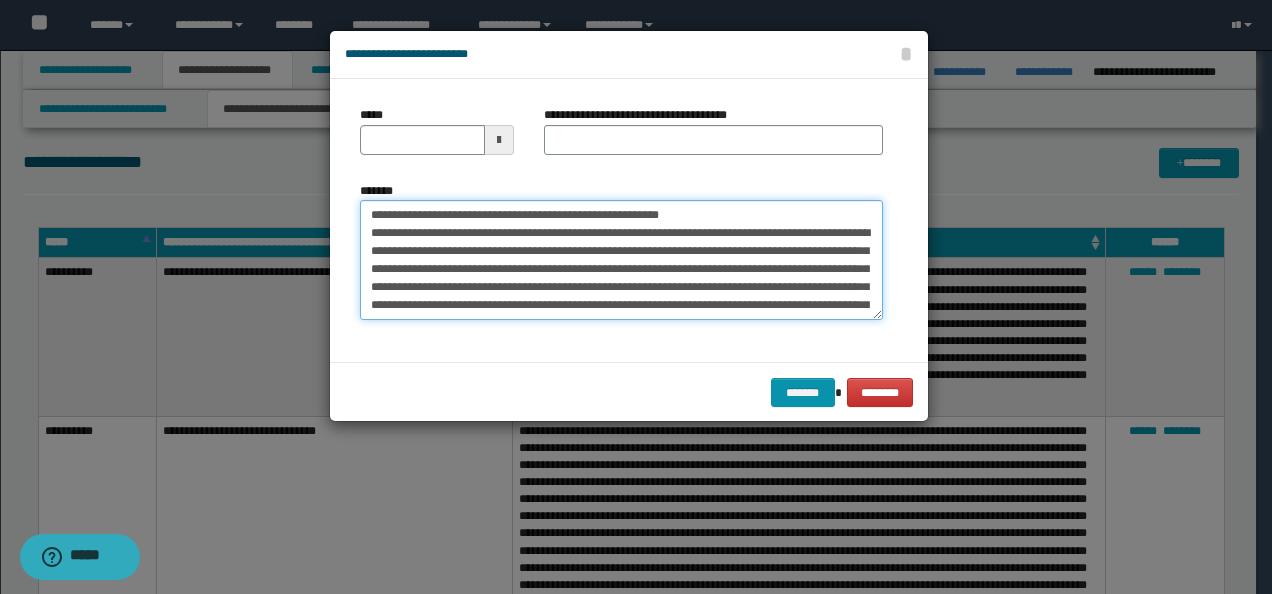 type on "**********" 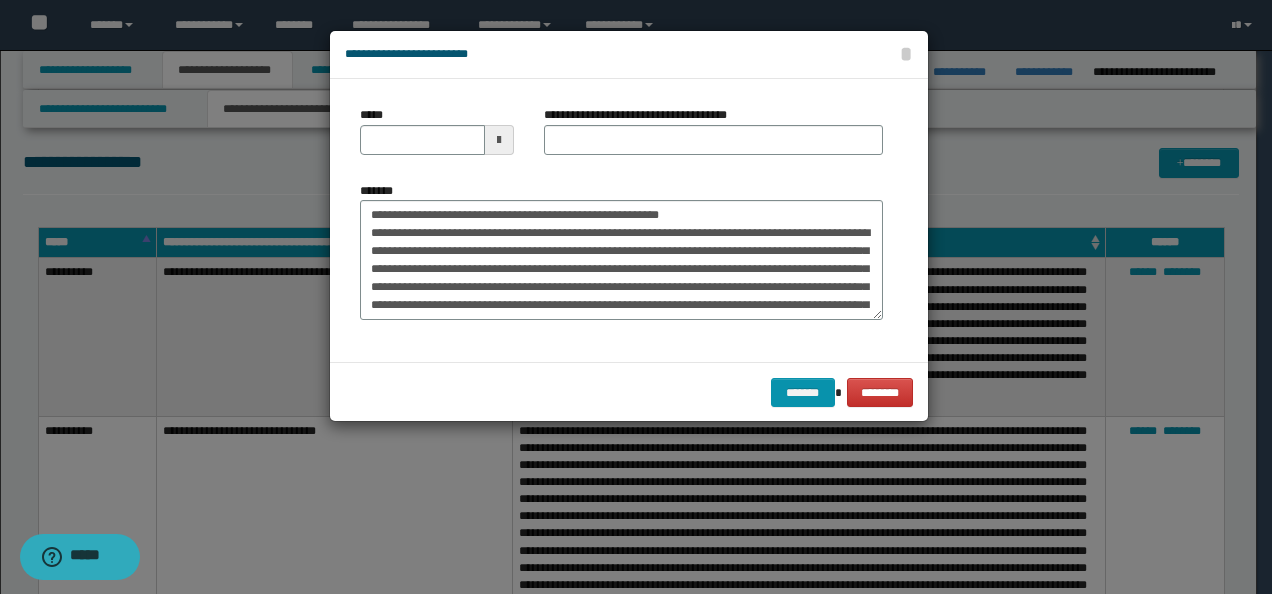 click at bounding box center (499, 140) 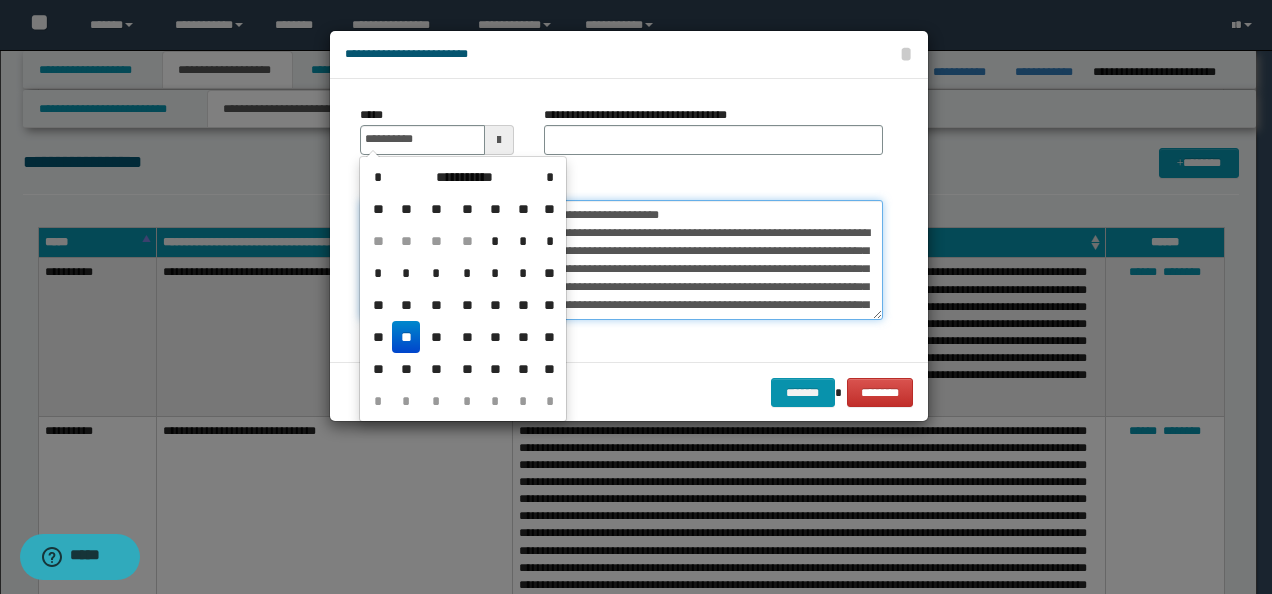 type on "**********" 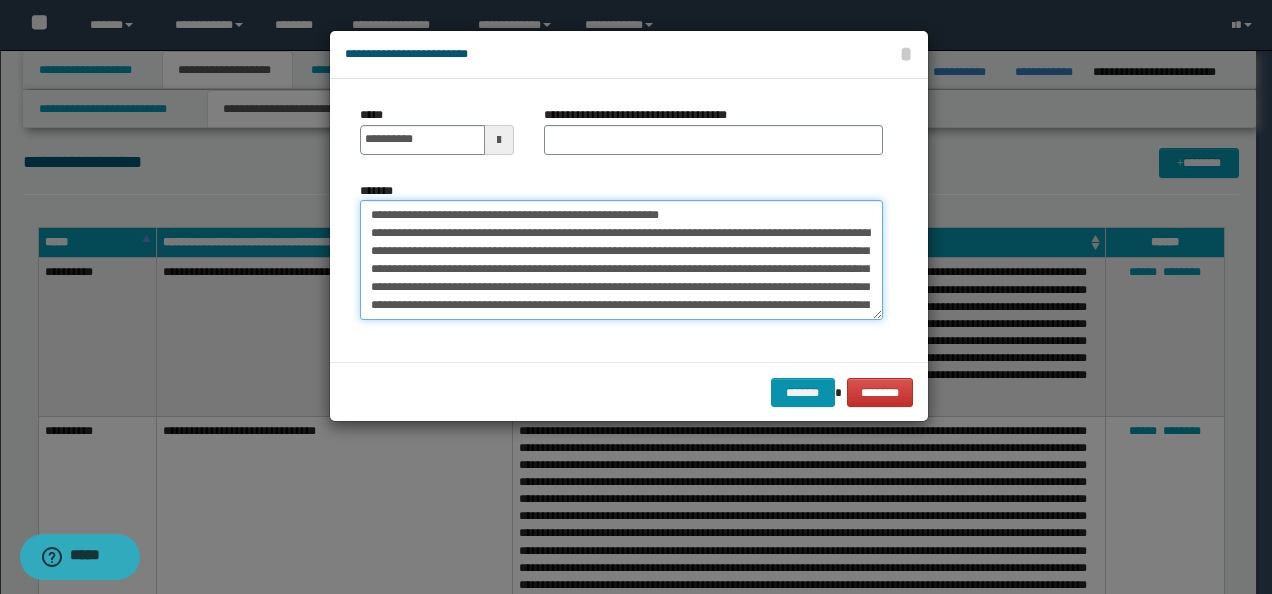 drag, startPoint x: 659, startPoint y: 205, endPoint x: 350, endPoint y: 188, distance: 309.4673 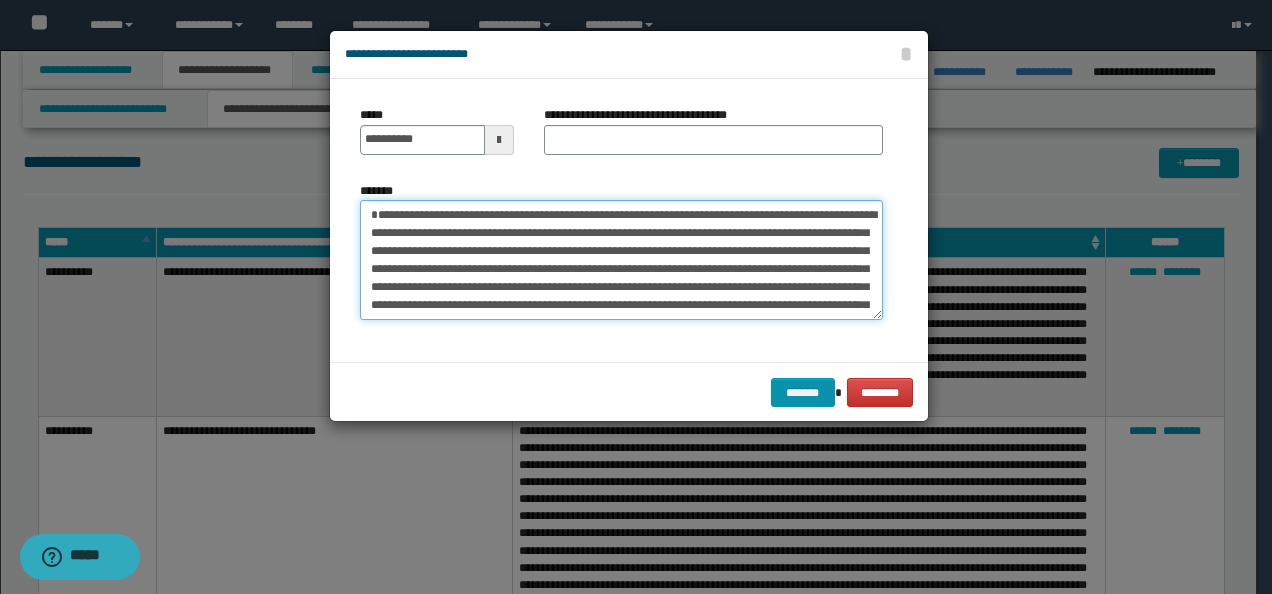 type on "**********" 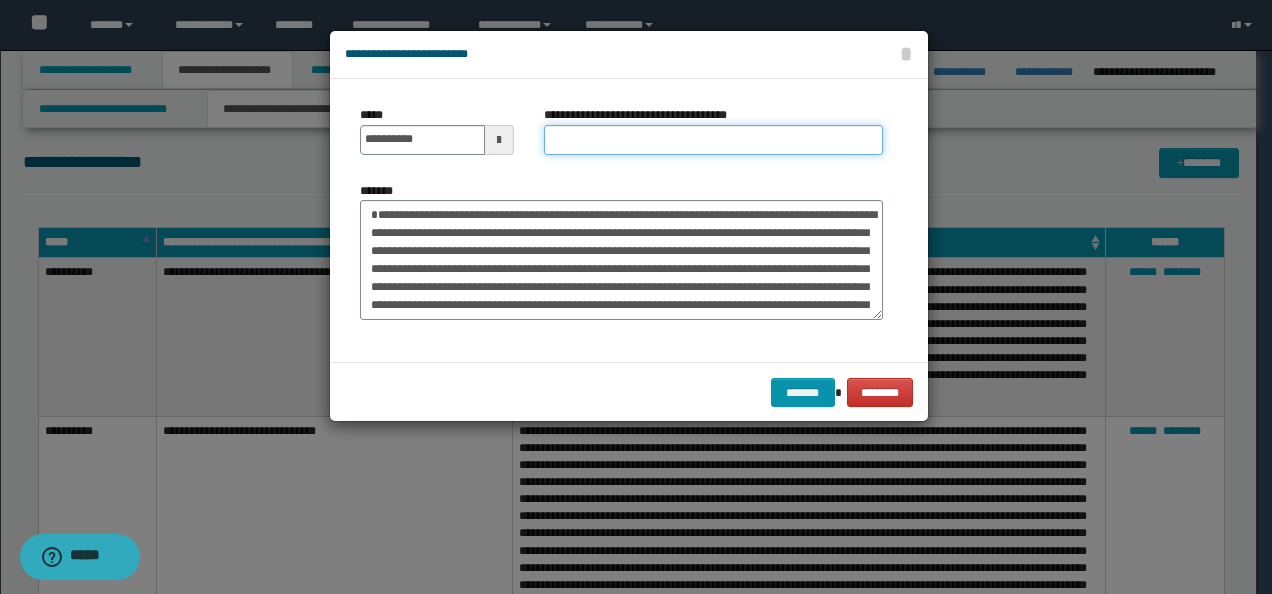 click on "**********" at bounding box center (713, 140) 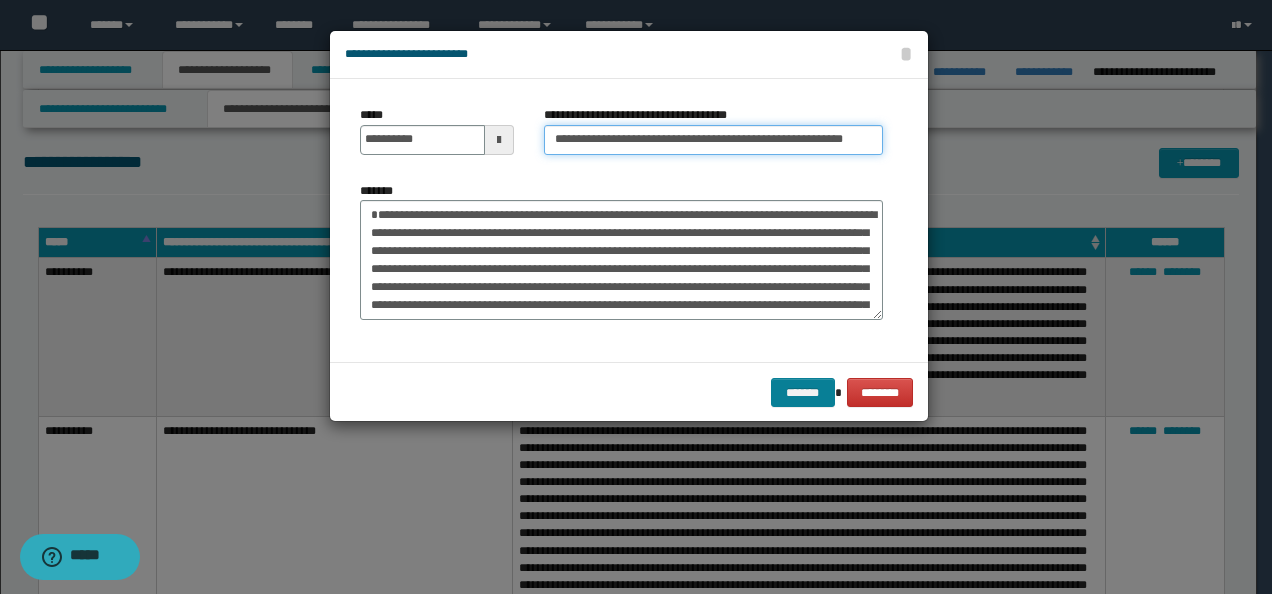 type on "**********" 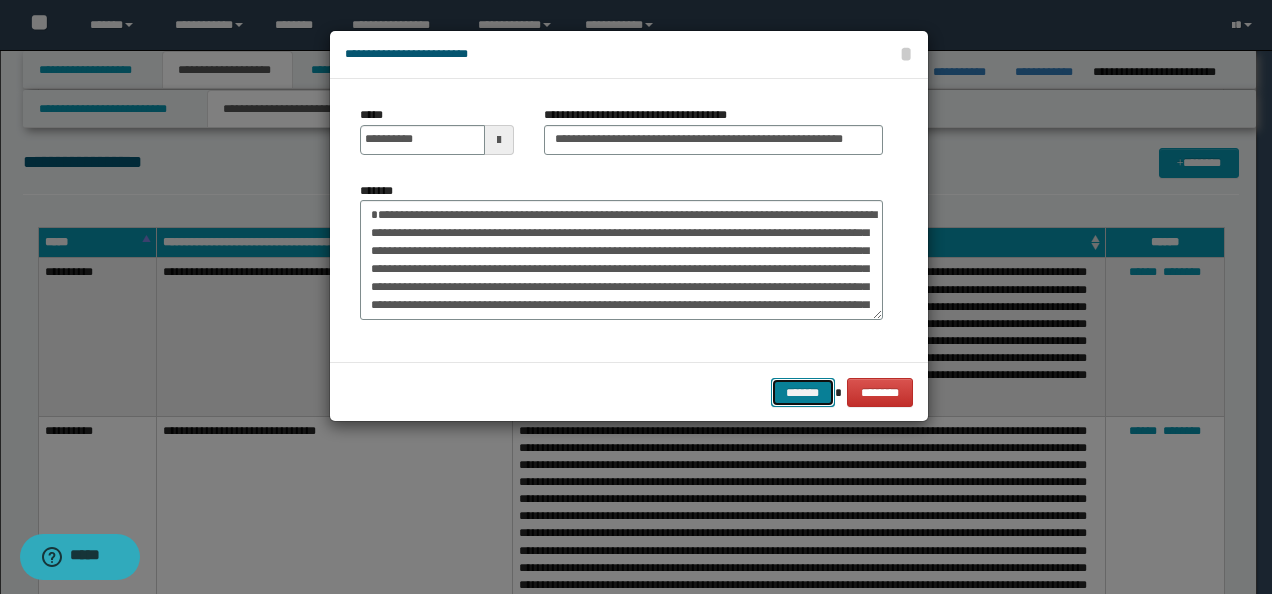 click on "*******" at bounding box center [803, 392] 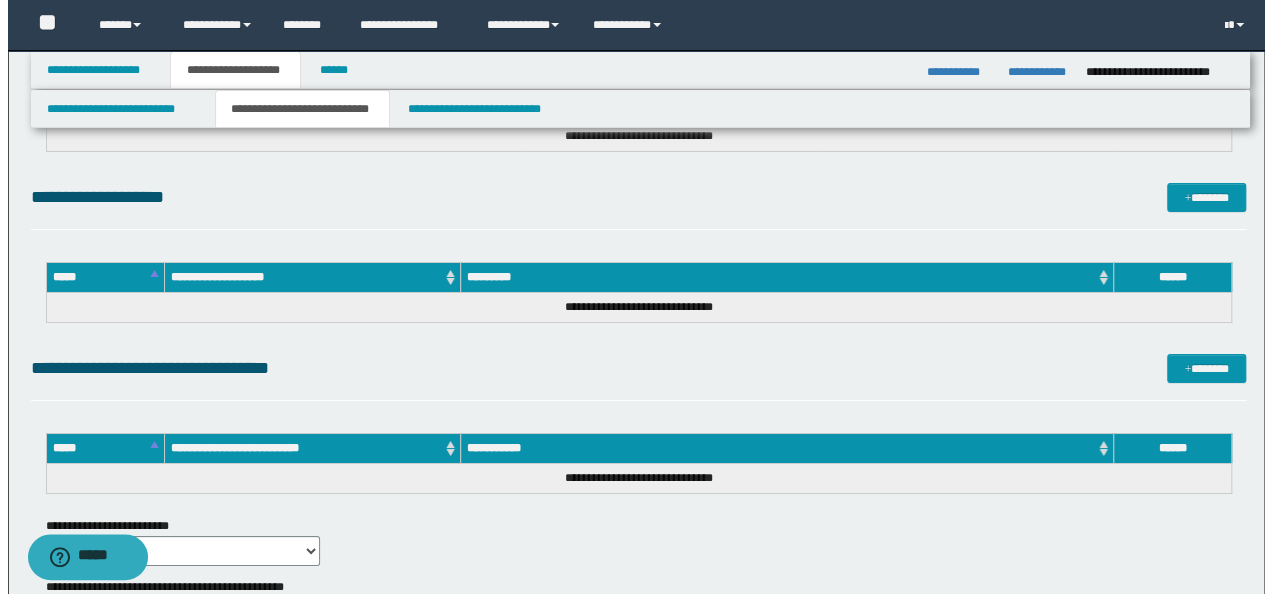 scroll, scrollTop: 3444, scrollLeft: 0, axis: vertical 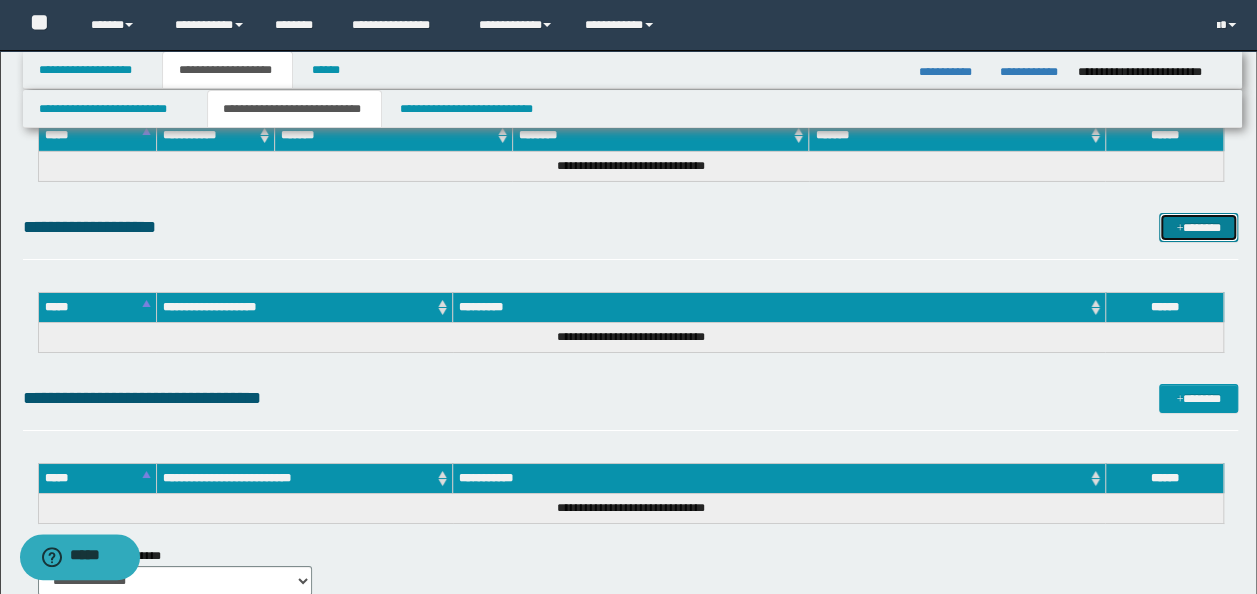 click on "*******" at bounding box center (1198, 227) 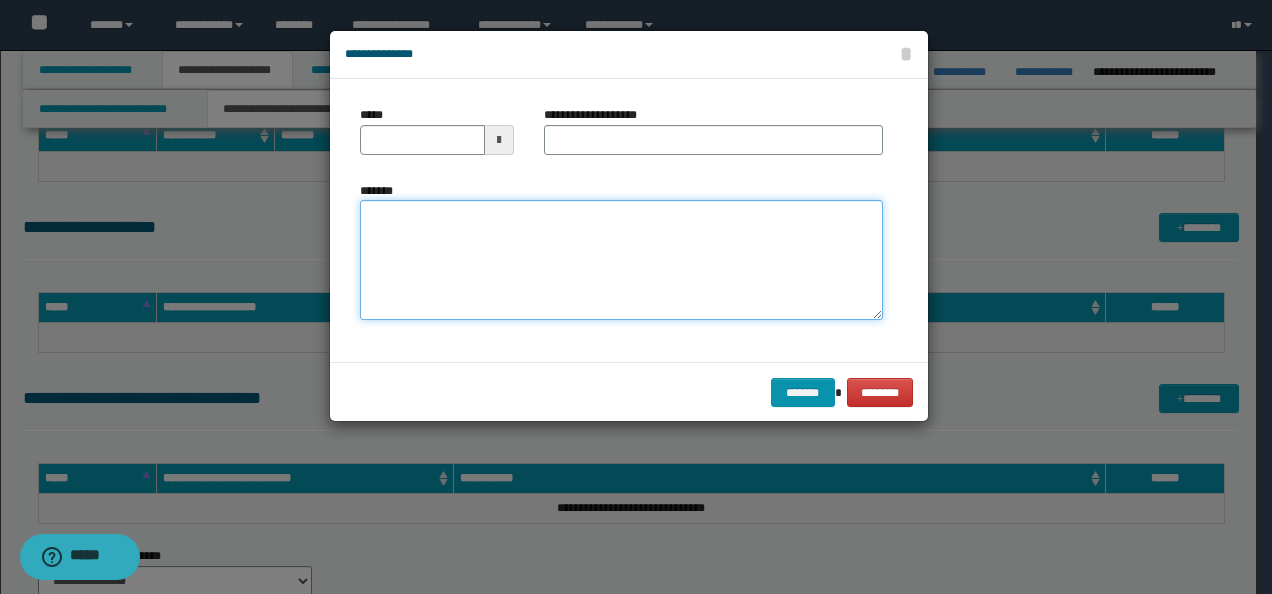 click on "*******" at bounding box center [621, 260] 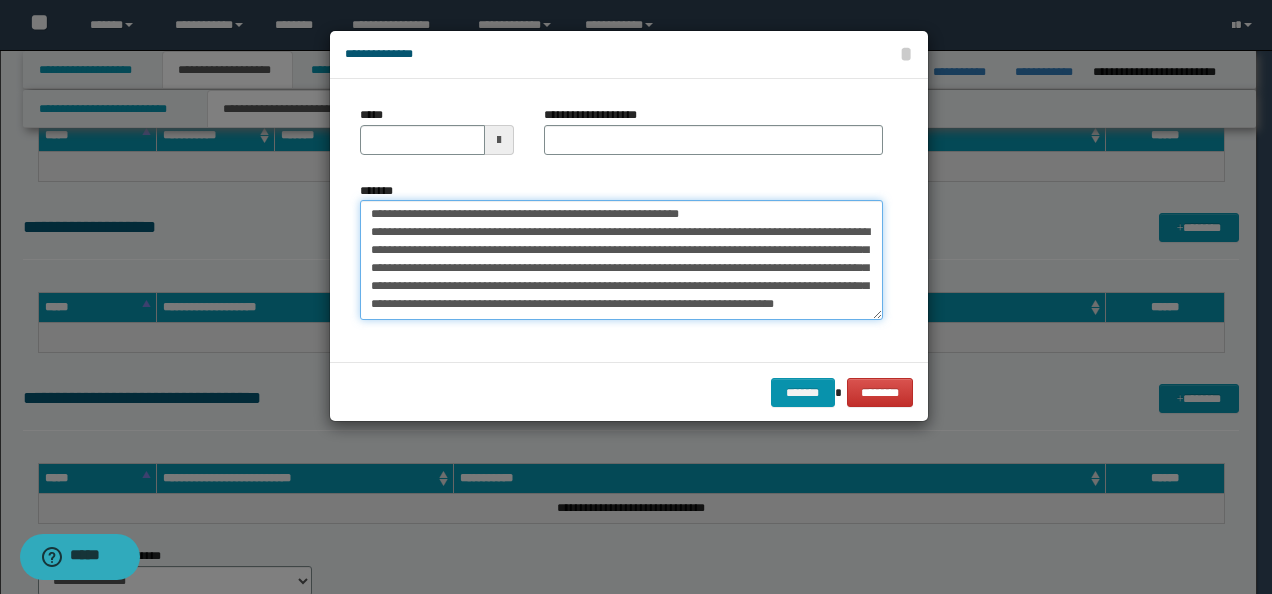scroll, scrollTop: 0, scrollLeft: 0, axis: both 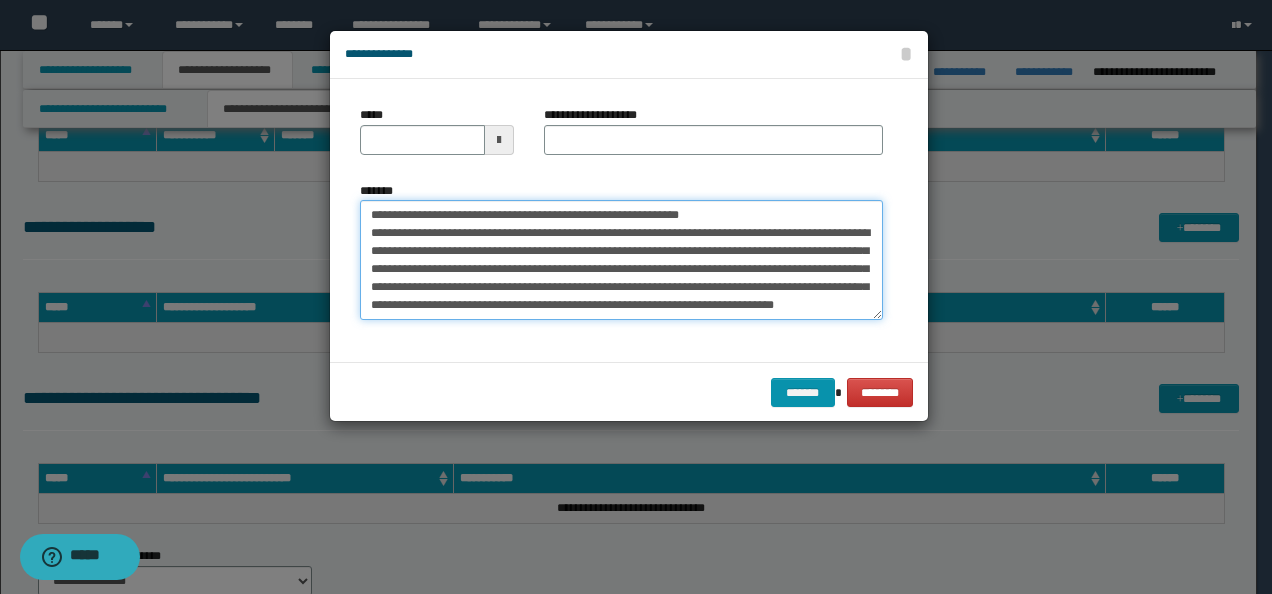 drag, startPoint x: 430, startPoint y: 210, endPoint x: 91, endPoint y: 200, distance: 339.14746 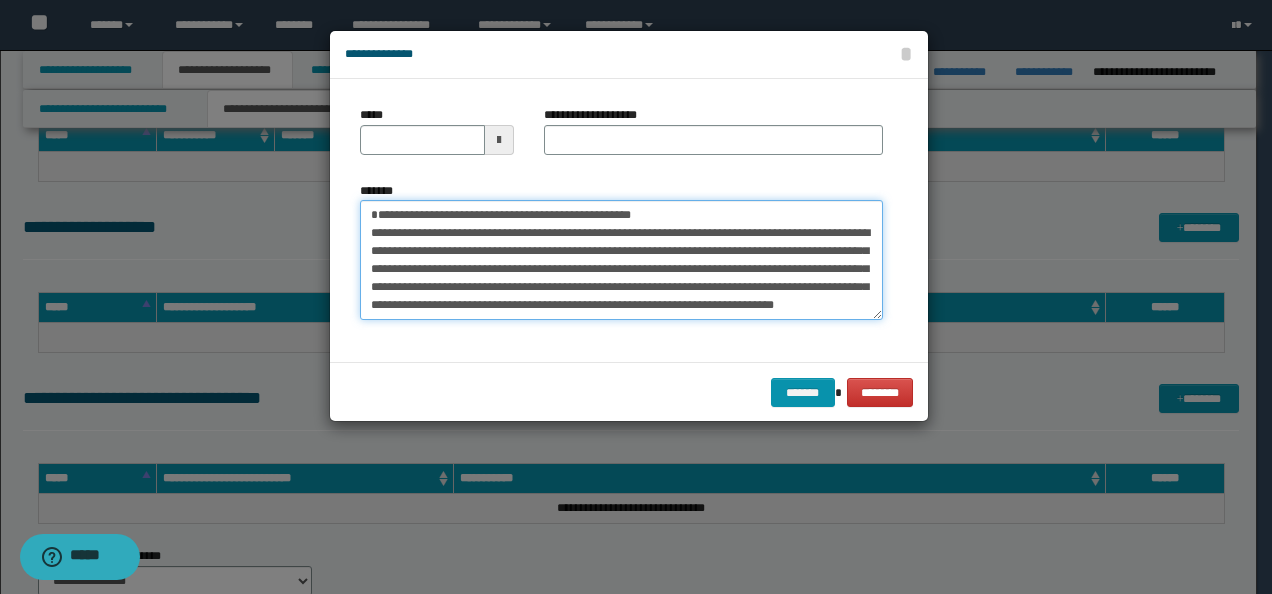 type 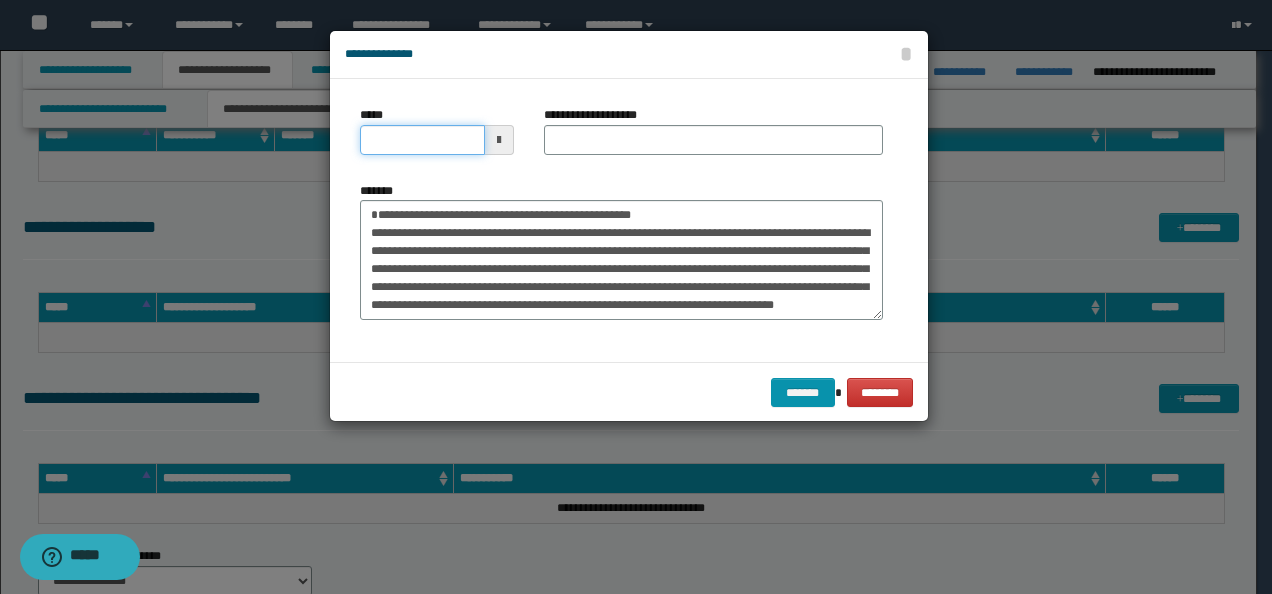 click on "*****" at bounding box center (422, 140) 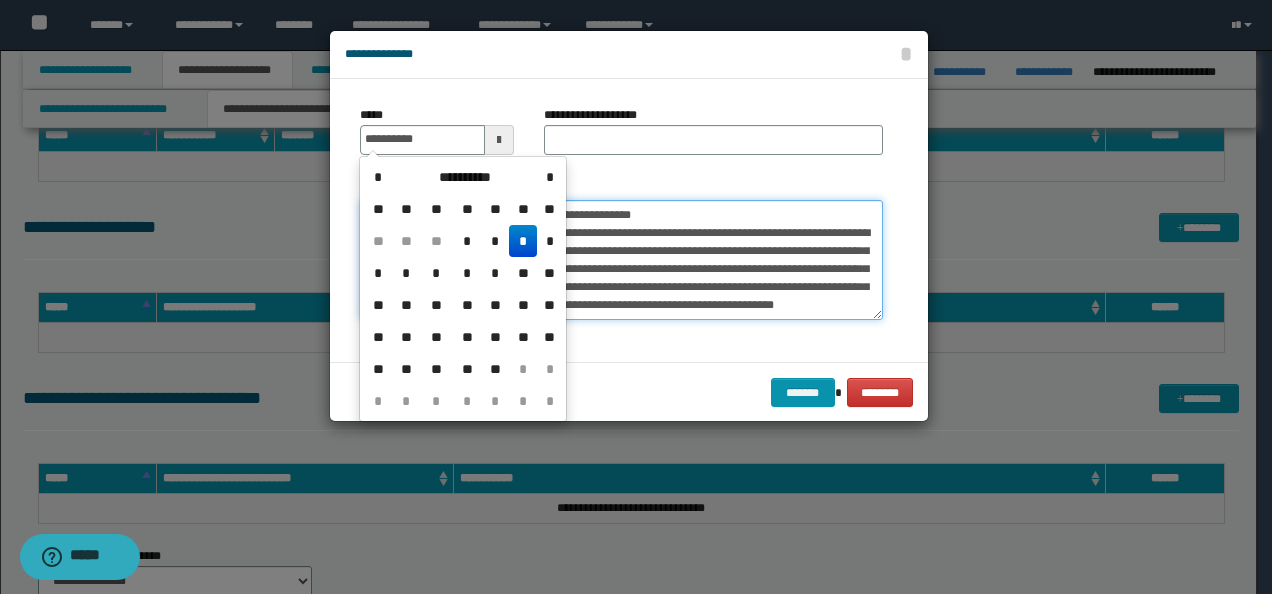 type on "**********" 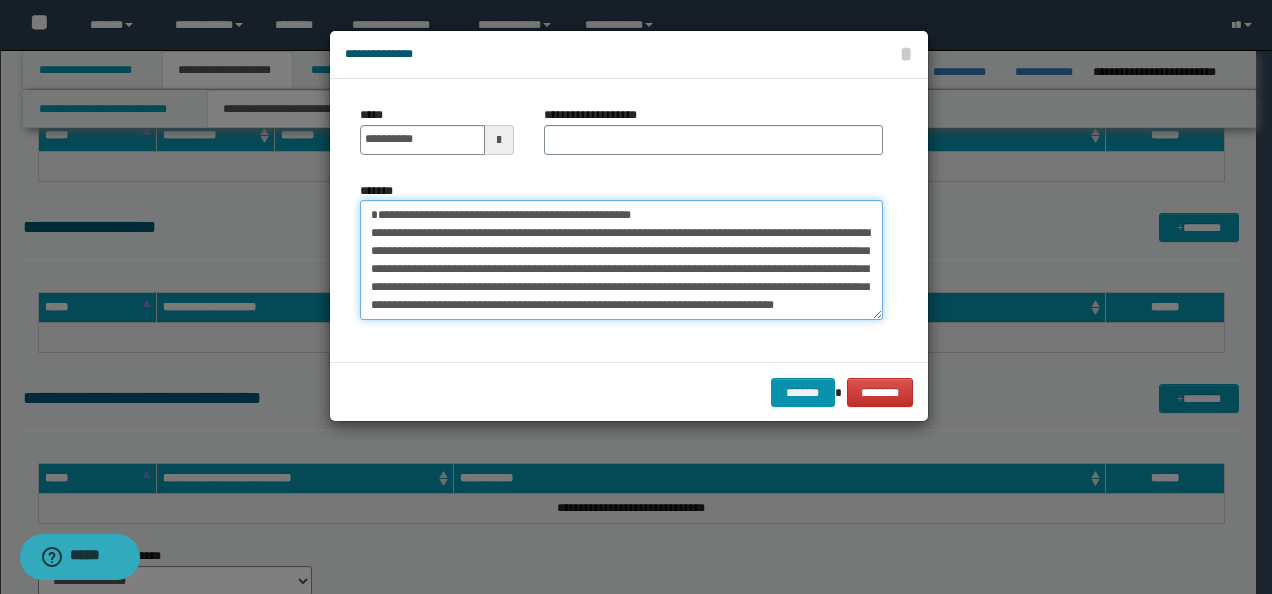drag, startPoint x: 351, startPoint y: 214, endPoint x: 454, endPoint y: 198, distance: 104.23531 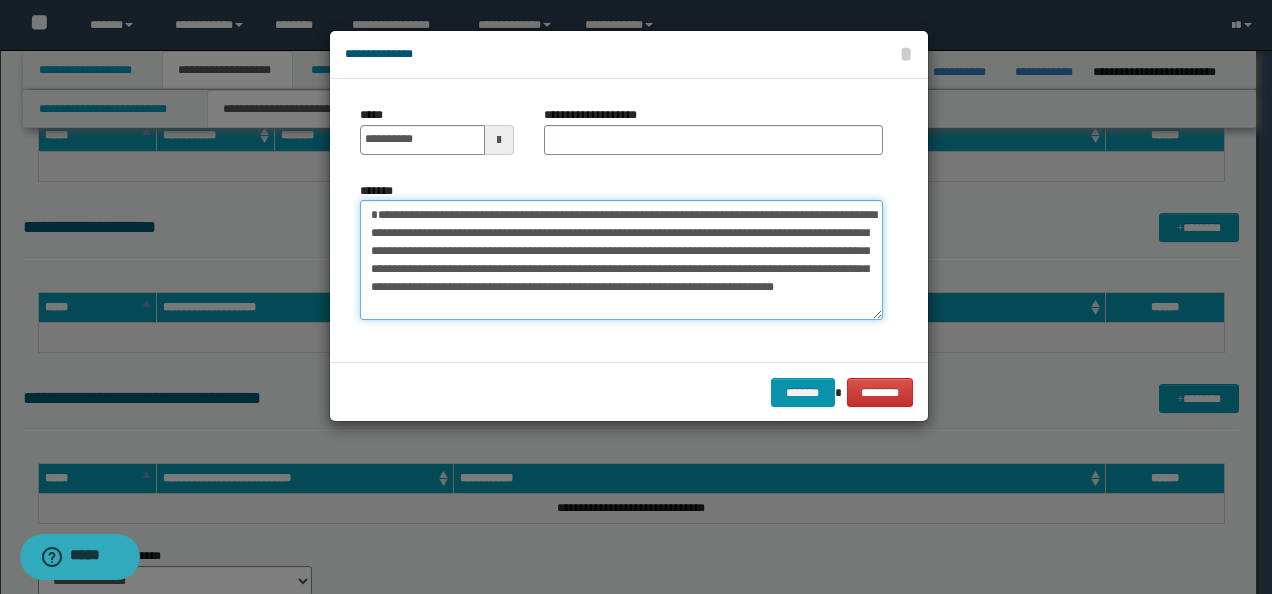 type on "**********" 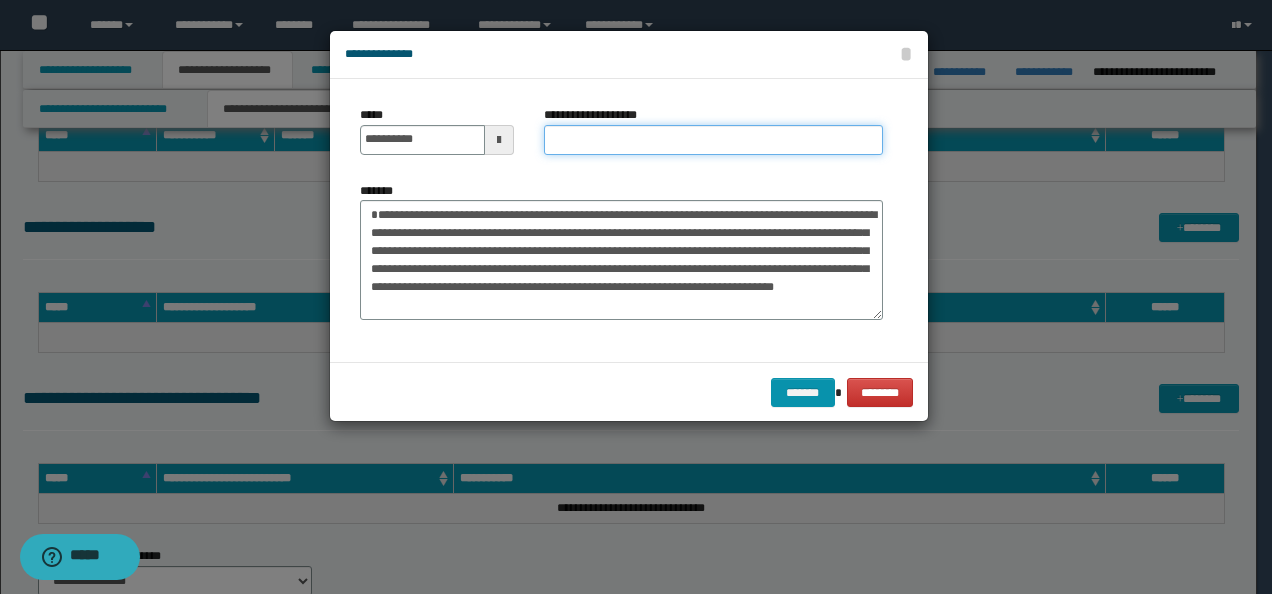click on "**********" at bounding box center (713, 140) 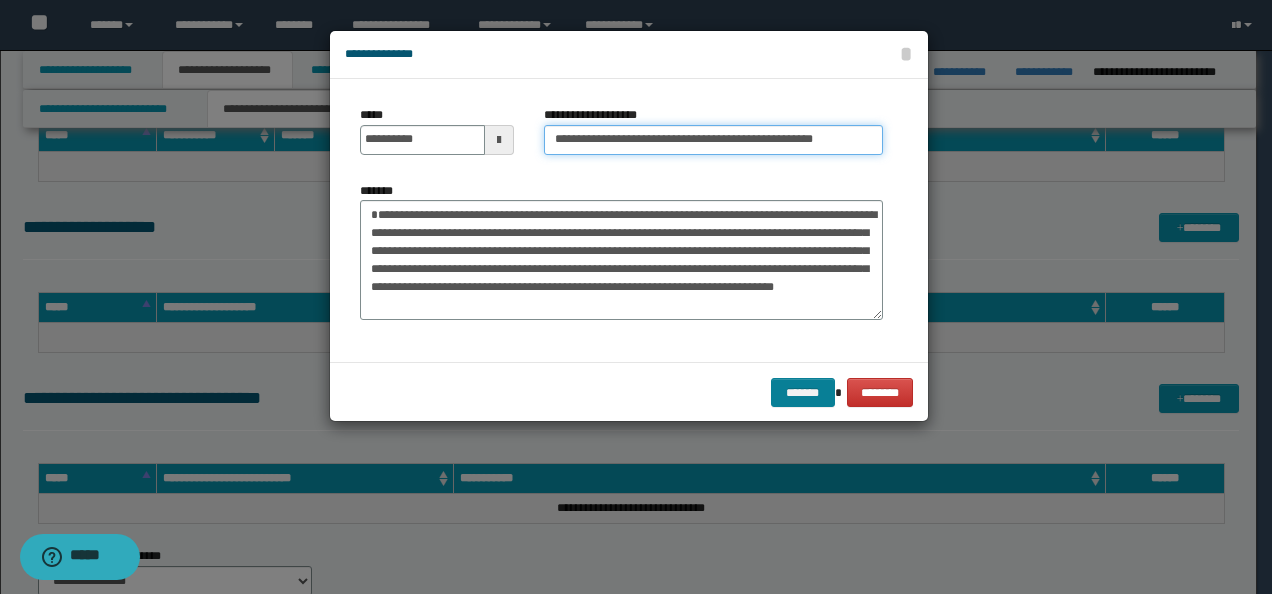 type on "**********" 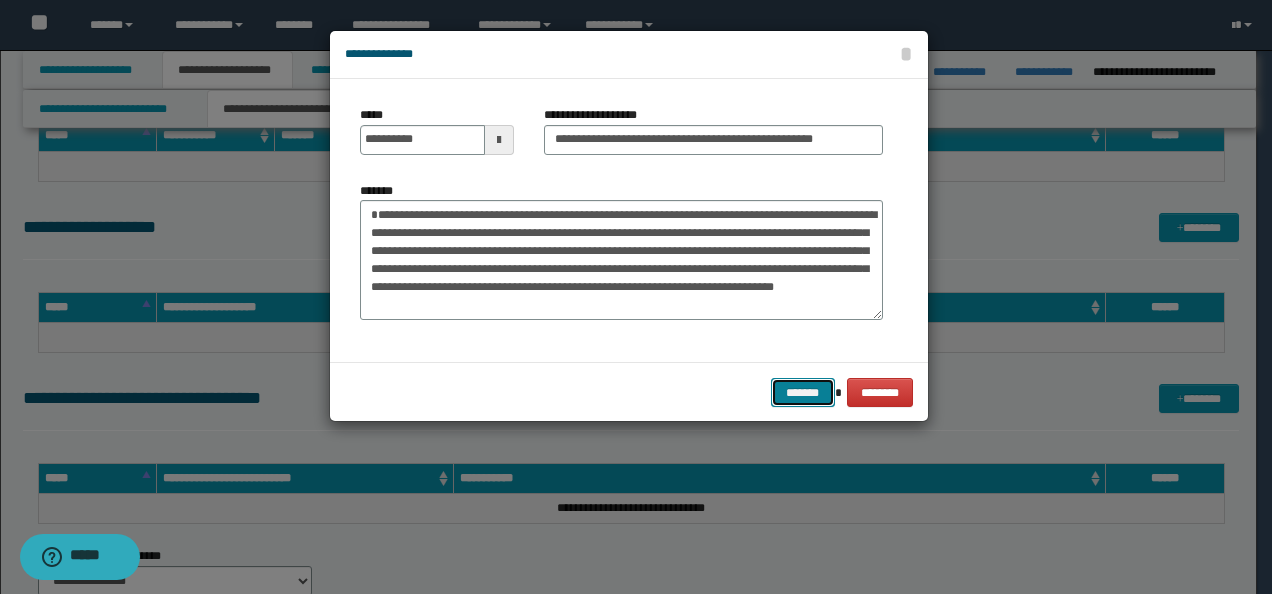 click on "*******" at bounding box center [803, 392] 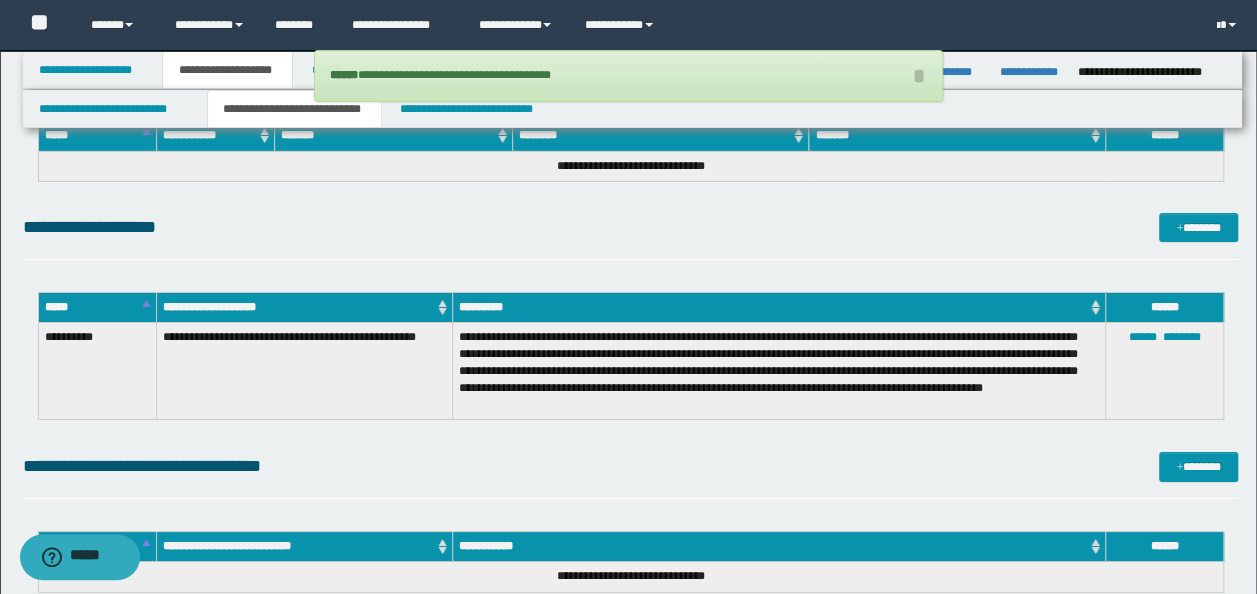 click on "**********" at bounding box center (631, 236) 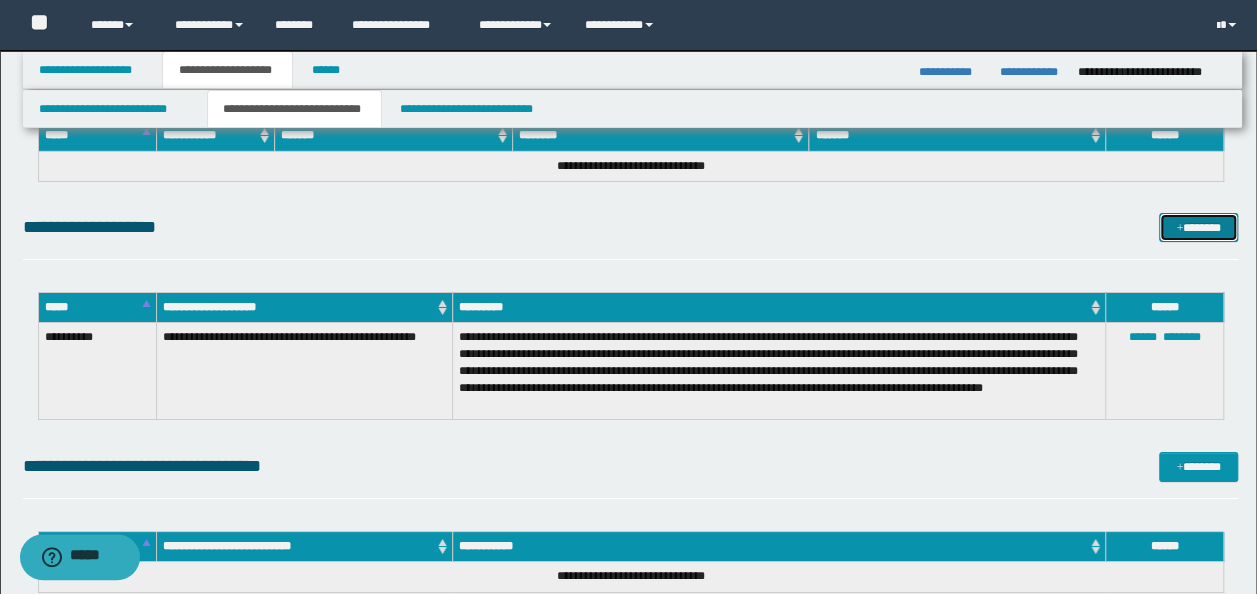 click on "*******" at bounding box center [1198, 227] 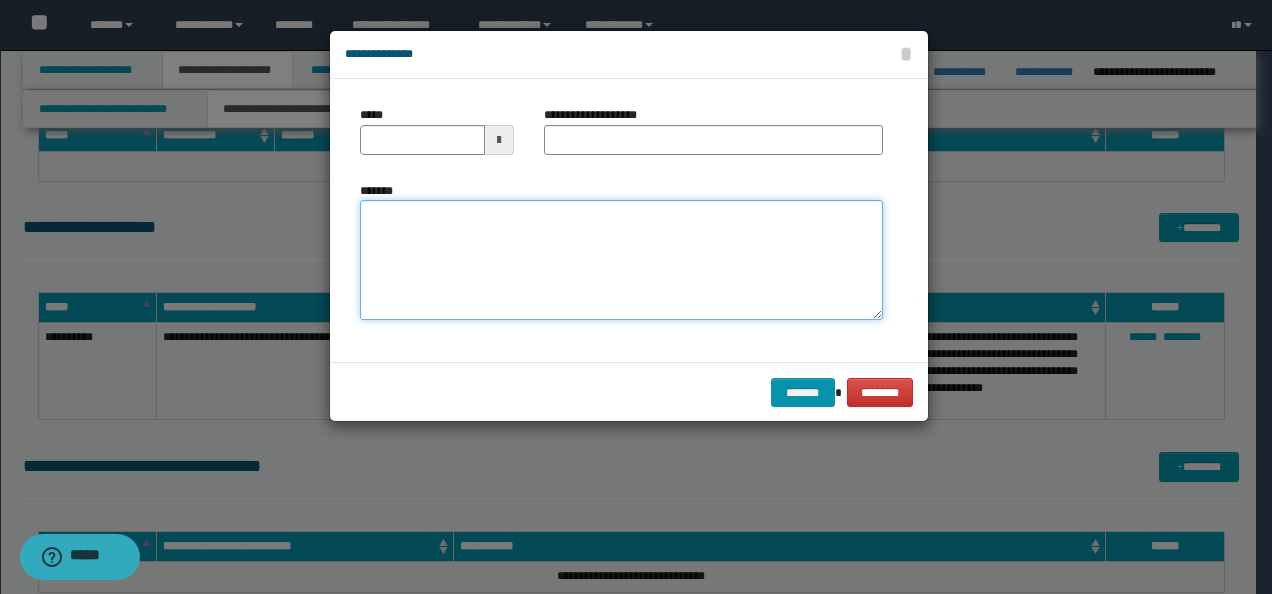 click on "*******" at bounding box center (621, 259) 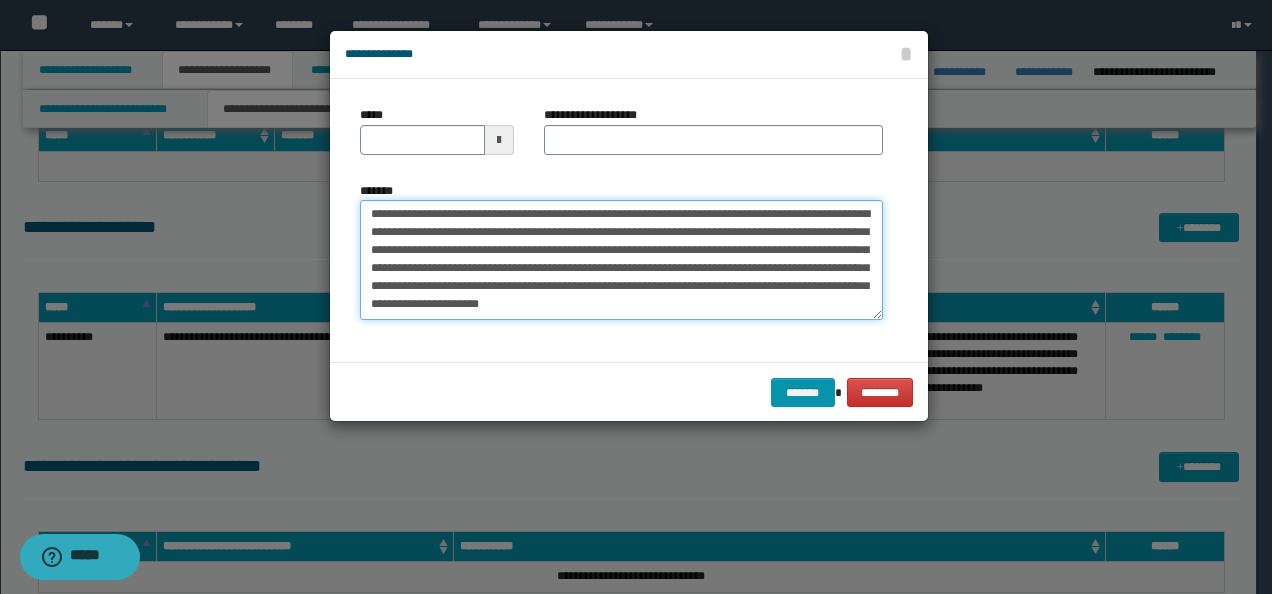 scroll, scrollTop: 0, scrollLeft: 0, axis: both 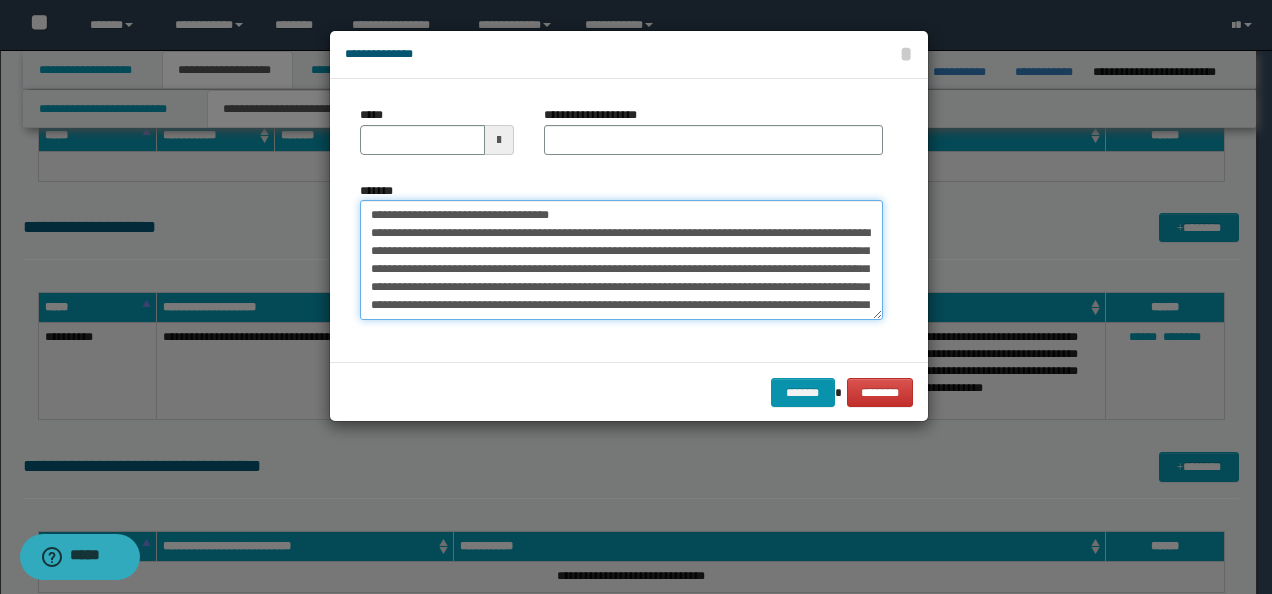 drag, startPoint x: 427, startPoint y: 212, endPoint x: 353, endPoint y: 208, distance: 74.10803 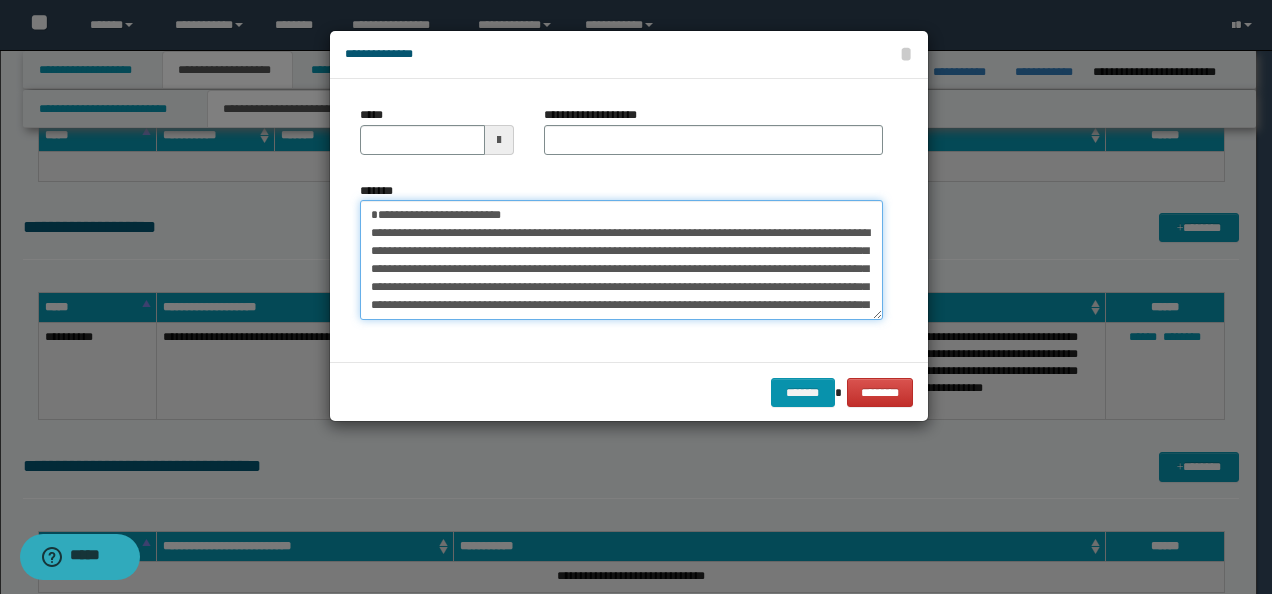 type 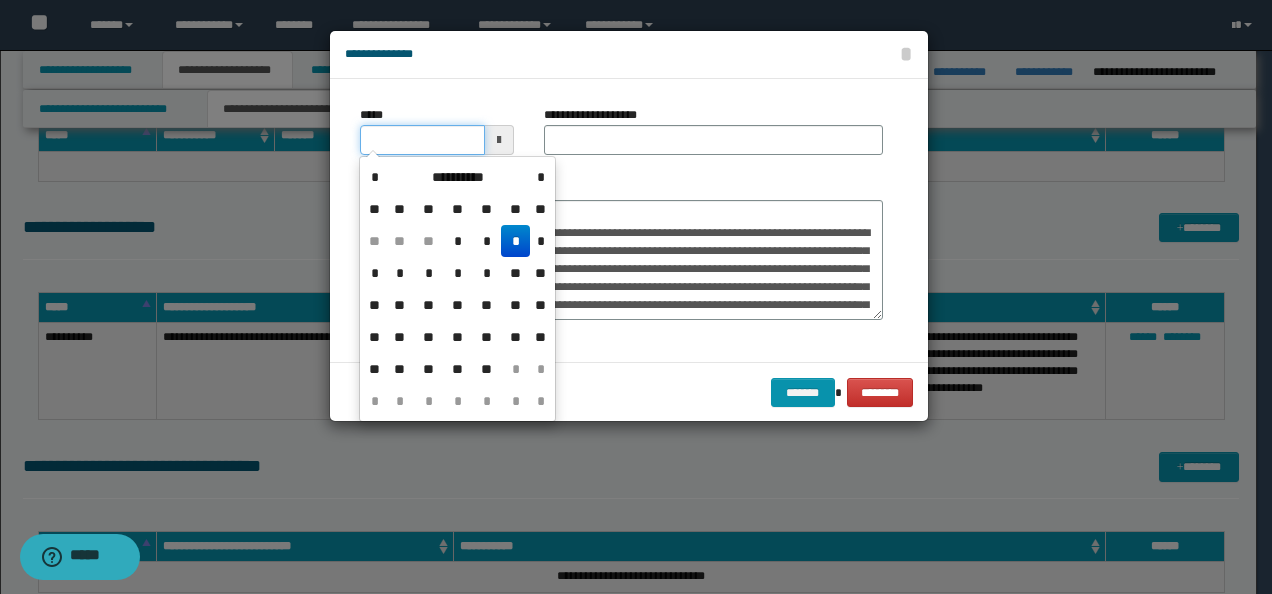 click on "*****" at bounding box center [422, 140] 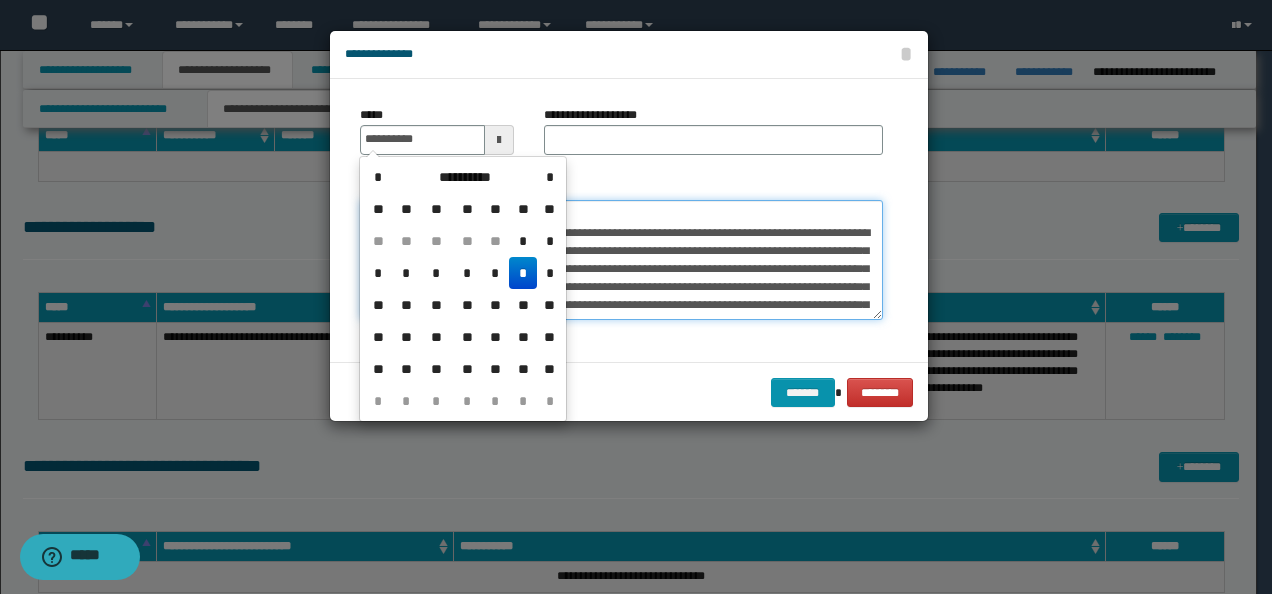 type on "**********" 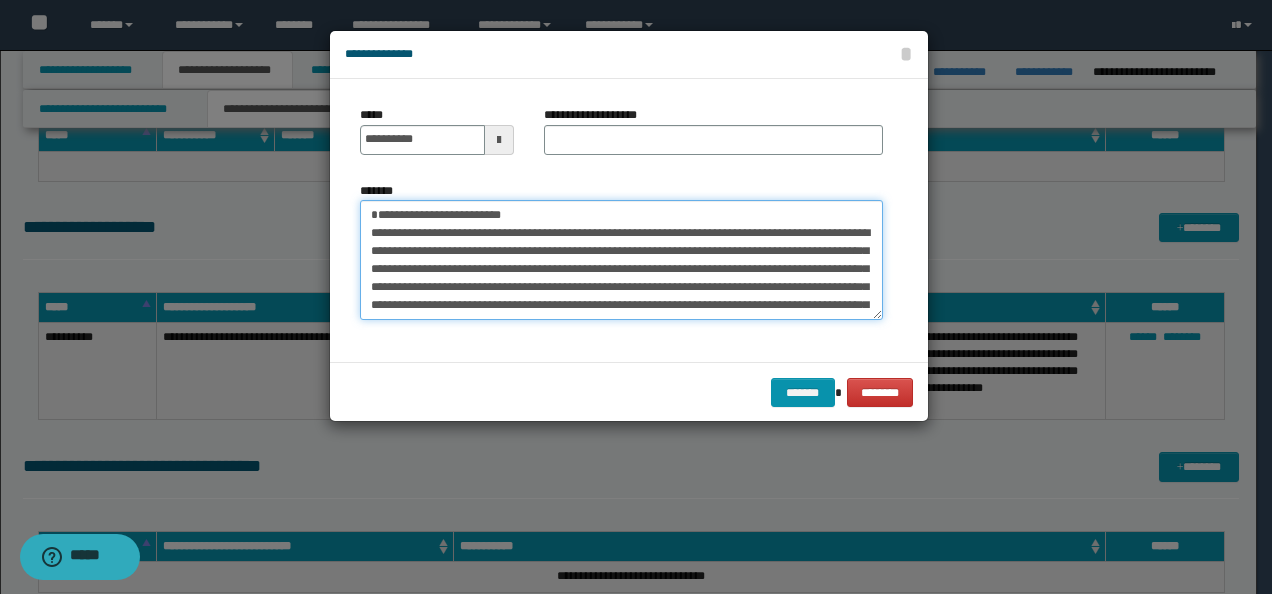 drag, startPoint x: 582, startPoint y: 220, endPoint x: 223, endPoint y: 198, distance: 359.67346 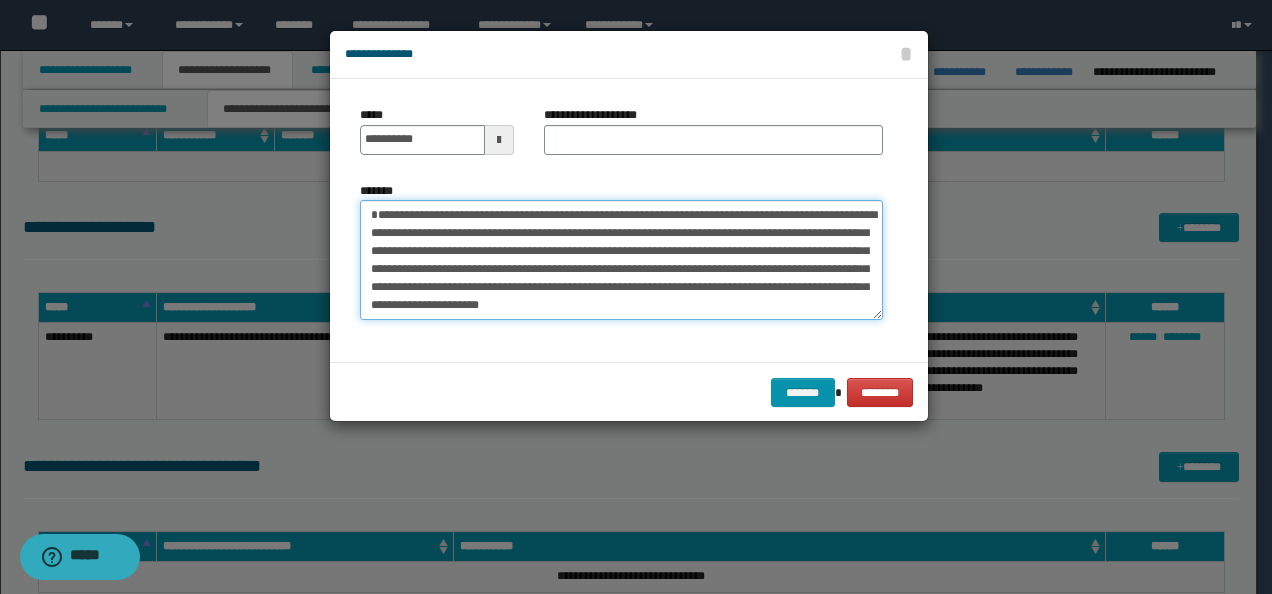 type on "**********" 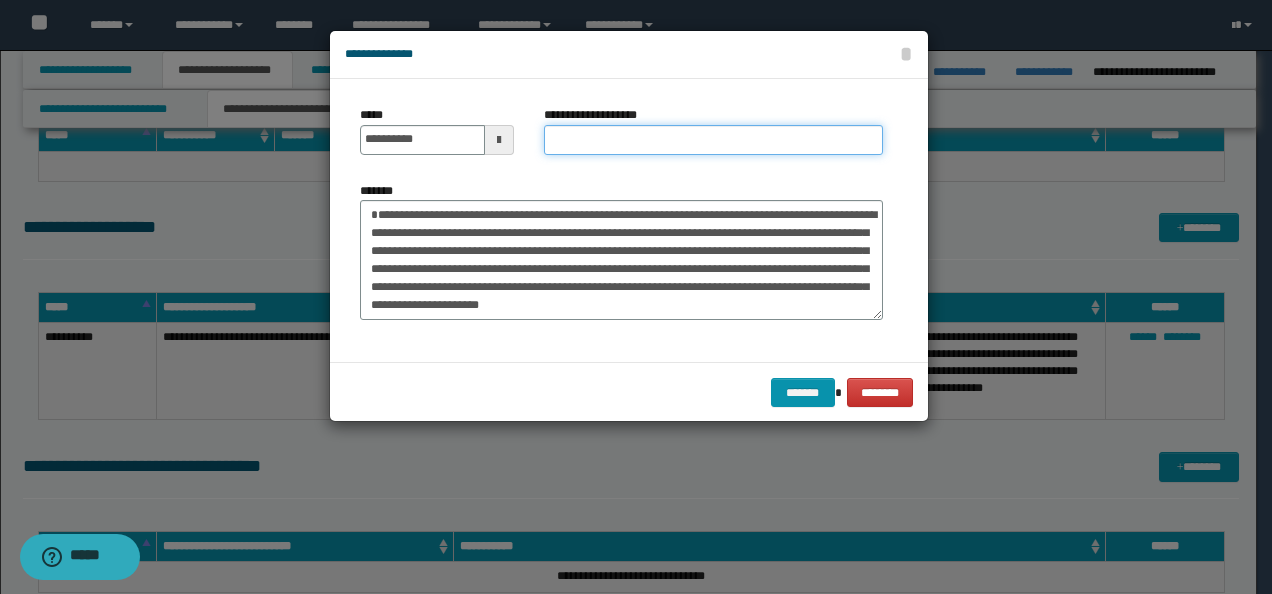 click on "**********" at bounding box center (713, 140) 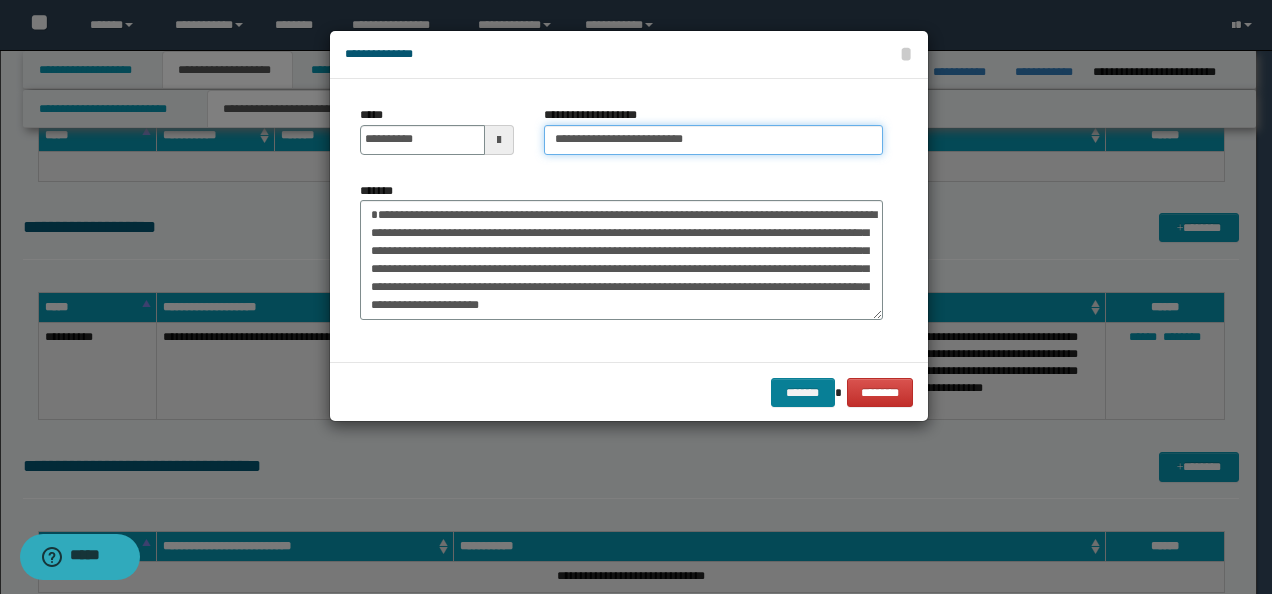 type on "**********" 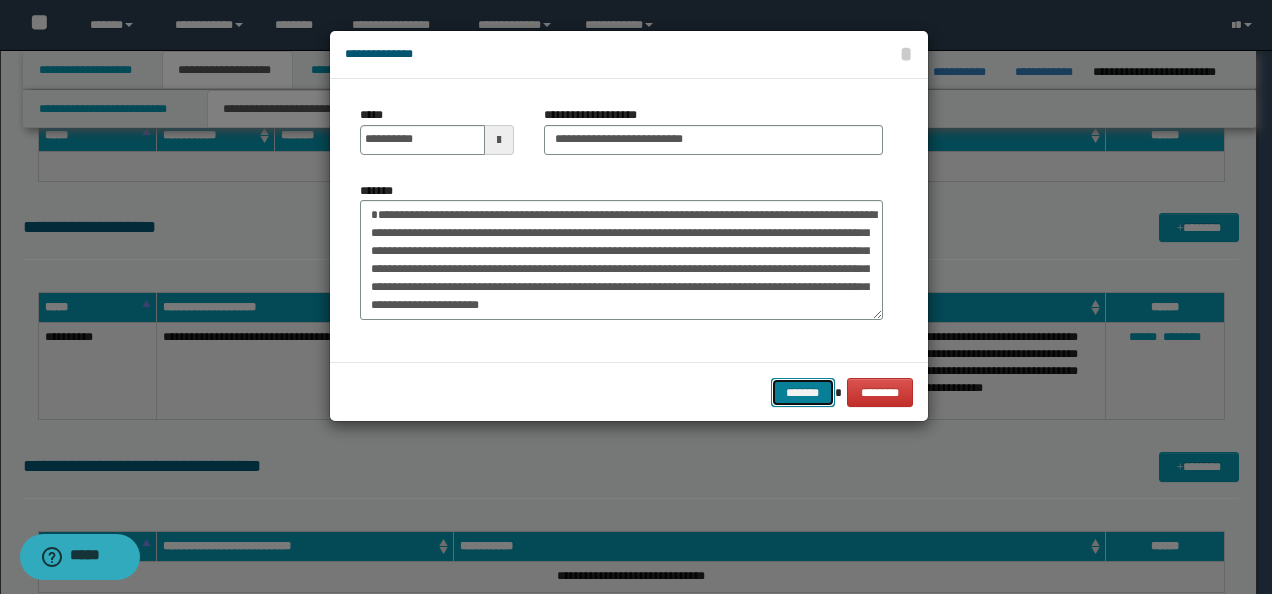 click on "*******" at bounding box center (803, 392) 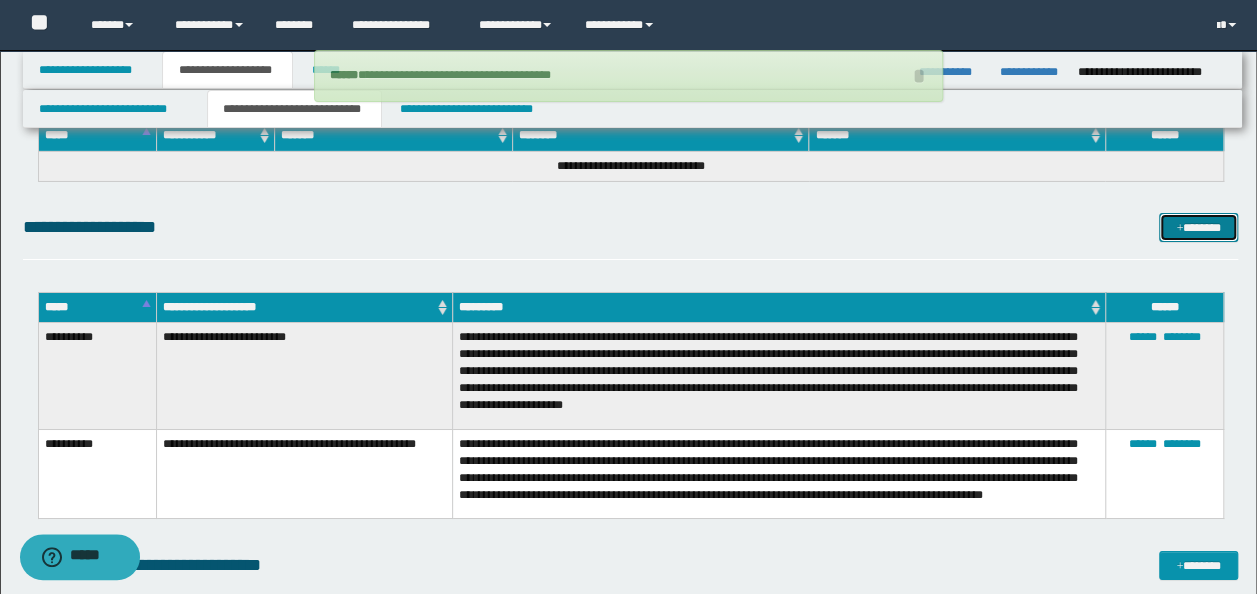 type 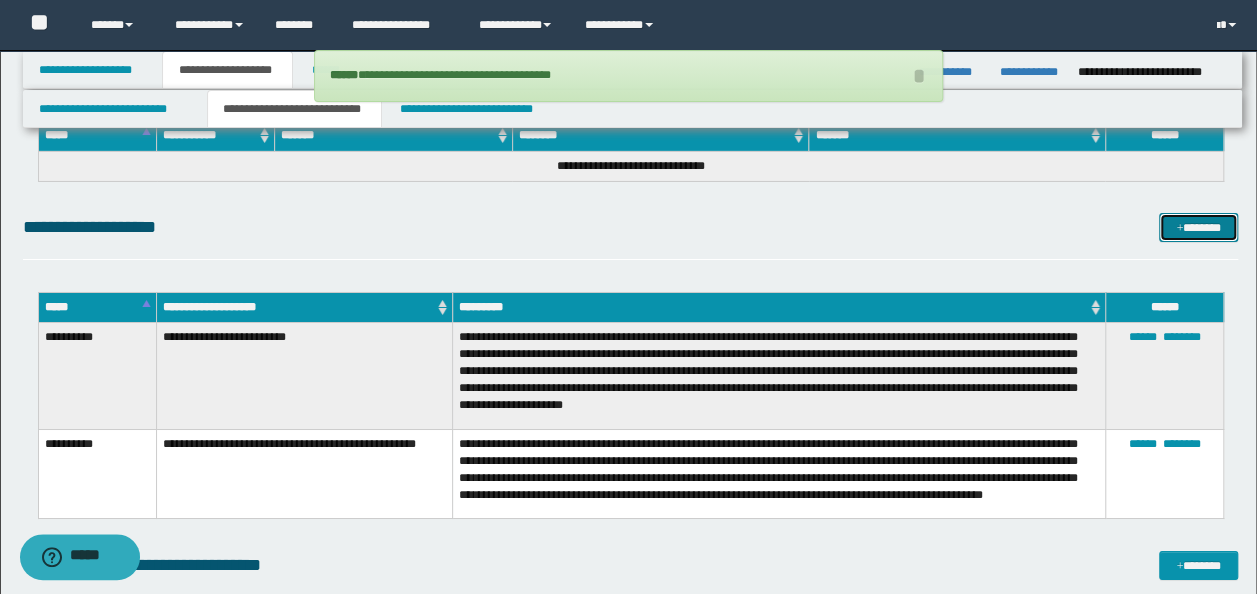 click on "*******" at bounding box center (1198, 227) 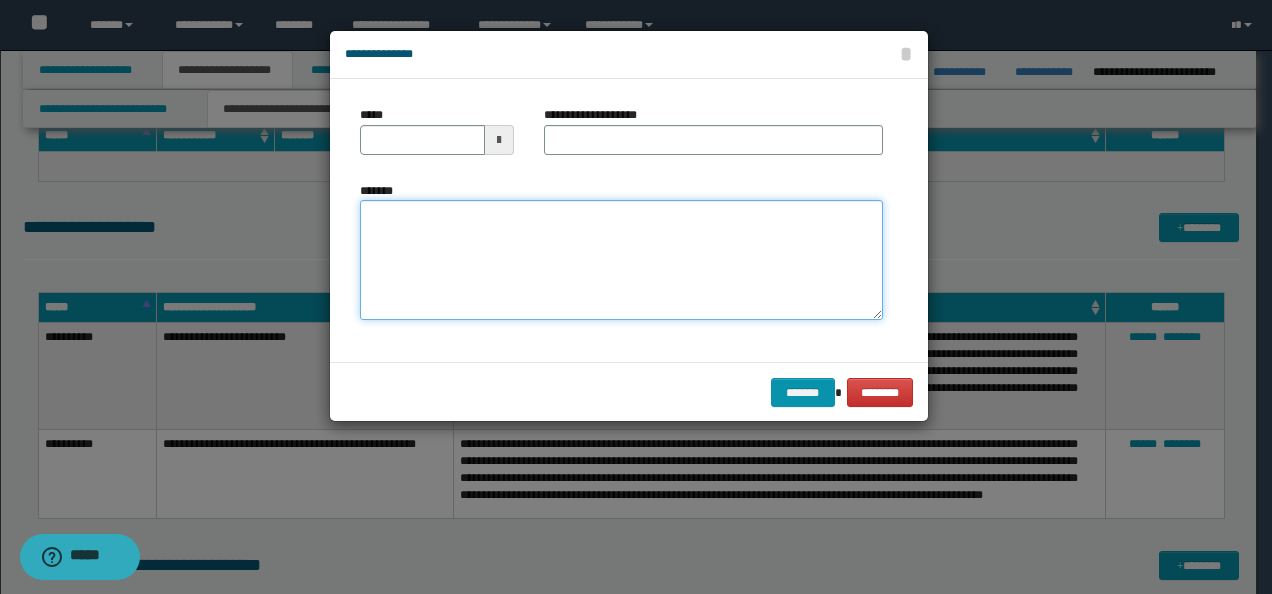 click on "*******" at bounding box center [621, 259] 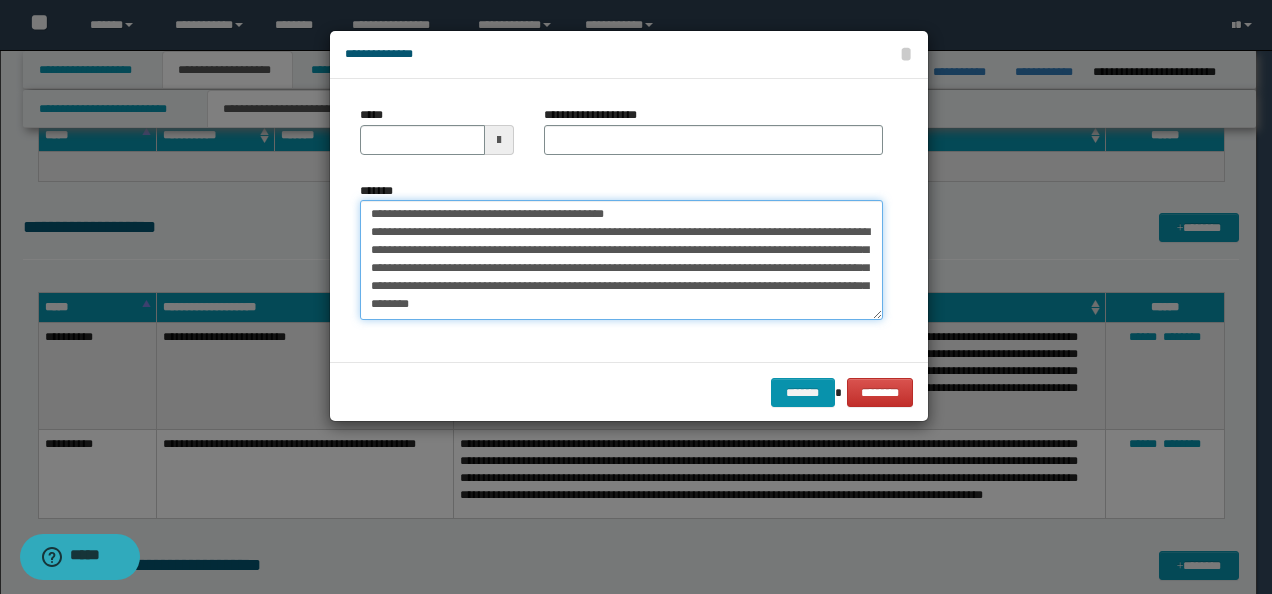scroll, scrollTop: 0, scrollLeft: 0, axis: both 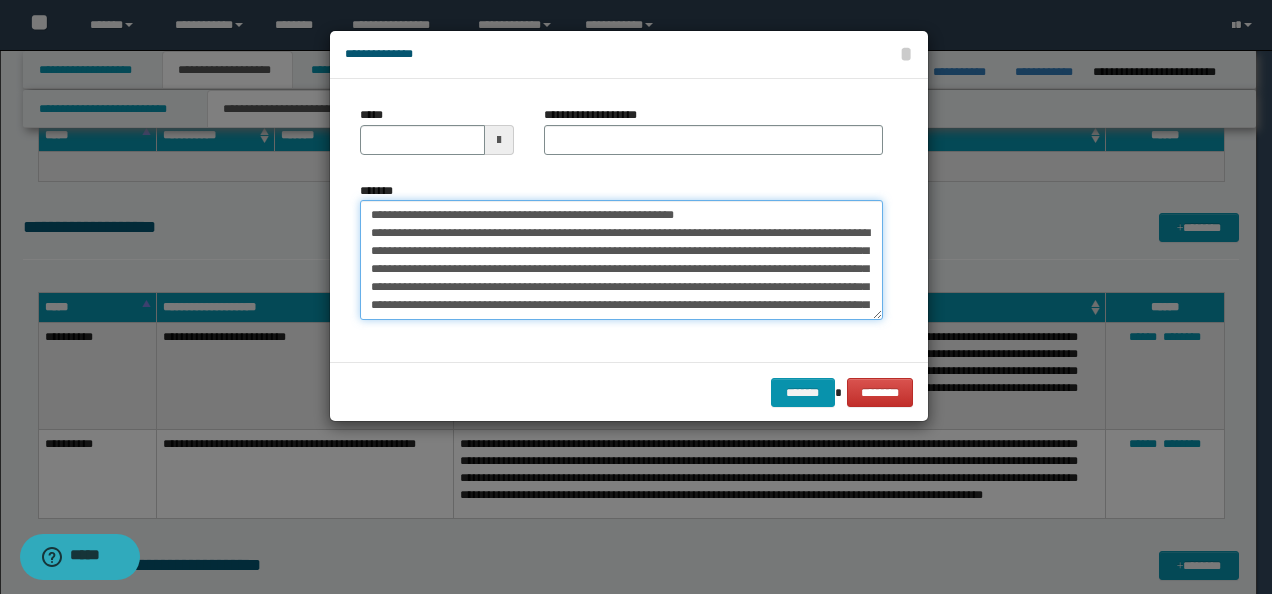 drag, startPoint x: 430, startPoint y: 213, endPoint x: 310, endPoint y: 204, distance: 120.33703 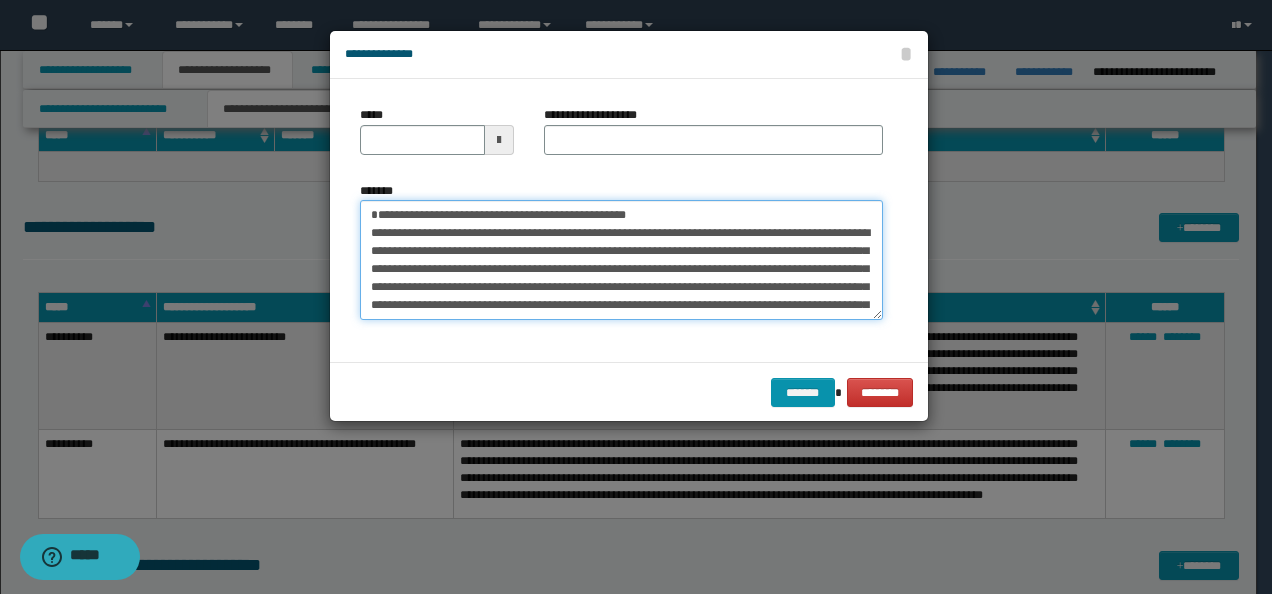 type 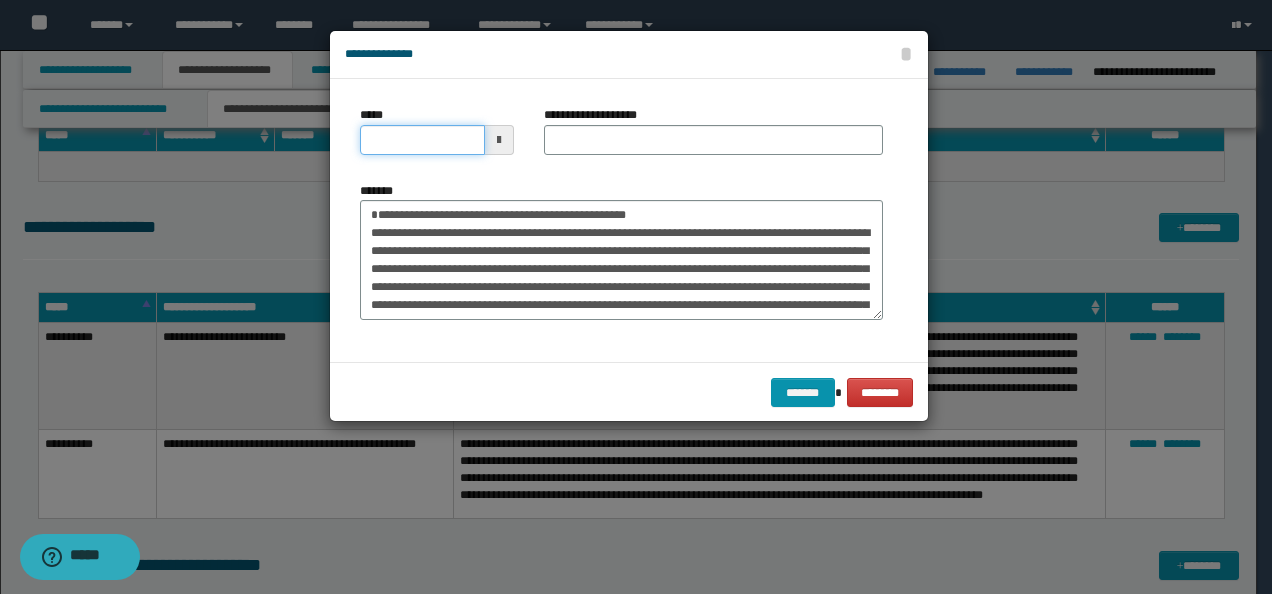 click on "*****" at bounding box center [422, 140] 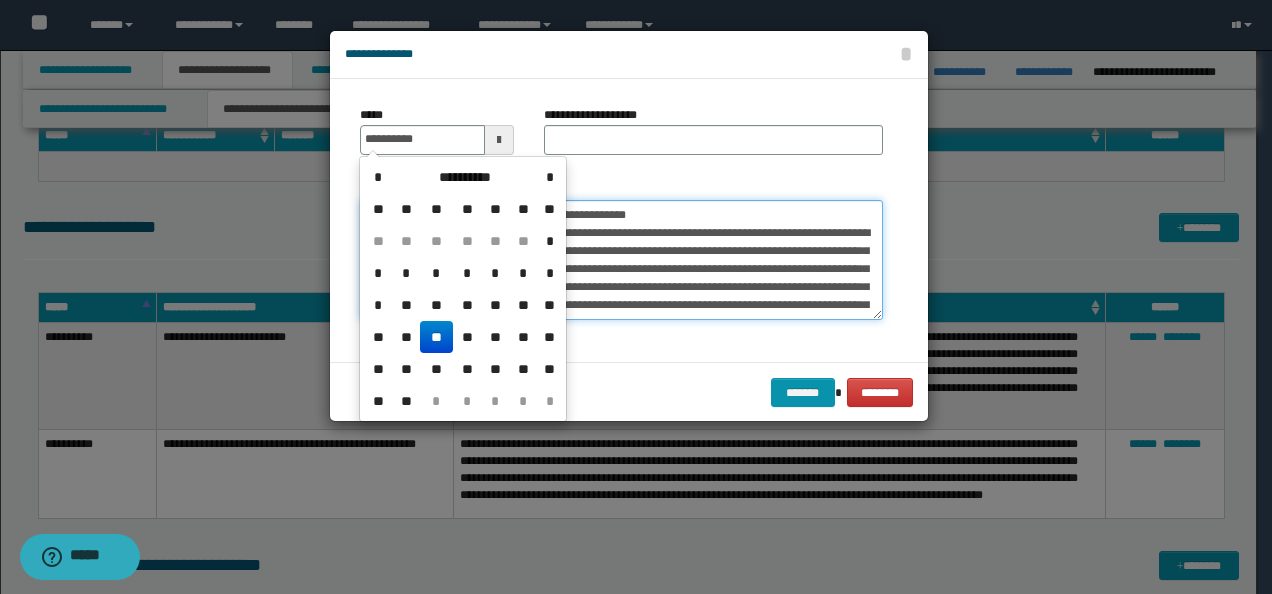 type on "**********" 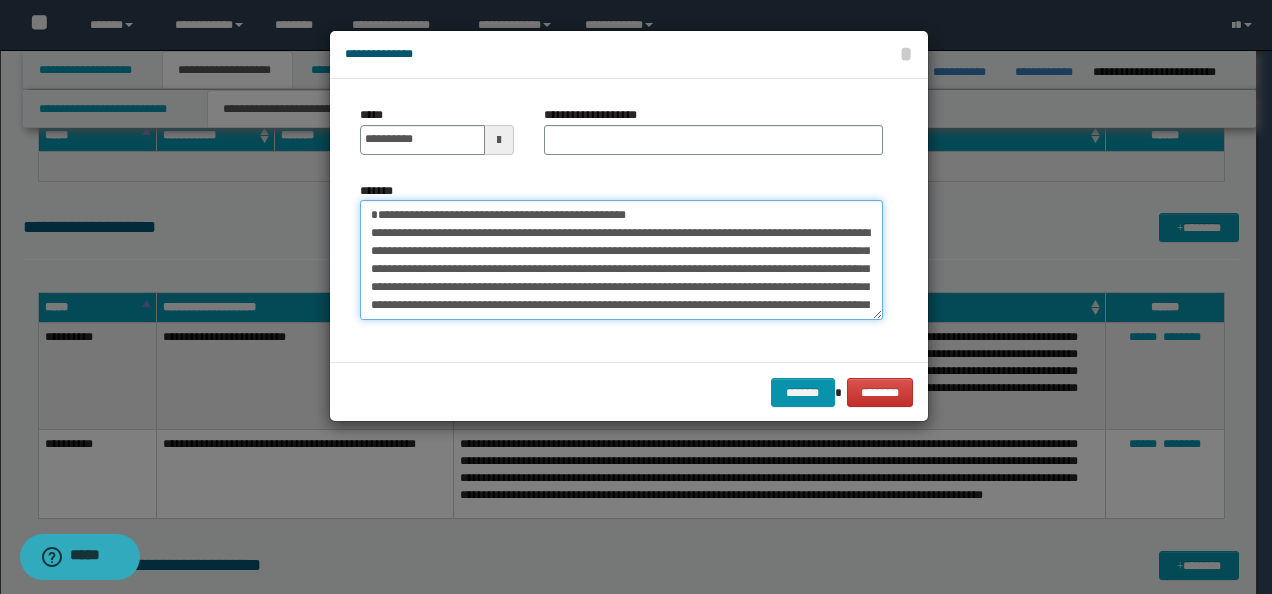 drag, startPoint x: 625, startPoint y: 204, endPoint x: 227, endPoint y: 171, distance: 399.36575 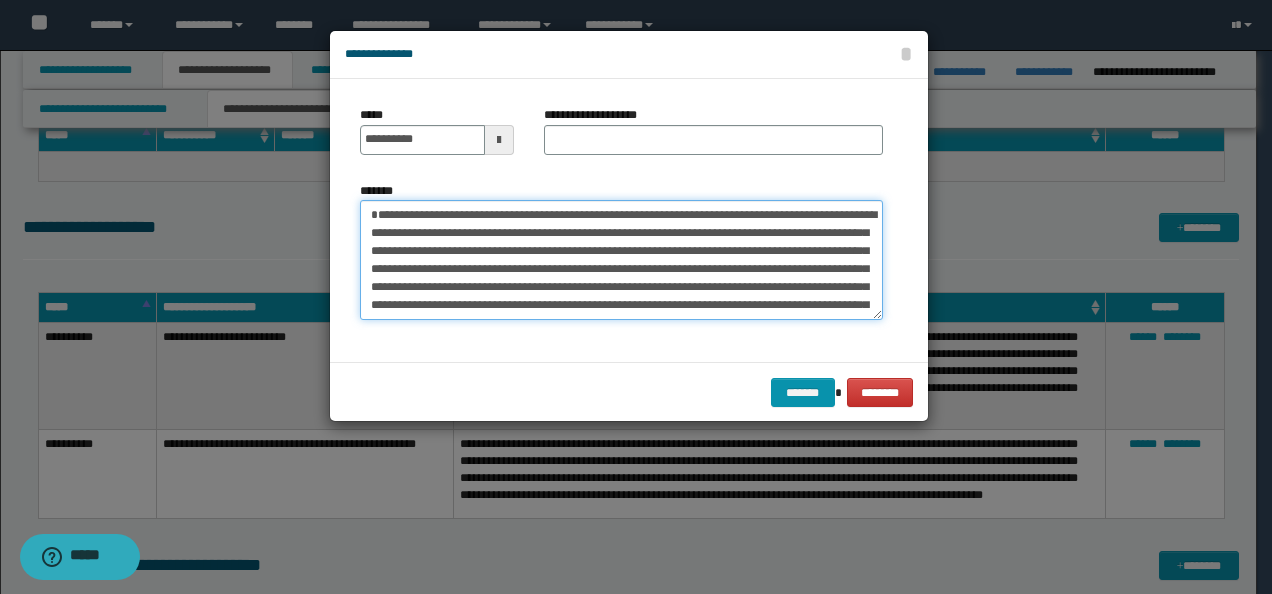 type on "**********" 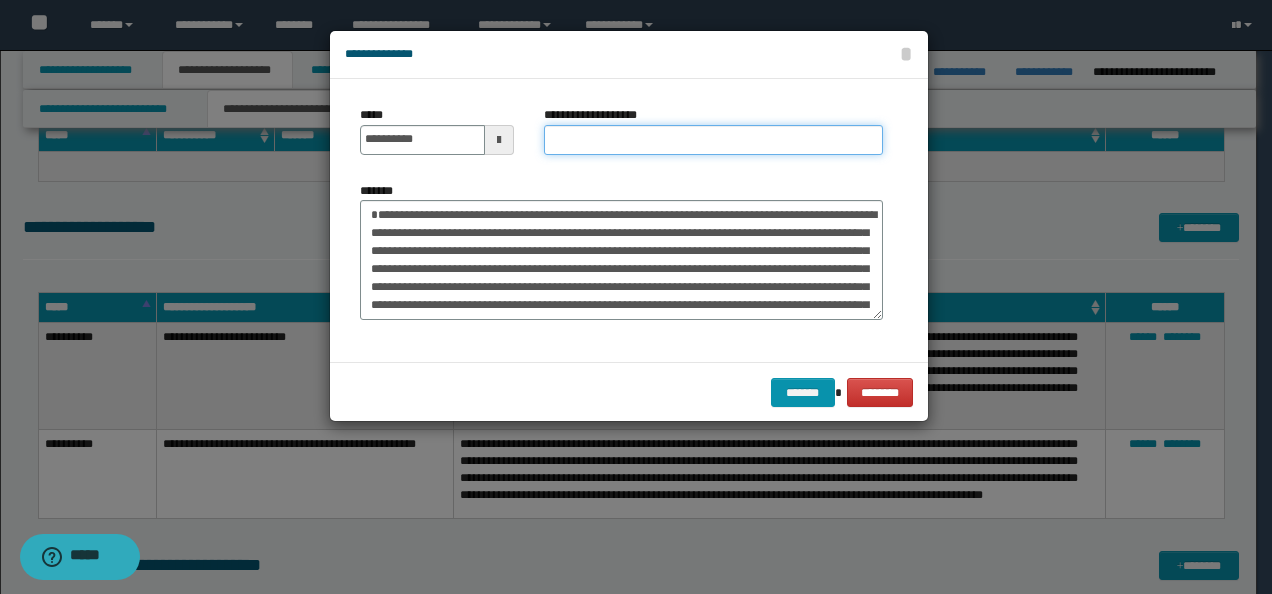 click on "**********" at bounding box center (713, 140) 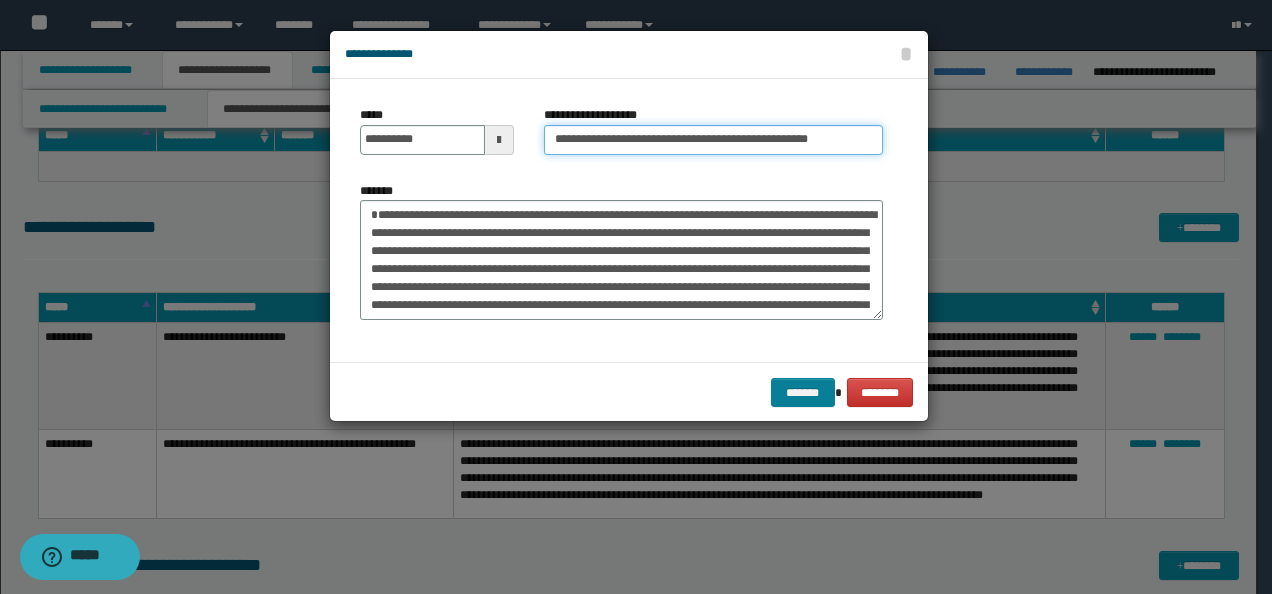 type on "**********" 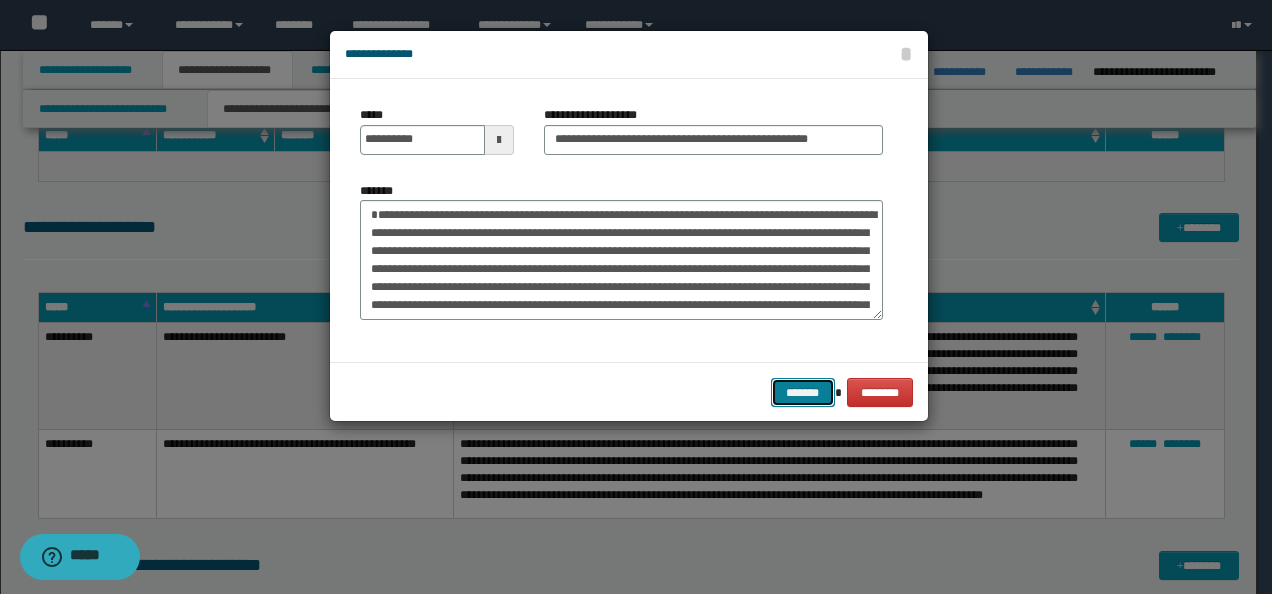 click on "*******" at bounding box center (803, 392) 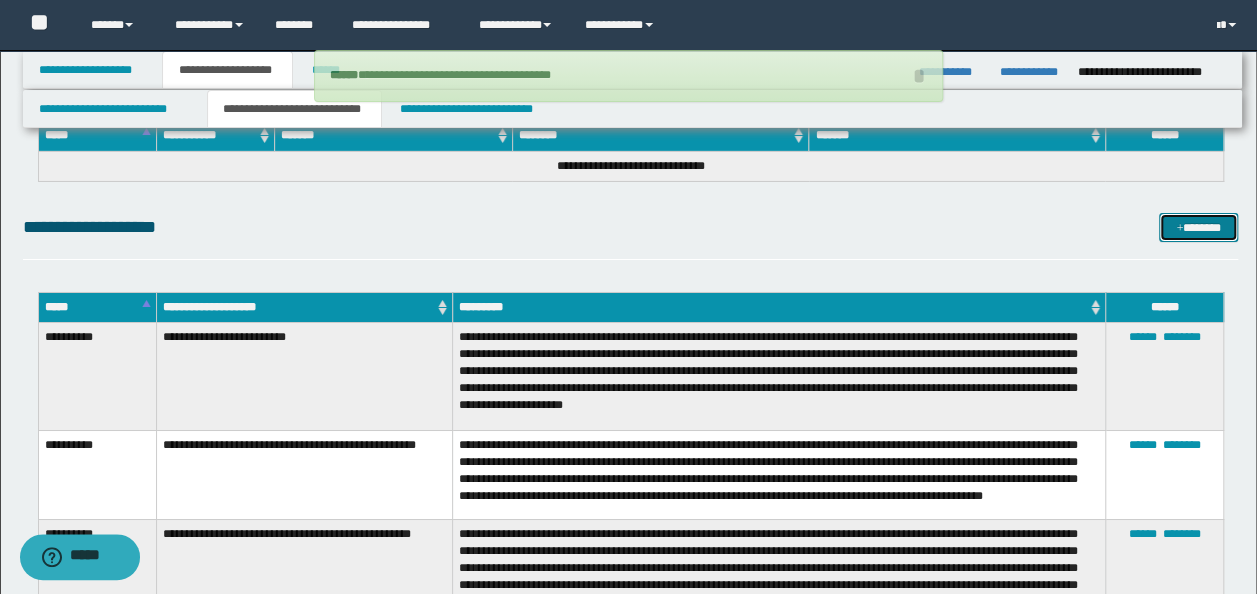 type 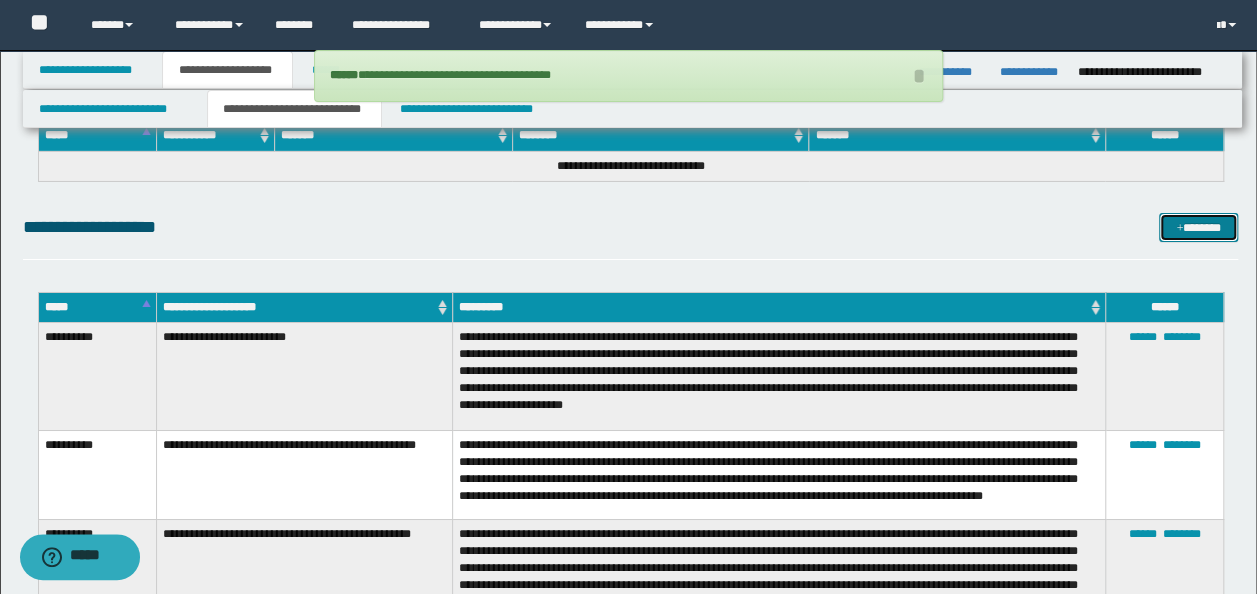 click on "*******" at bounding box center (1198, 227) 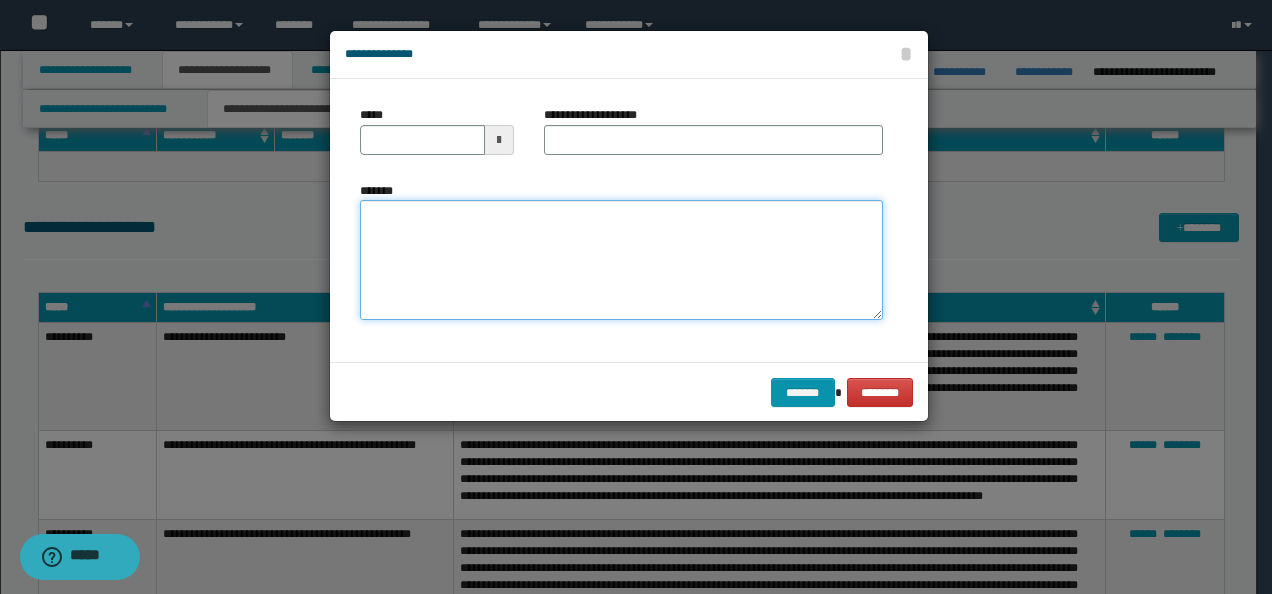 click on "*******" at bounding box center (621, 259) 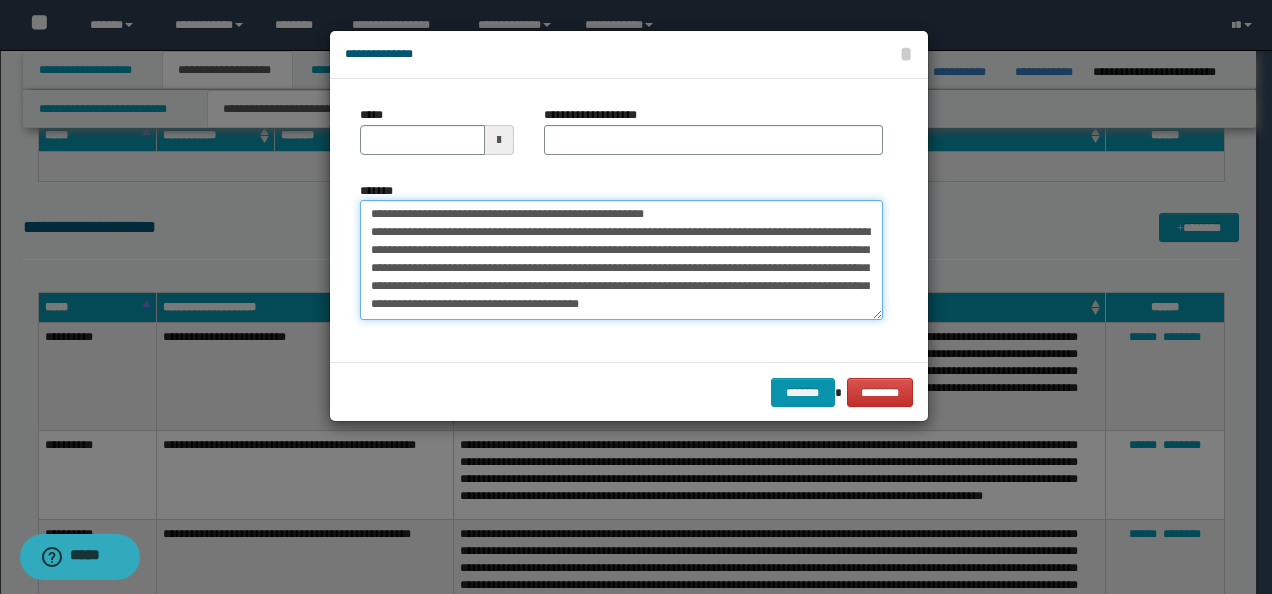 scroll, scrollTop: 0, scrollLeft: 0, axis: both 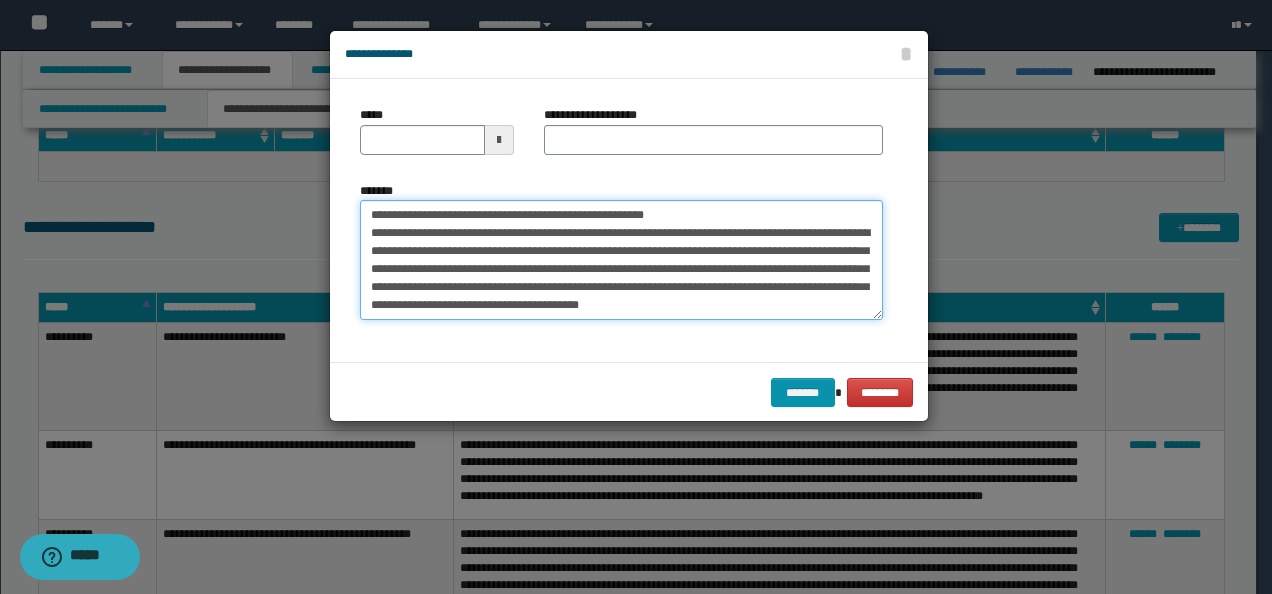 drag, startPoint x: 428, startPoint y: 215, endPoint x: 304, endPoint y: 208, distance: 124.197426 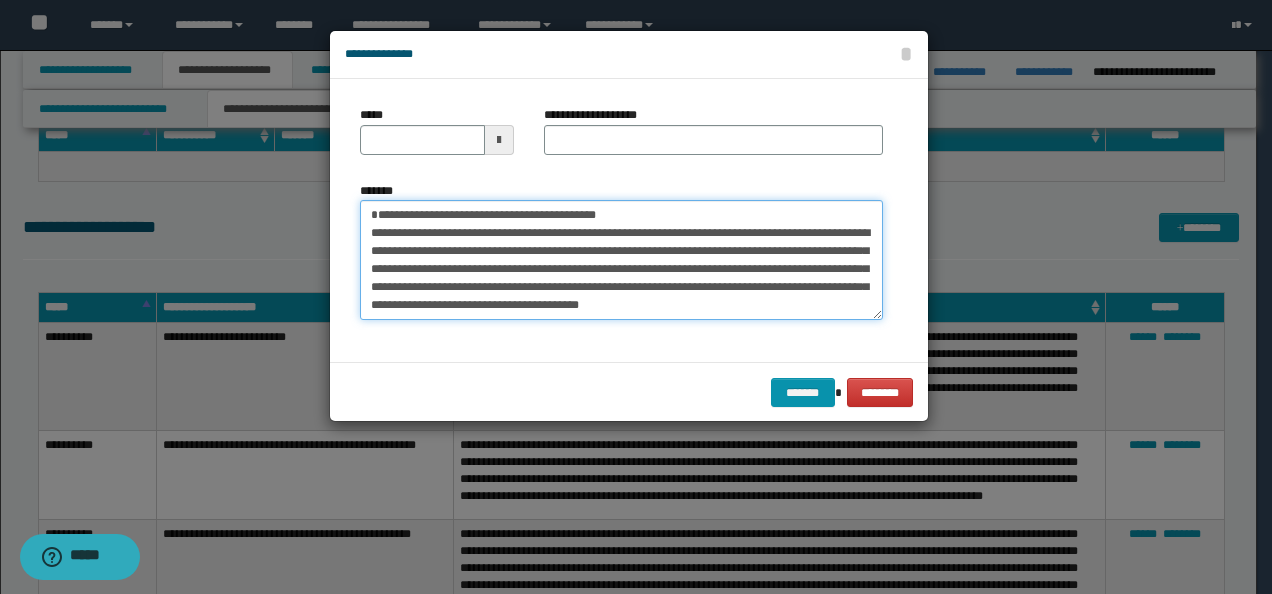 type 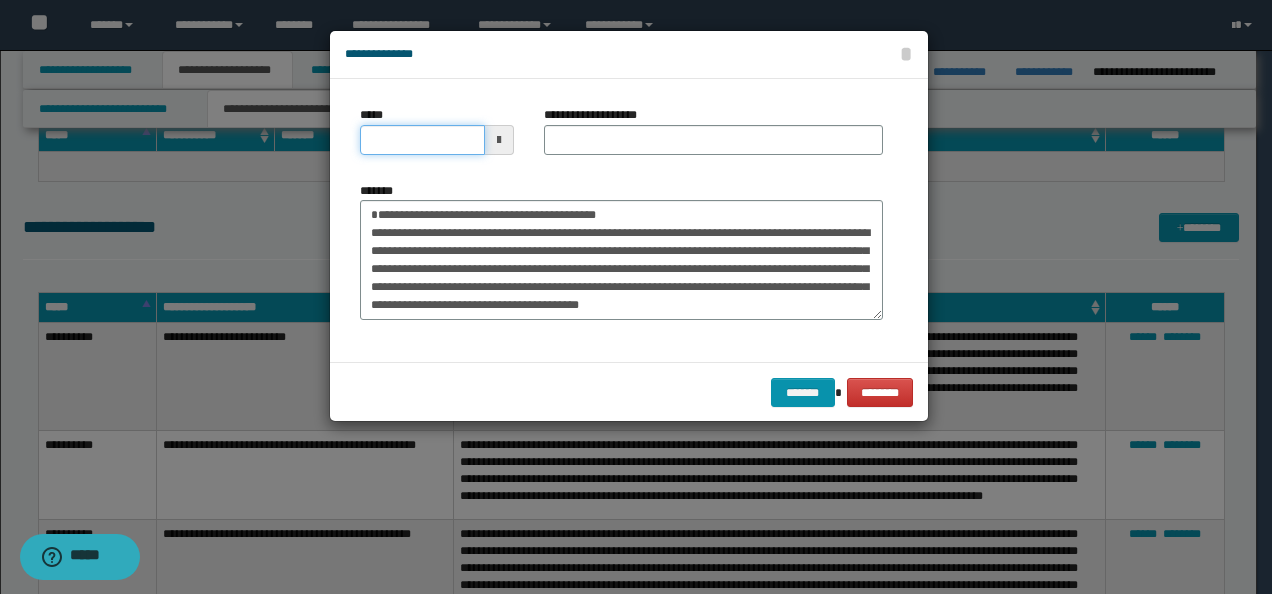 click on "*****" at bounding box center (422, 140) 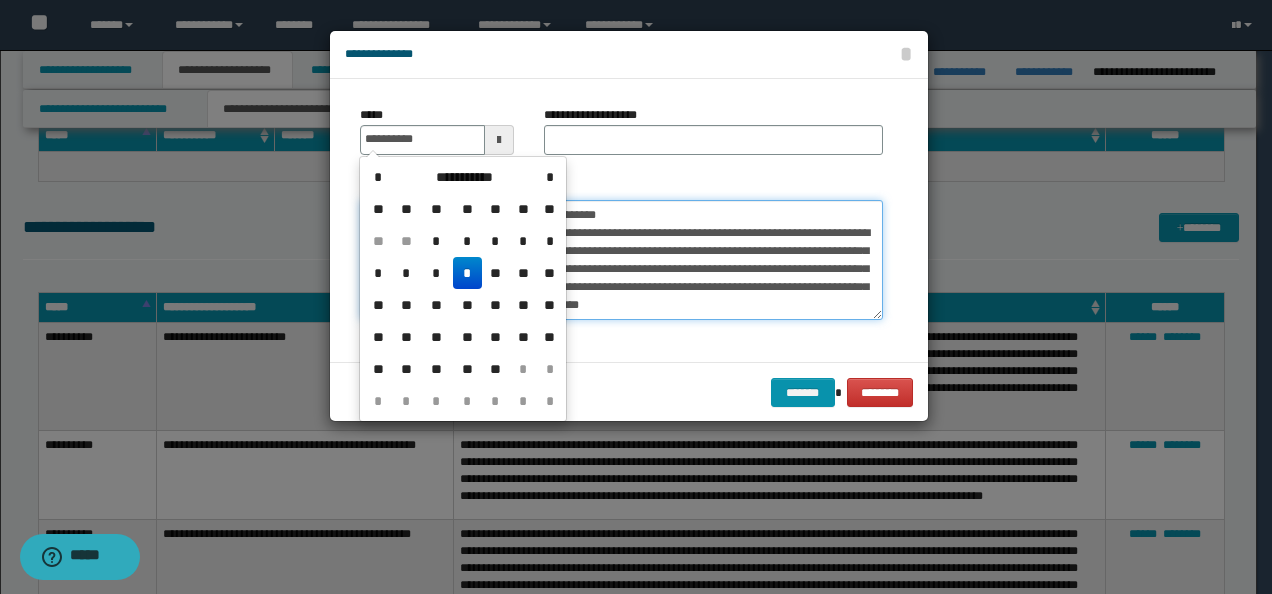 type on "**********" 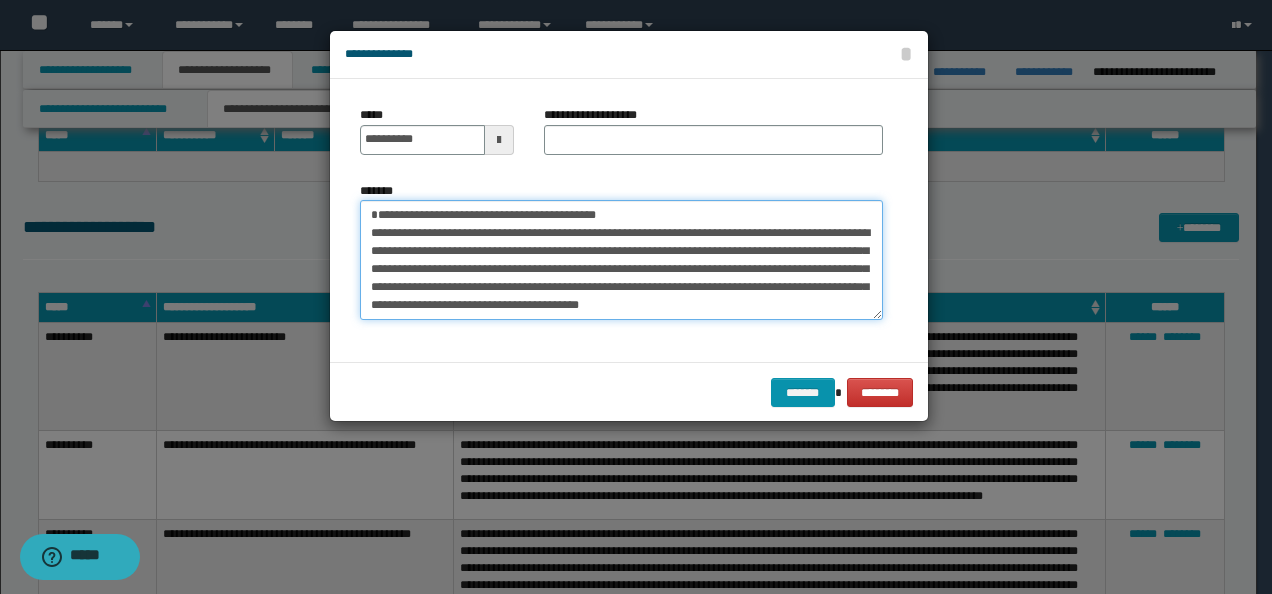 drag, startPoint x: 159, startPoint y: 214, endPoint x: 123, endPoint y: 210, distance: 36.221542 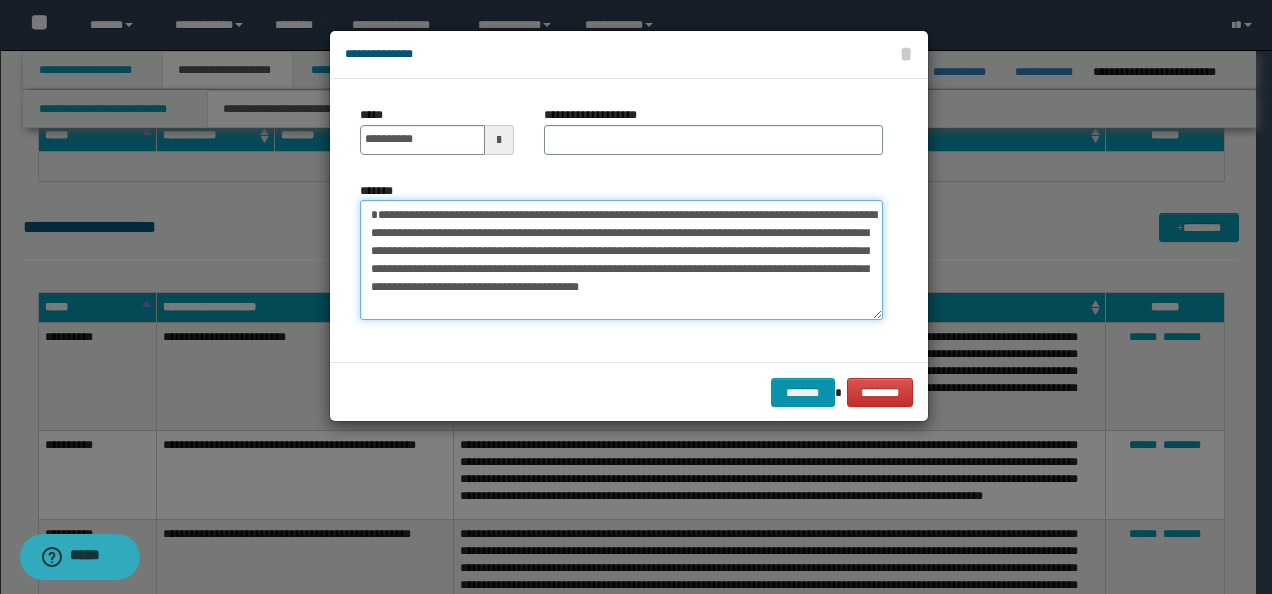 type on "**********" 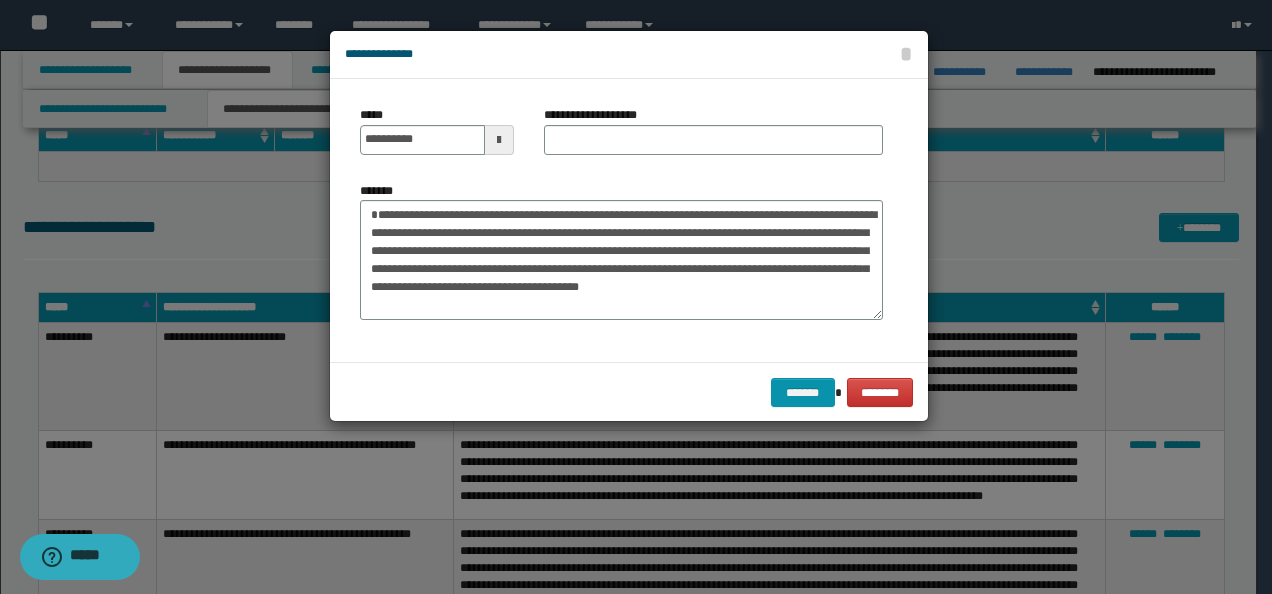 click on "**********" at bounding box center [713, 138] 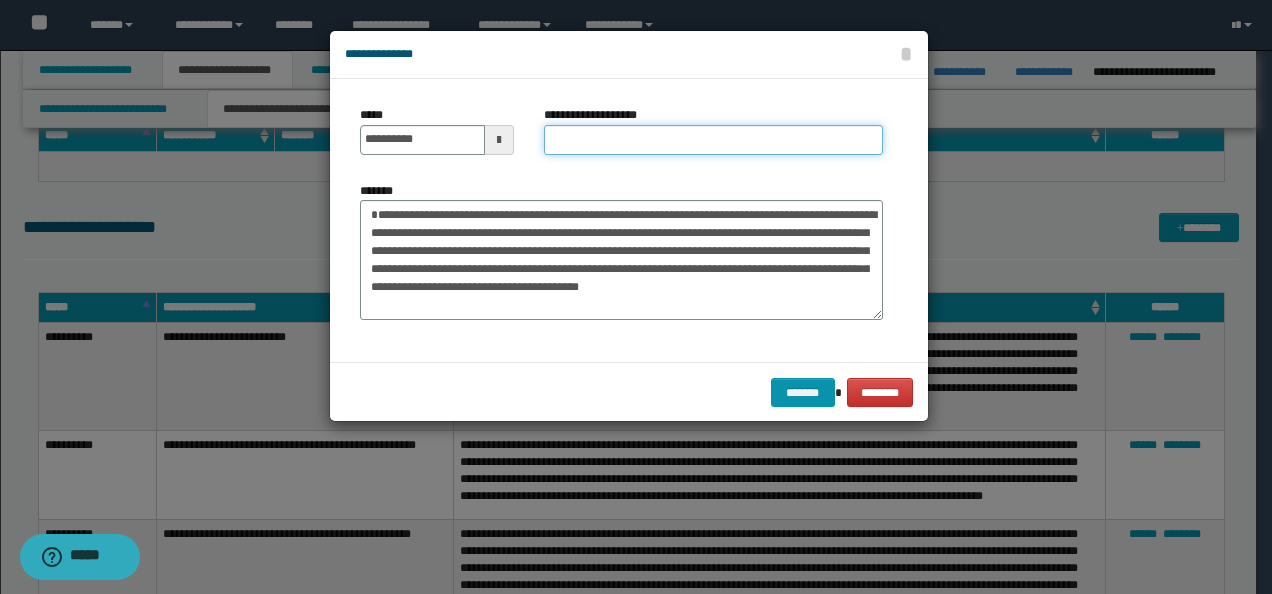 click on "**********" at bounding box center (713, 140) 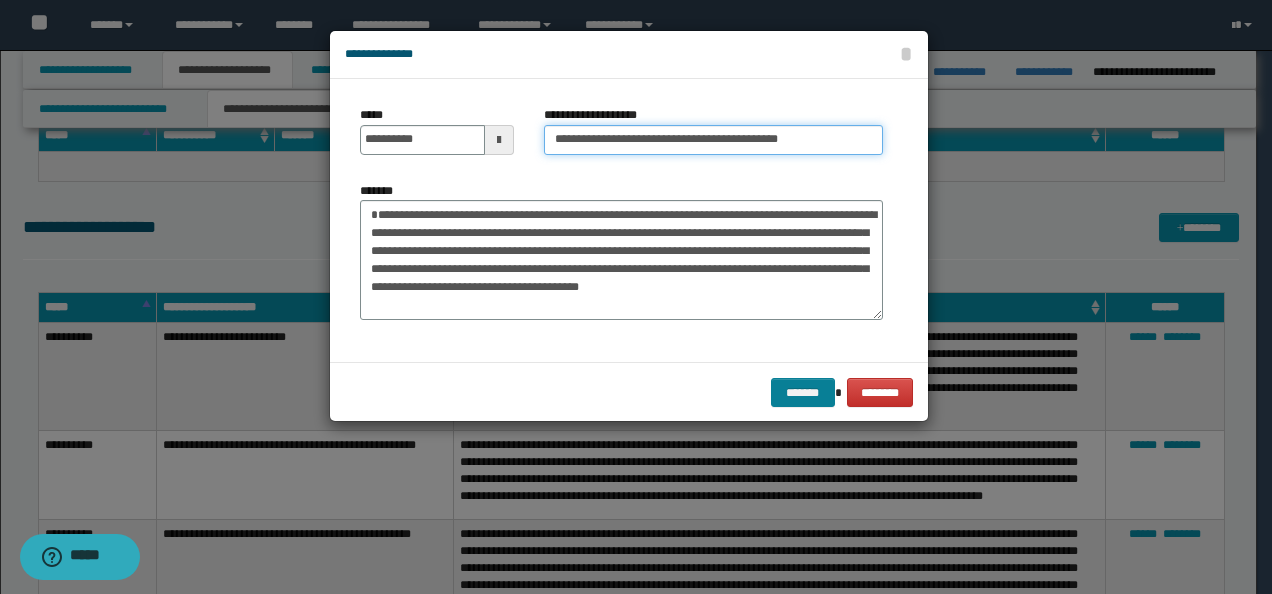 type on "**********" 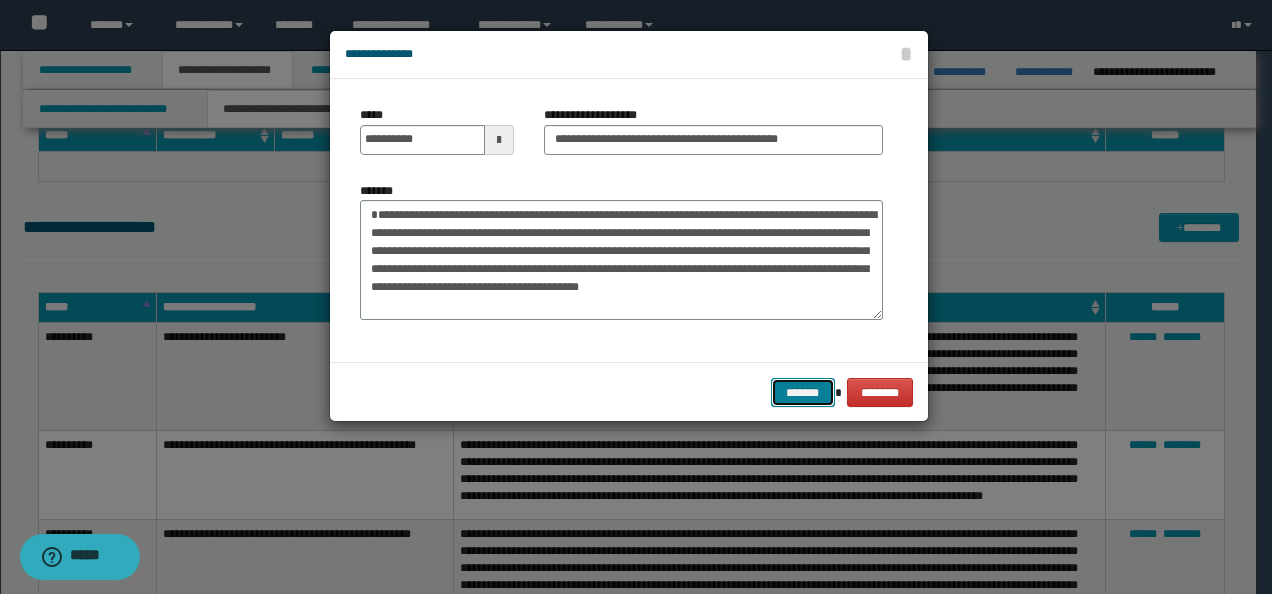 click on "*******" at bounding box center (803, 392) 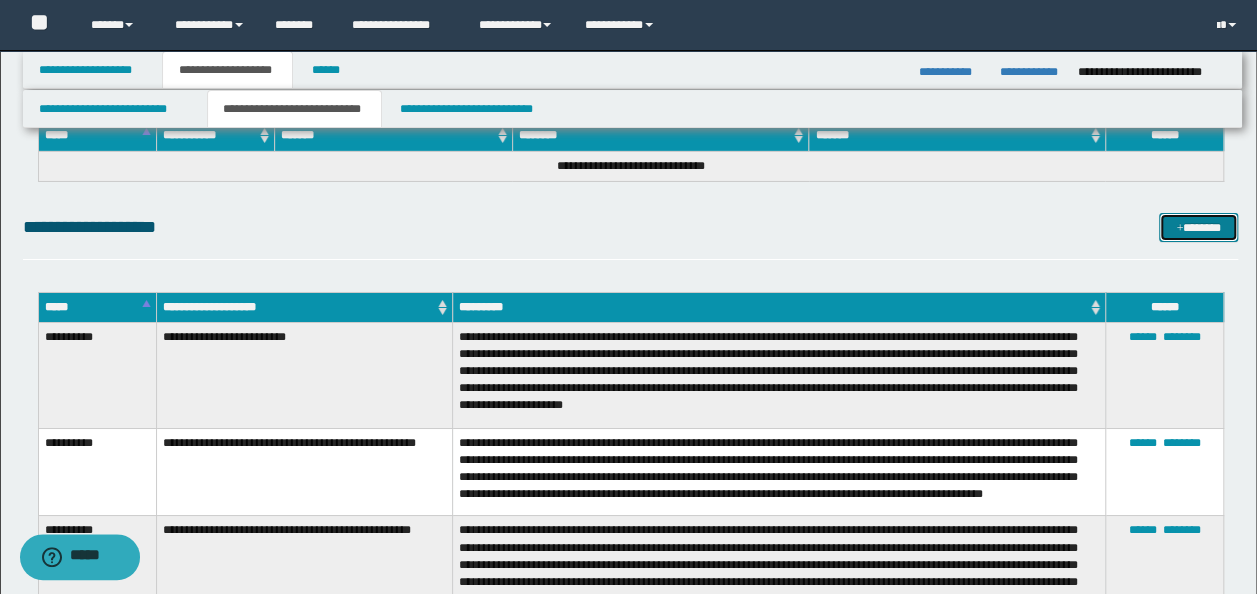 click at bounding box center (1179, 229) 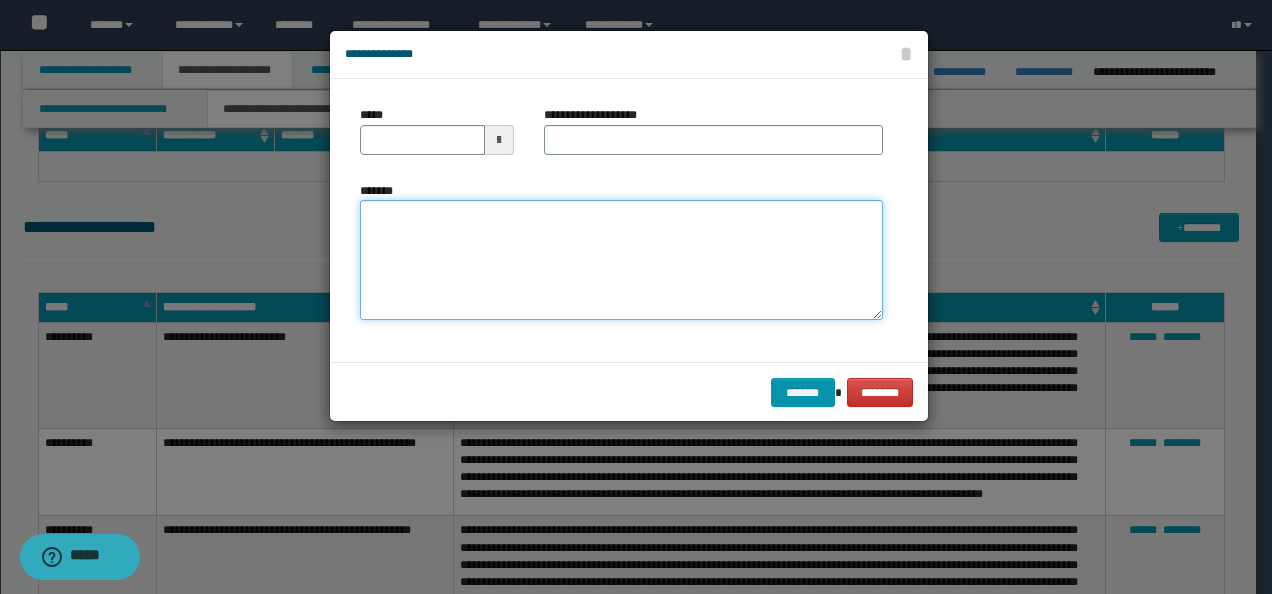 click on "*******" at bounding box center (621, 259) 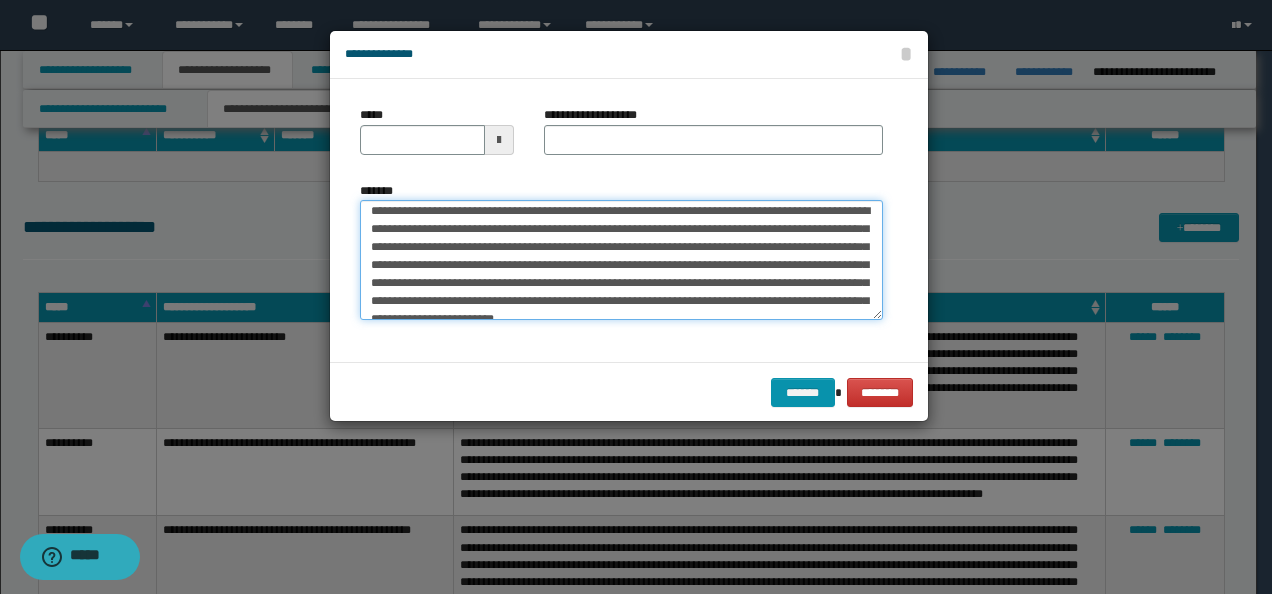 scroll, scrollTop: 0, scrollLeft: 0, axis: both 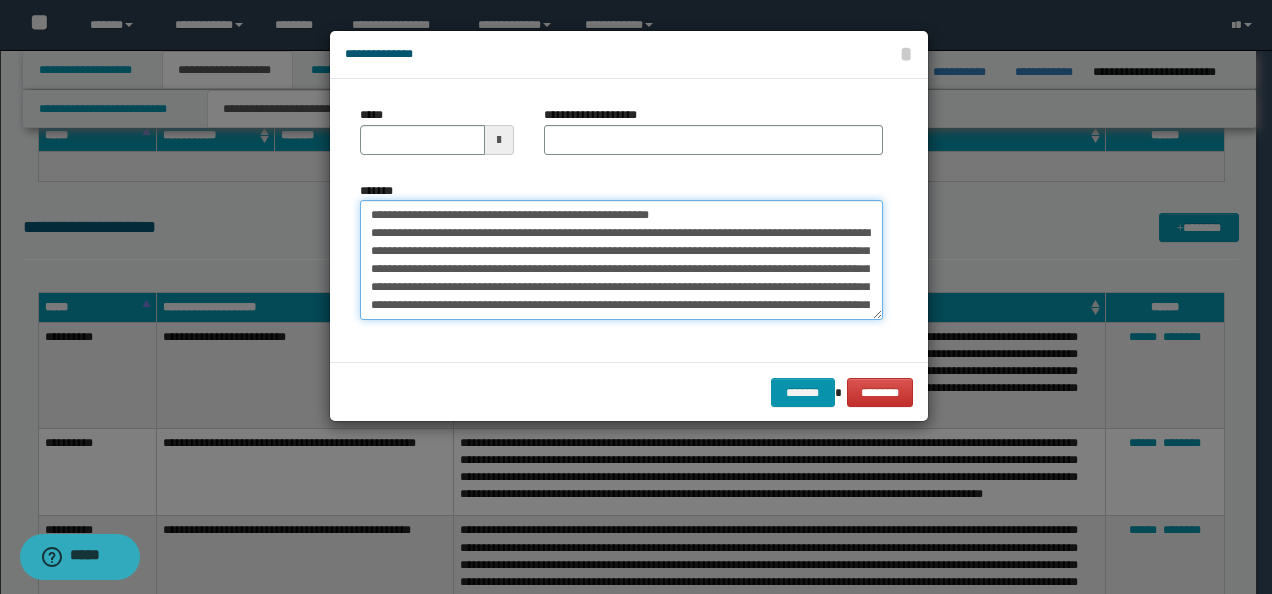 drag, startPoint x: 428, startPoint y: 213, endPoint x: 297, endPoint y: 209, distance: 131.06105 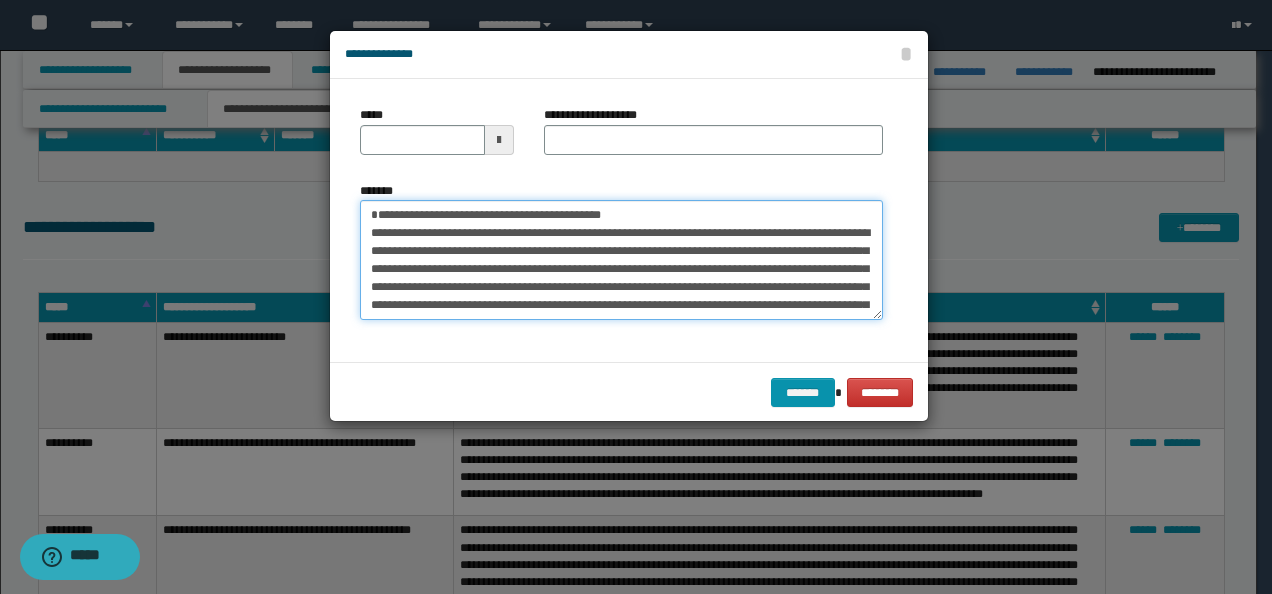 type 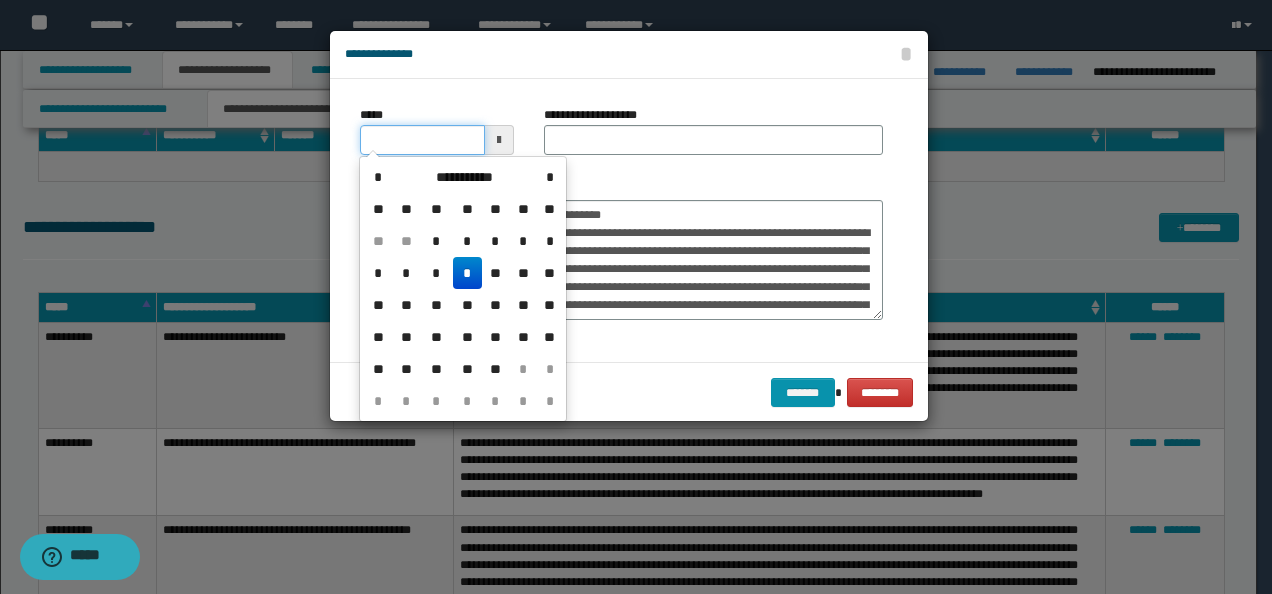 click on "*****" at bounding box center [422, 140] 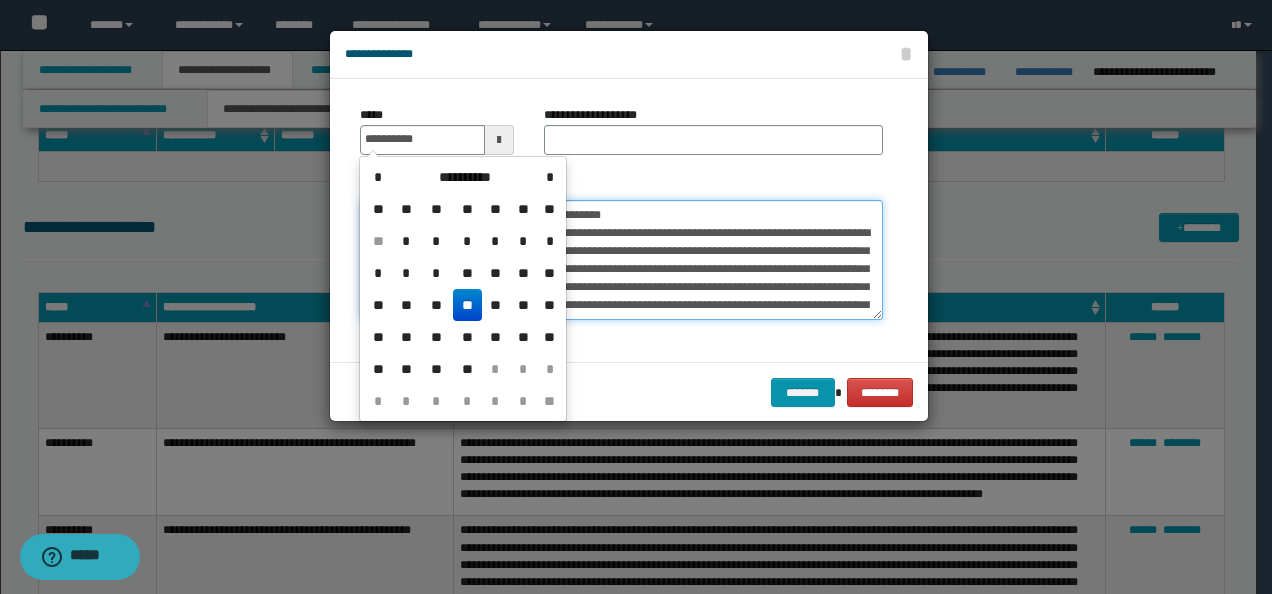 type on "**********" 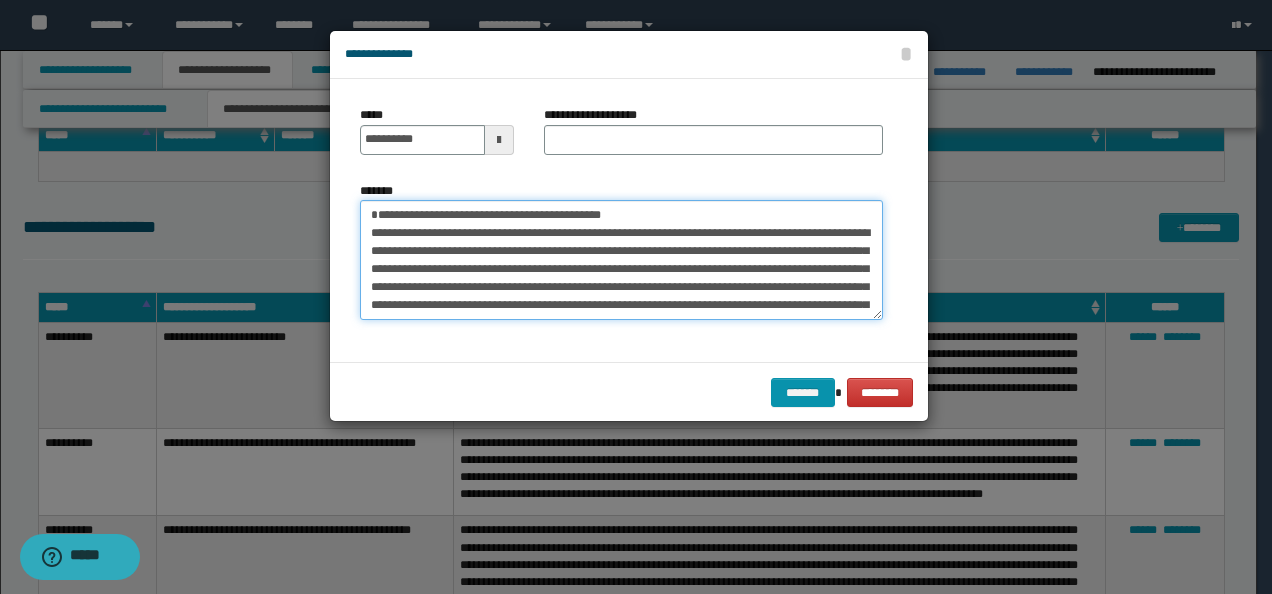 drag, startPoint x: 213, startPoint y: 204, endPoint x: 272, endPoint y: 197, distance: 59.413803 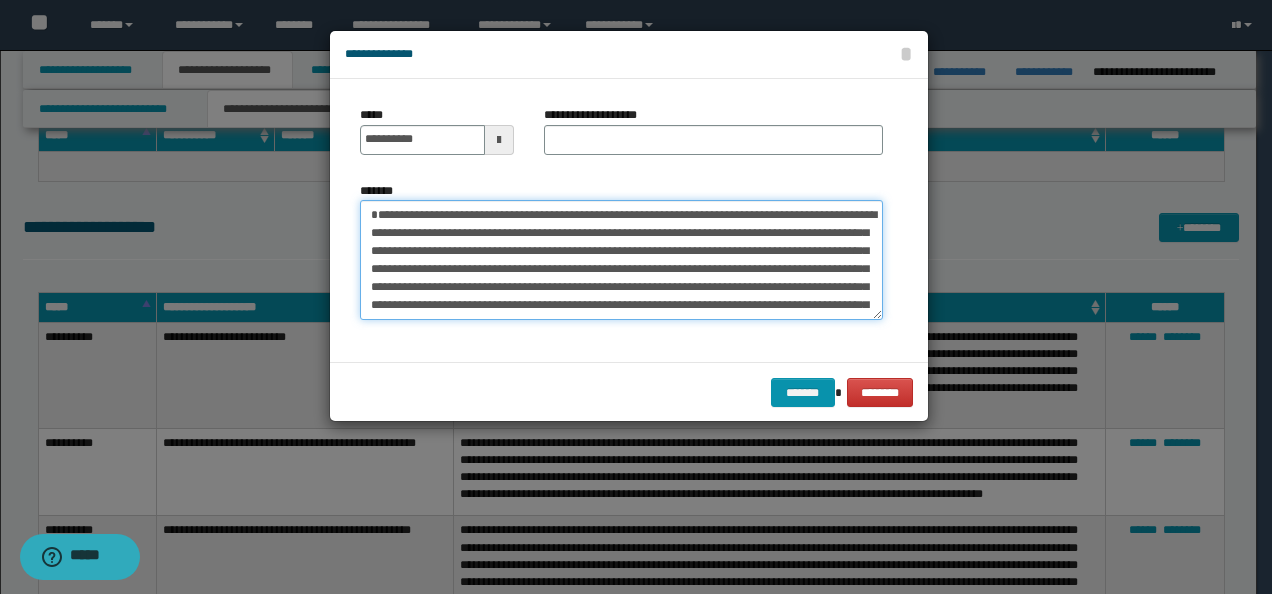 type on "**********" 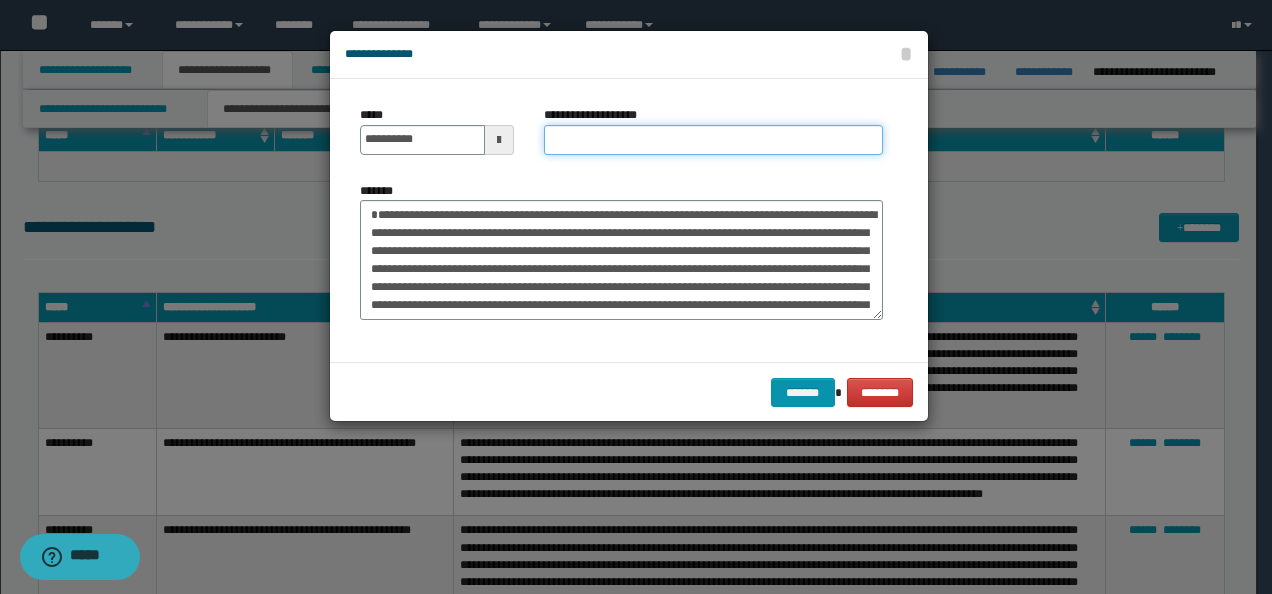 click on "**********" at bounding box center [713, 140] 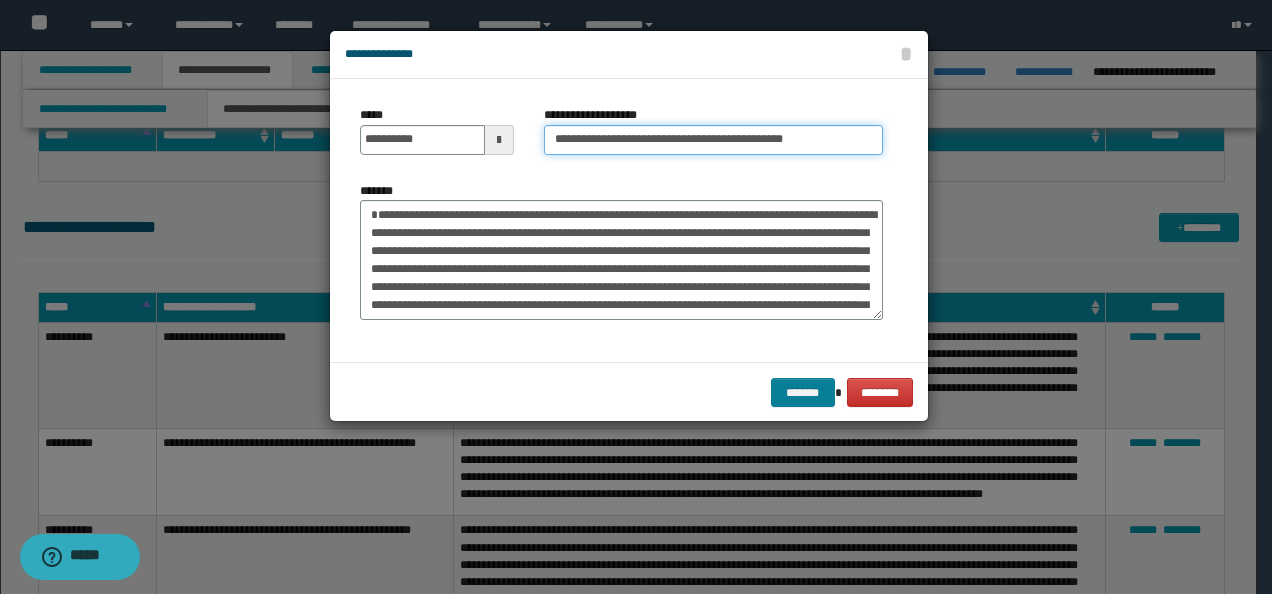 type on "**********" 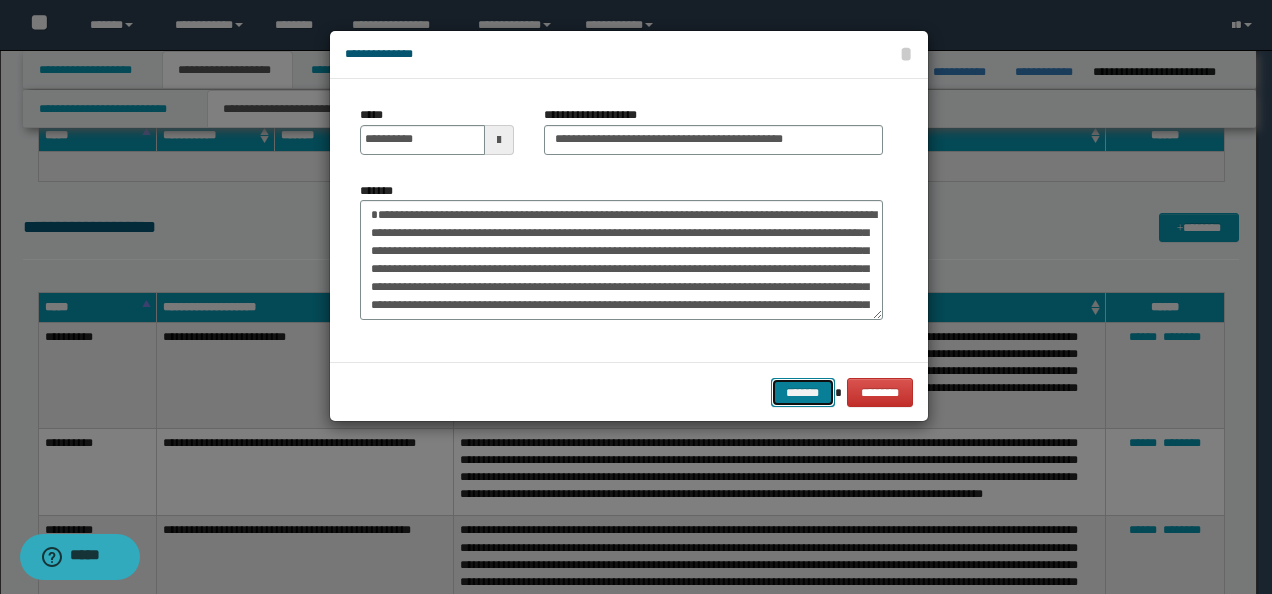 click on "*******" at bounding box center (803, 392) 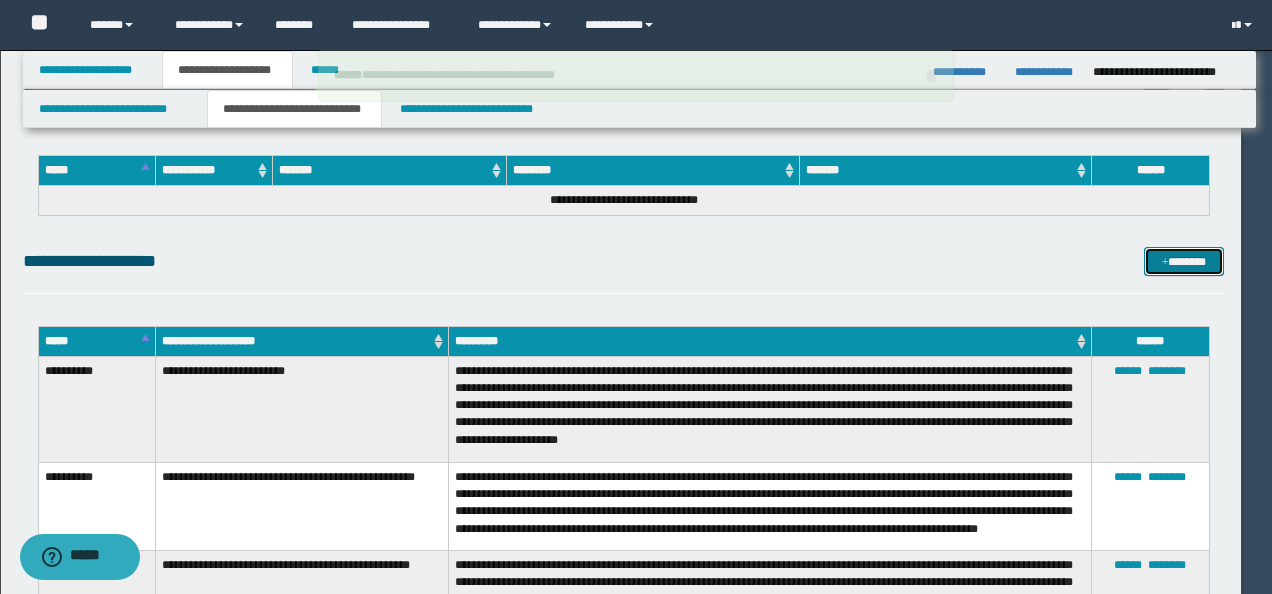 type 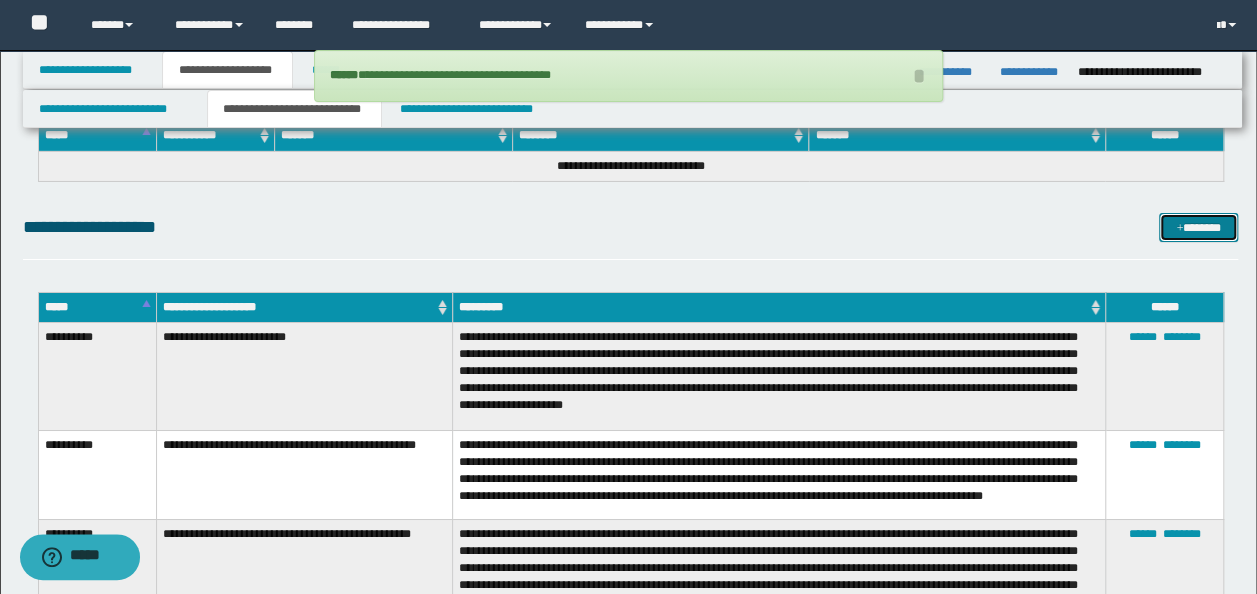 click on "*******" at bounding box center (1198, 227) 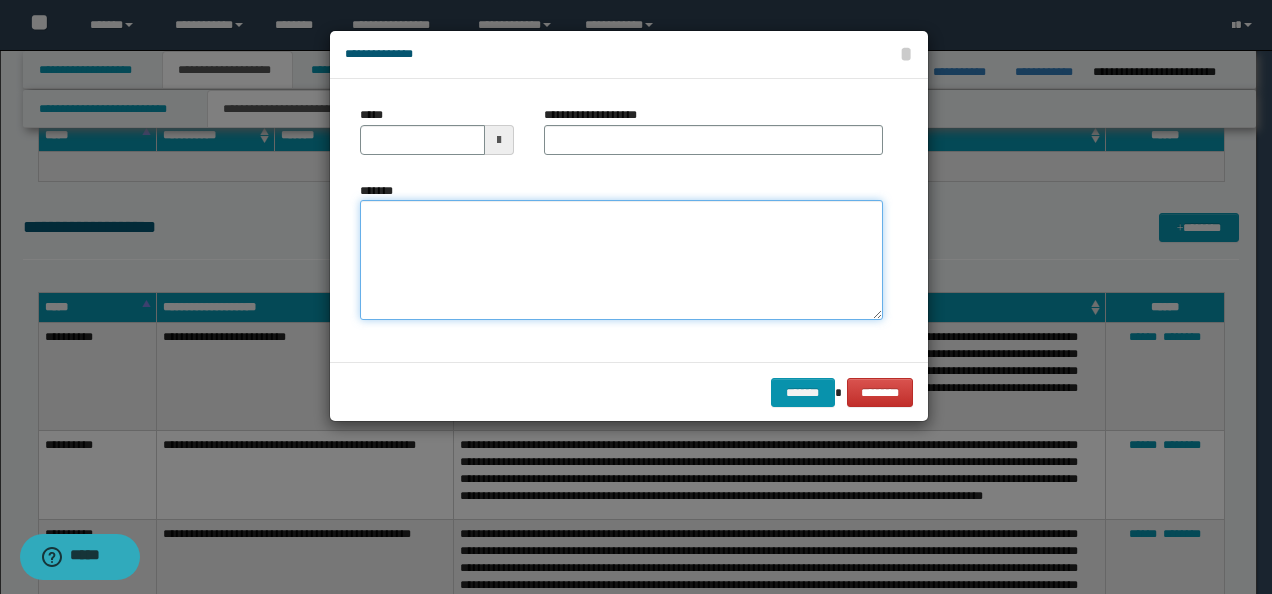 click on "*******" at bounding box center [621, 259] 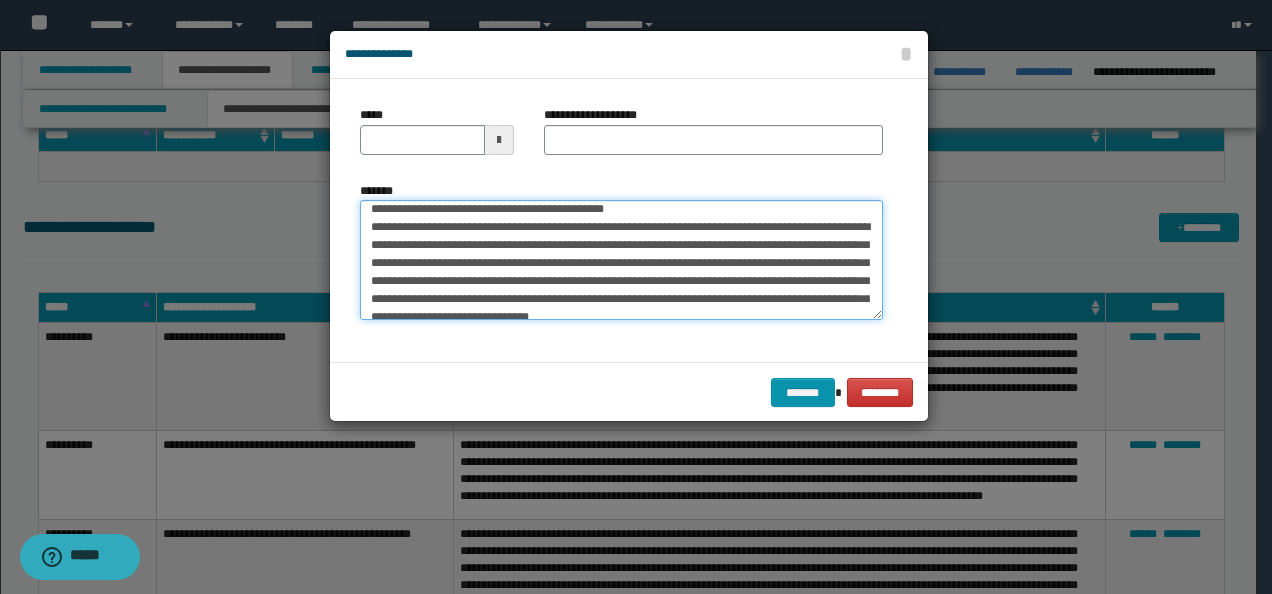 scroll, scrollTop: 0, scrollLeft: 0, axis: both 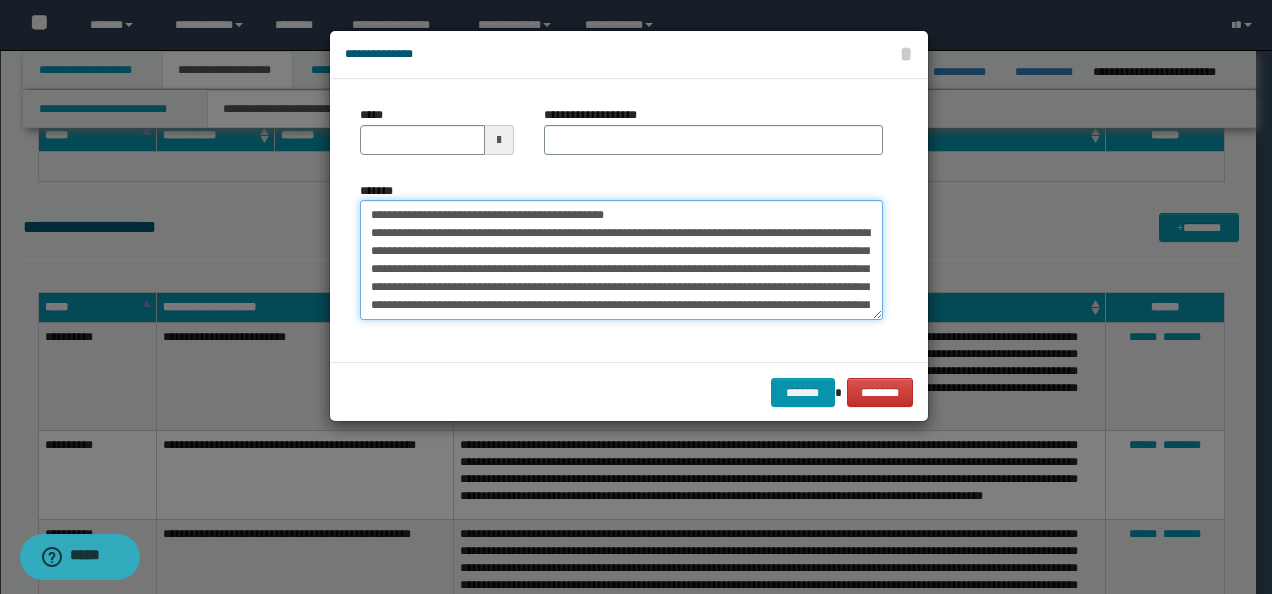 click on "**********" at bounding box center (636, 297) 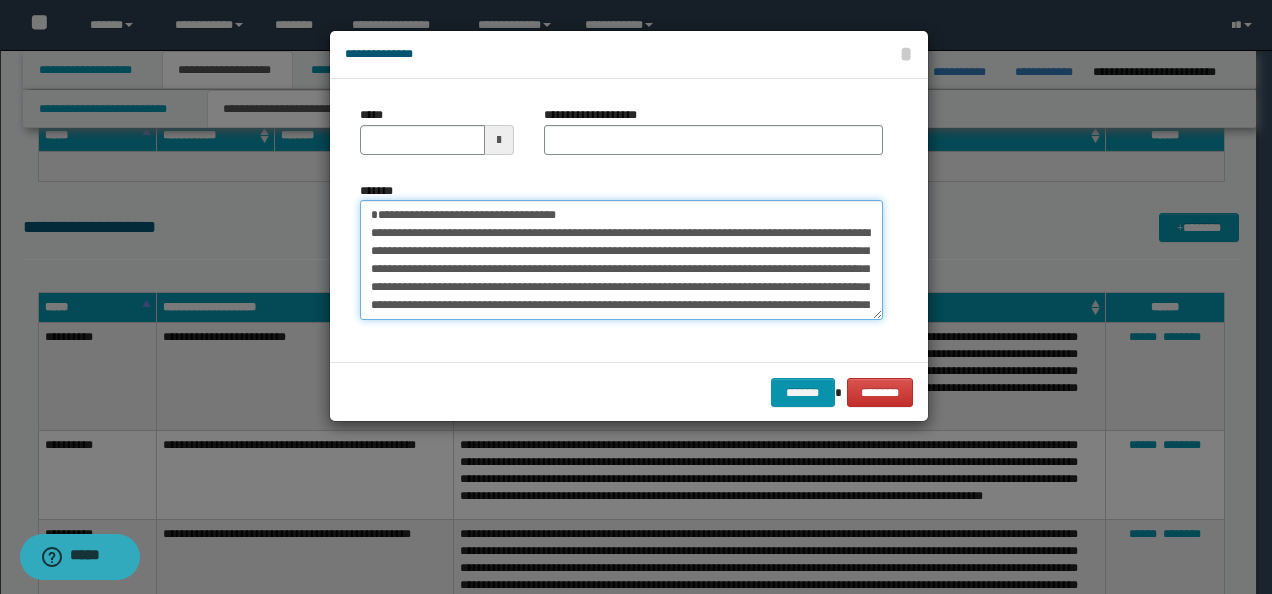 type 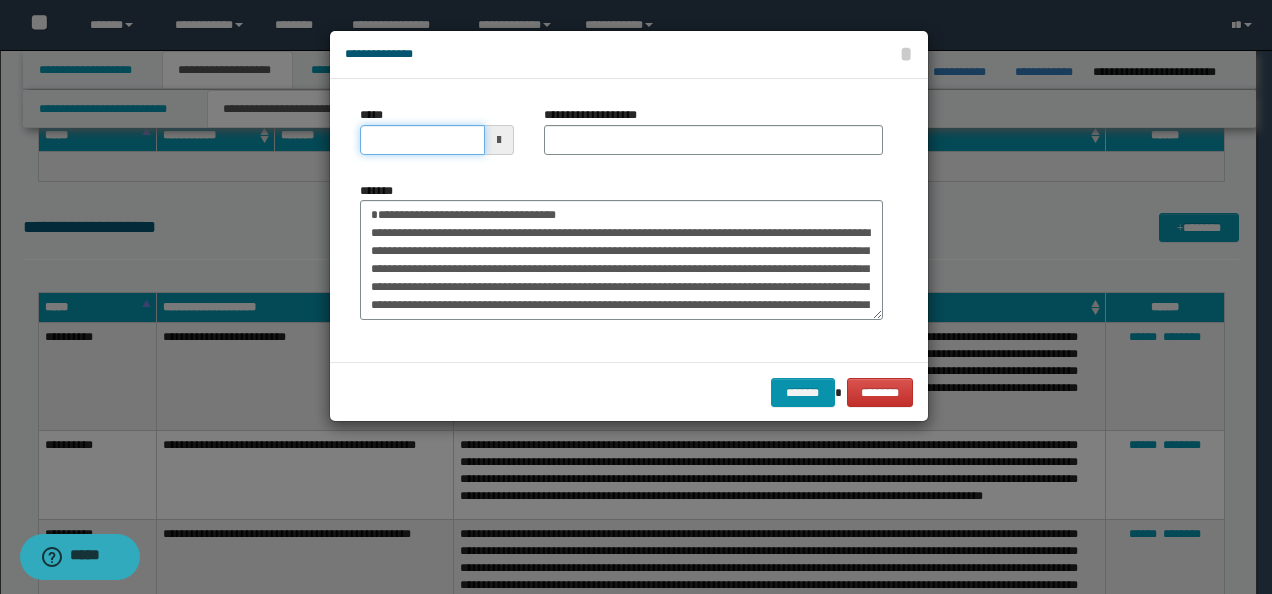 click on "*****" at bounding box center (422, 140) 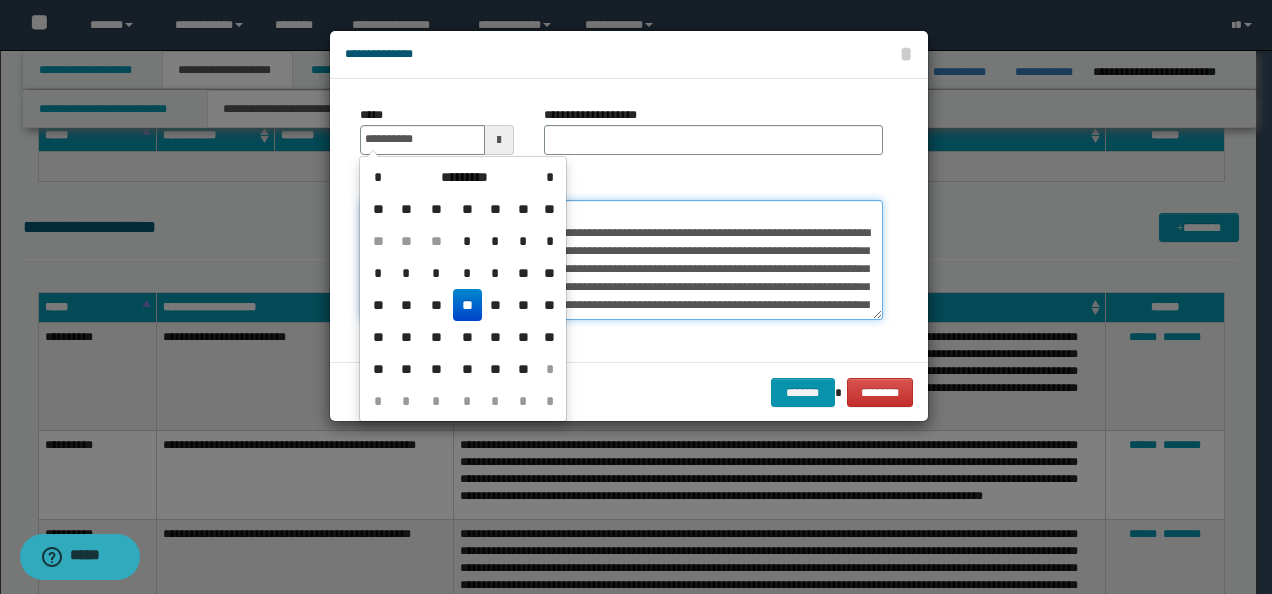type on "**********" 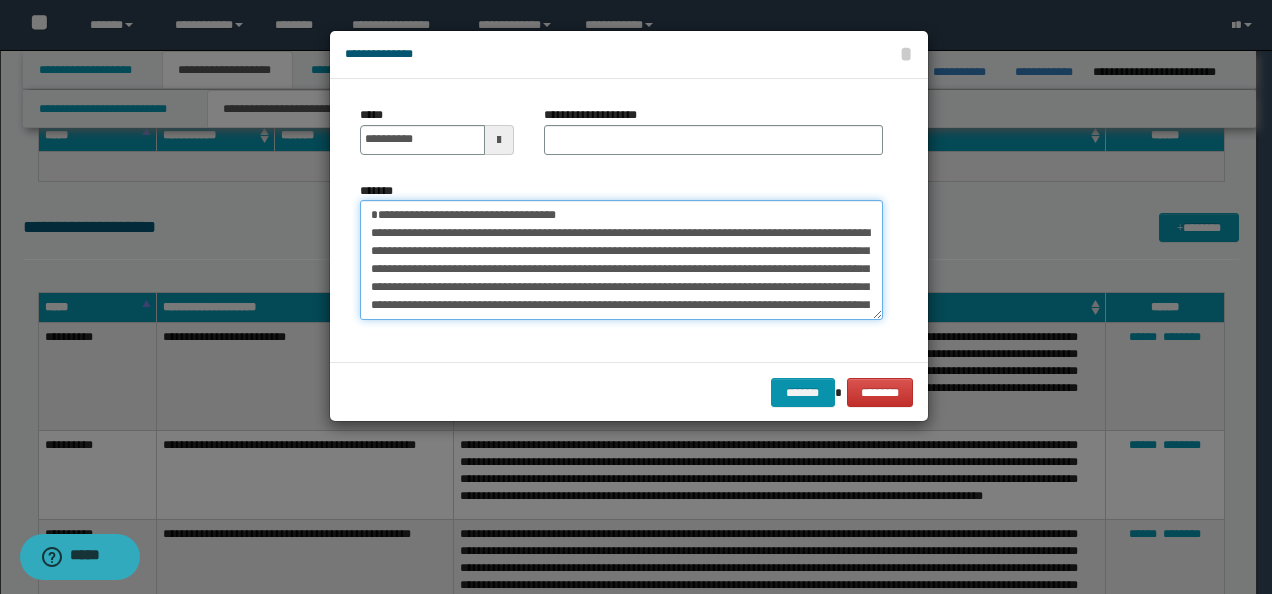 drag, startPoint x: 592, startPoint y: 213, endPoint x: 216, endPoint y: 188, distance: 376.8302 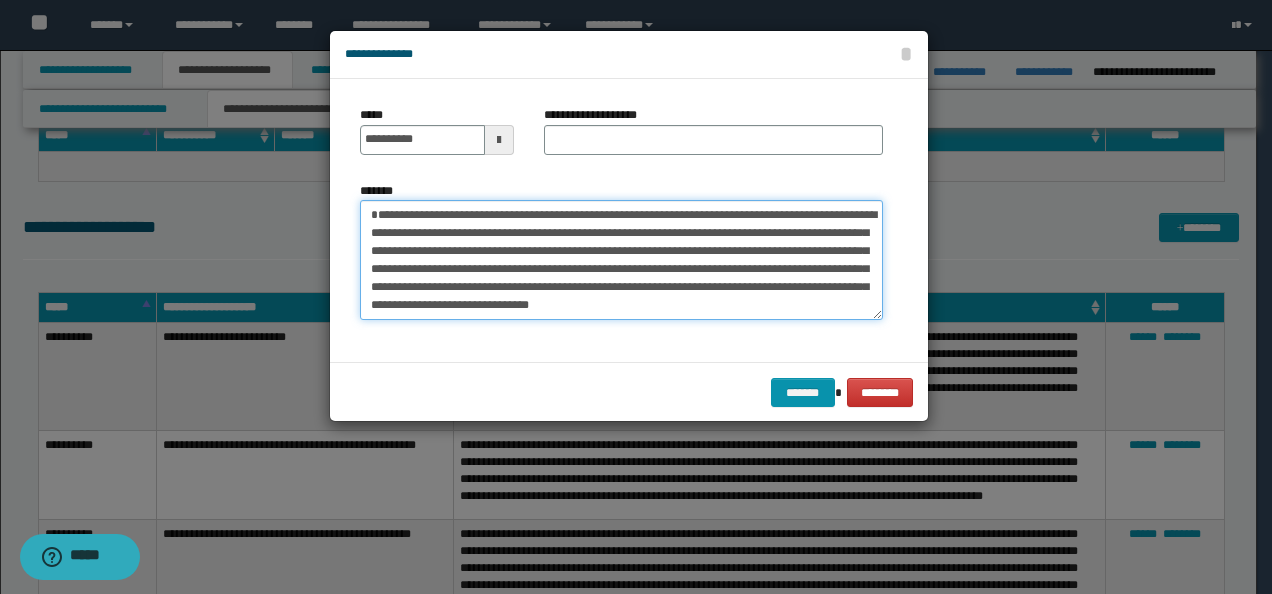 type on "**********" 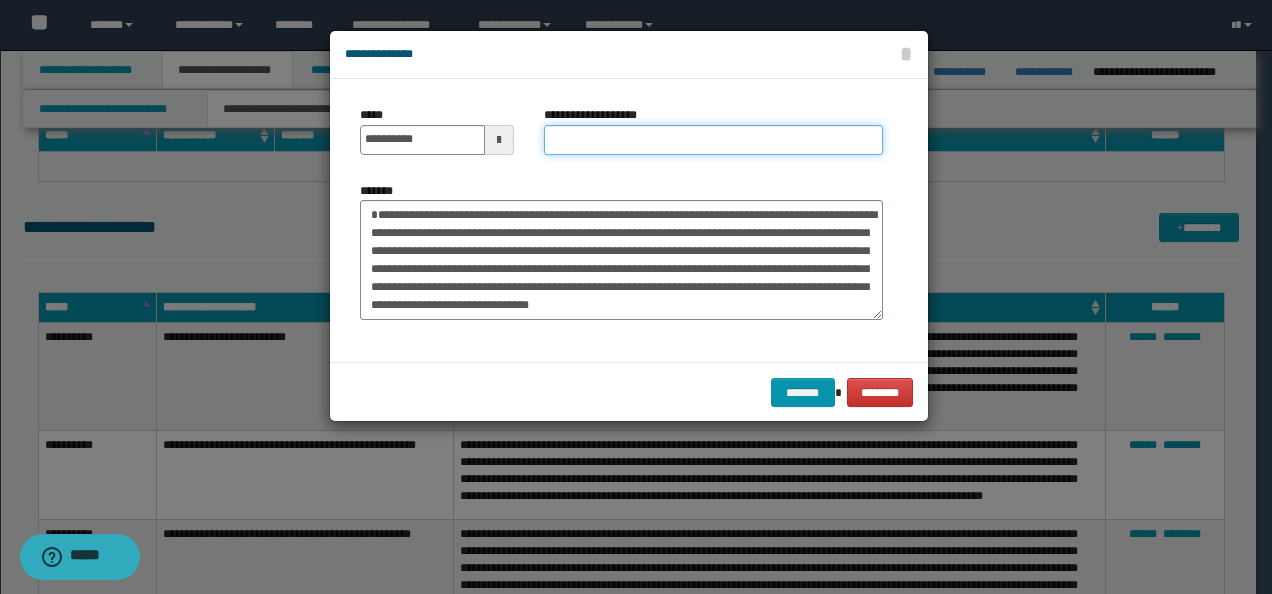 click on "**********" at bounding box center (713, 140) 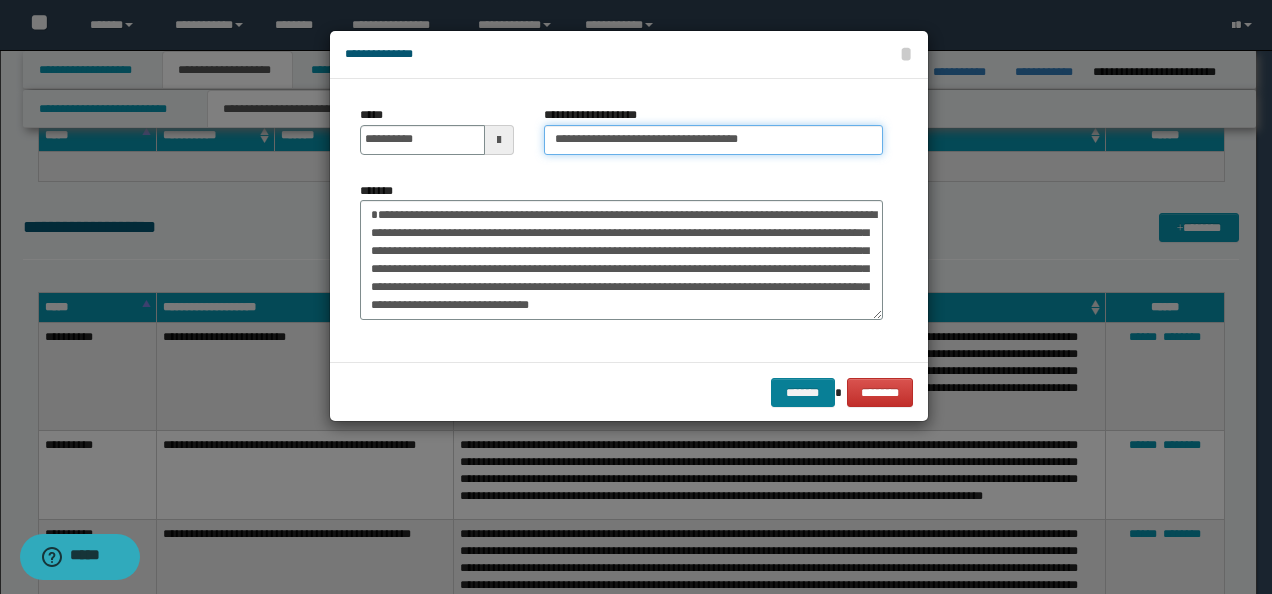 type on "**********" 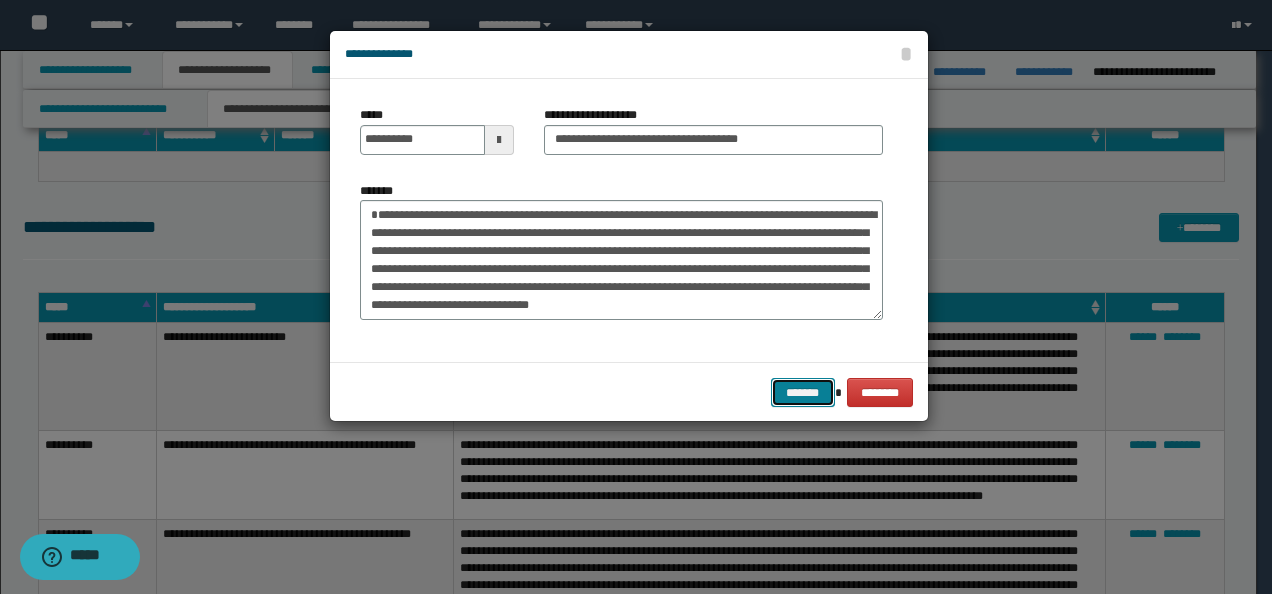 click on "*******" at bounding box center (803, 392) 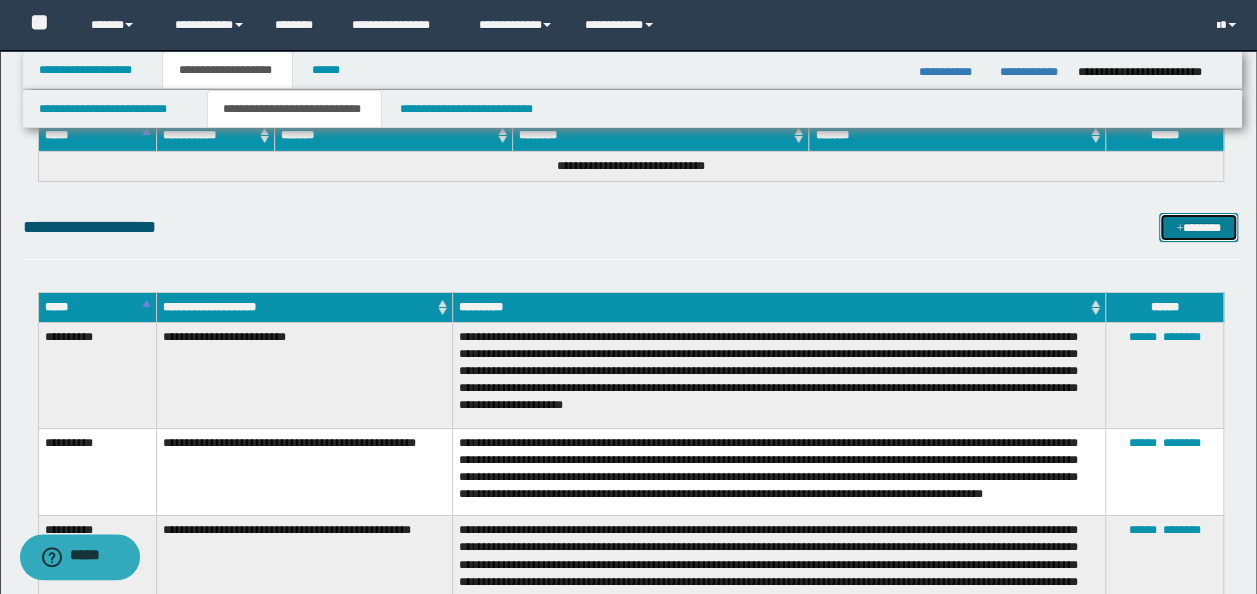 click on "*******" at bounding box center (1198, 227) 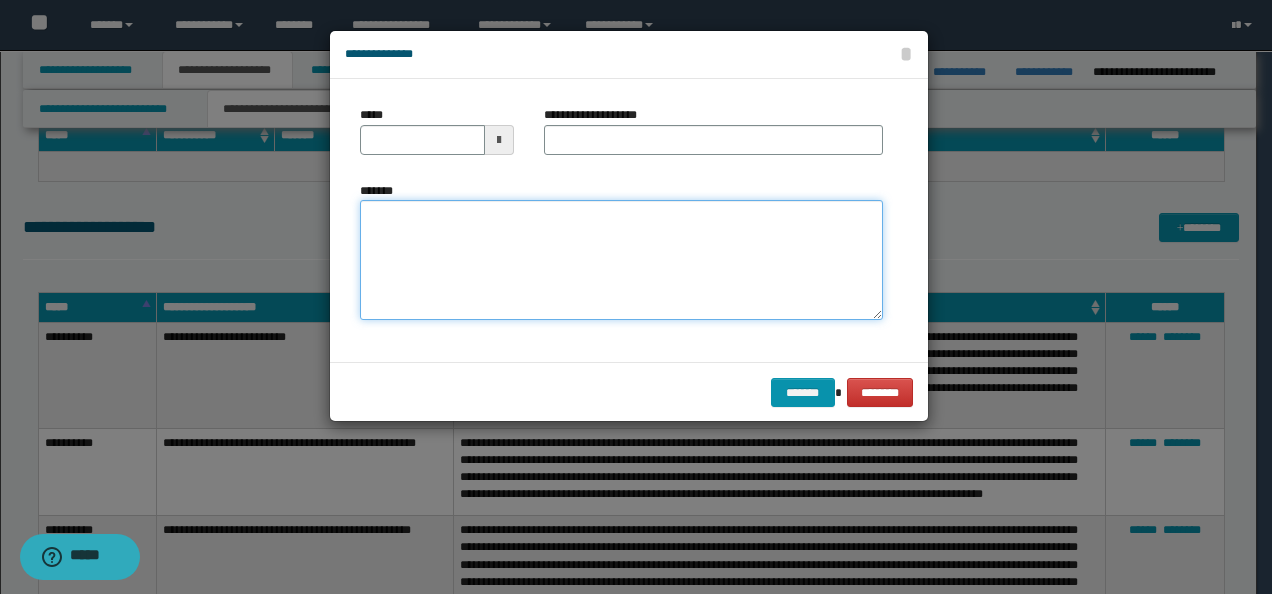 click on "*******" at bounding box center (621, 259) 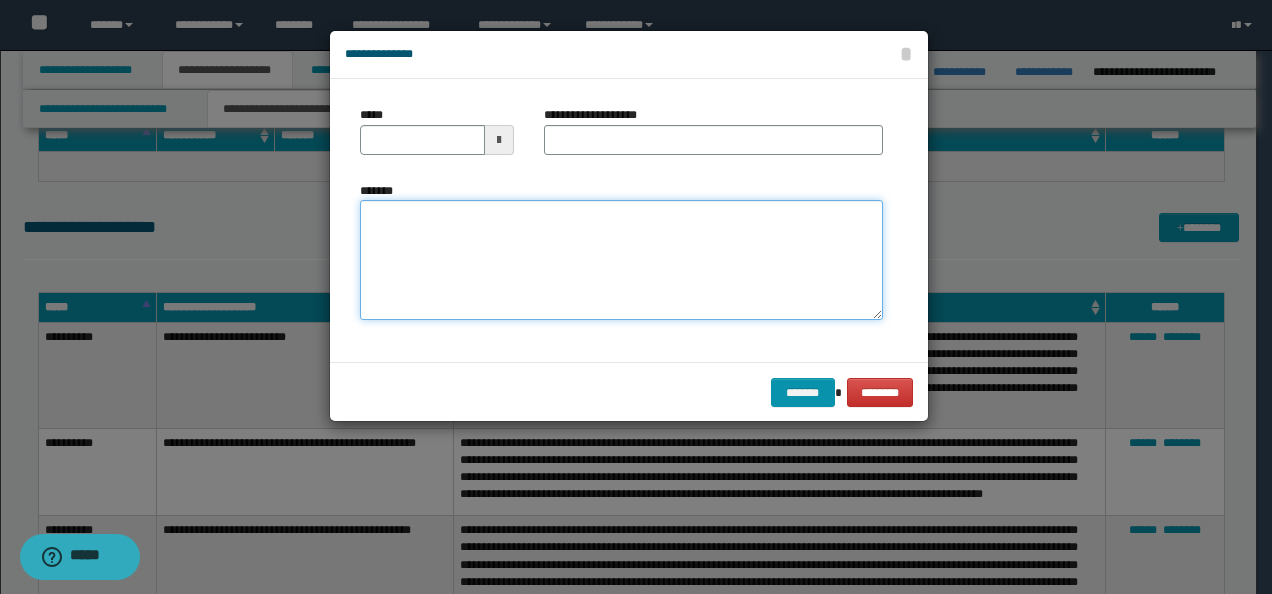 paste on "**********" 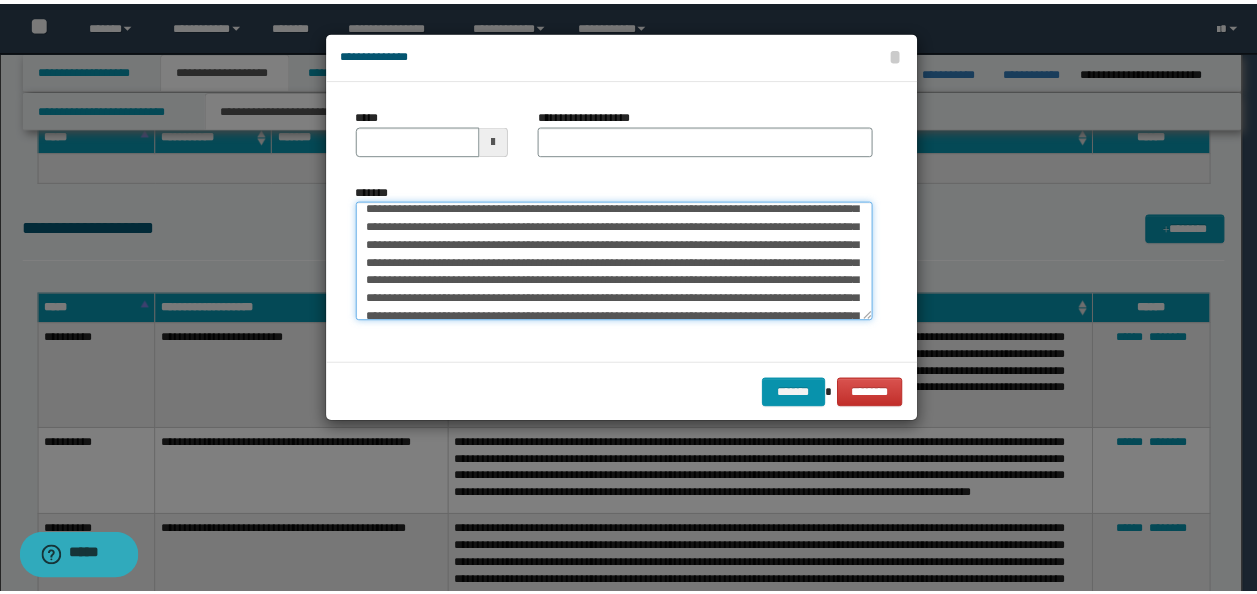 scroll, scrollTop: 0, scrollLeft: 0, axis: both 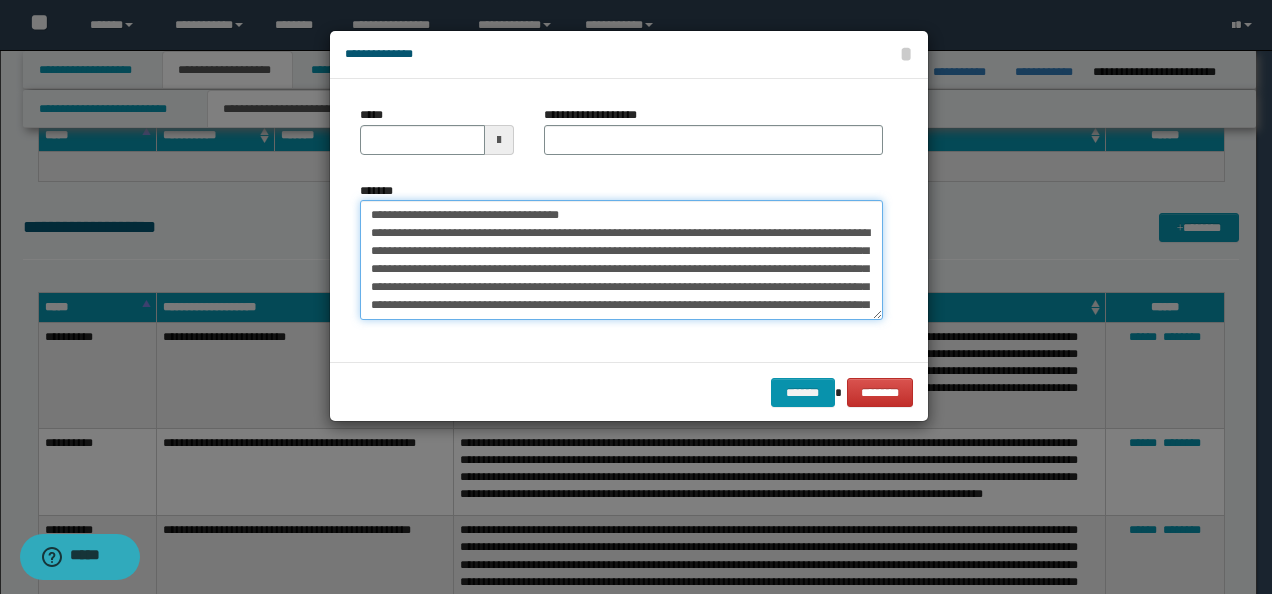 drag, startPoint x: 431, startPoint y: 212, endPoint x: 214, endPoint y: 188, distance: 218.32315 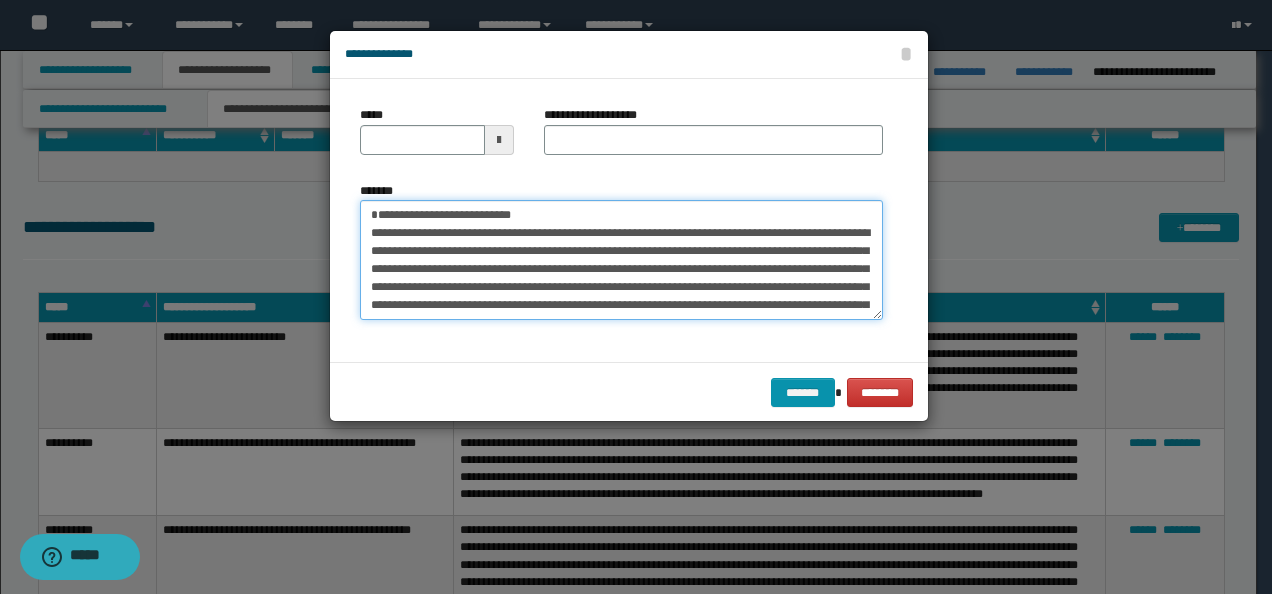 type 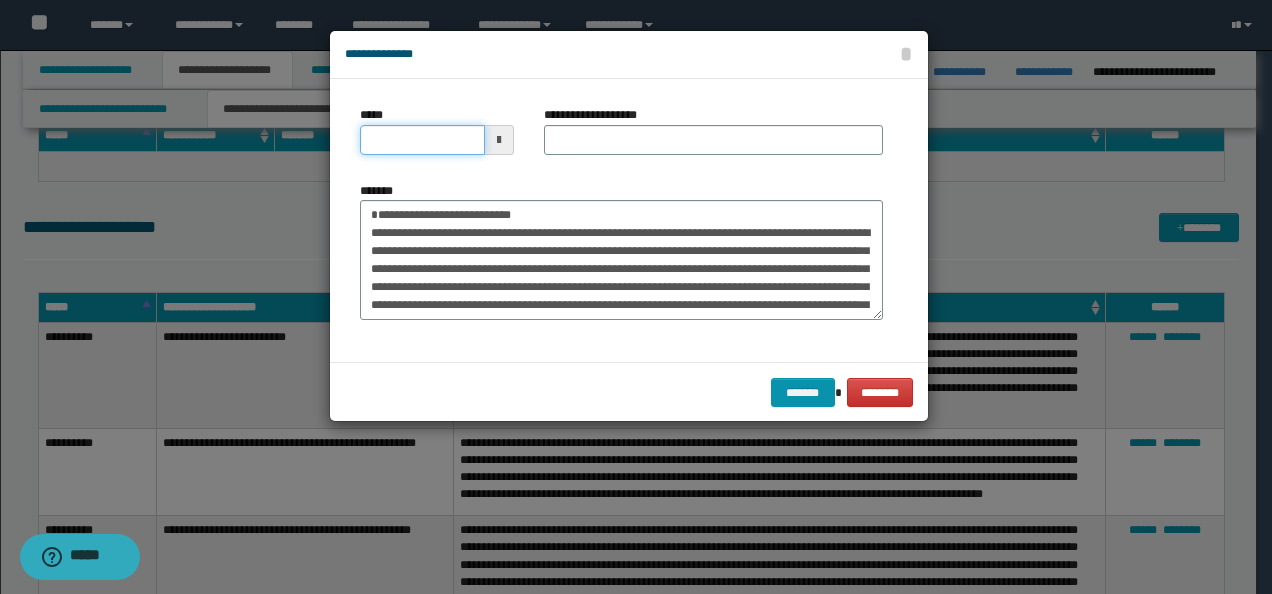 click on "*****" at bounding box center [422, 140] 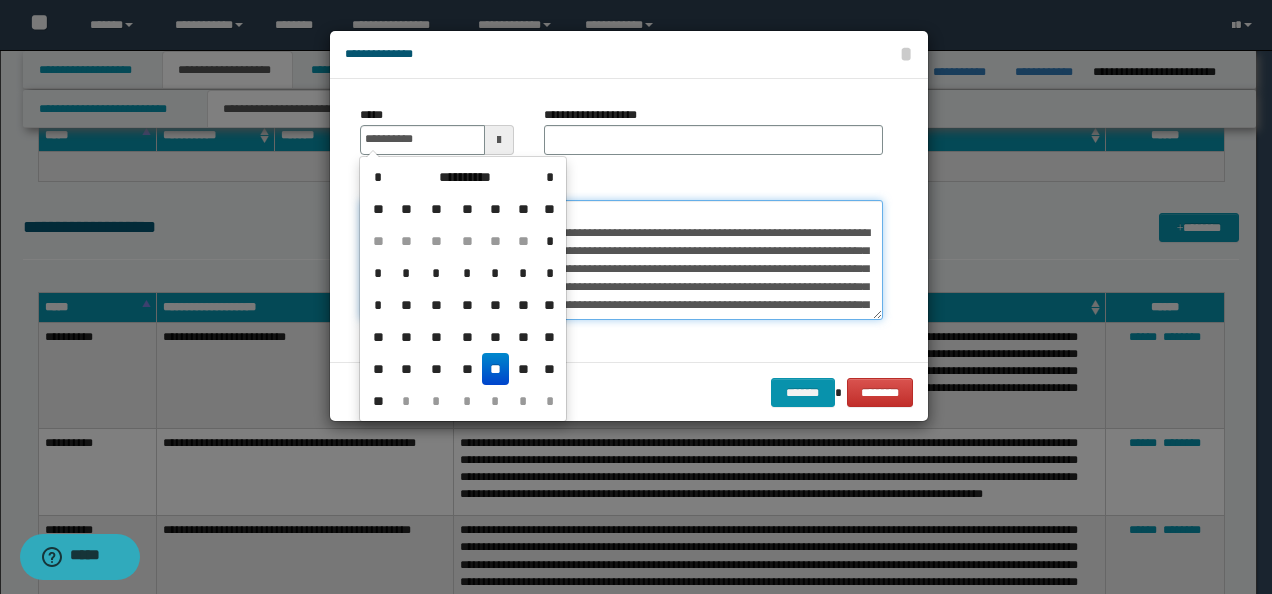 type on "**********" 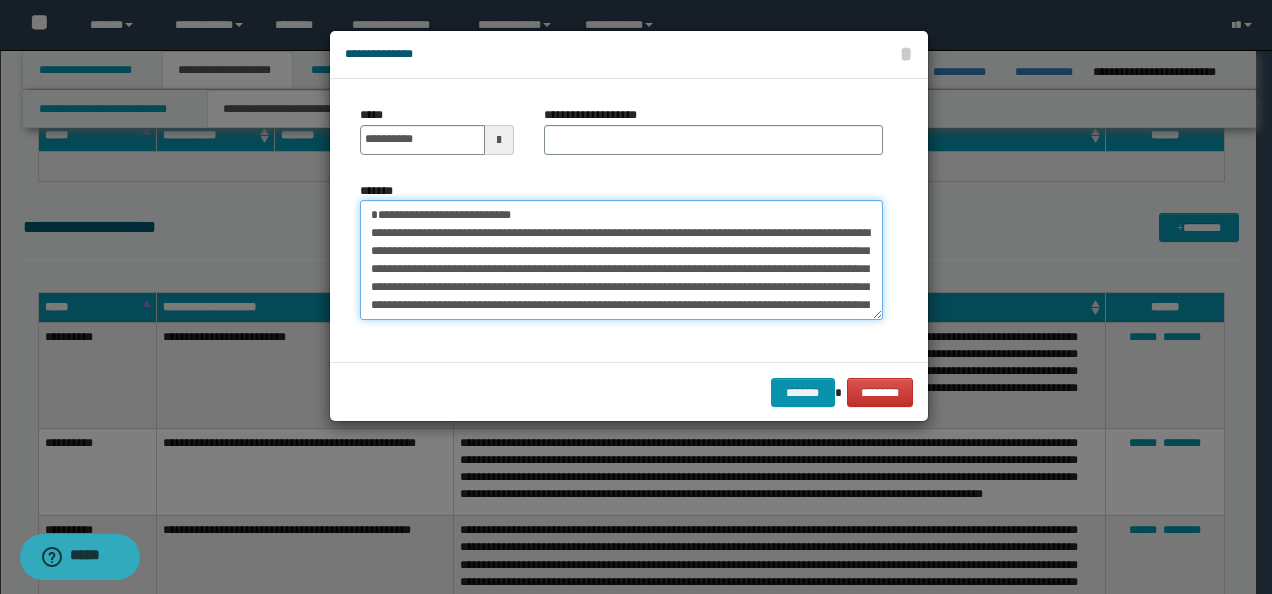 drag, startPoint x: 486, startPoint y: 203, endPoint x: 358, endPoint y: 167, distance: 132.96616 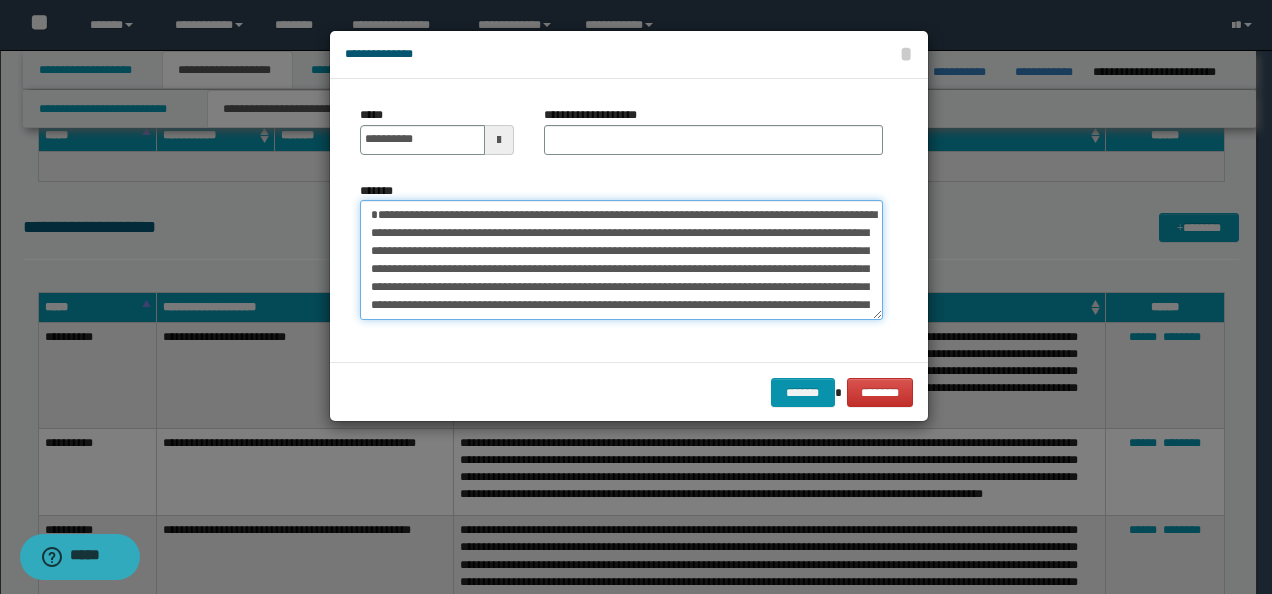 type on "**********" 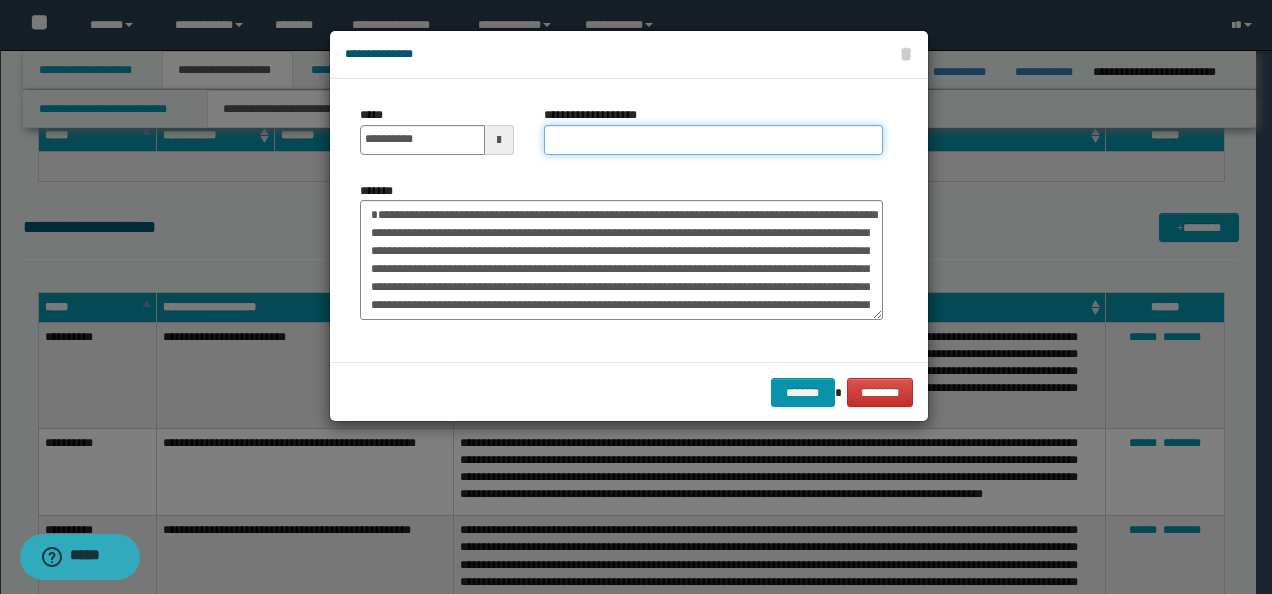 click on "**********" at bounding box center [713, 140] 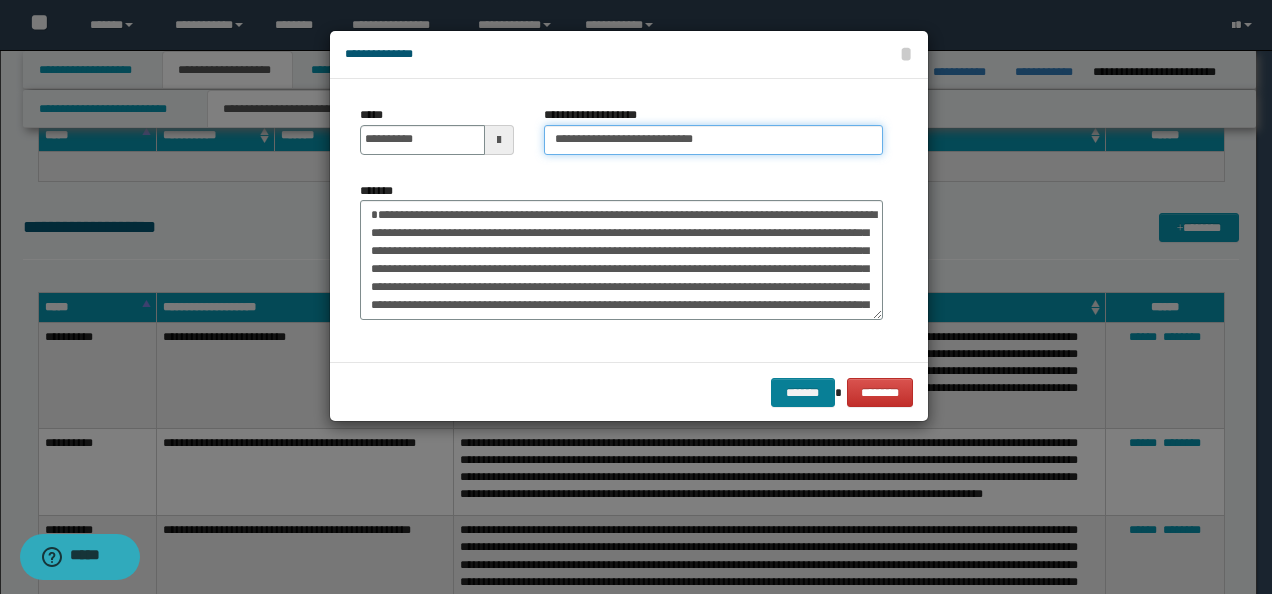 type on "**********" 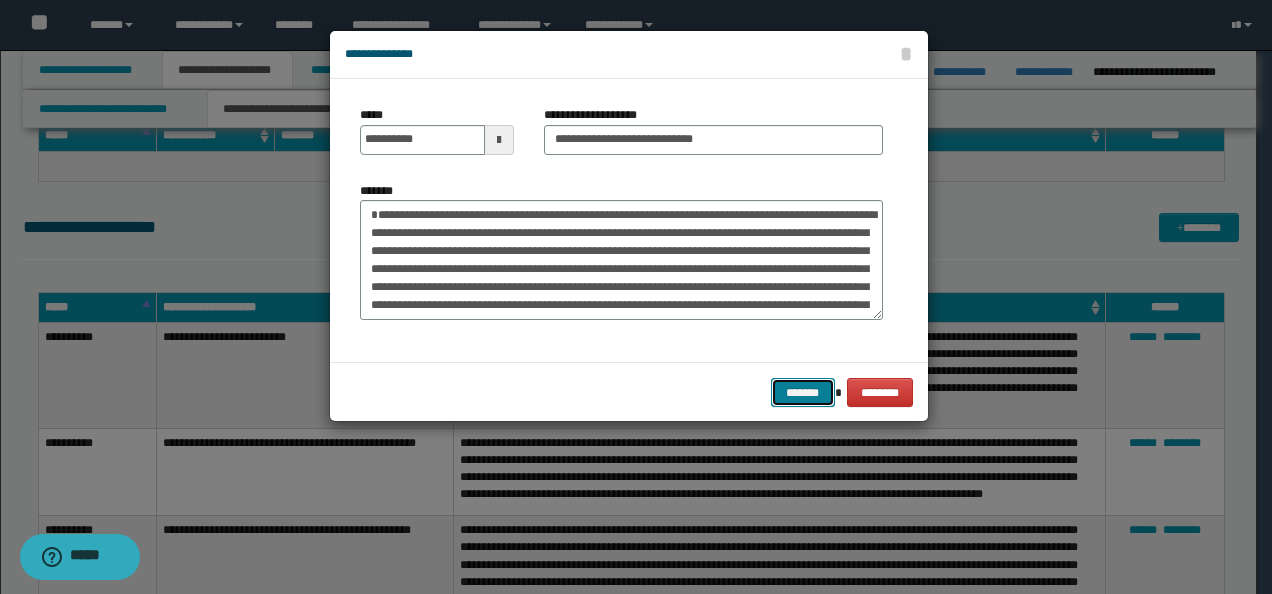 click on "*******" at bounding box center (803, 392) 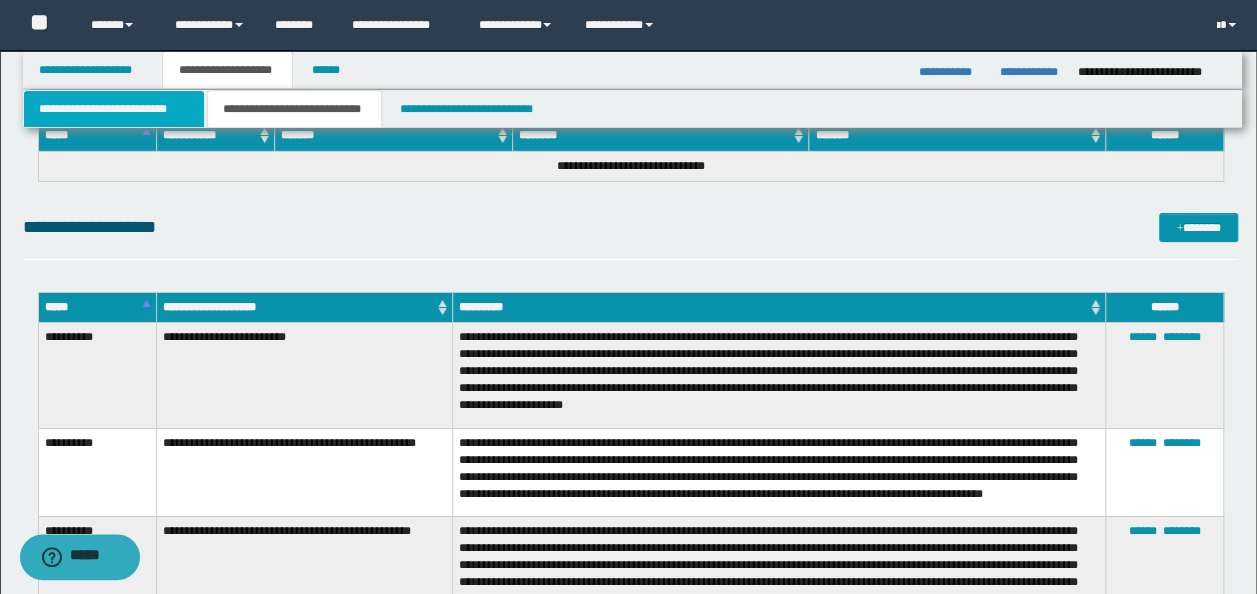 click on "**********" at bounding box center (114, 109) 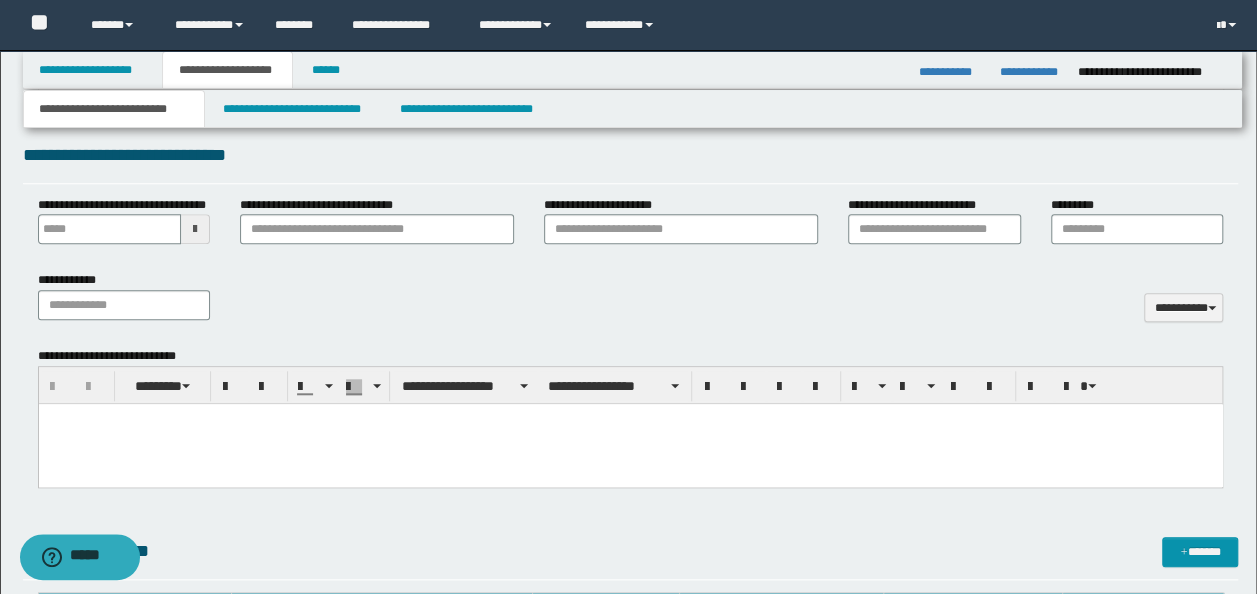 scroll, scrollTop: 731, scrollLeft: 0, axis: vertical 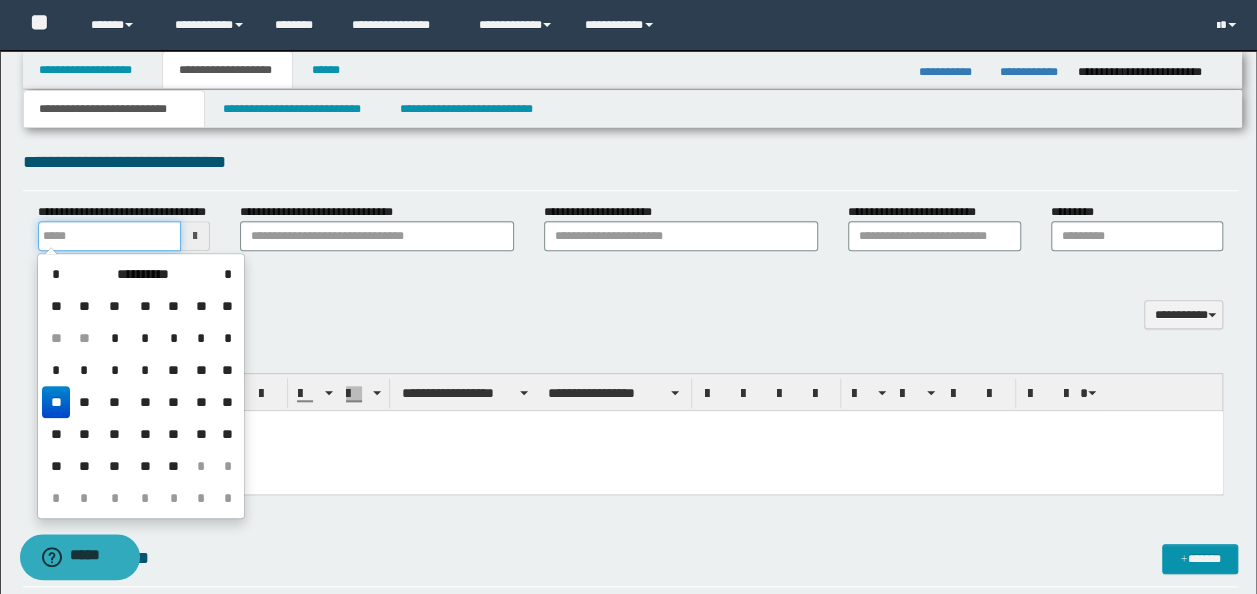 click on "**********" at bounding box center [110, 236] 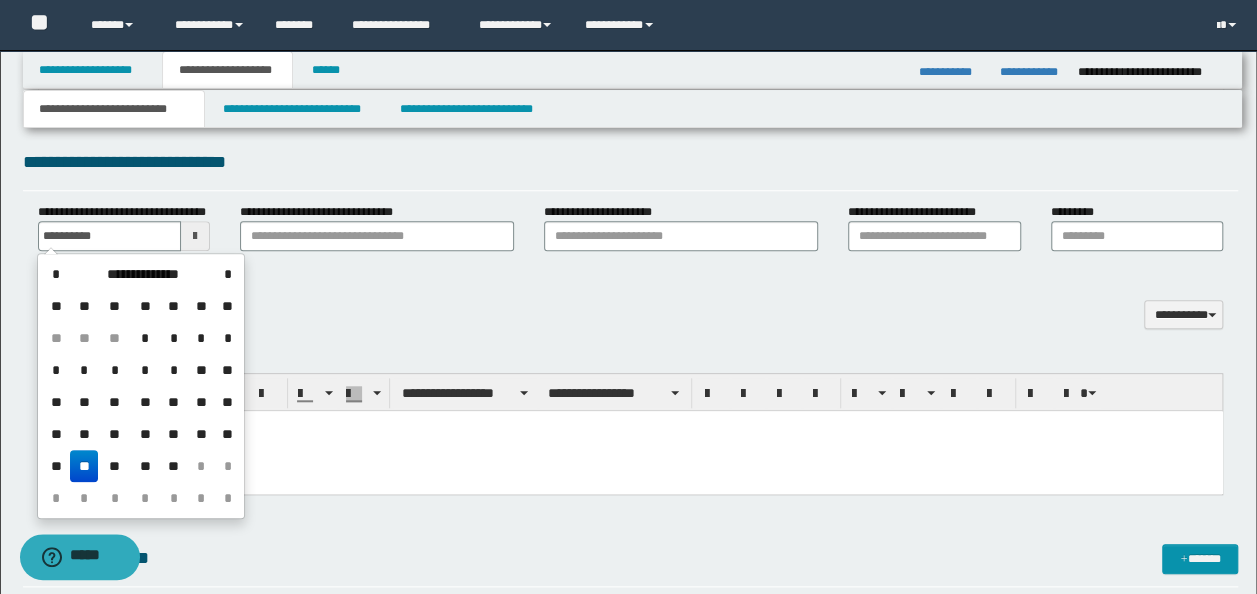 type on "**********" 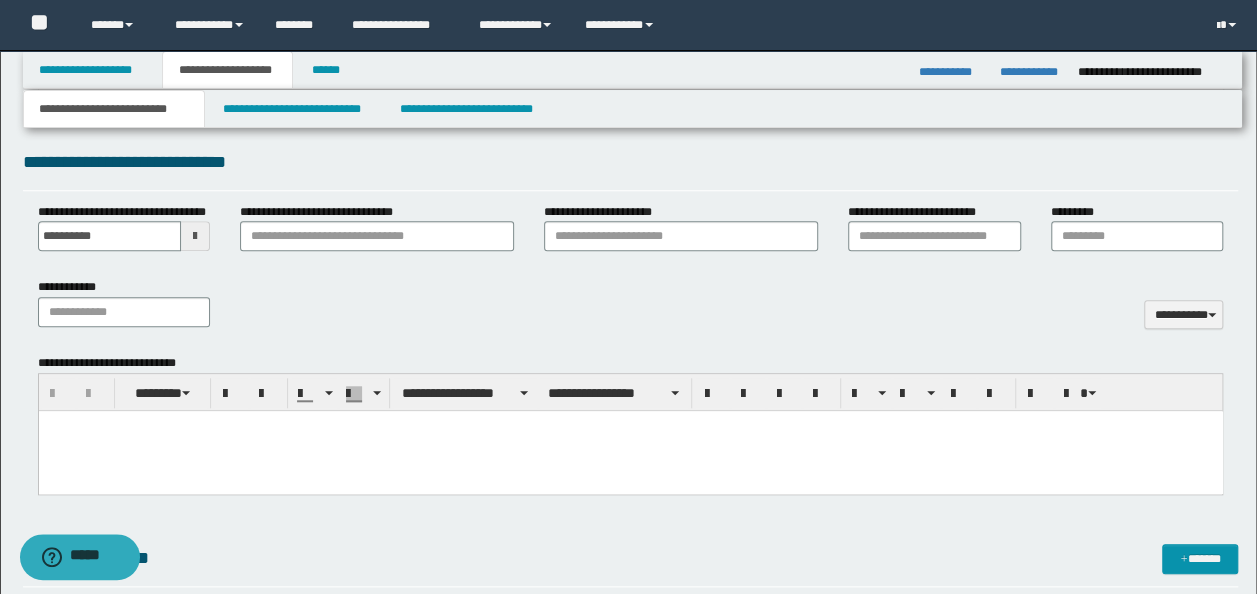 click on "**********" at bounding box center (631, 213) 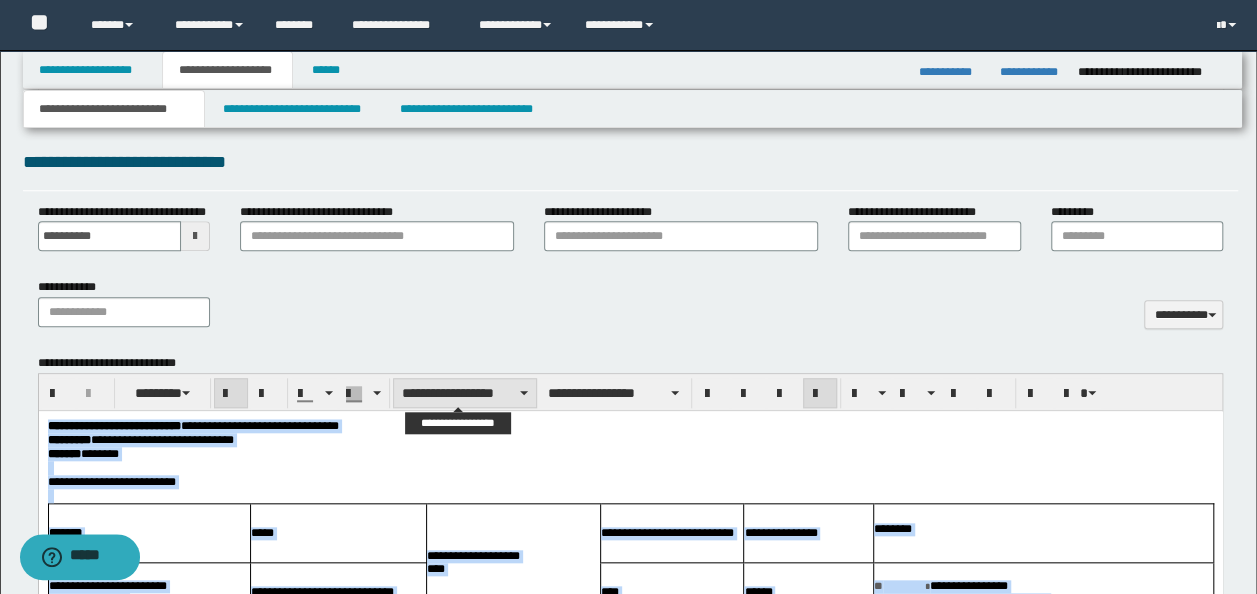 click on "**********" at bounding box center (465, 393) 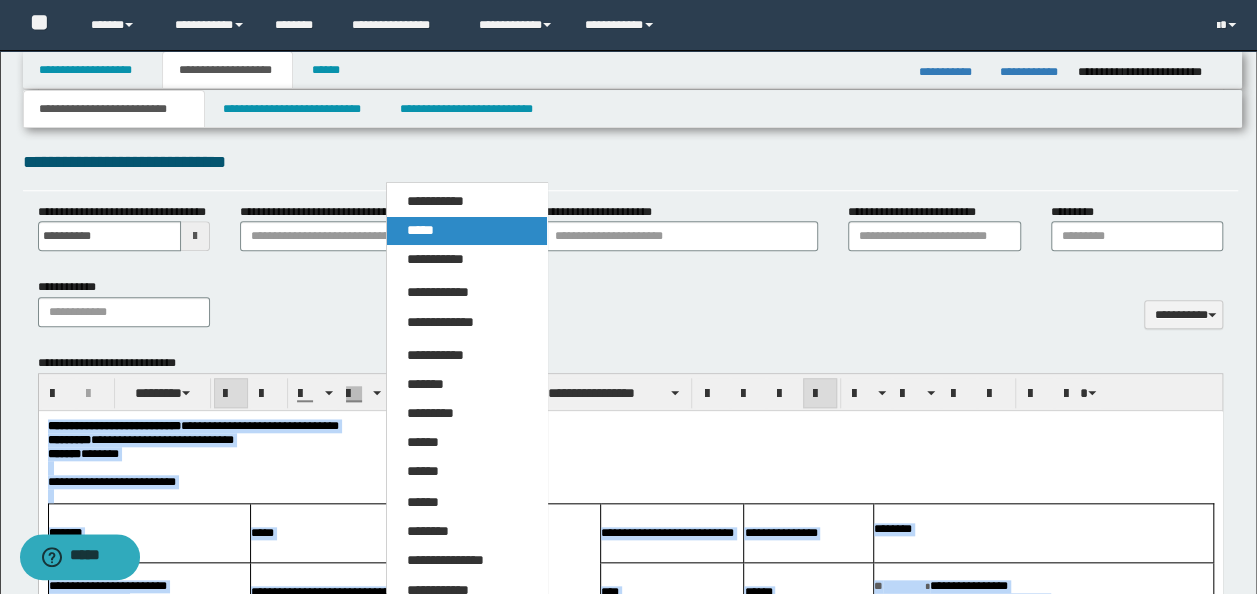 click on "*****" at bounding box center (466, 231) 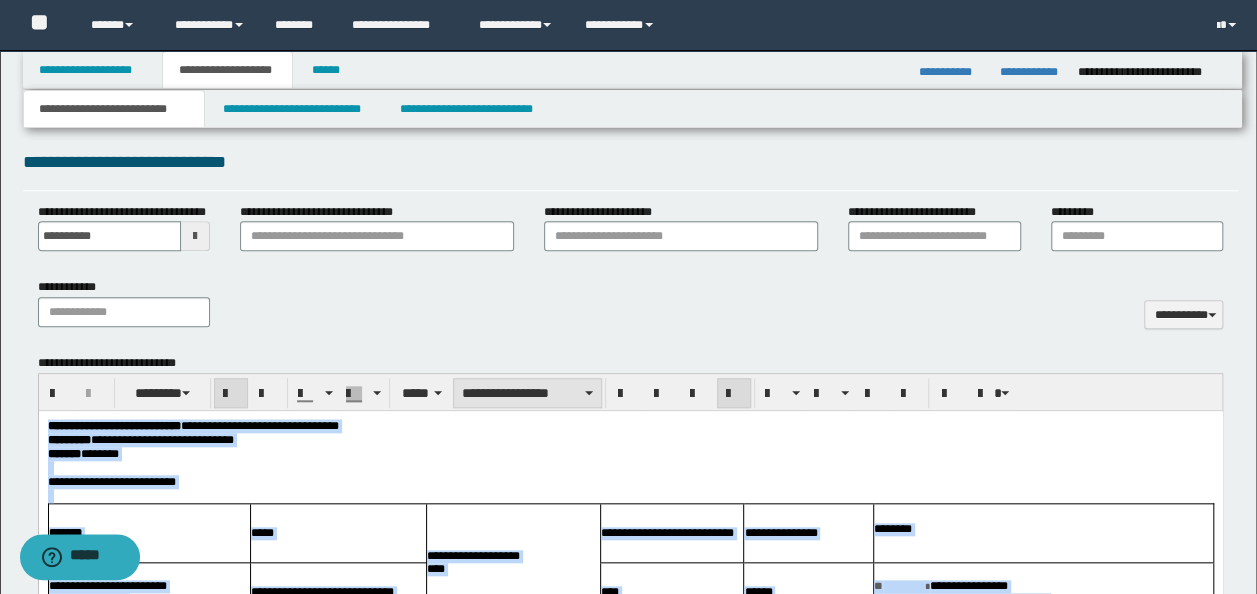 click on "**********" at bounding box center [527, 393] 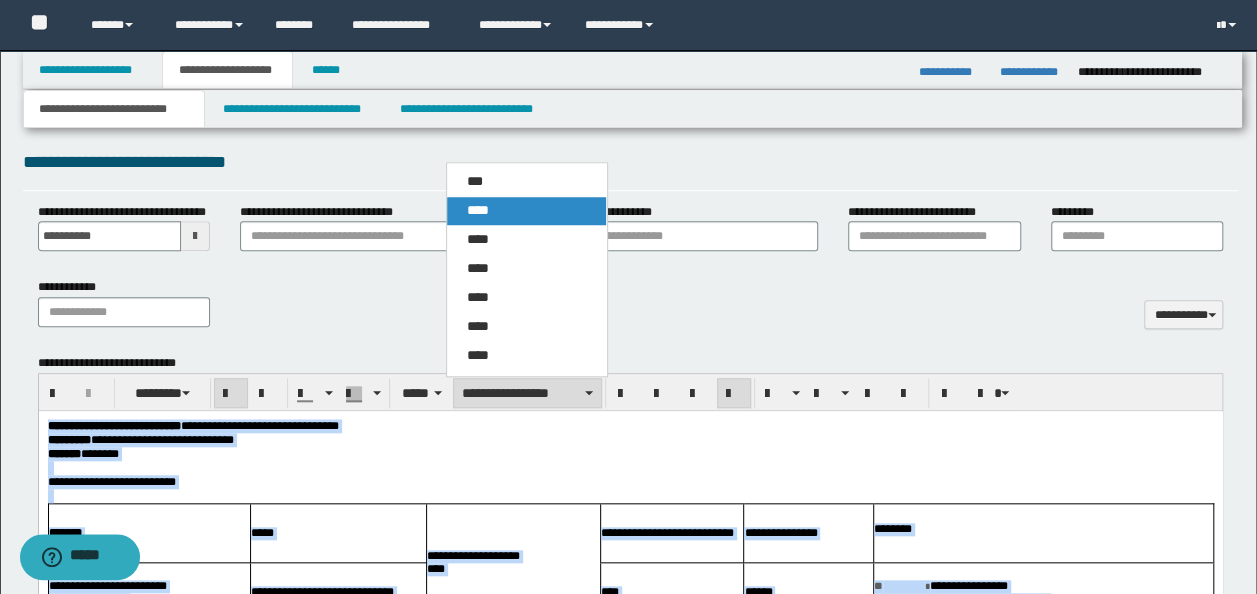 click on "****" at bounding box center [526, 211] 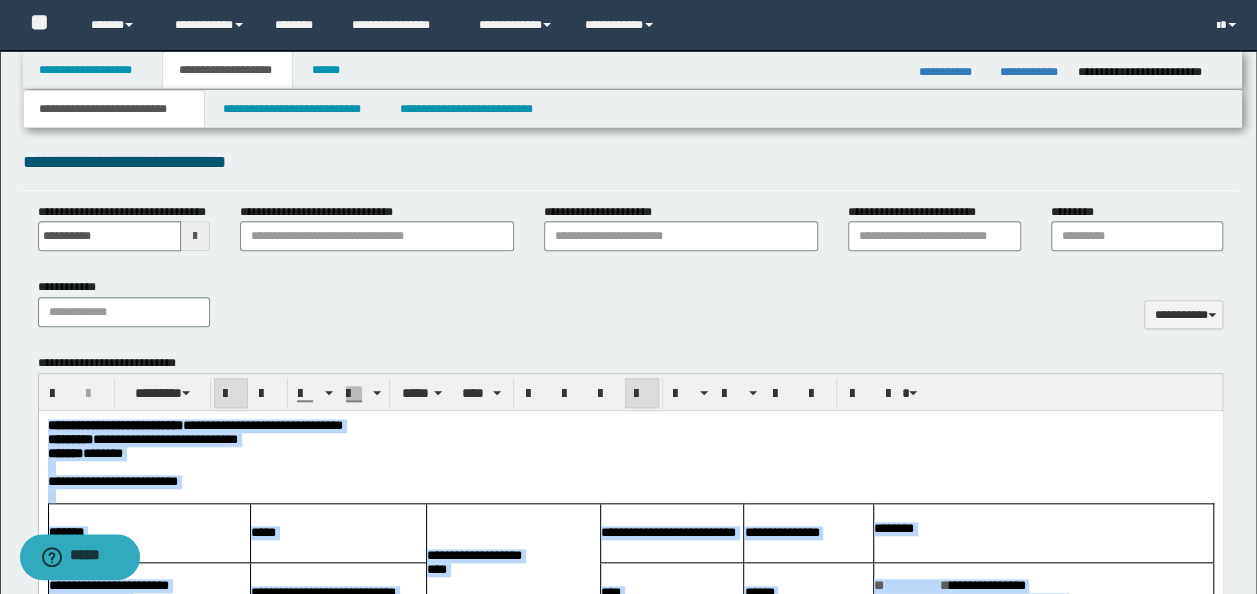 click on "**********" at bounding box center [630, 440] 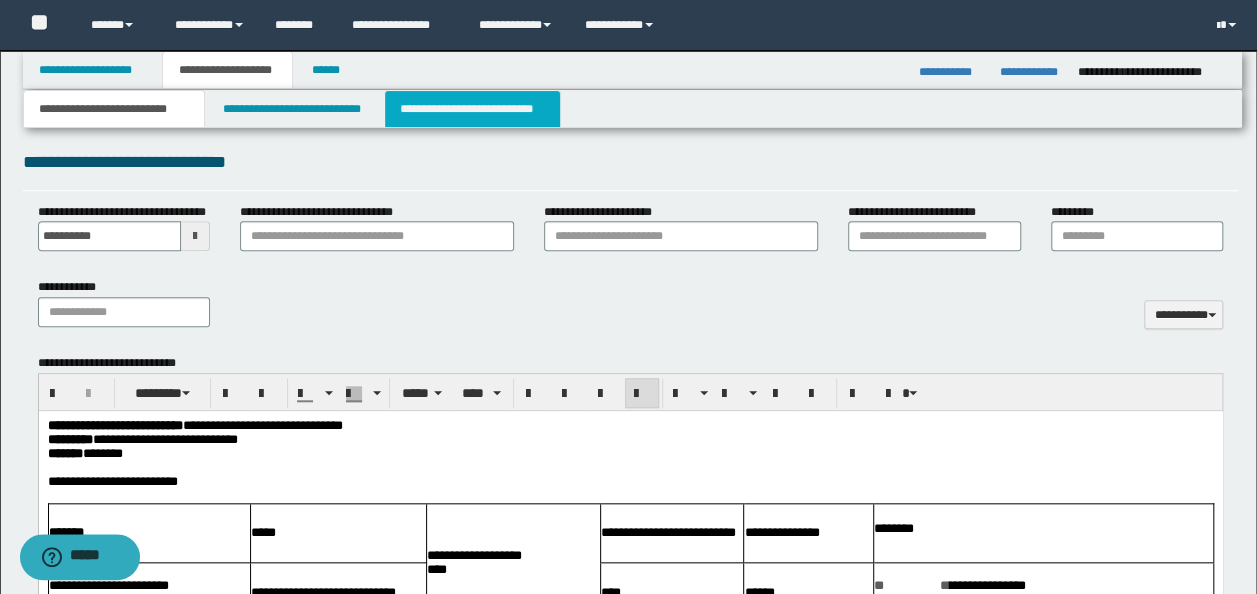 click on "**********" at bounding box center (472, 109) 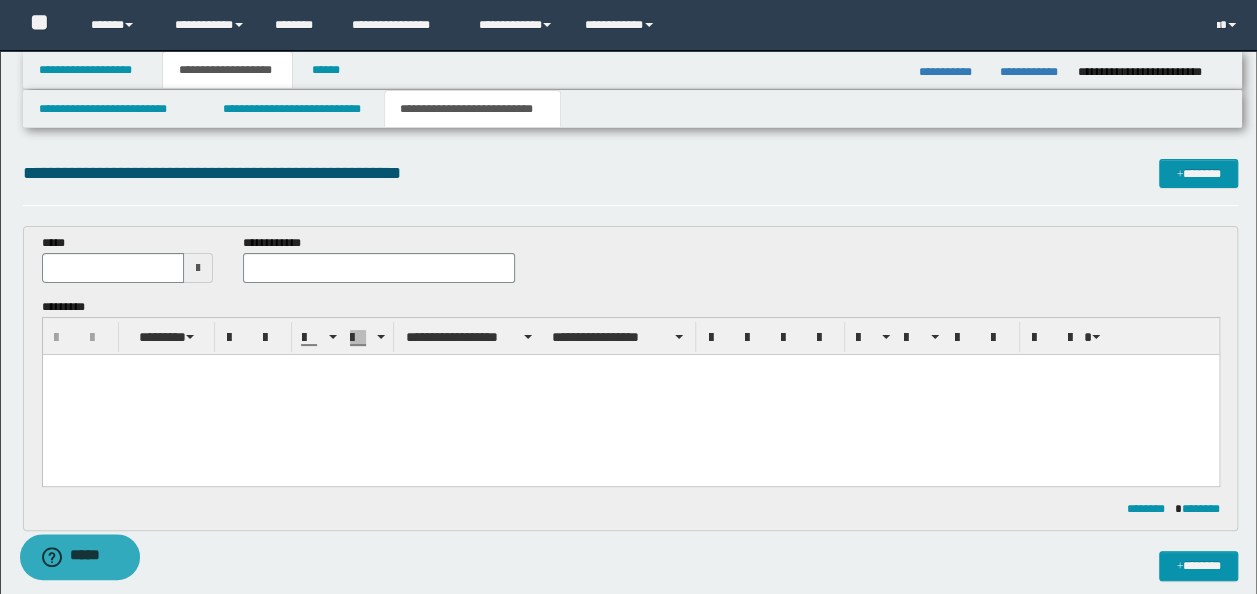 scroll, scrollTop: 0, scrollLeft: 0, axis: both 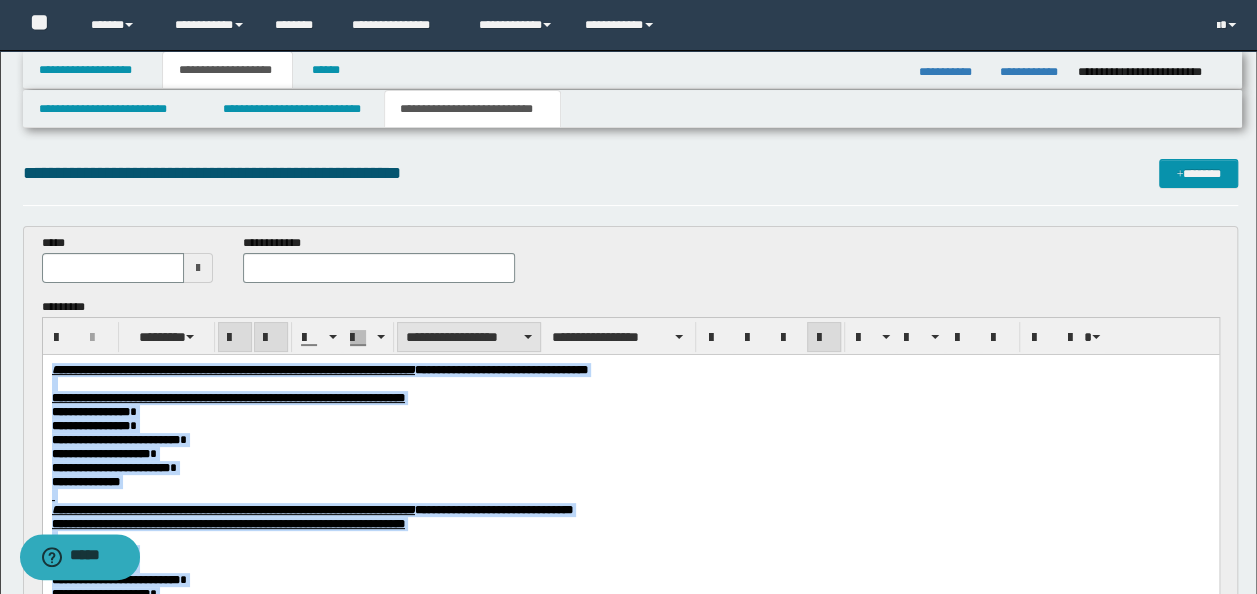click on "**********" at bounding box center [469, 337] 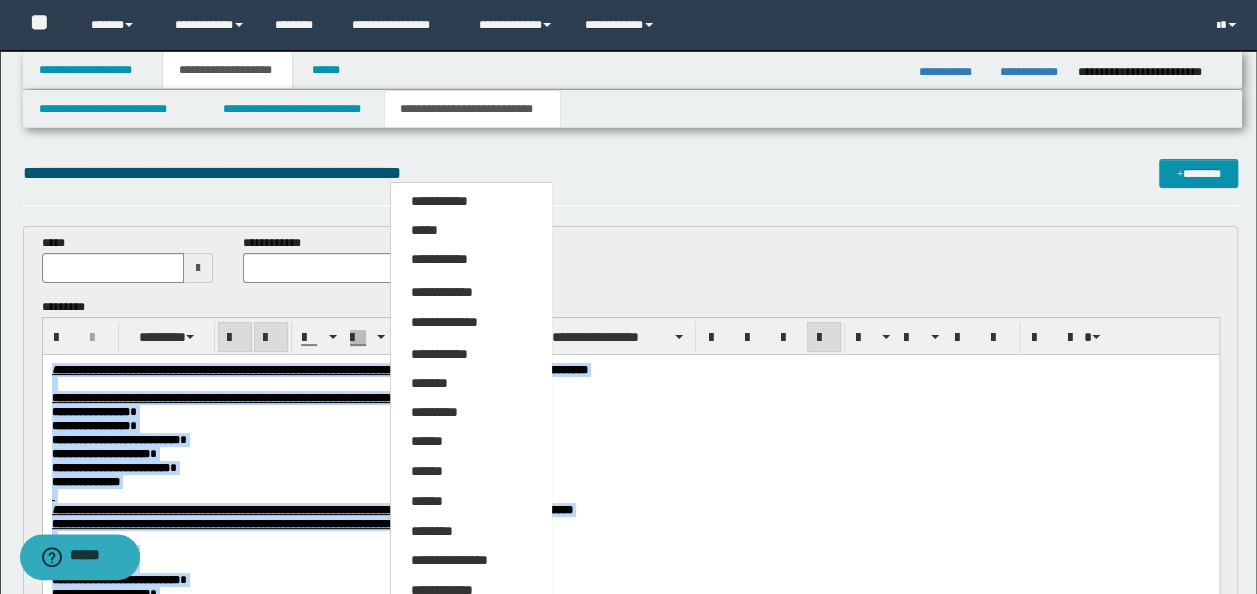 drag, startPoint x: 468, startPoint y: 237, endPoint x: 531, endPoint y: 276, distance: 74.094536 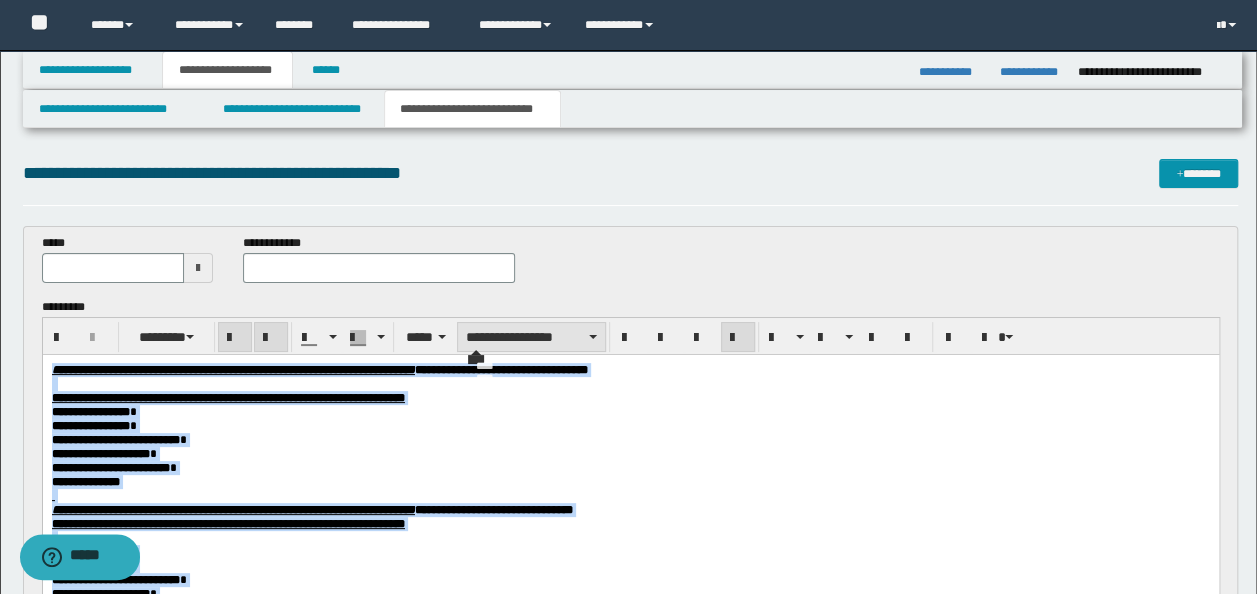 click on "**********" at bounding box center [531, 337] 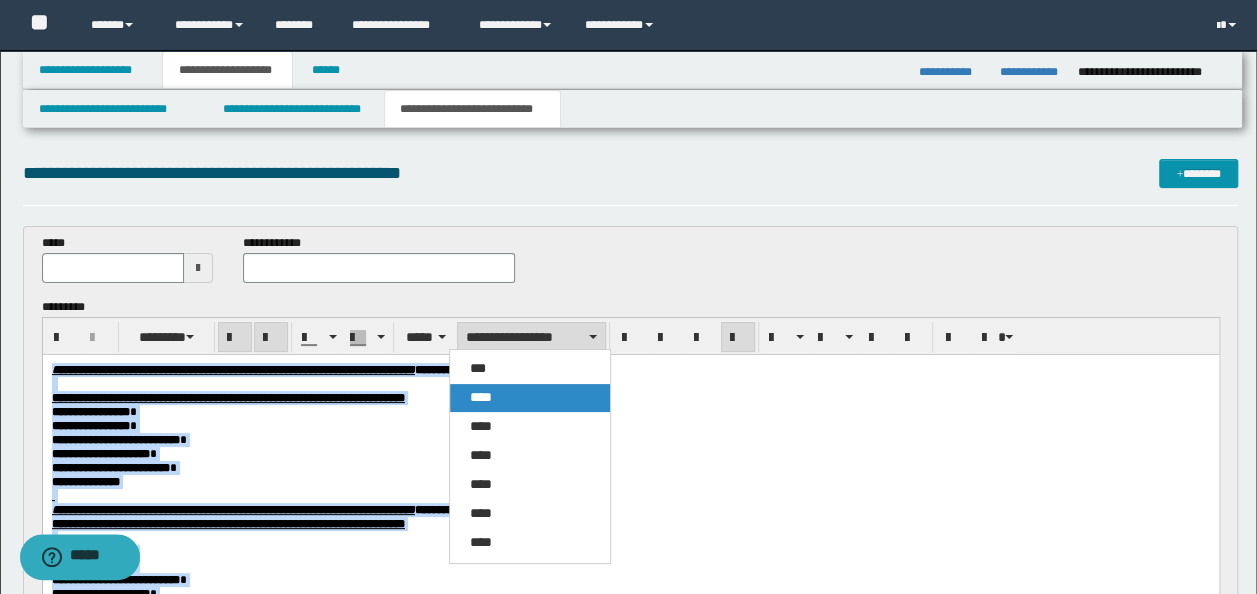 click on "****" at bounding box center [529, 398] 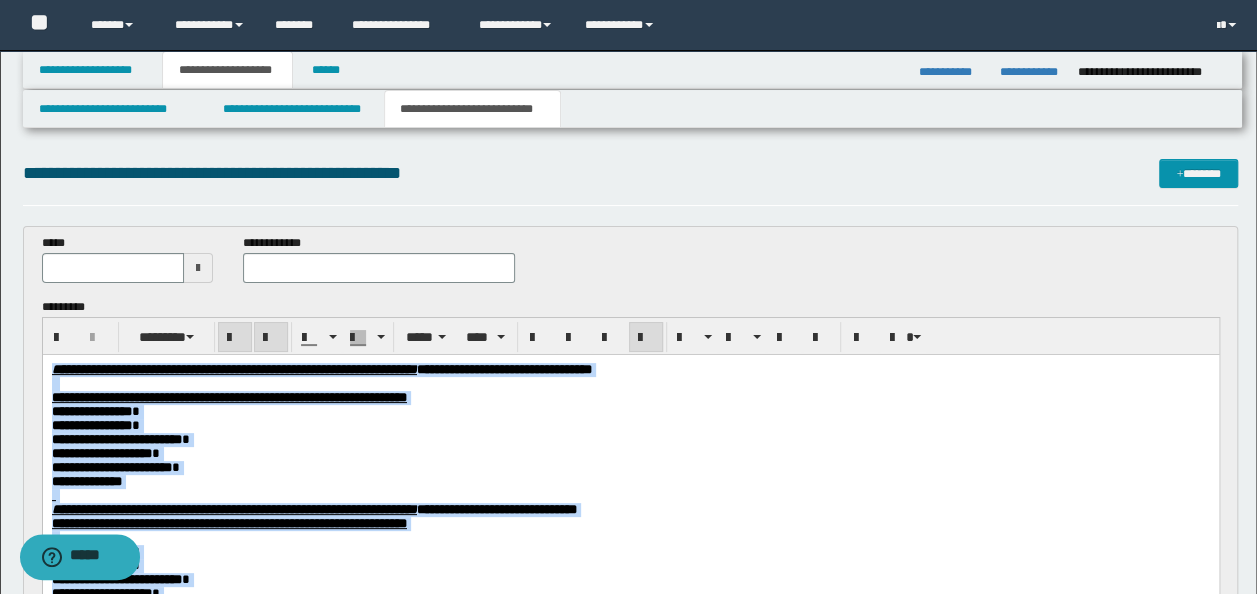 drag, startPoint x: 602, startPoint y: 397, endPoint x: 647, endPoint y: 399, distance: 45.044422 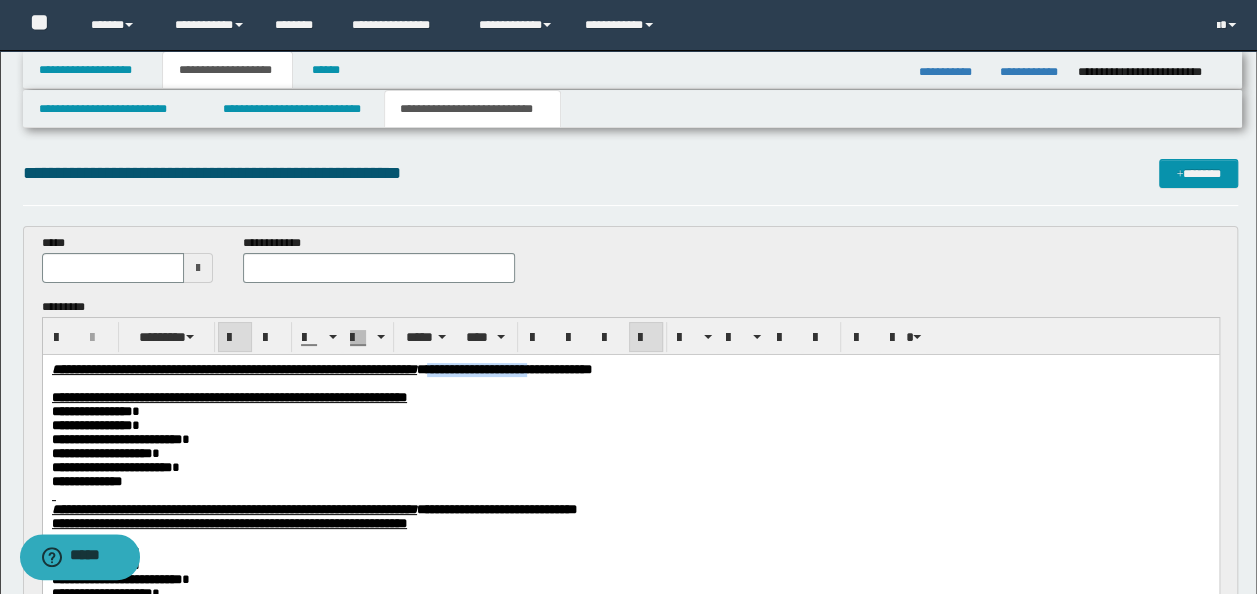 drag, startPoint x: 759, startPoint y: 367, endPoint x: 626, endPoint y: 373, distance: 133.13527 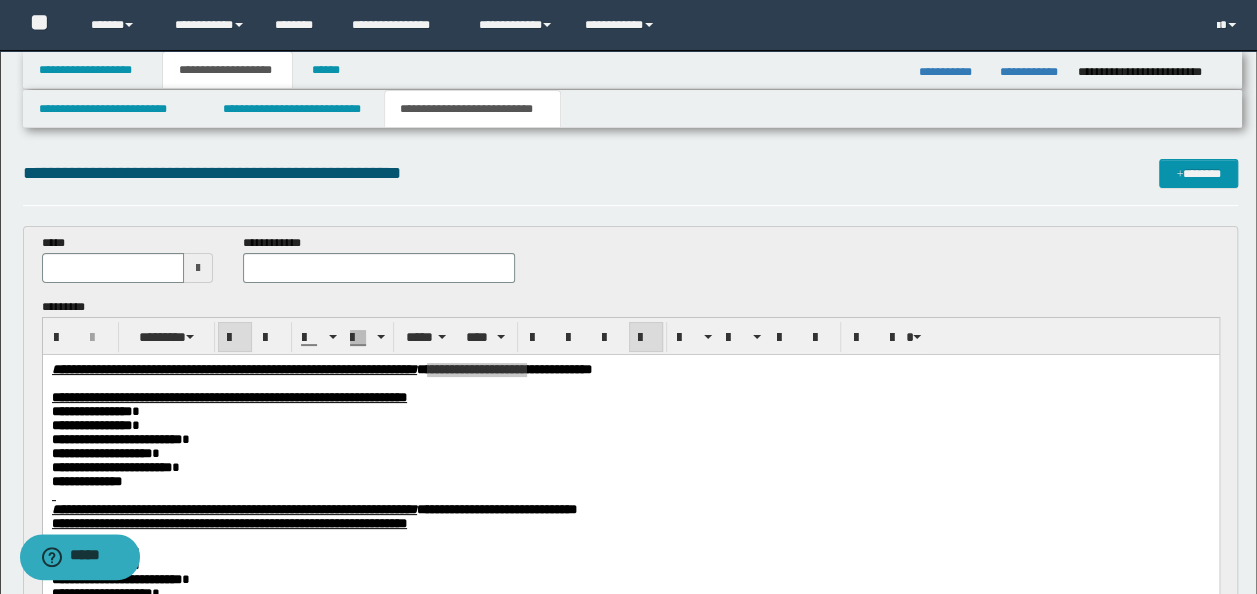 click on "**********" at bounding box center (379, 258) 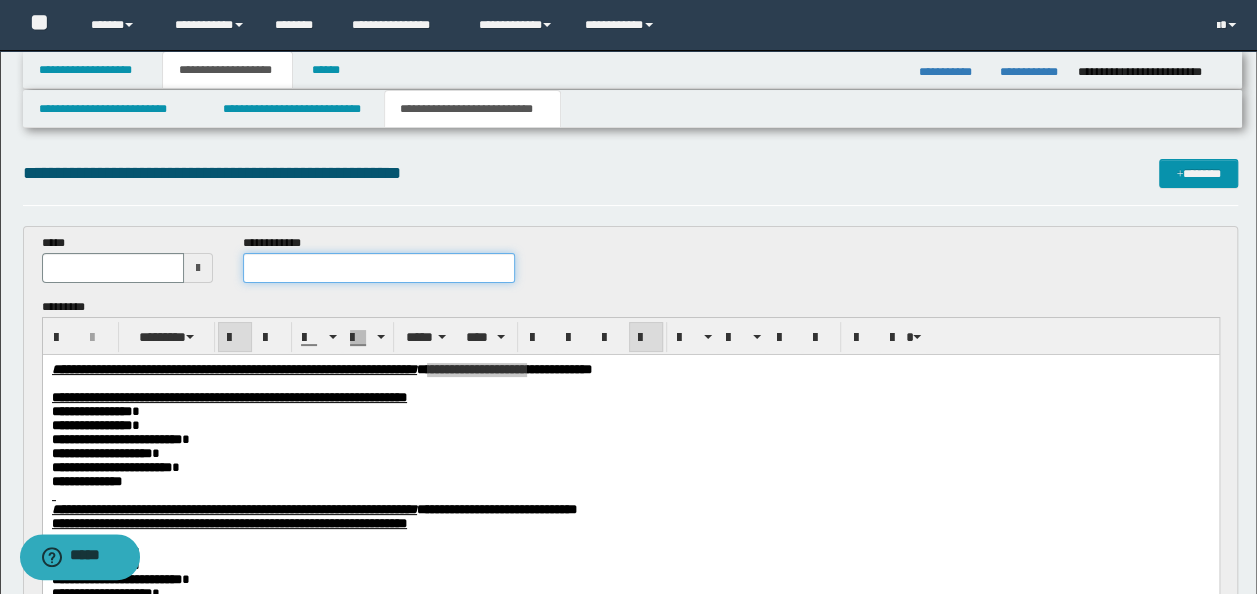 click at bounding box center (379, 268) 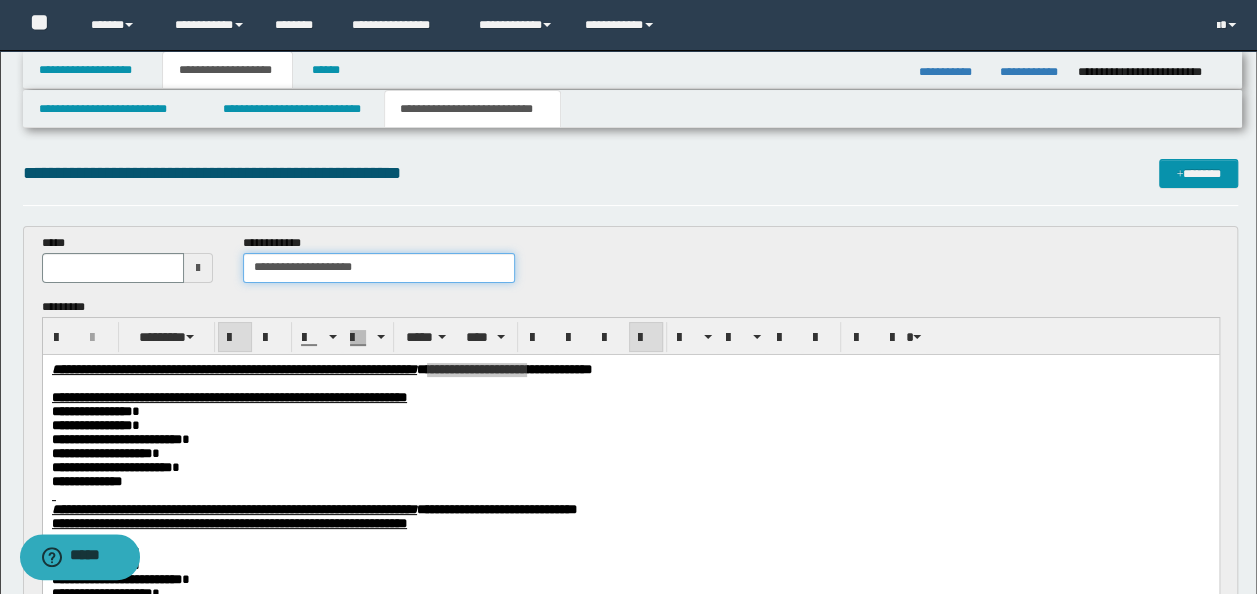 type on "**********" 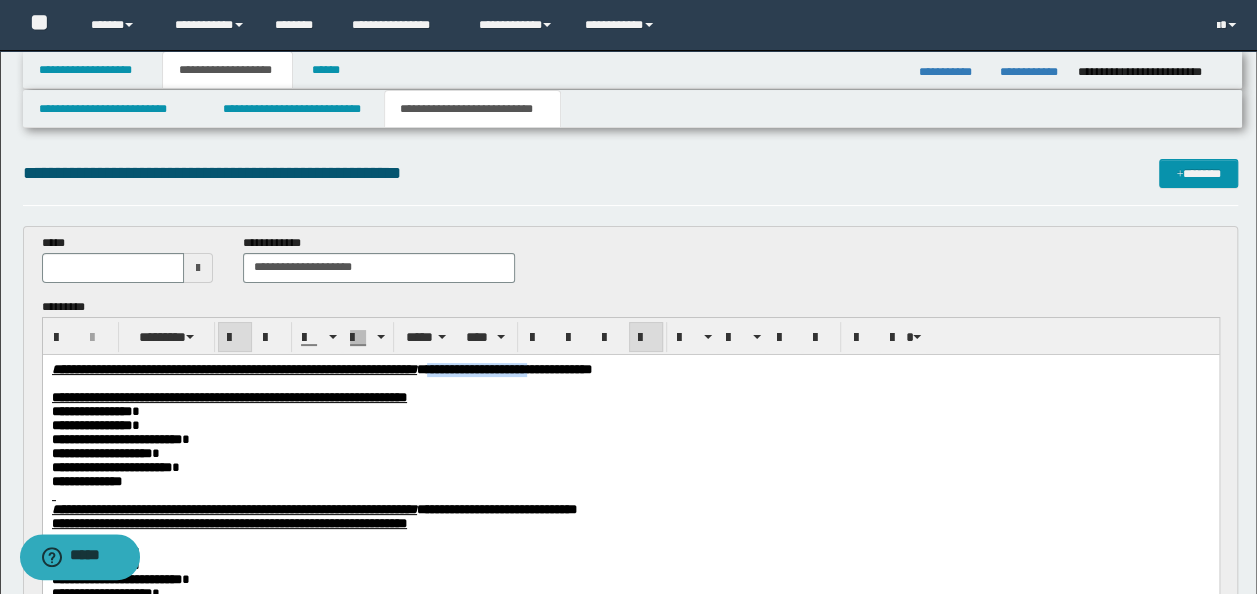 click at bounding box center (630, 383) 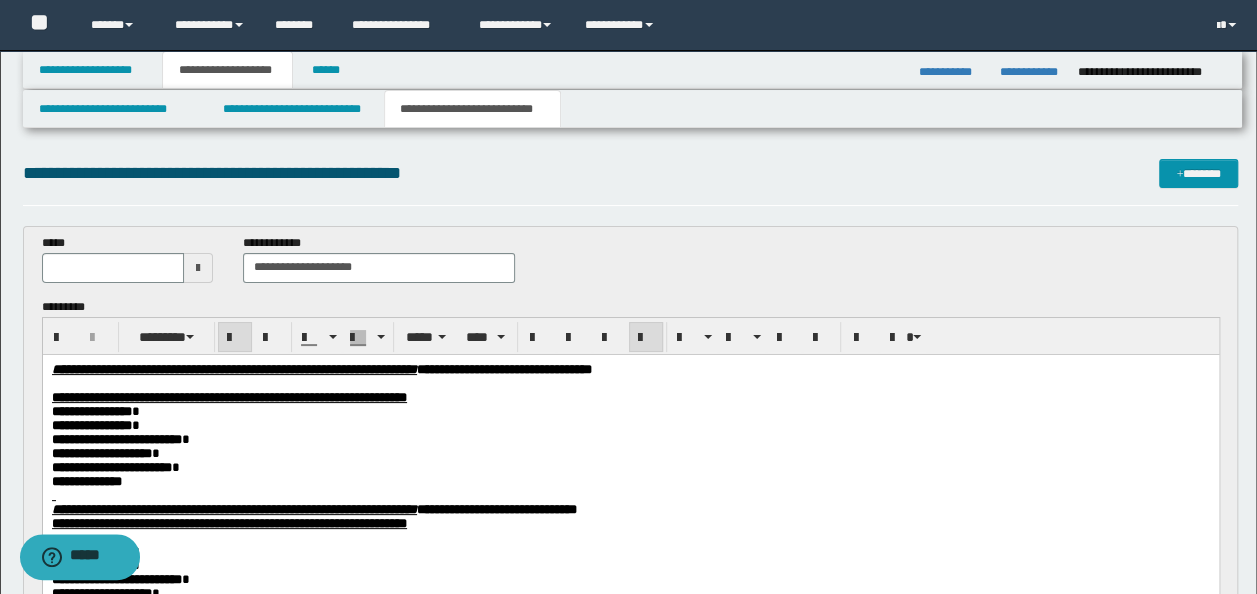 click on "**********" at bounding box center (630, 369) 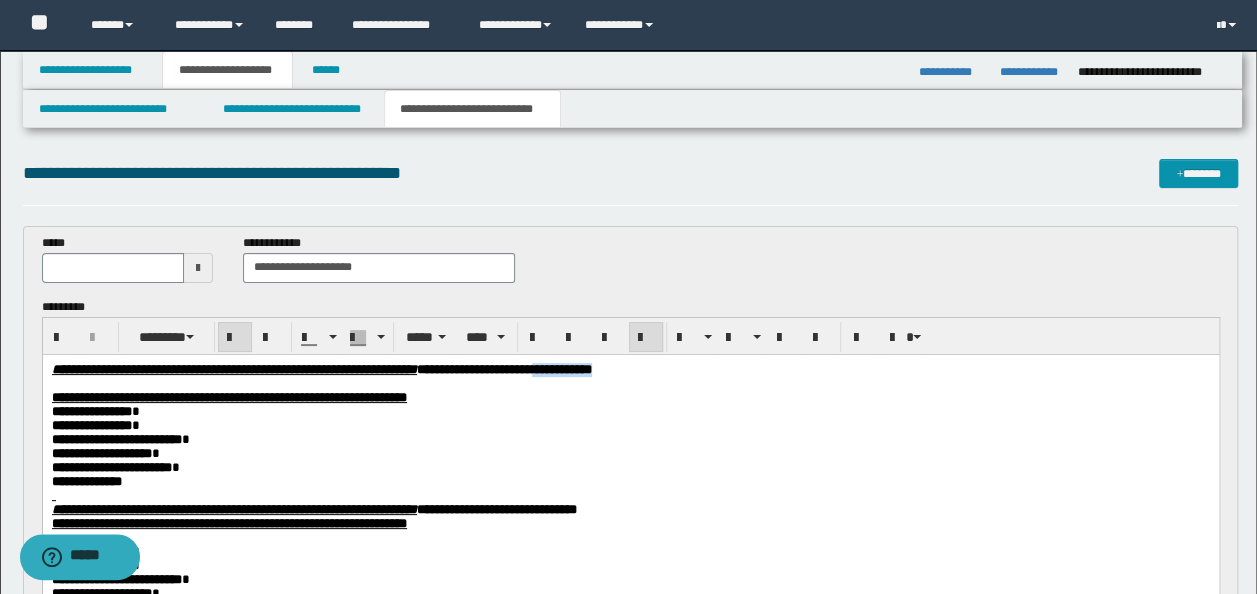 drag, startPoint x: 853, startPoint y: 372, endPoint x: 762, endPoint y: 367, distance: 91.13726 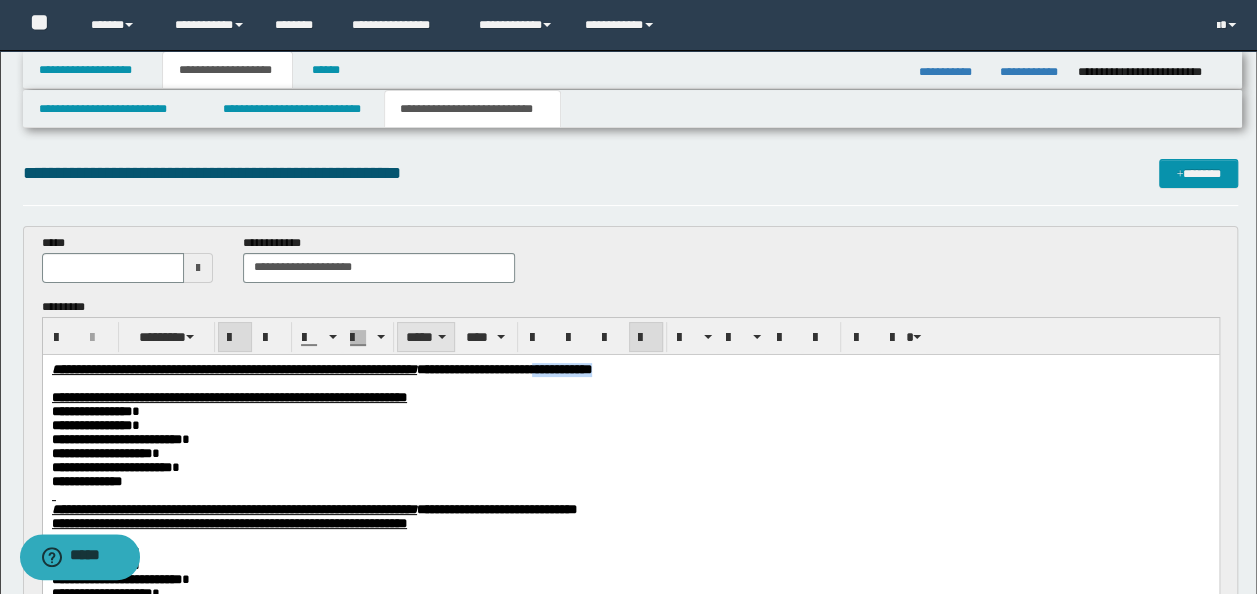 copy on "**********" 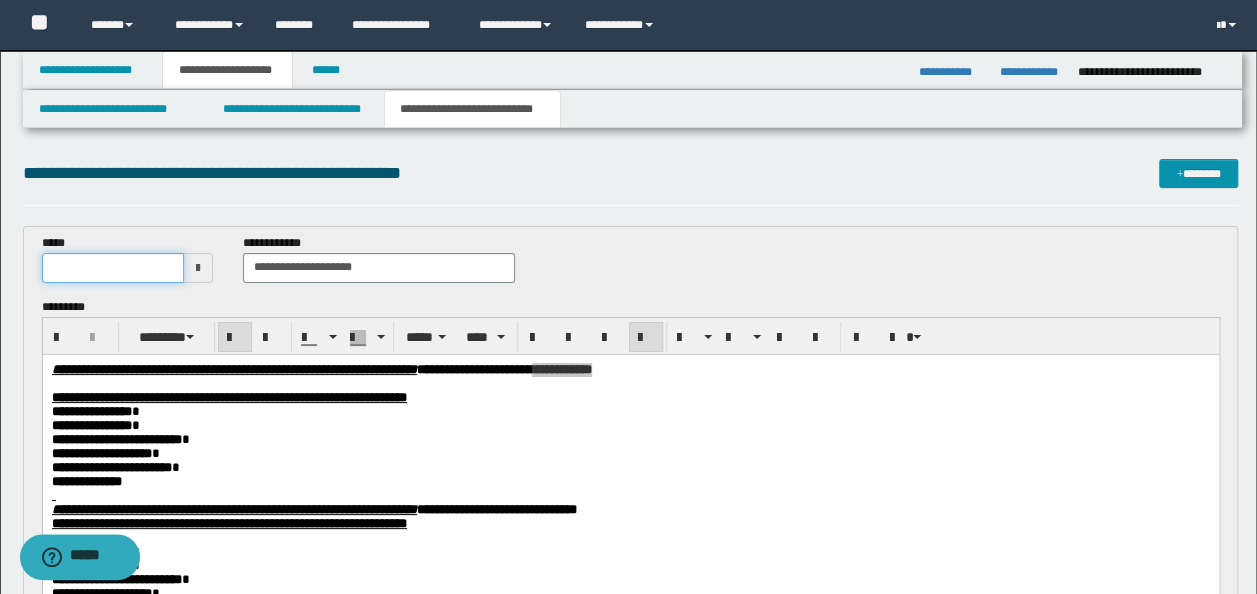 click at bounding box center (113, 268) 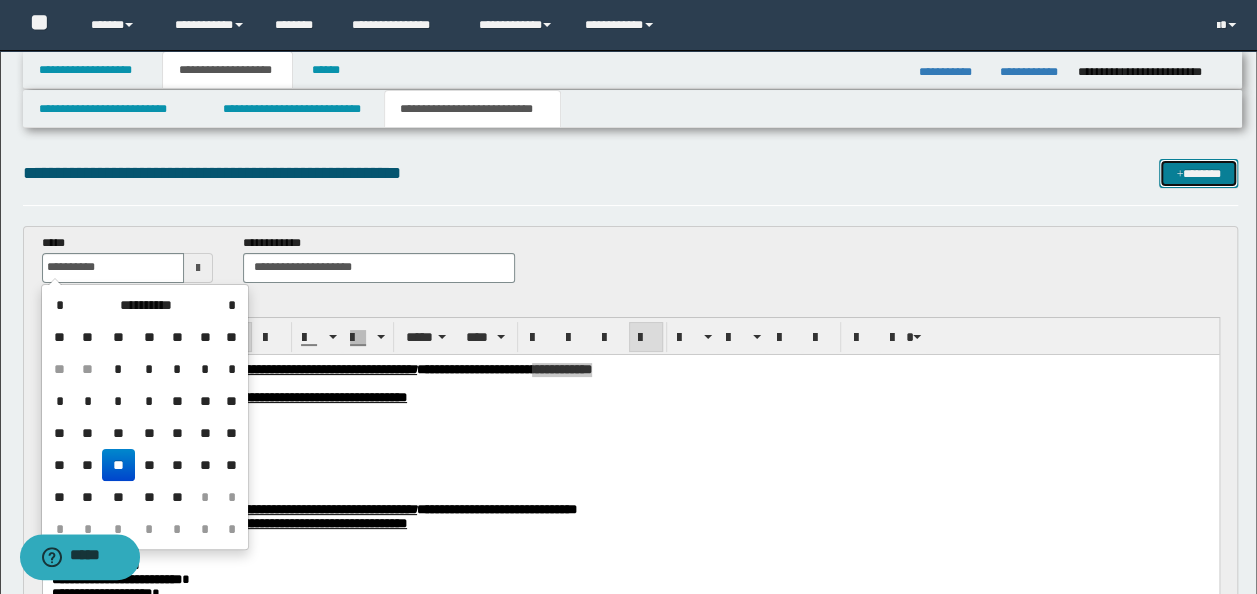 type on "**********" 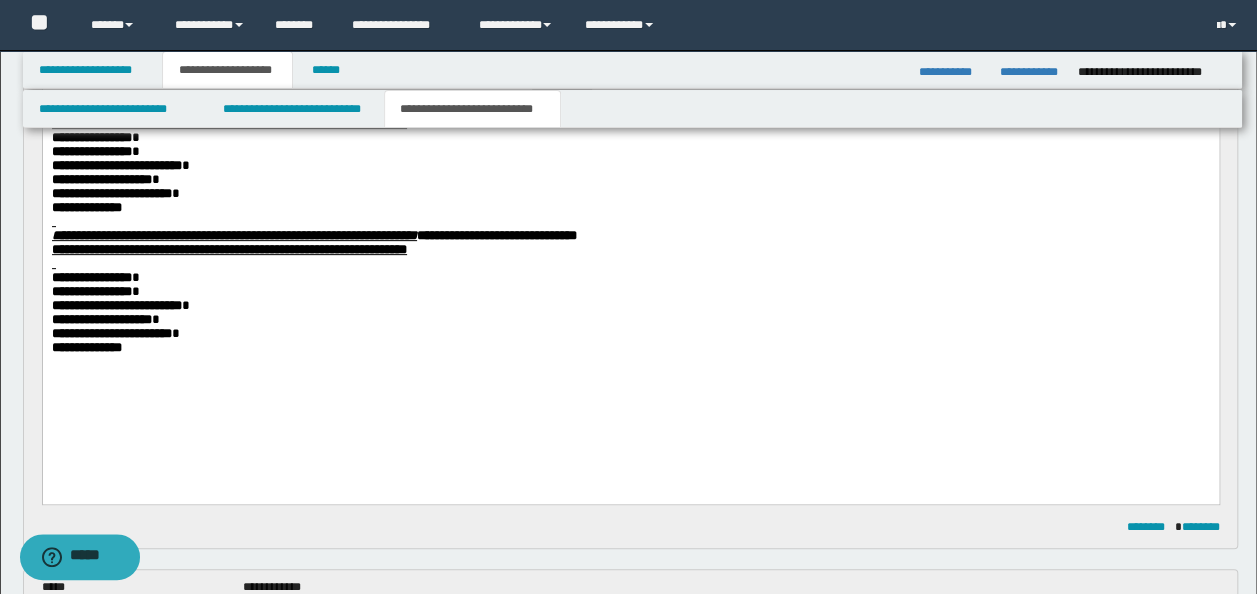 scroll, scrollTop: 270, scrollLeft: 0, axis: vertical 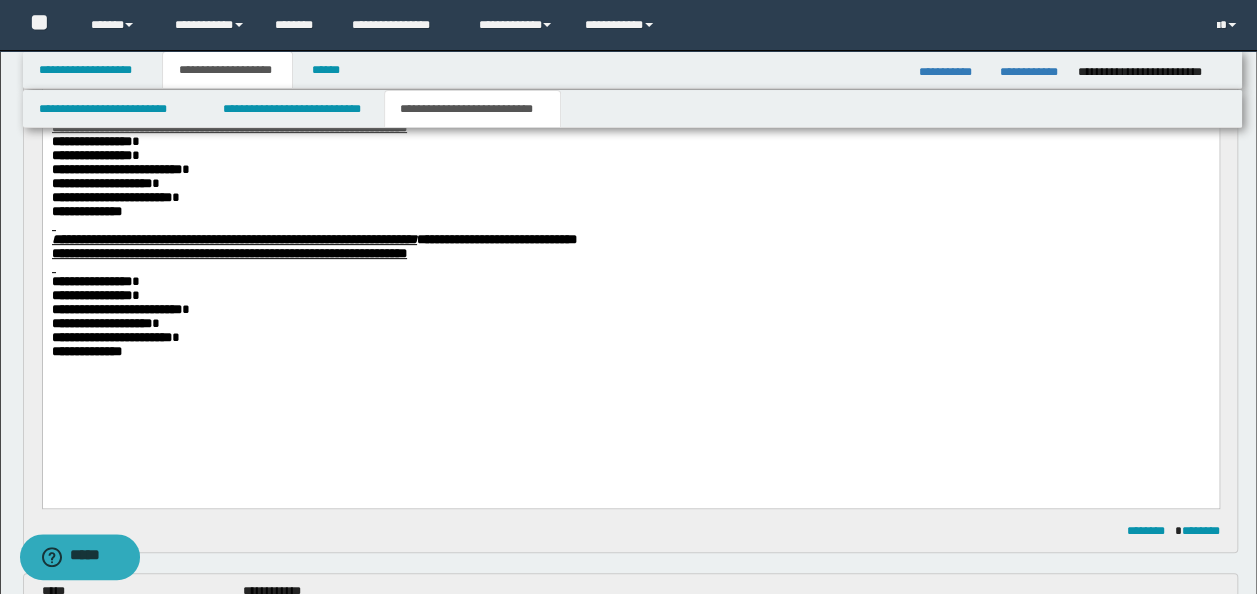 drag, startPoint x: 207, startPoint y: 401, endPoint x: 174, endPoint y: 381, distance: 38.587563 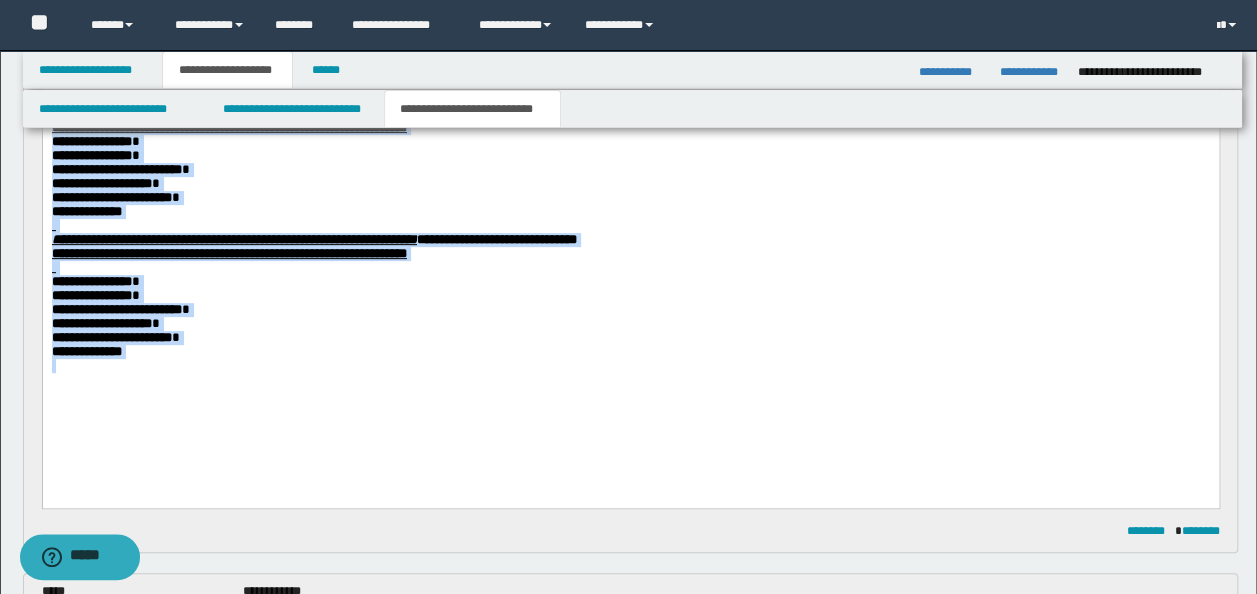 click on "**********" at bounding box center [630, 351] 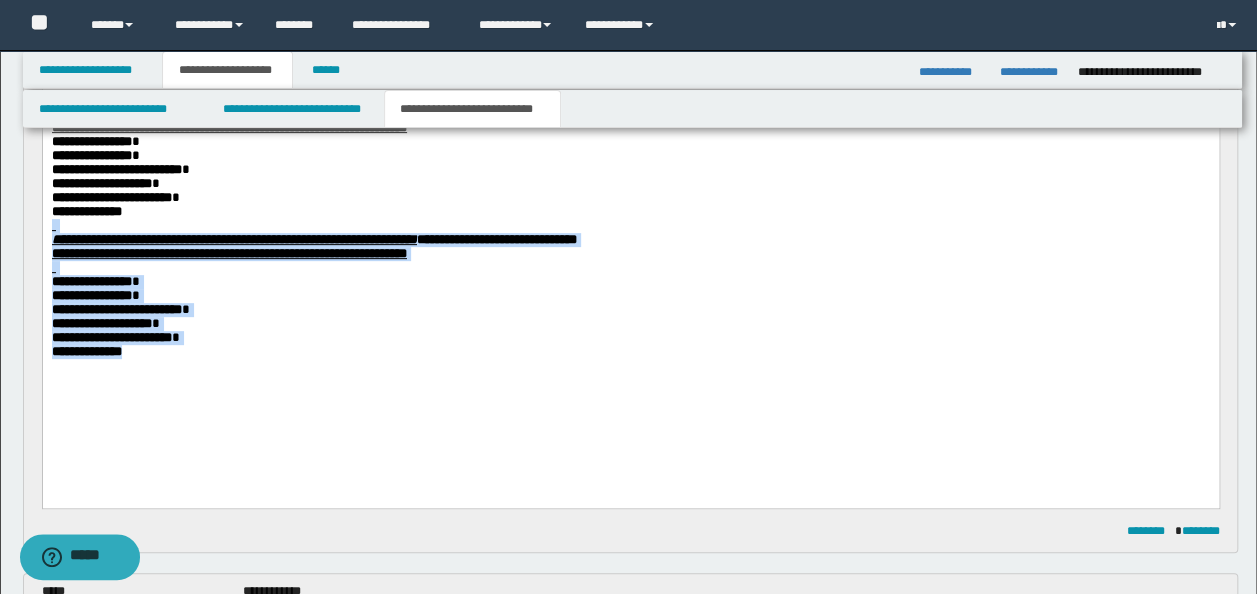 drag, startPoint x: 142, startPoint y: 375, endPoint x: 47, endPoint y: 245, distance: 161.01242 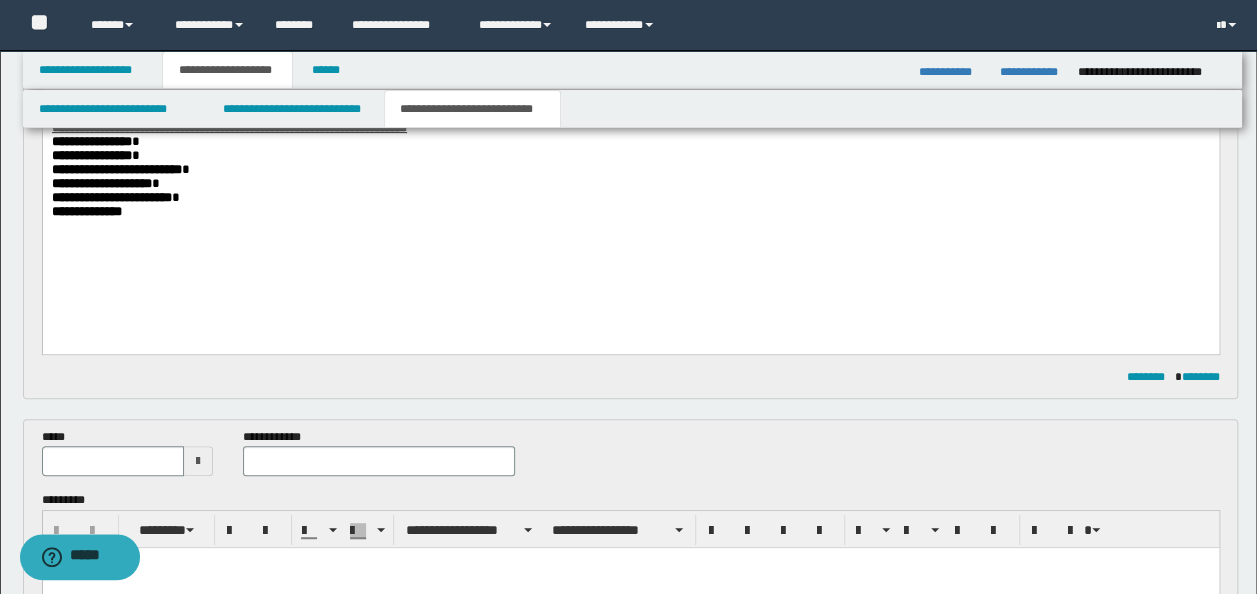 scroll, scrollTop: 470, scrollLeft: 0, axis: vertical 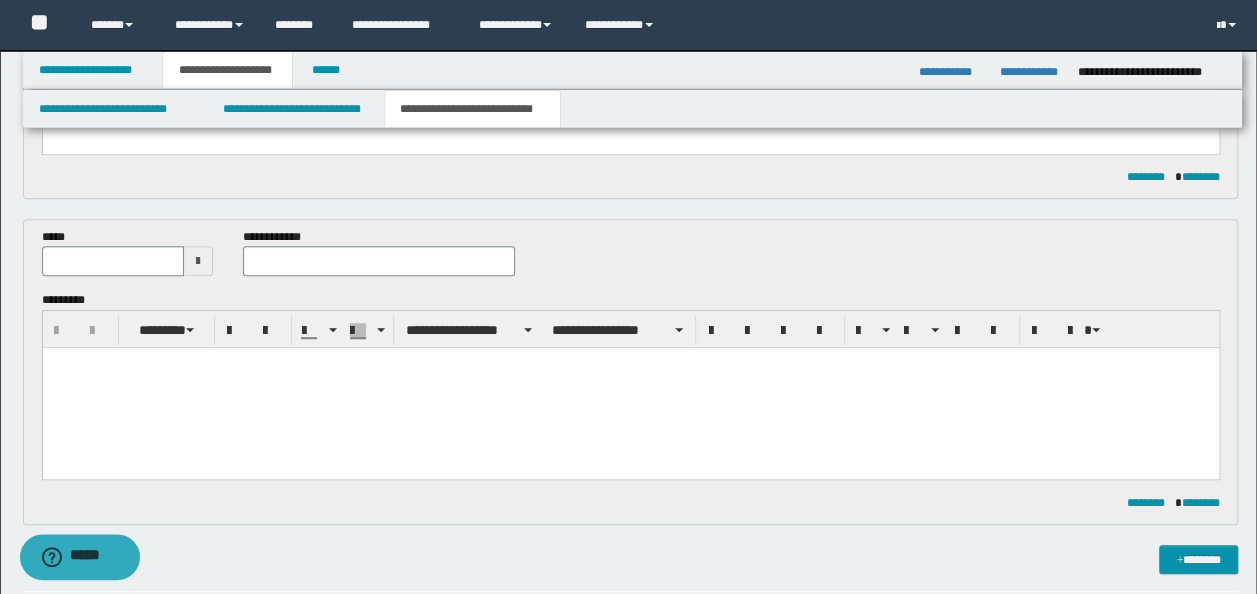 click at bounding box center (630, 388) 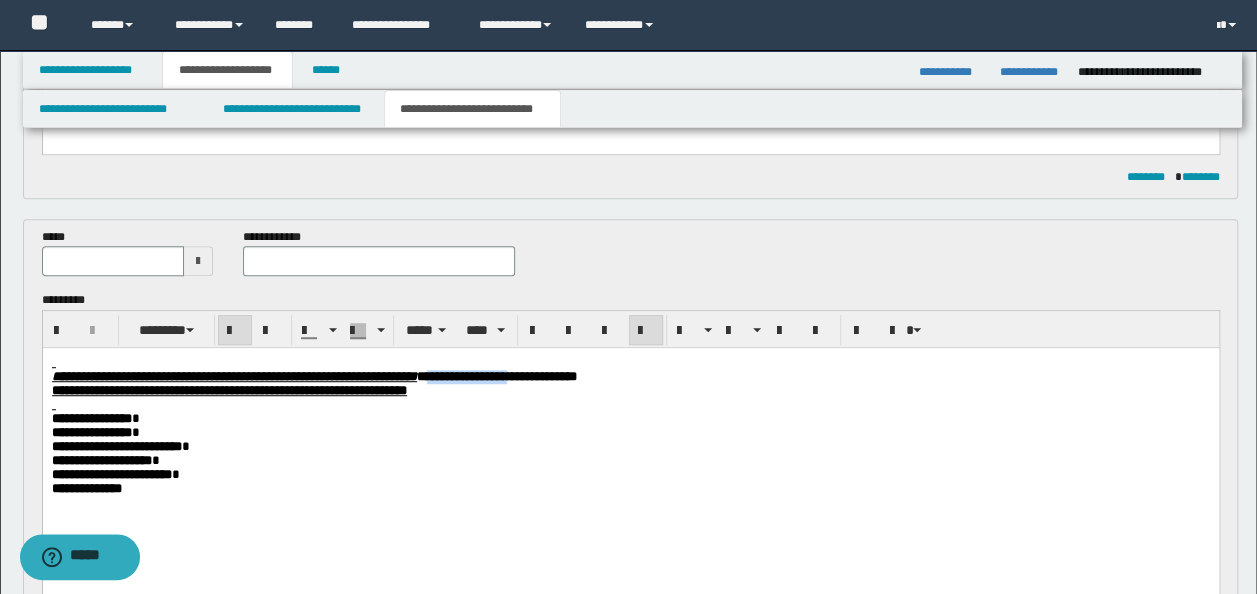 drag, startPoint x: 735, startPoint y: 375, endPoint x: 624, endPoint y: 381, distance: 111.16204 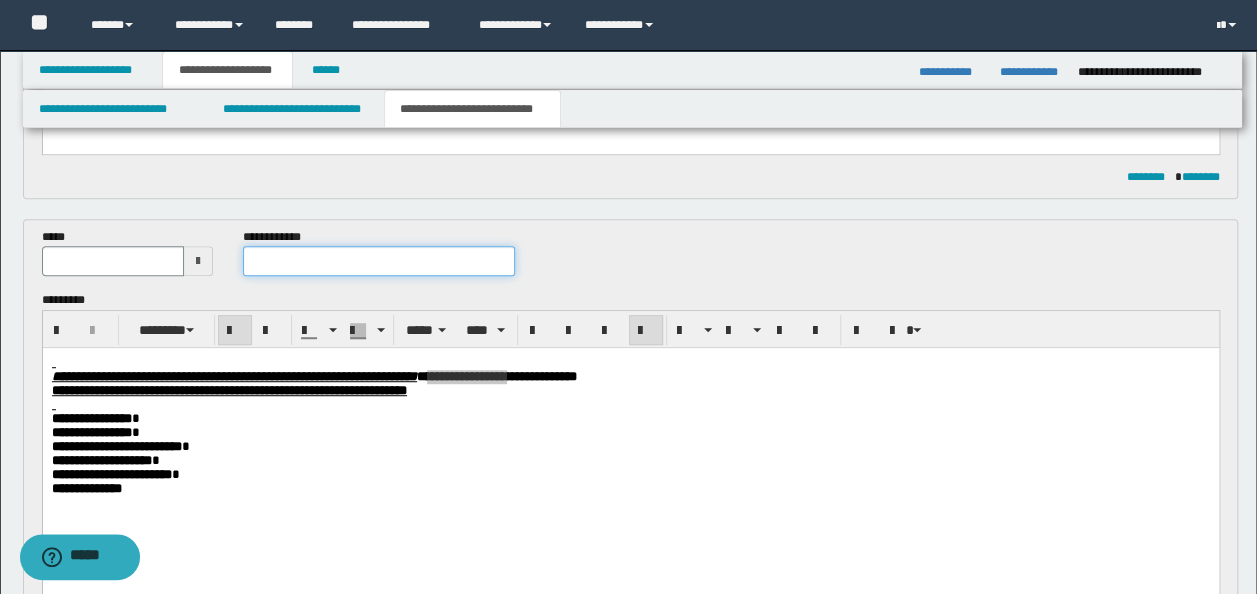 click at bounding box center [379, 261] 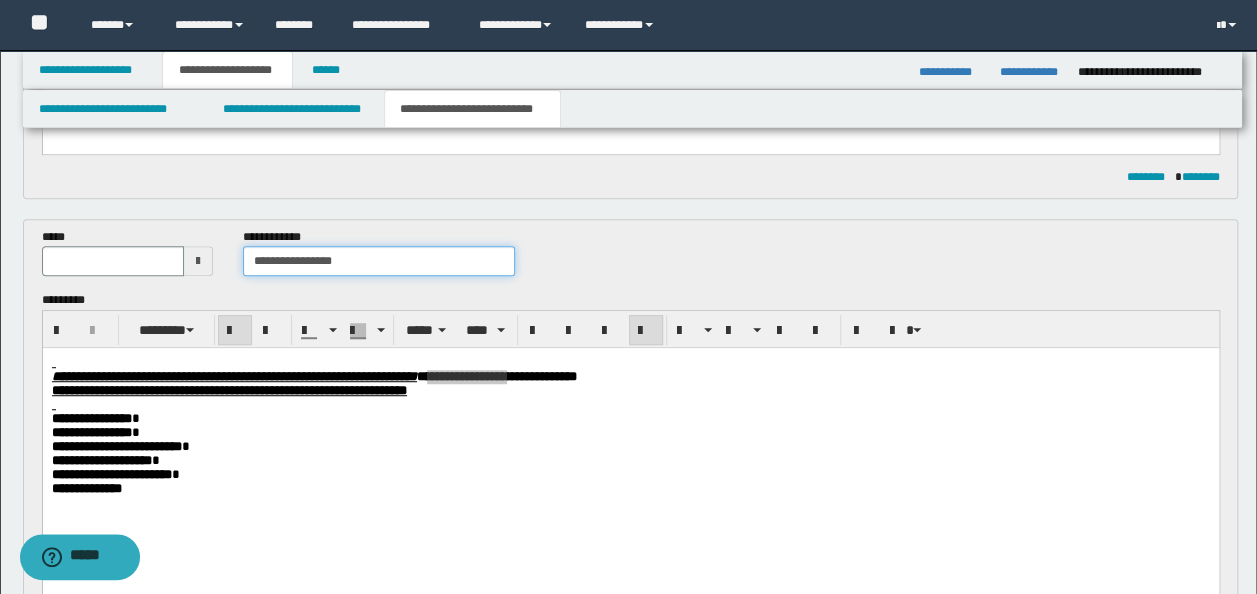 type on "**********" 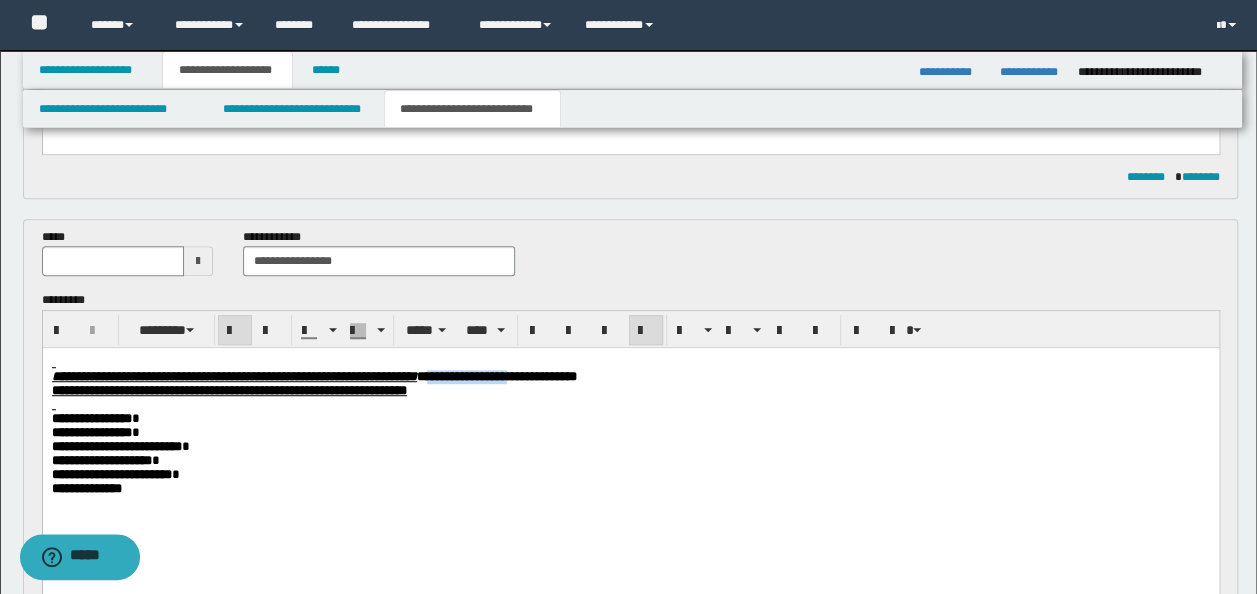 click on "**********" at bounding box center [630, 391] 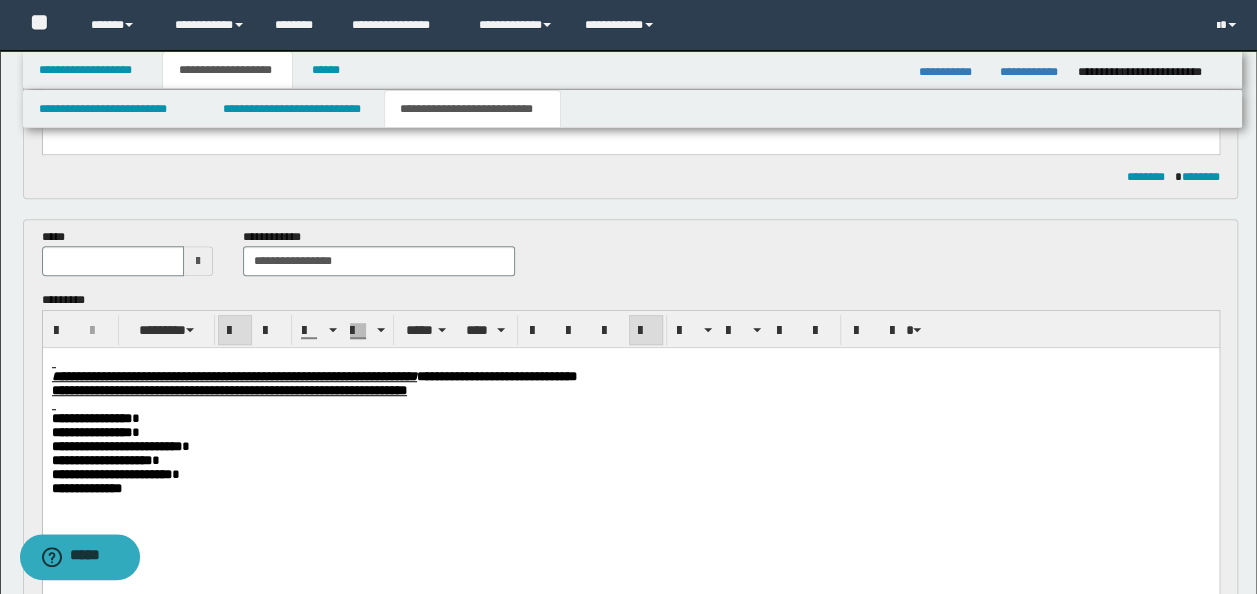 click on "**********" at bounding box center (630, 377) 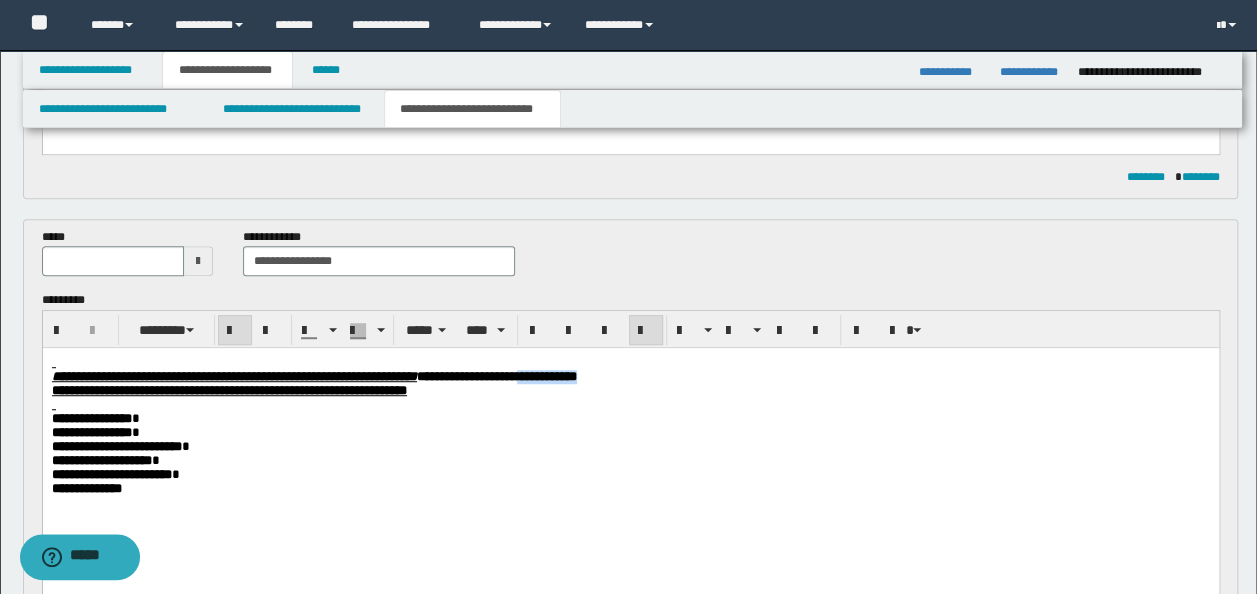 drag, startPoint x: 779, startPoint y: 380, endPoint x: 743, endPoint y: 377, distance: 36.124783 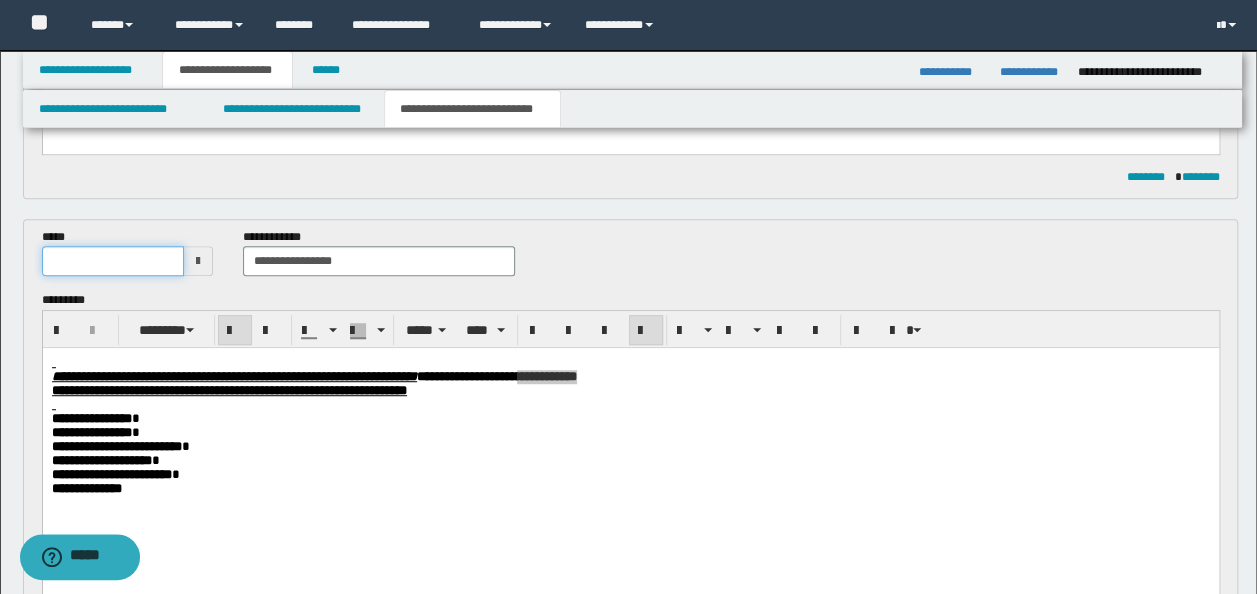 click at bounding box center (113, 261) 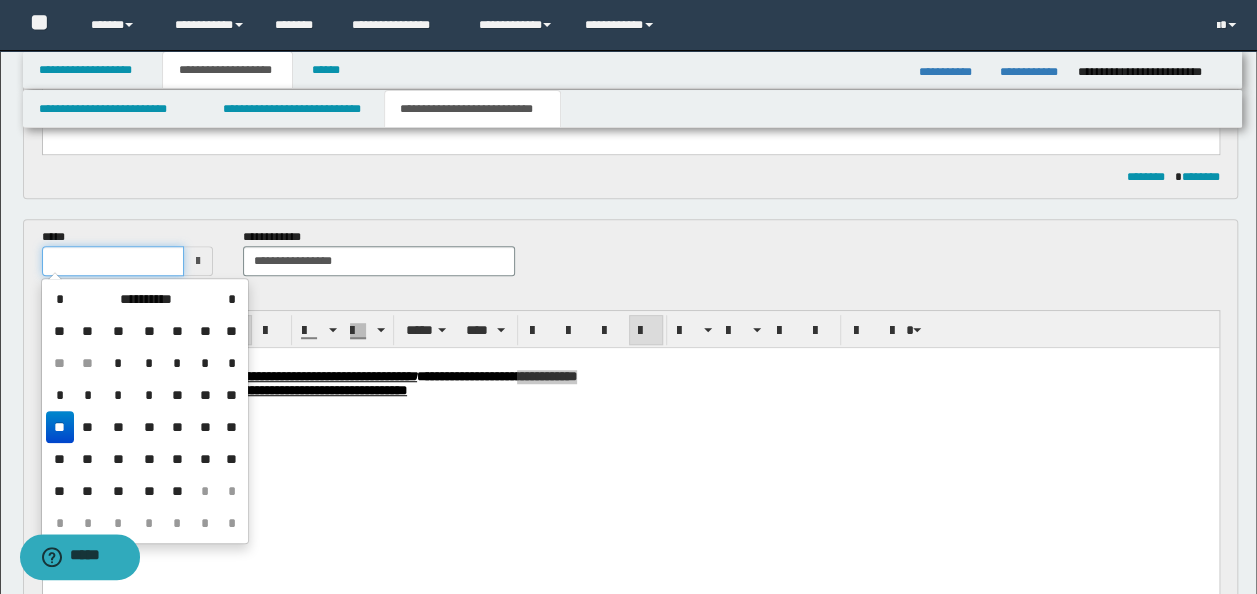 type on "**********" 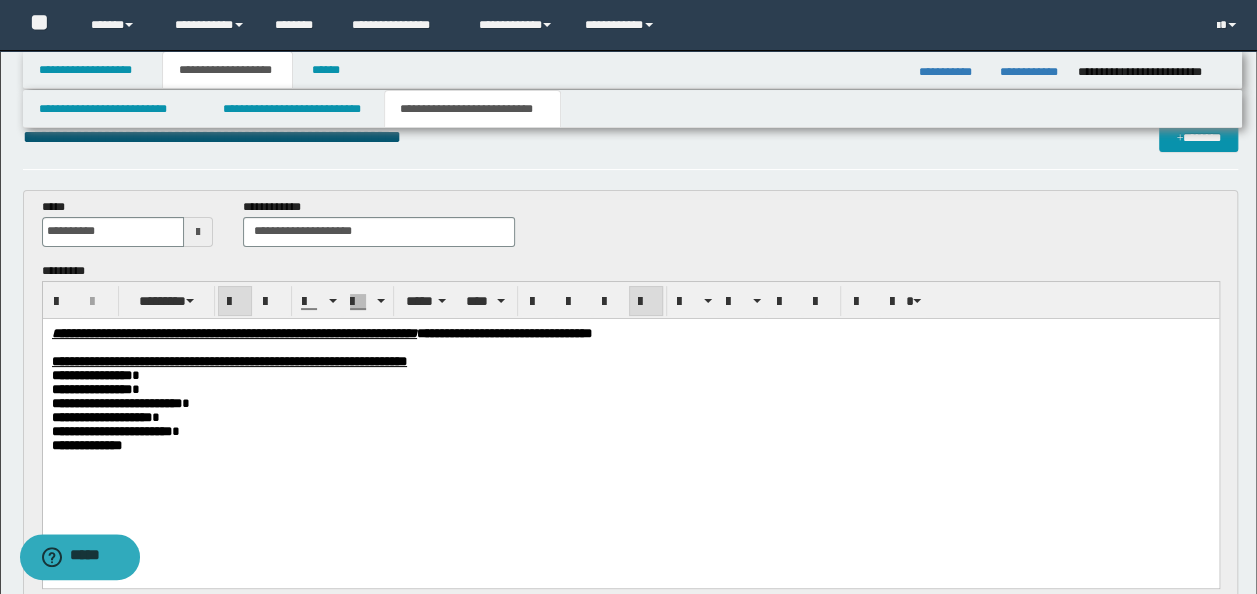 scroll, scrollTop: 0, scrollLeft: 0, axis: both 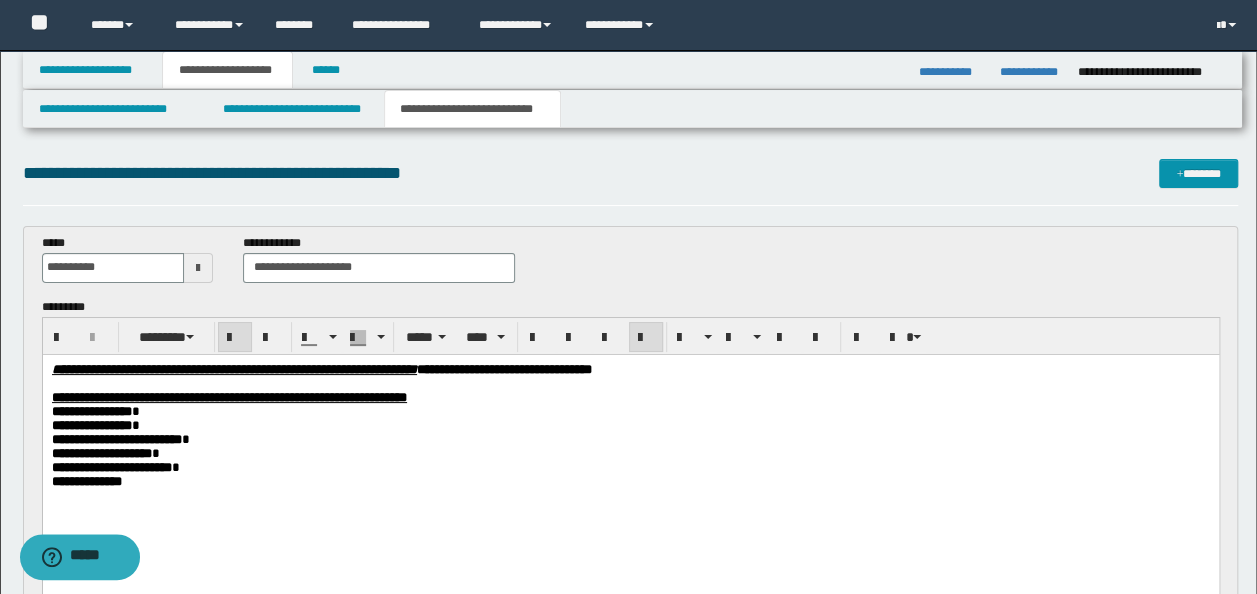 click on "**********" at bounding box center [630, 467] 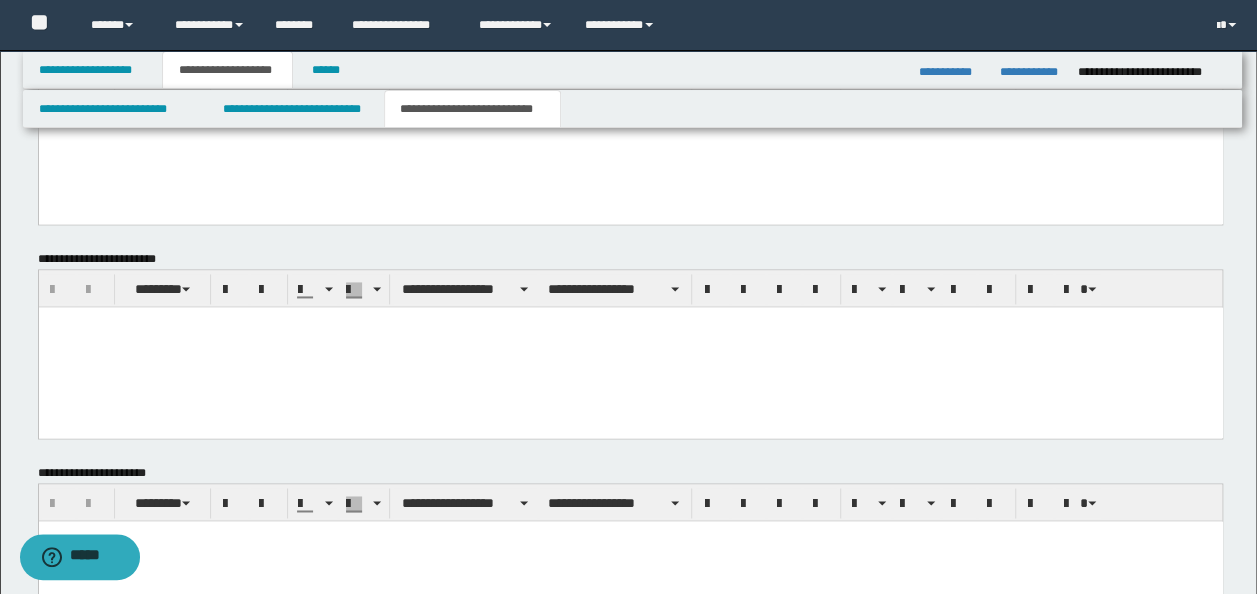 scroll, scrollTop: 1511, scrollLeft: 0, axis: vertical 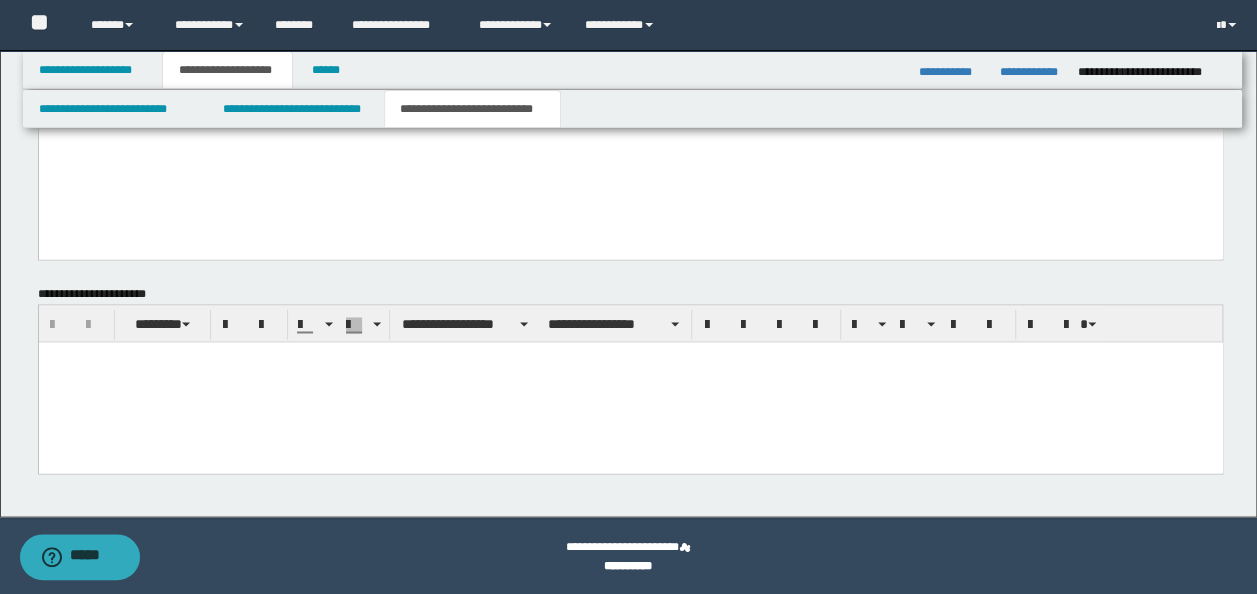 click at bounding box center (630, 382) 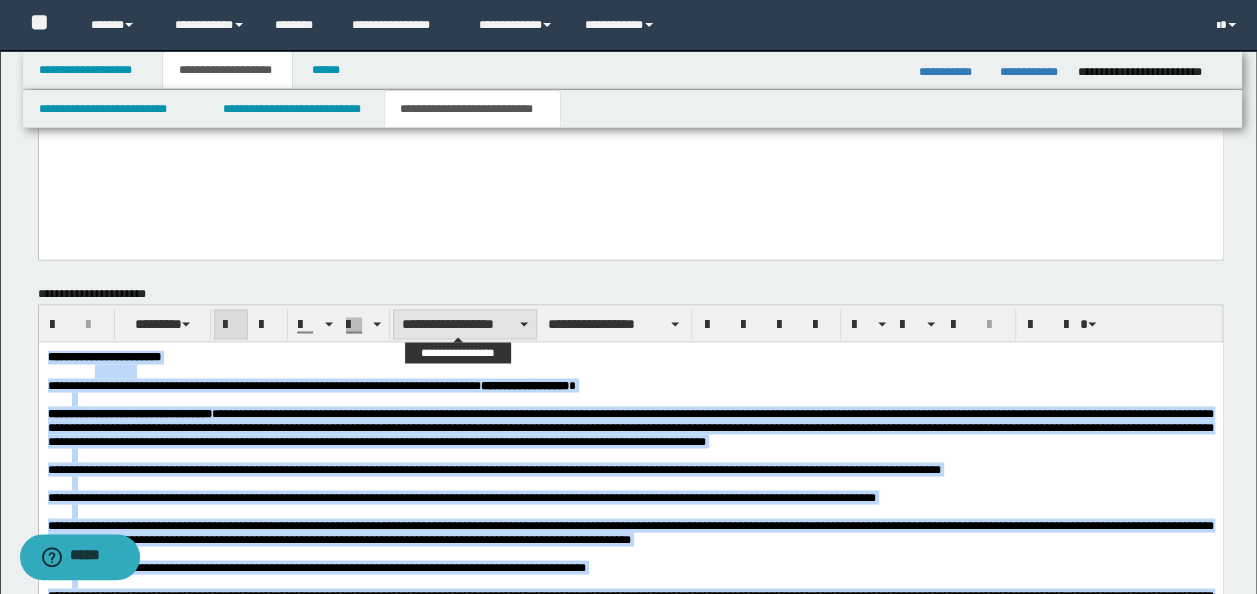 type on "**********" 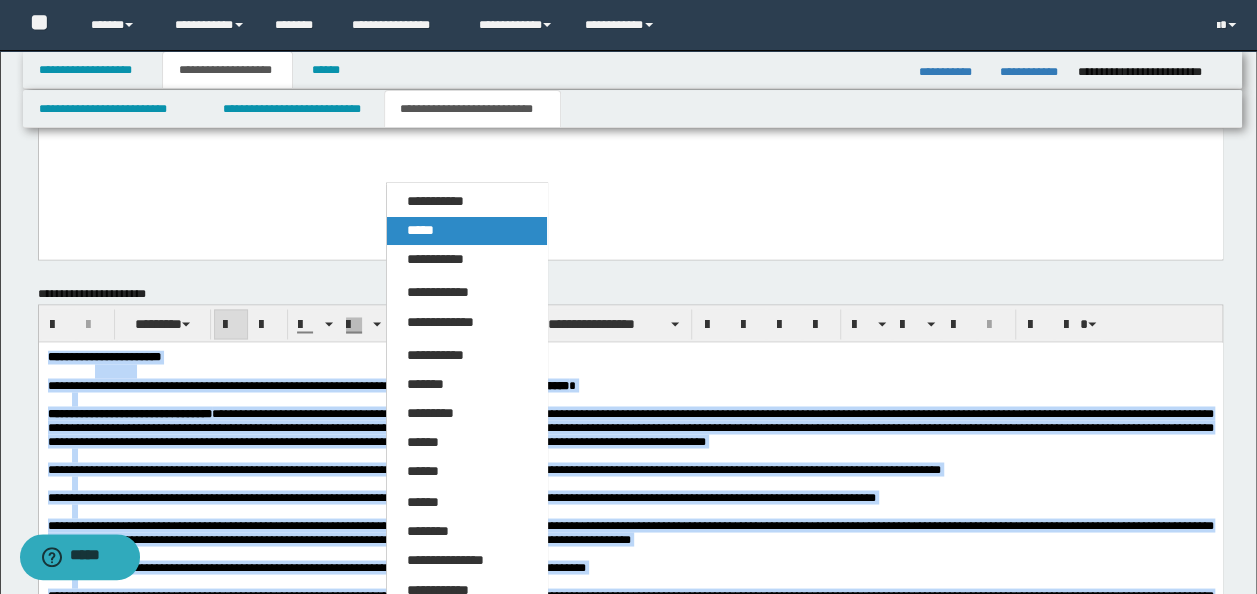 click on "*****" at bounding box center [420, 230] 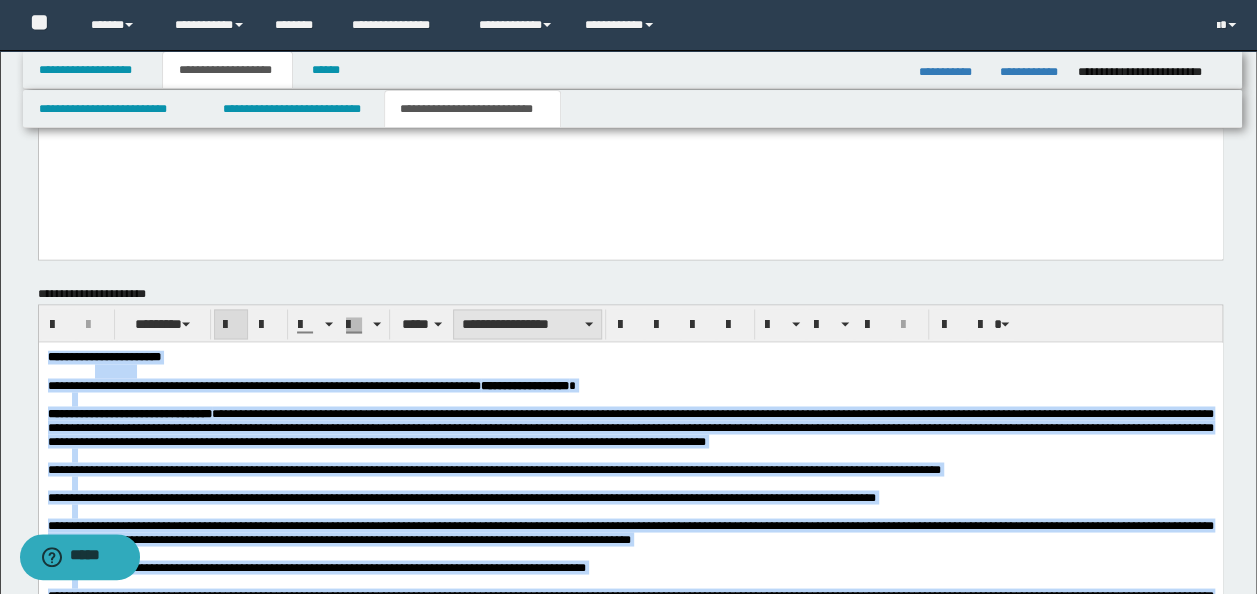 click on "**********" at bounding box center (527, 324) 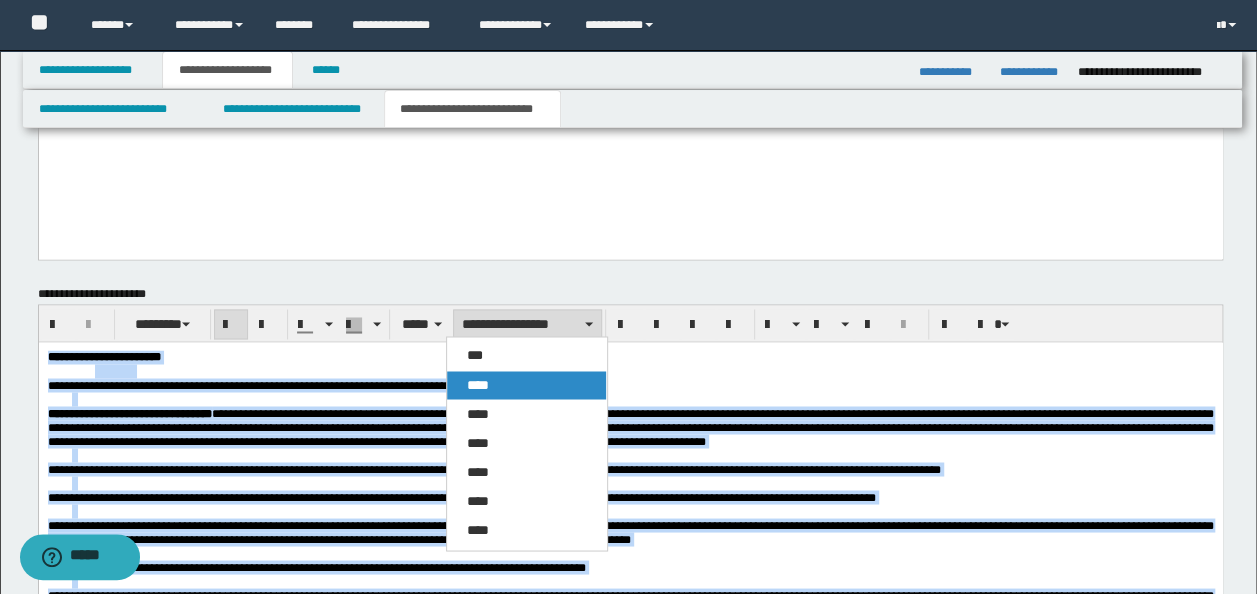 click on "****" at bounding box center [526, 385] 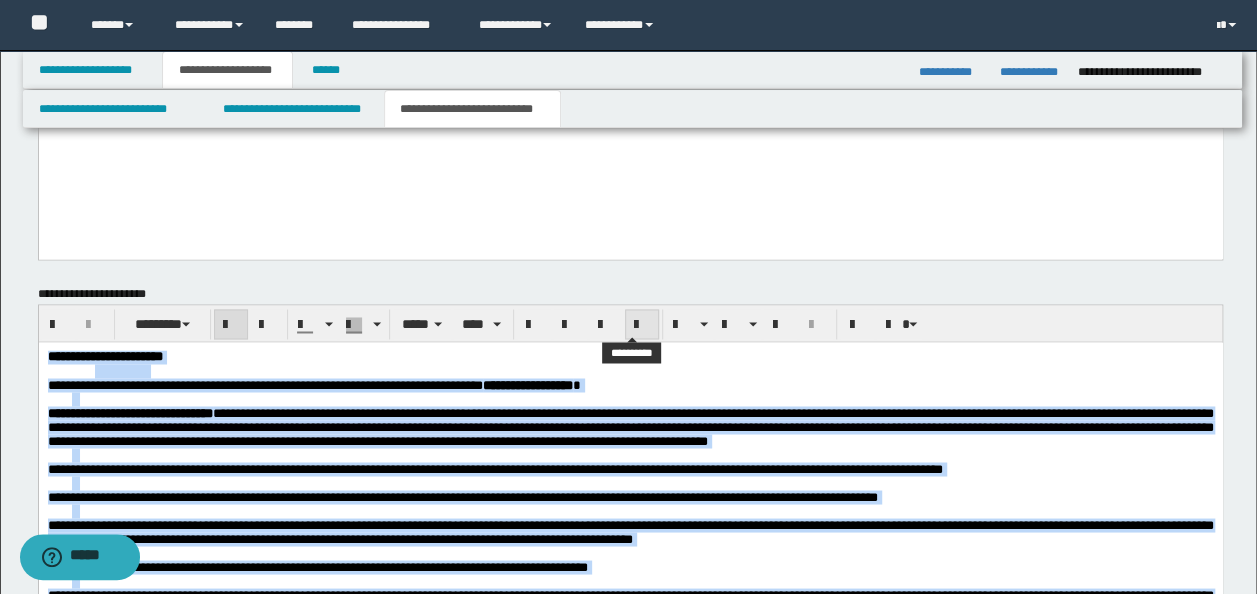 drag, startPoint x: 641, startPoint y: 330, endPoint x: 602, endPoint y: 2, distance: 330.31046 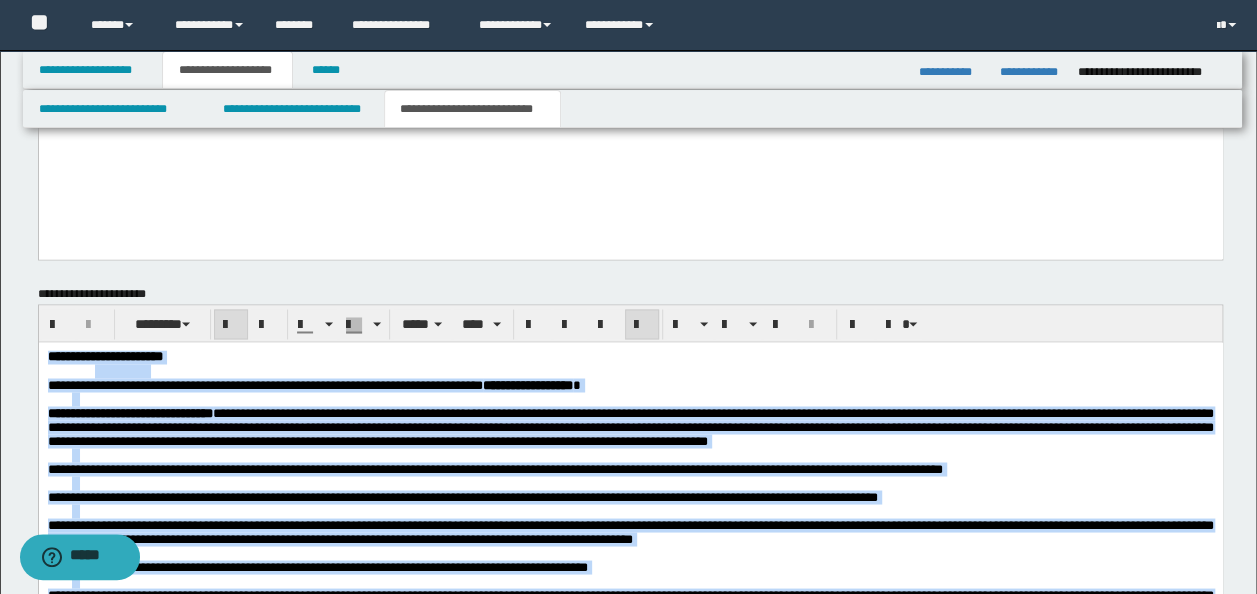 click on "**********" at bounding box center [527, 384] 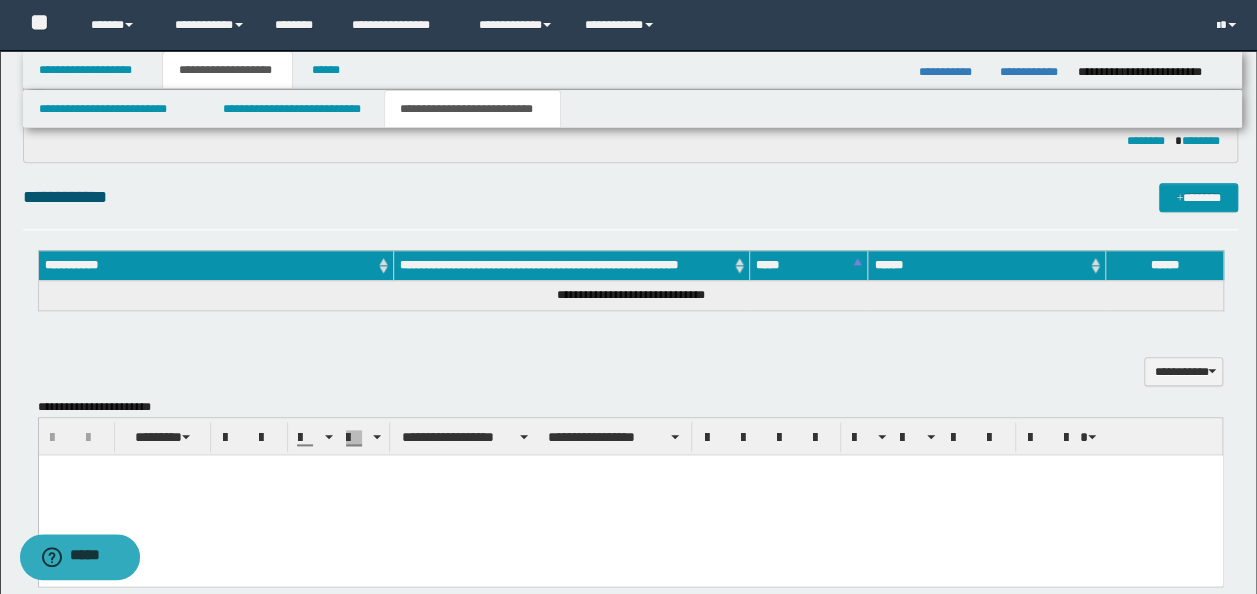 scroll, scrollTop: 911, scrollLeft: 0, axis: vertical 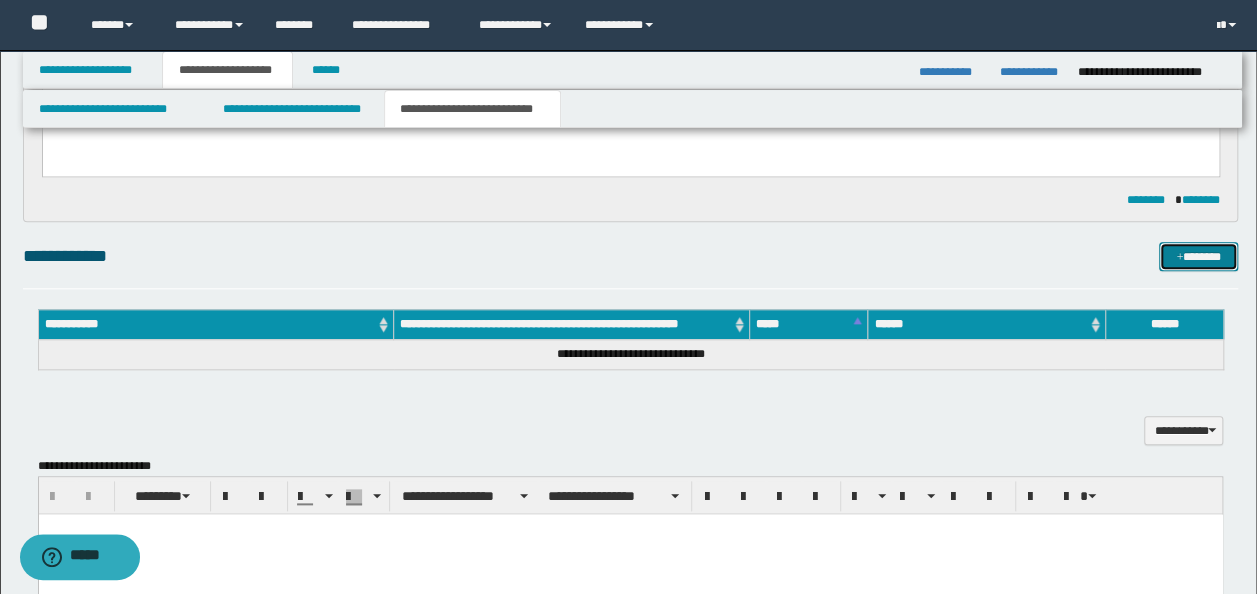click on "*******" at bounding box center [1198, 256] 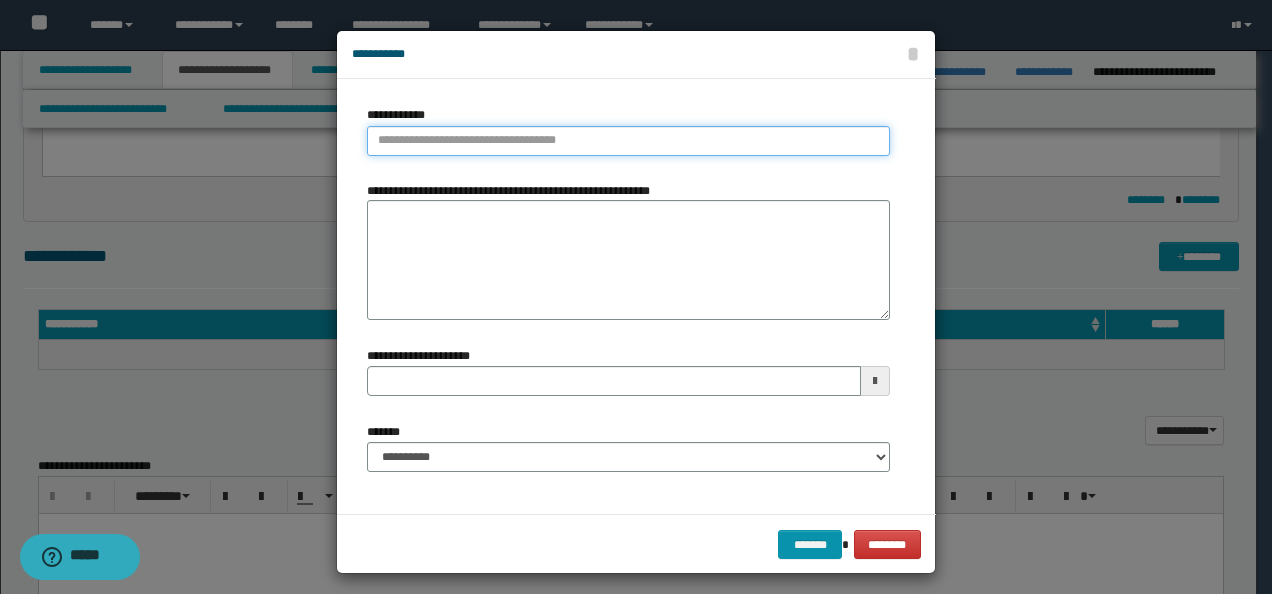 click on "**********" at bounding box center [628, 141] 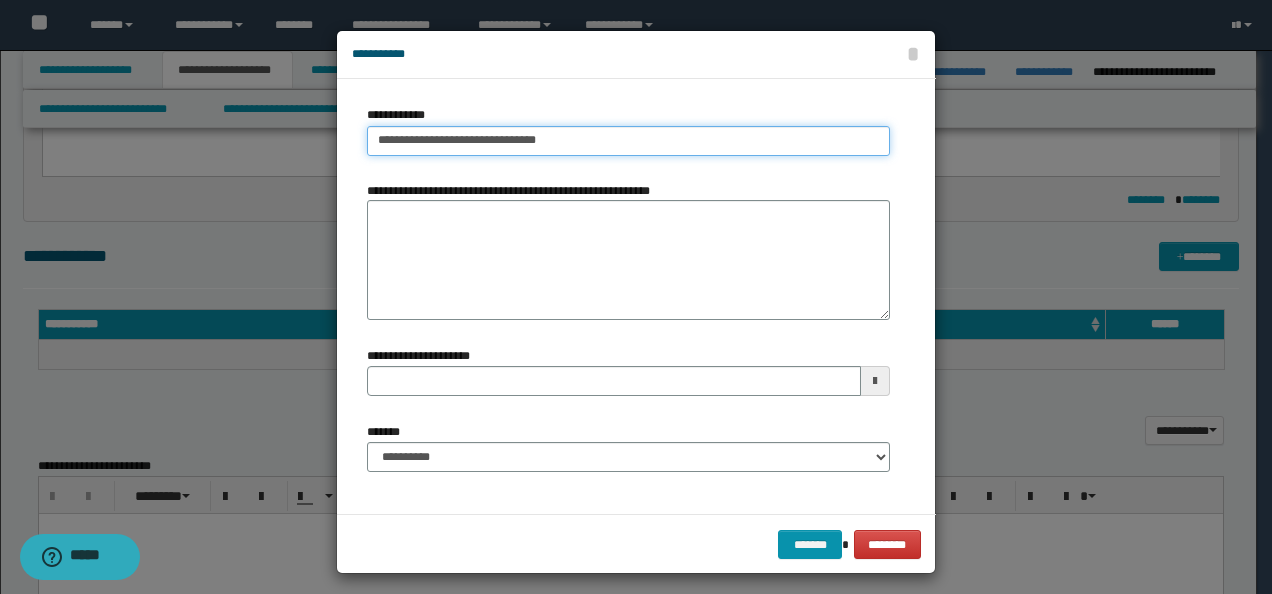 drag, startPoint x: 378, startPoint y: 140, endPoint x: 178, endPoint y: 139, distance: 200.0025 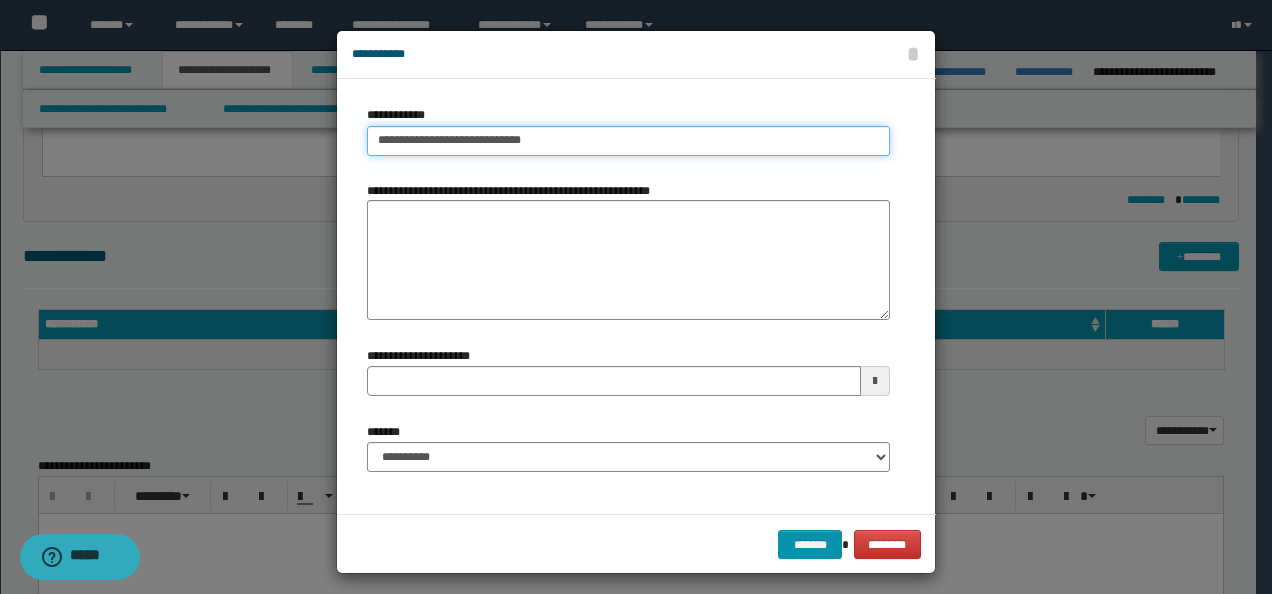drag, startPoint x: 496, startPoint y: 142, endPoint x: 474, endPoint y: 146, distance: 22.36068 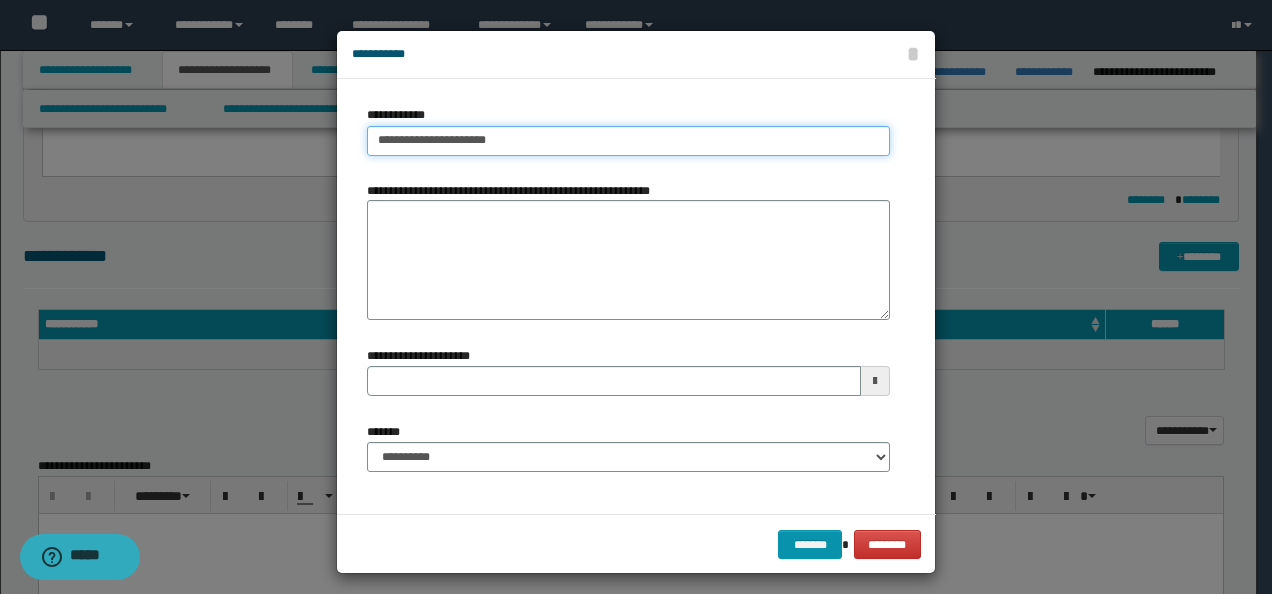 type on "**********" 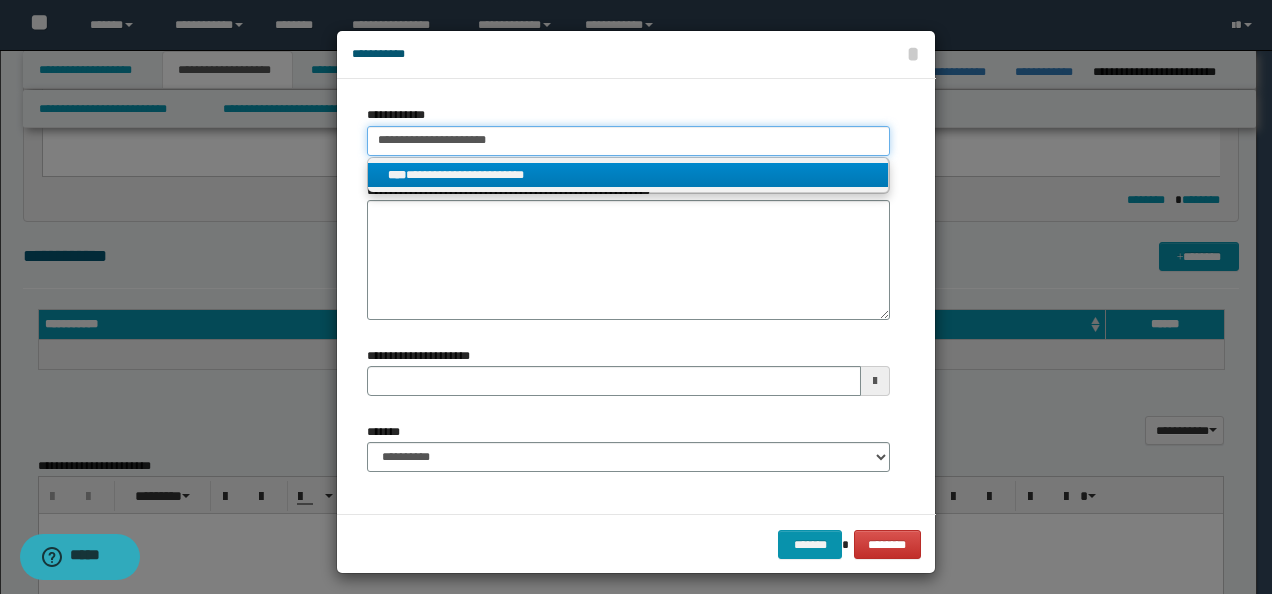 type on "**********" 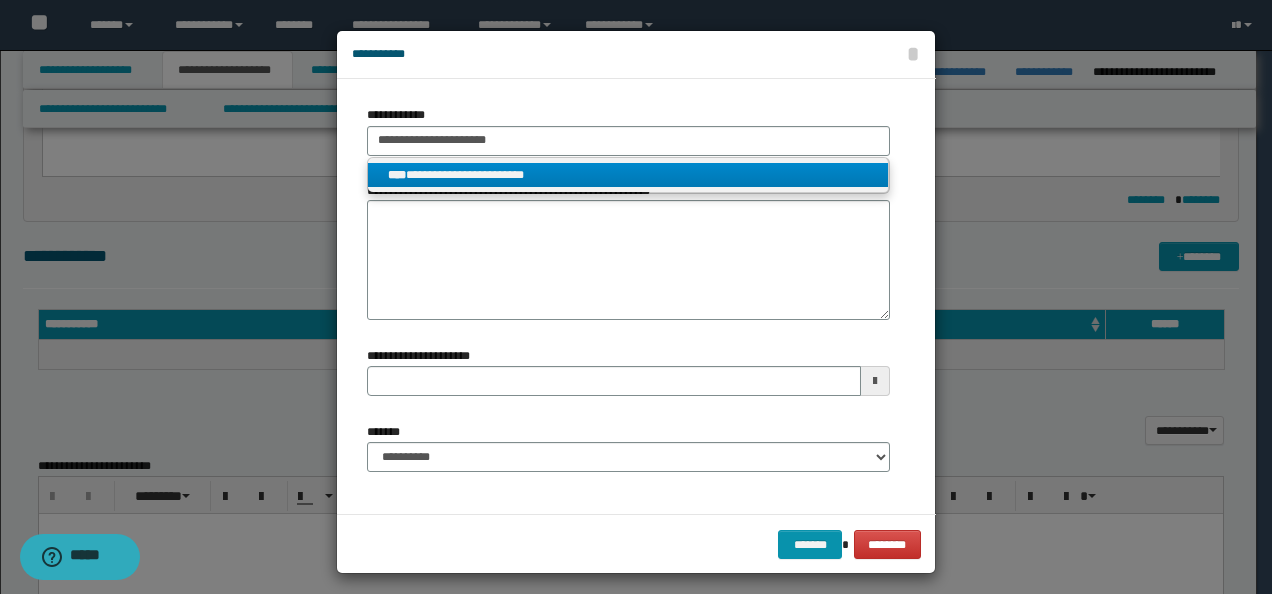 click on "**********" at bounding box center (628, 175) 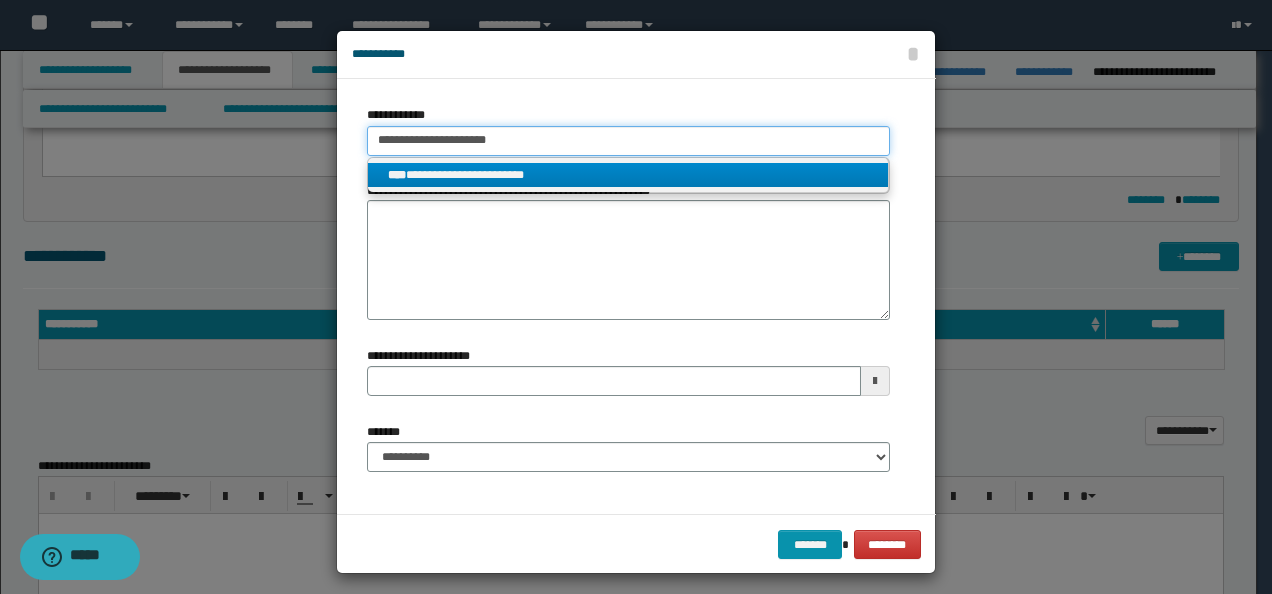 type 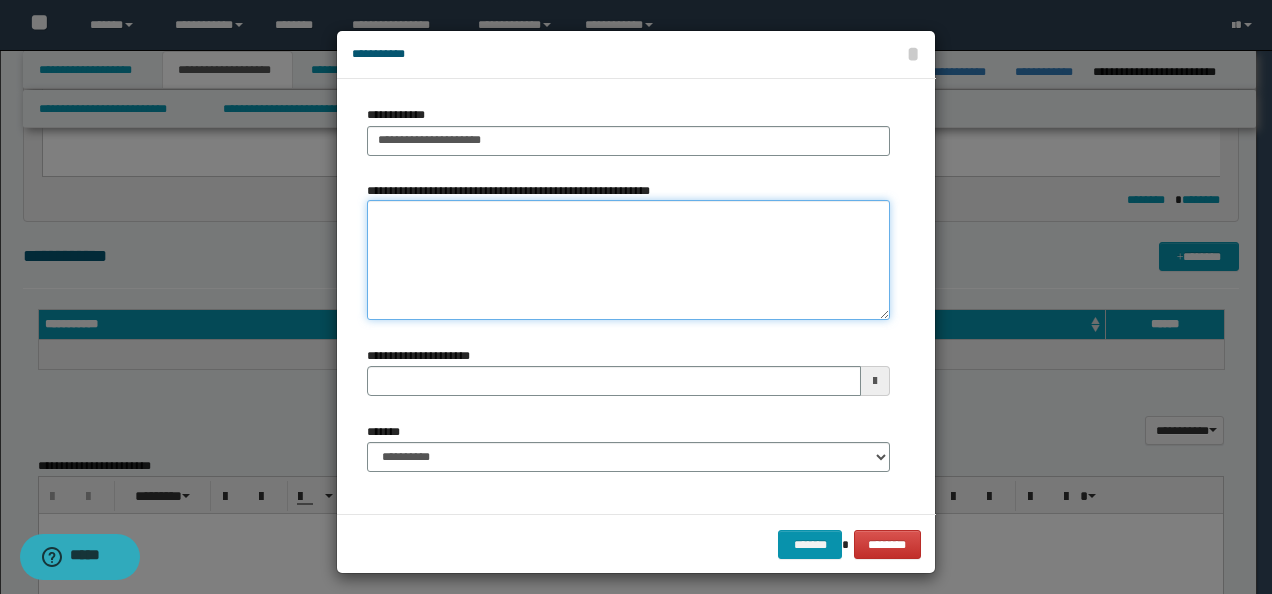 click on "**********" at bounding box center (628, 260) 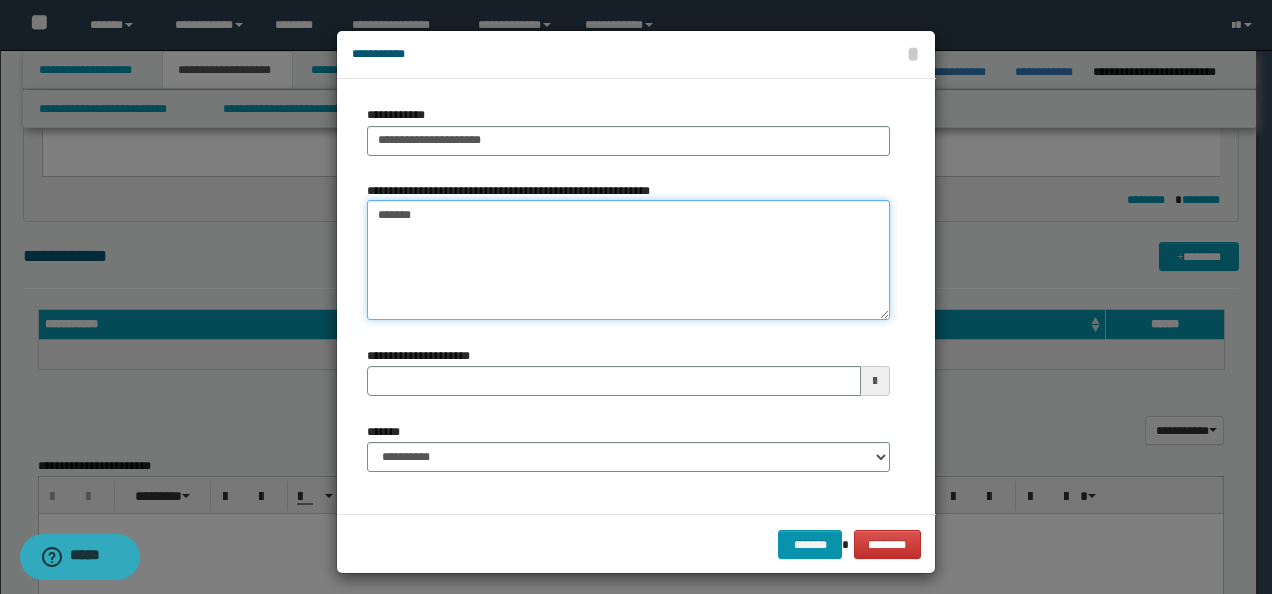 type on "*******" 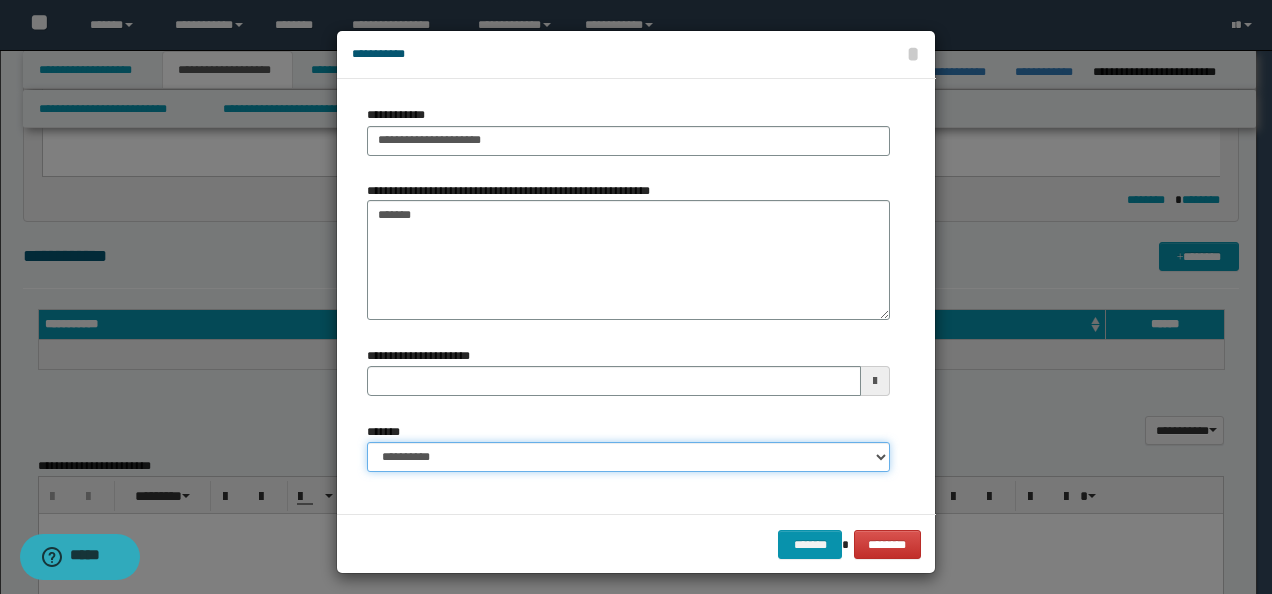 drag, startPoint x: 564, startPoint y: 452, endPoint x: 561, endPoint y: 442, distance: 10.440307 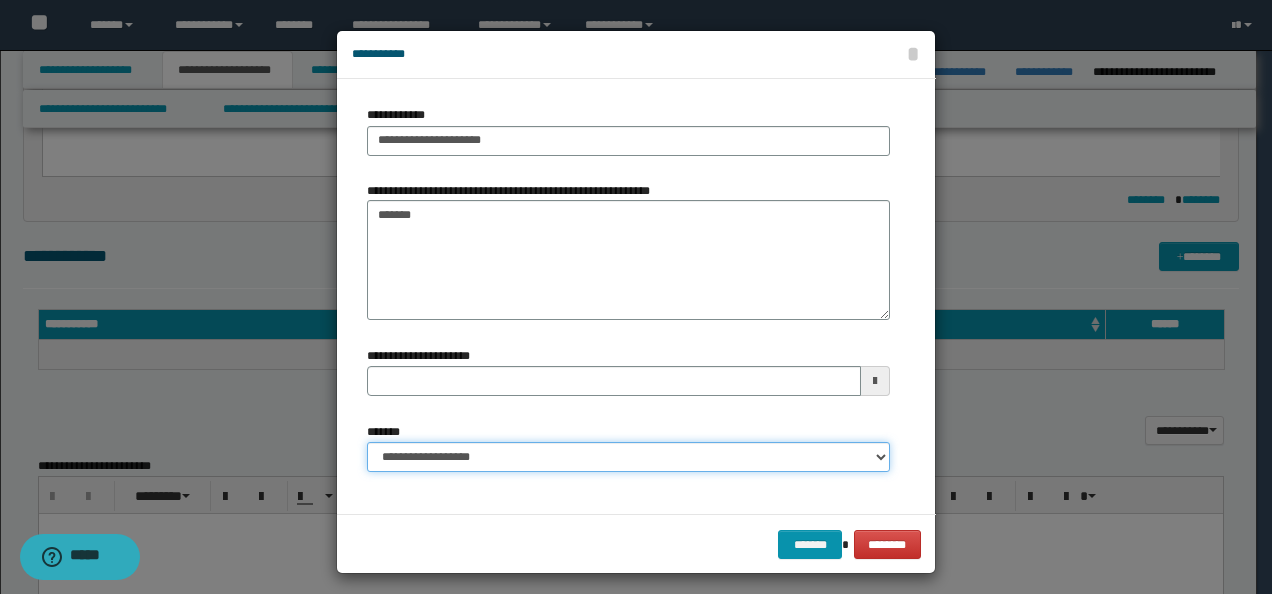 type 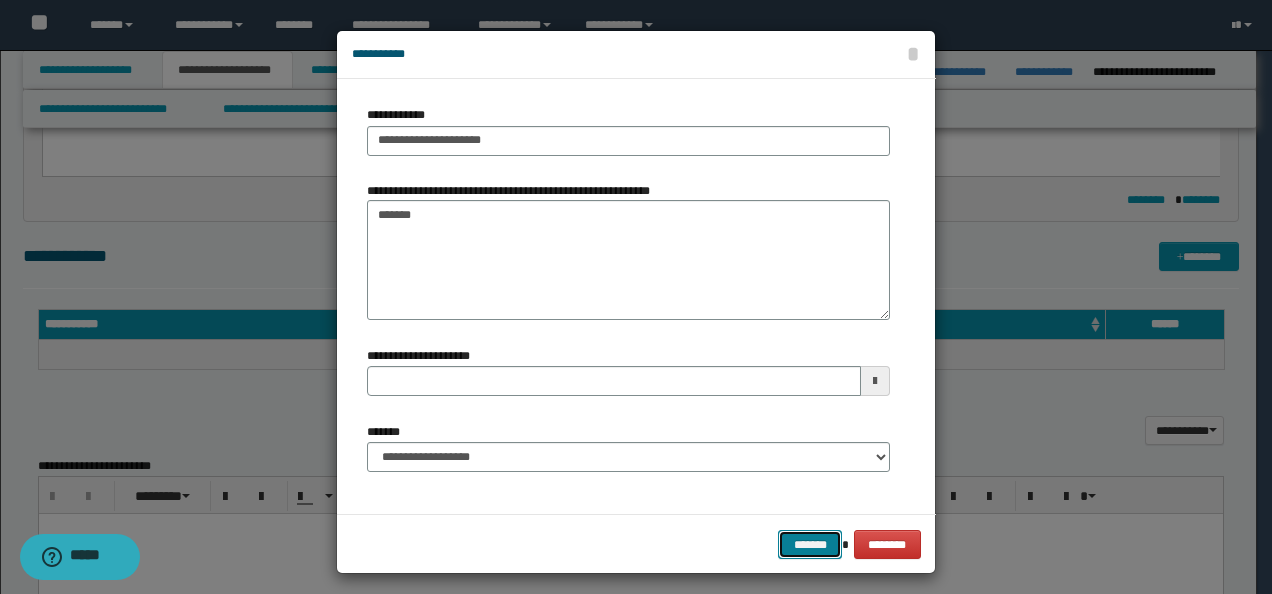 click on "*******" at bounding box center [810, 544] 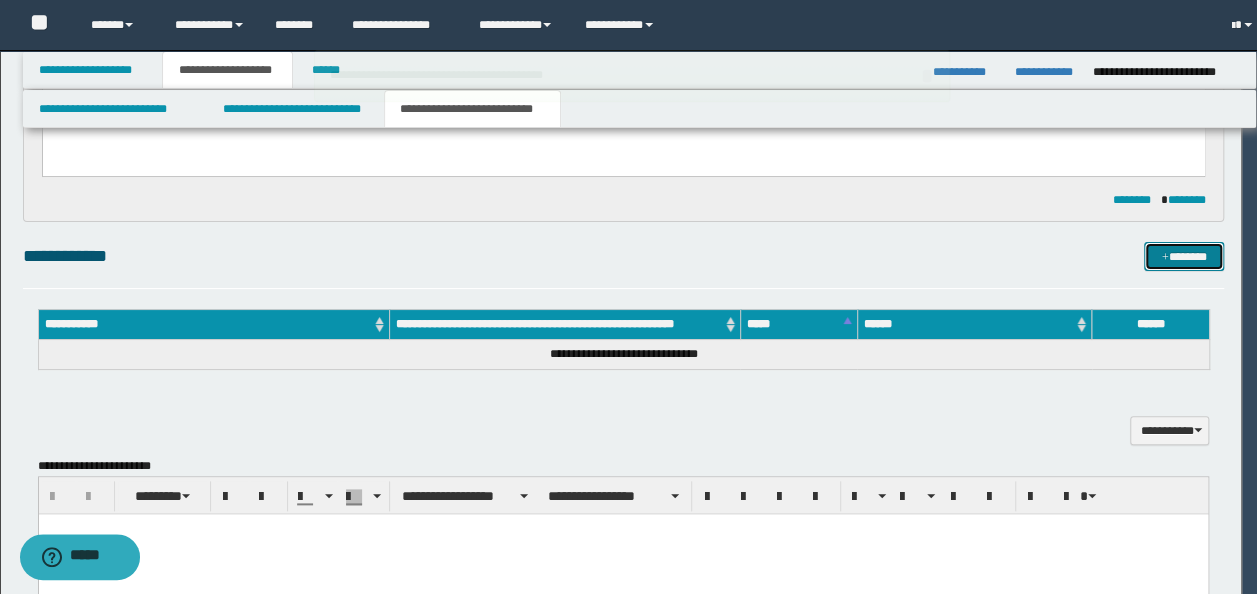 type 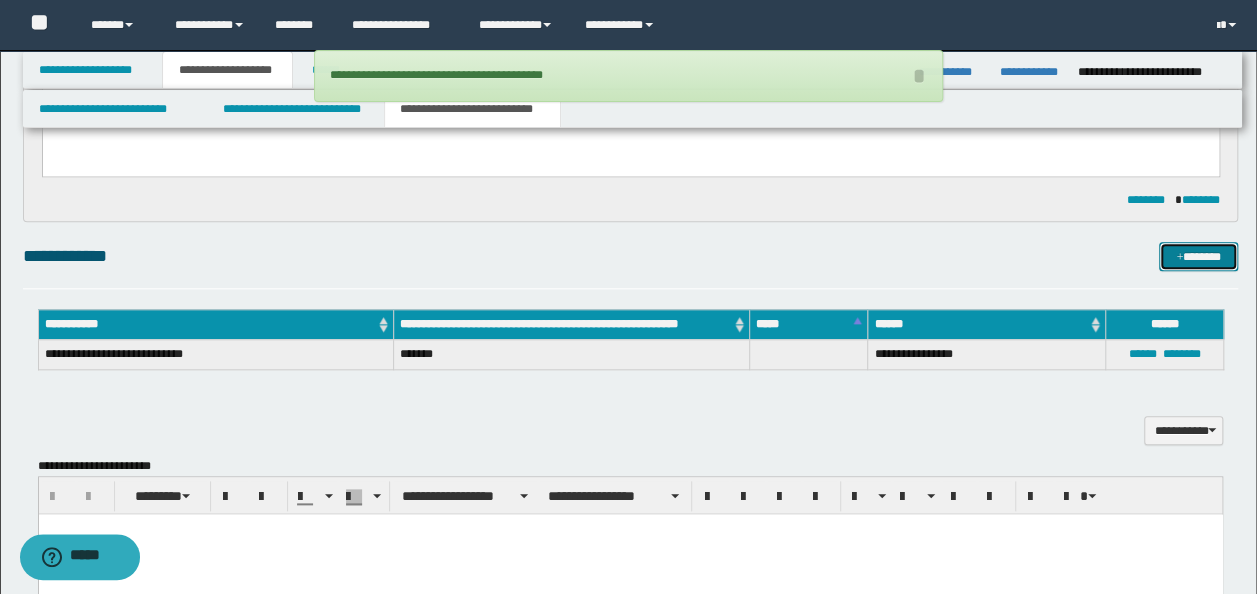 click at bounding box center (1179, 258) 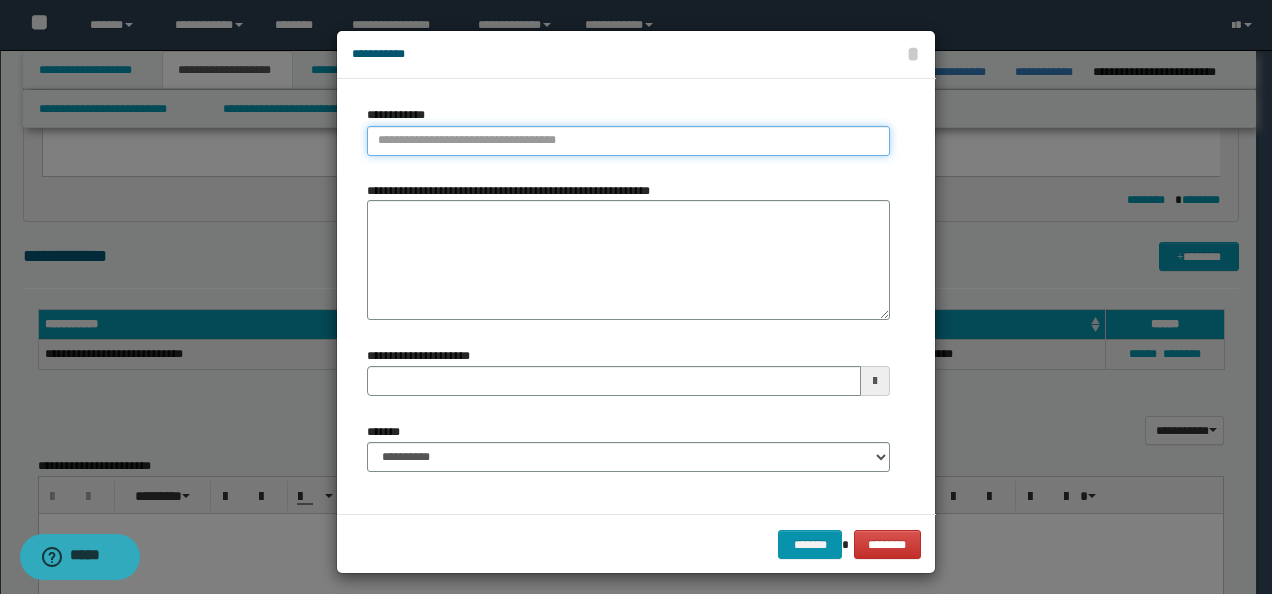 type on "**********" 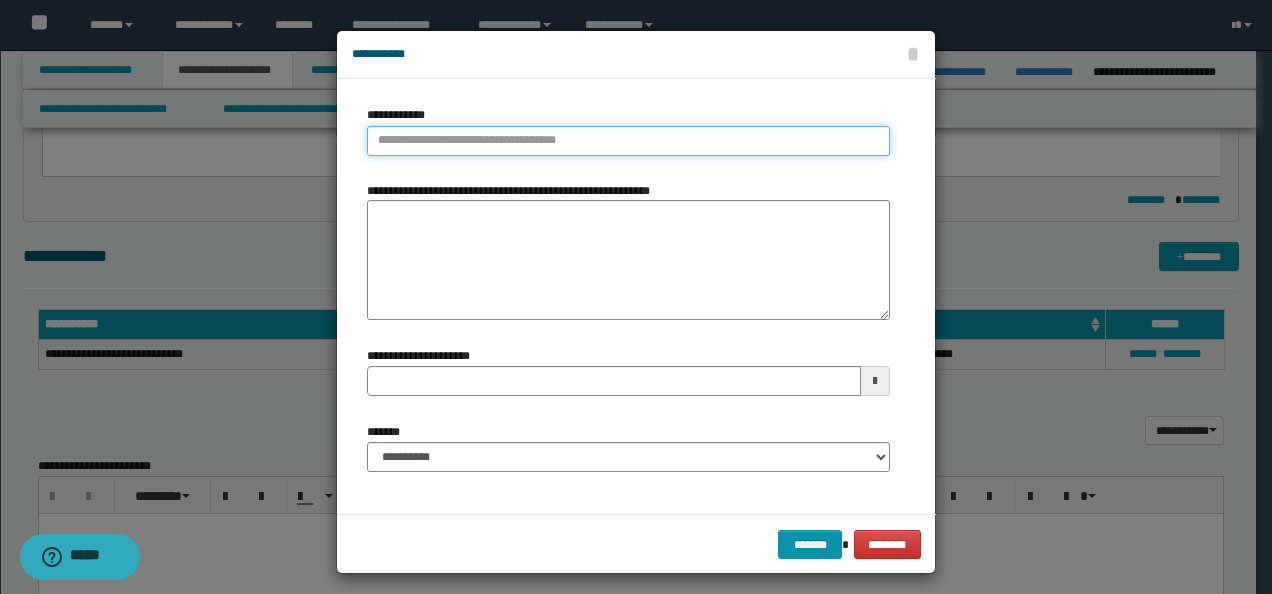 click on "**********" at bounding box center (628, 141) 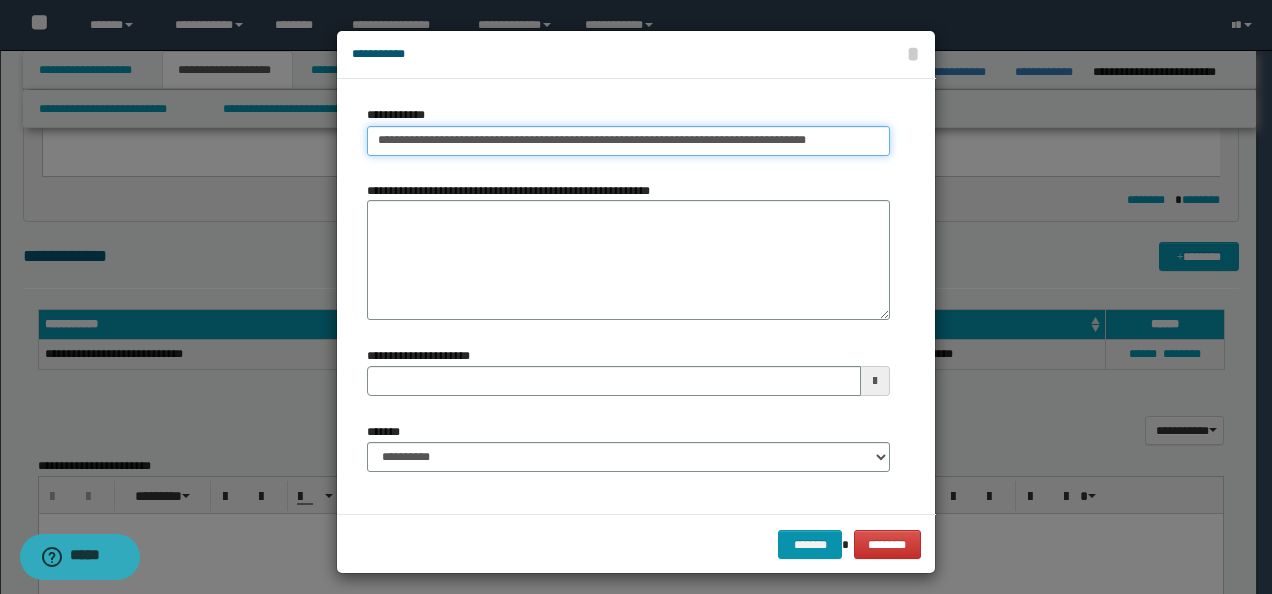drag, startPoint x: 390, startPoint y: 138, endPoint x: 251, endPoint y: 141, distance: 139.03236 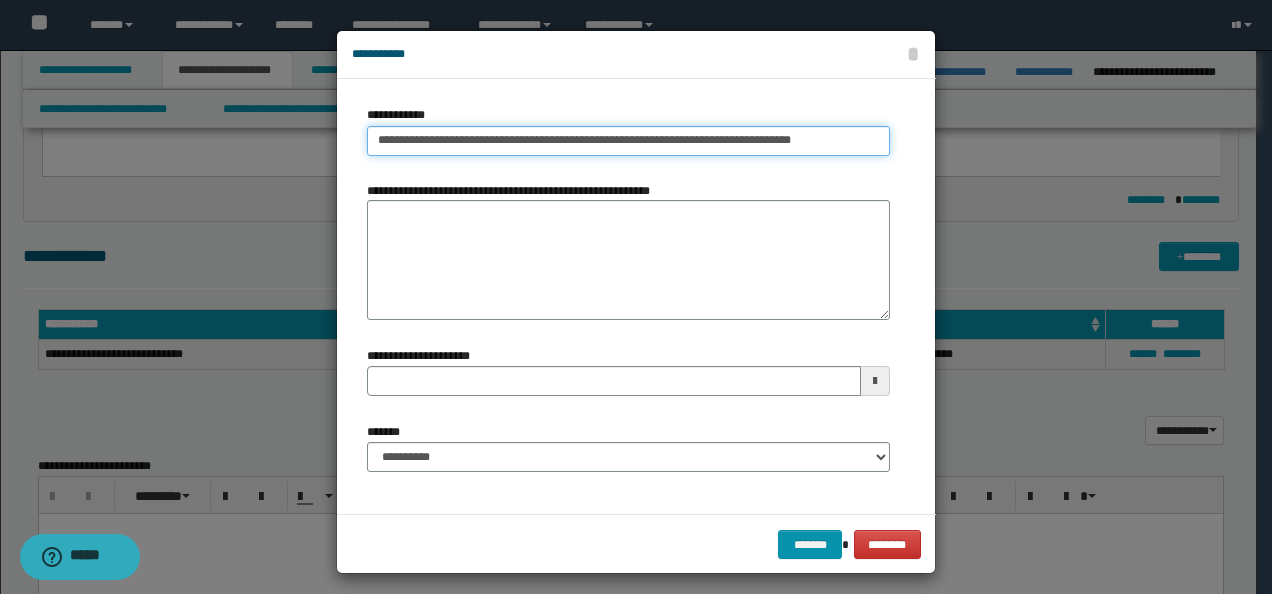 drag, startPoint x: 667, startPoint y: 143, endPoint x: 528, endPoint y: 147, distance: 139.05754 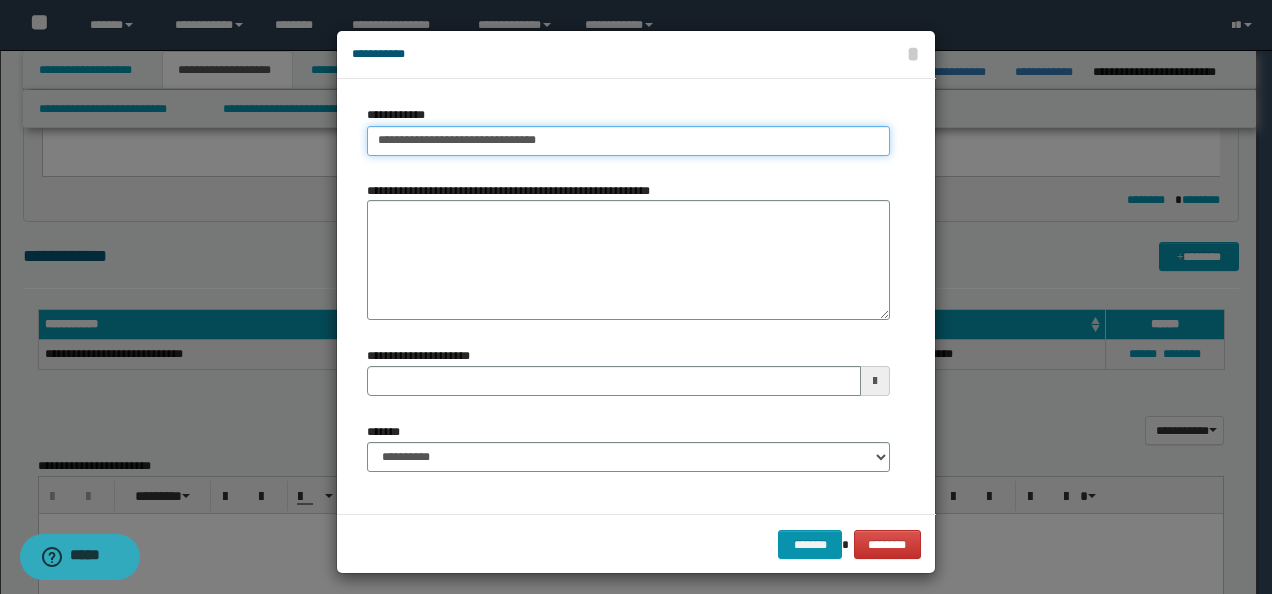 type on "**********" 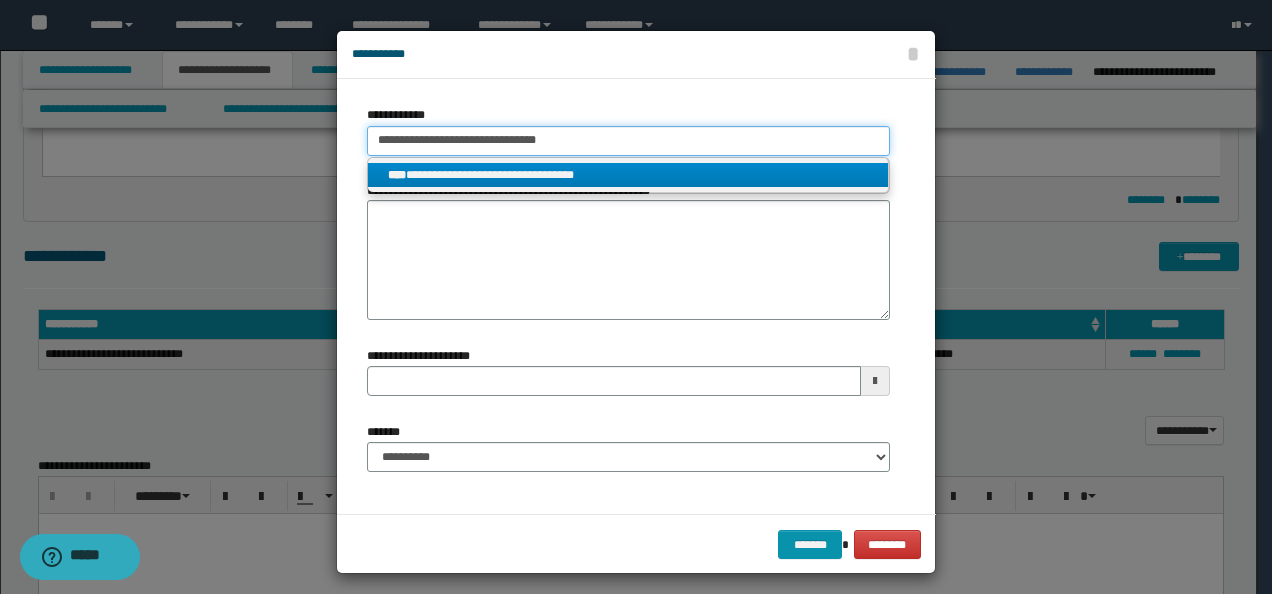type on "**********" 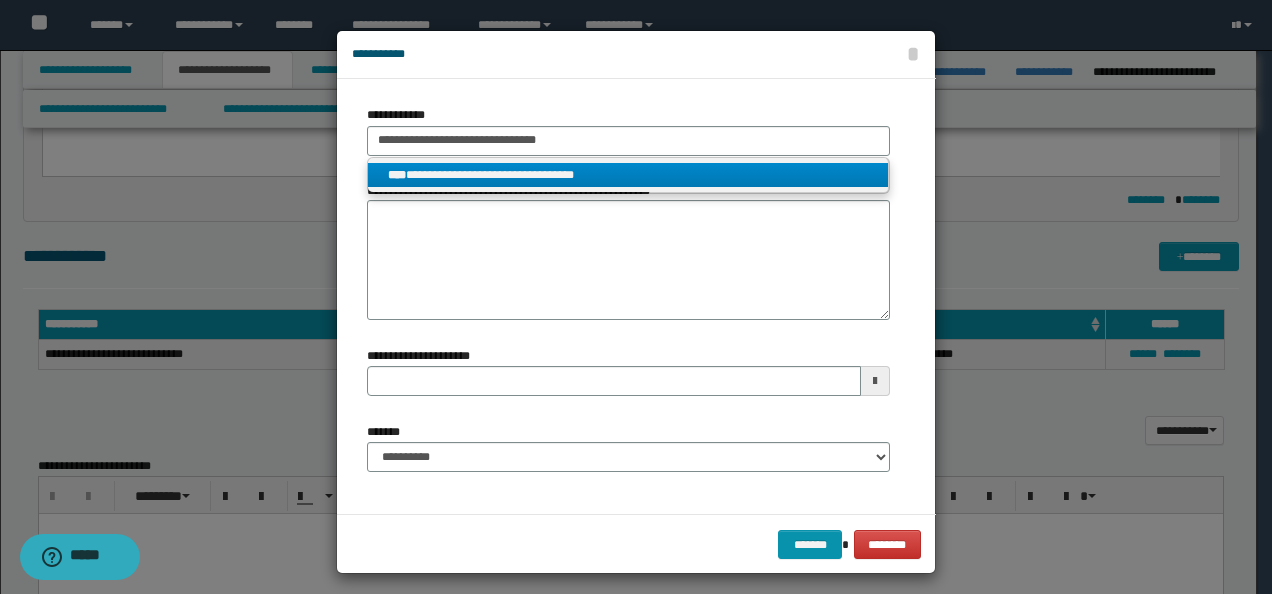 click on "**********" at bounding box center (628, 175) 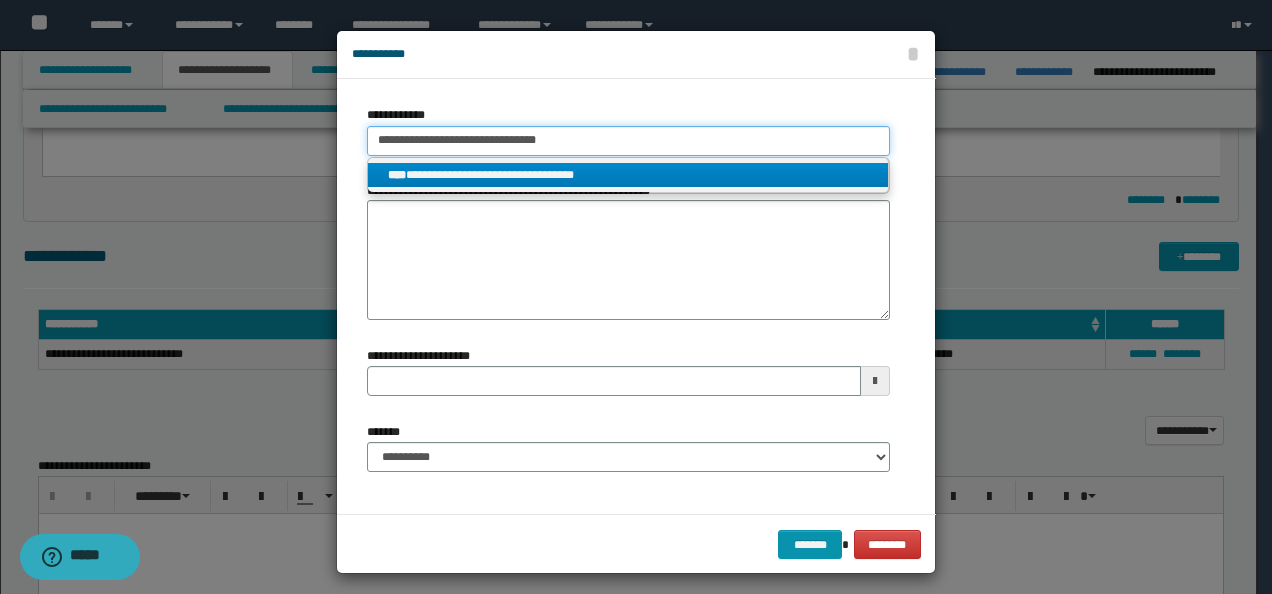 type 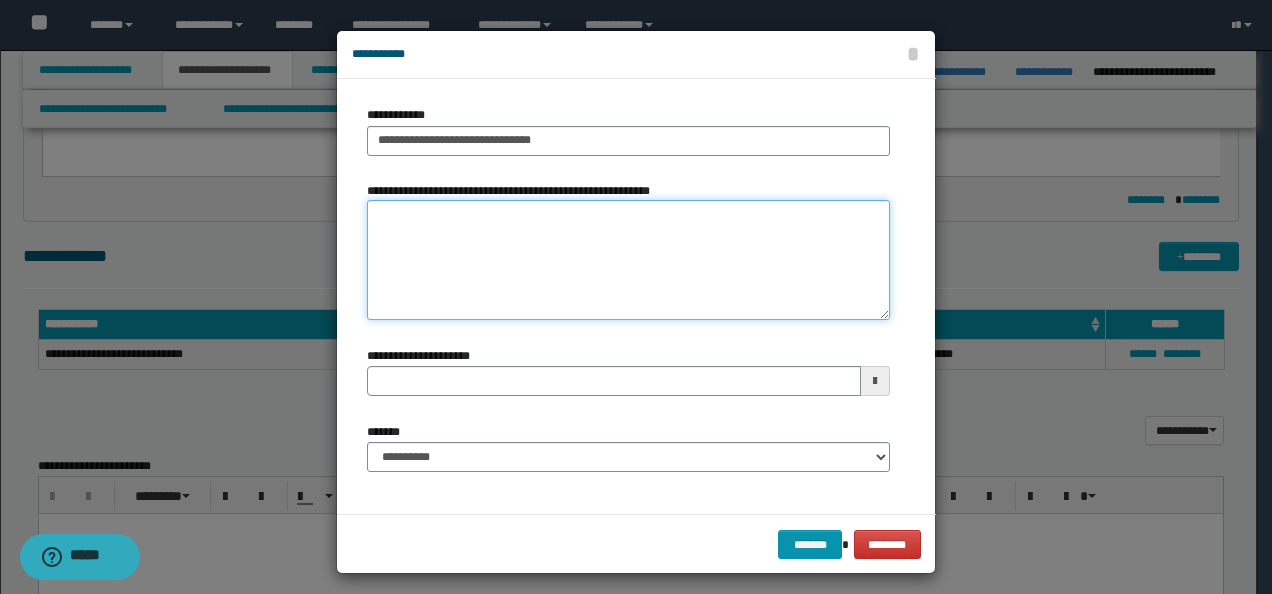 click on "**********" at bounding box center [628, 260] 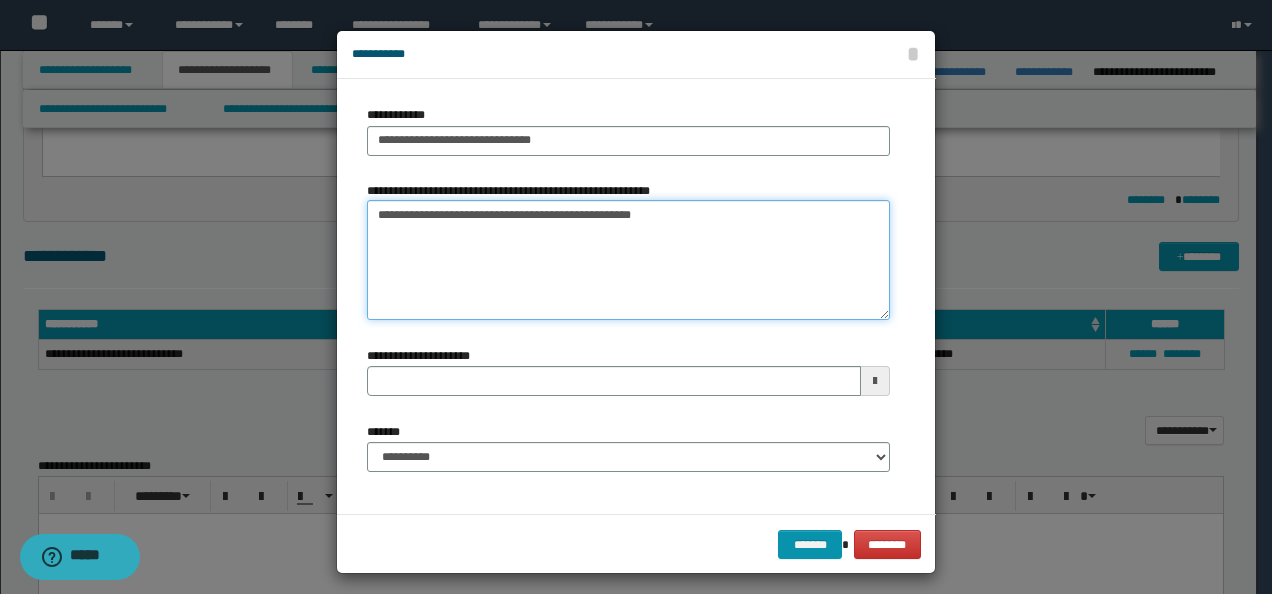 type 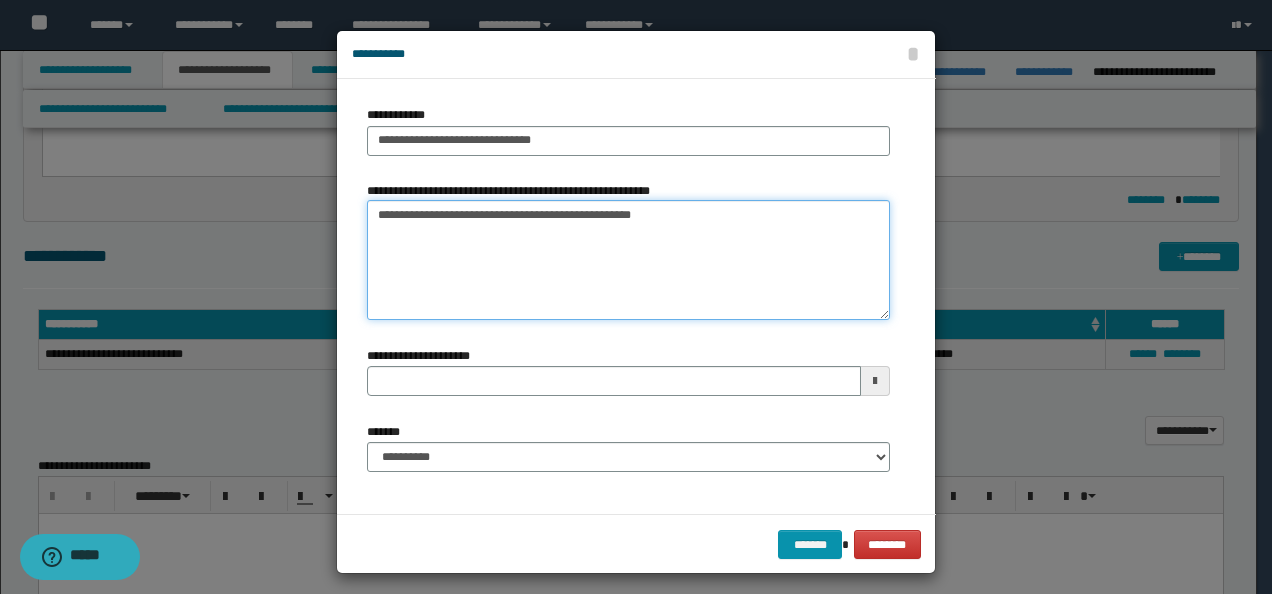 type on "**********" 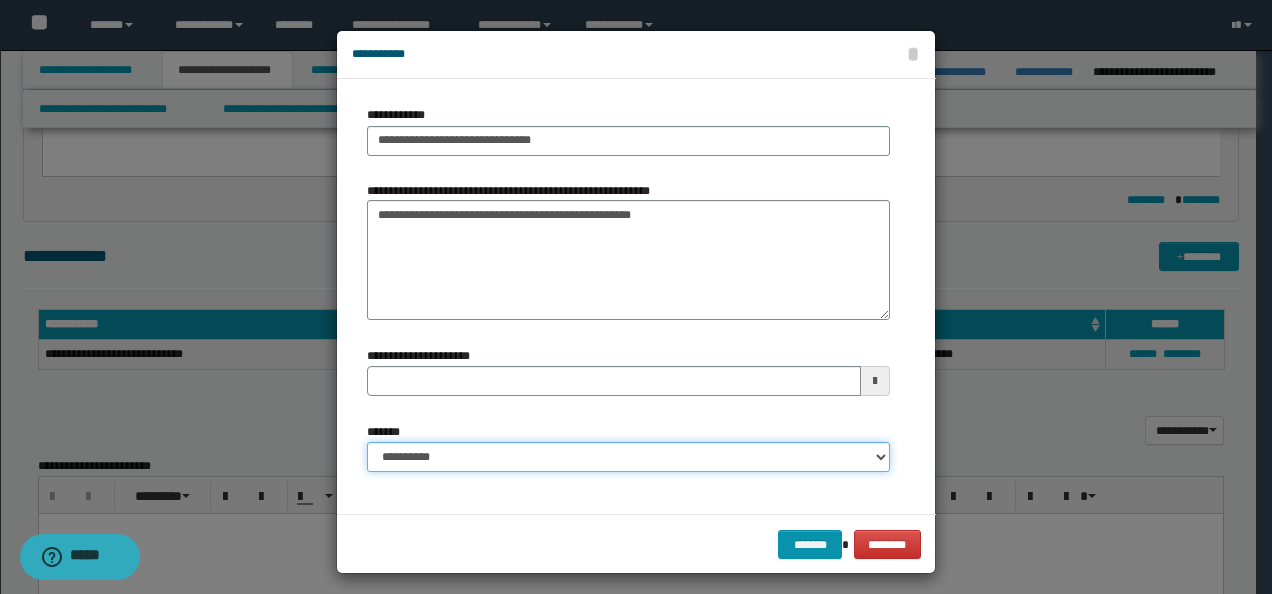 drag, startPoint x: 519, startPoint y: 457, endPoint x: 519, endPoint y: 442, distance: 15 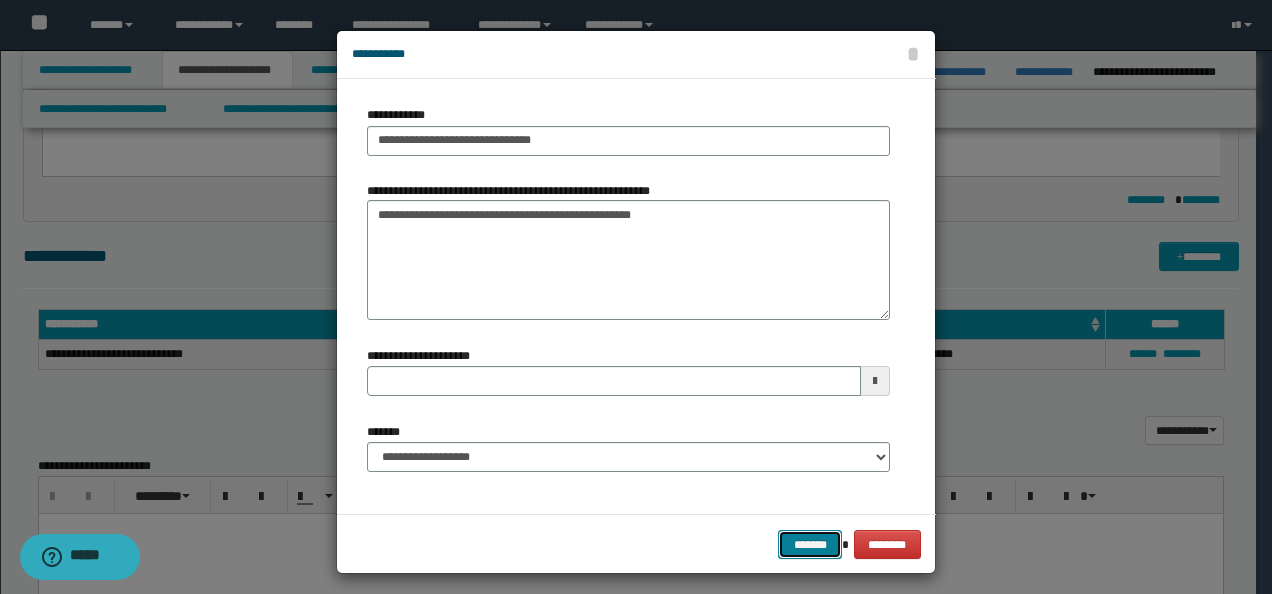 click on "*******" at bounding box center (810, 544) 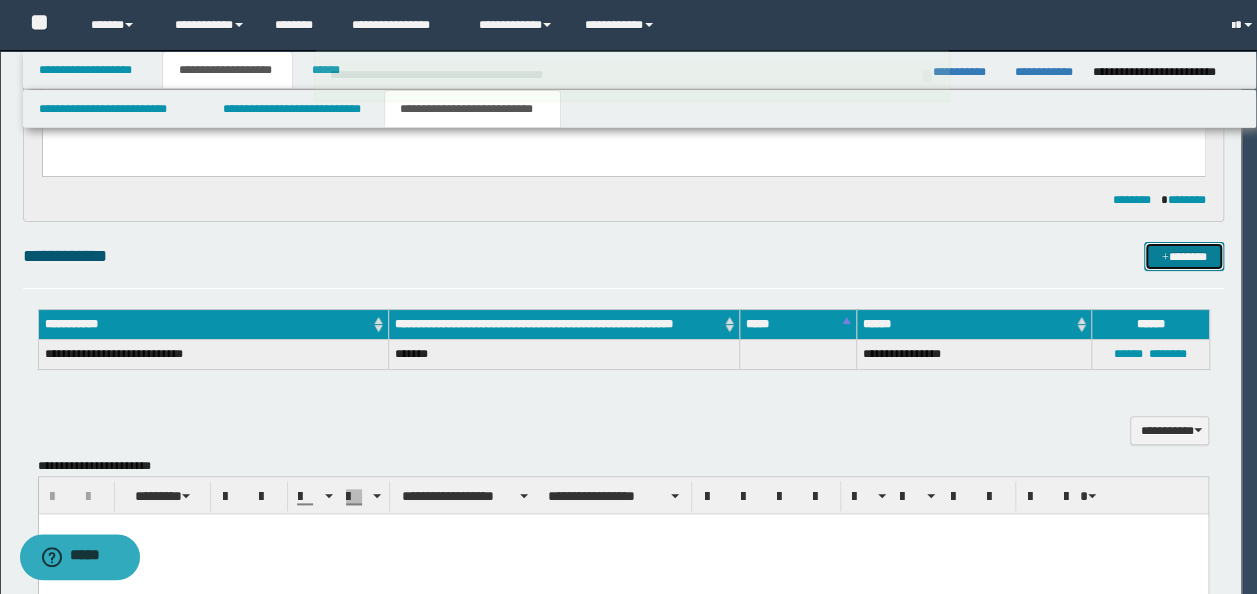 type 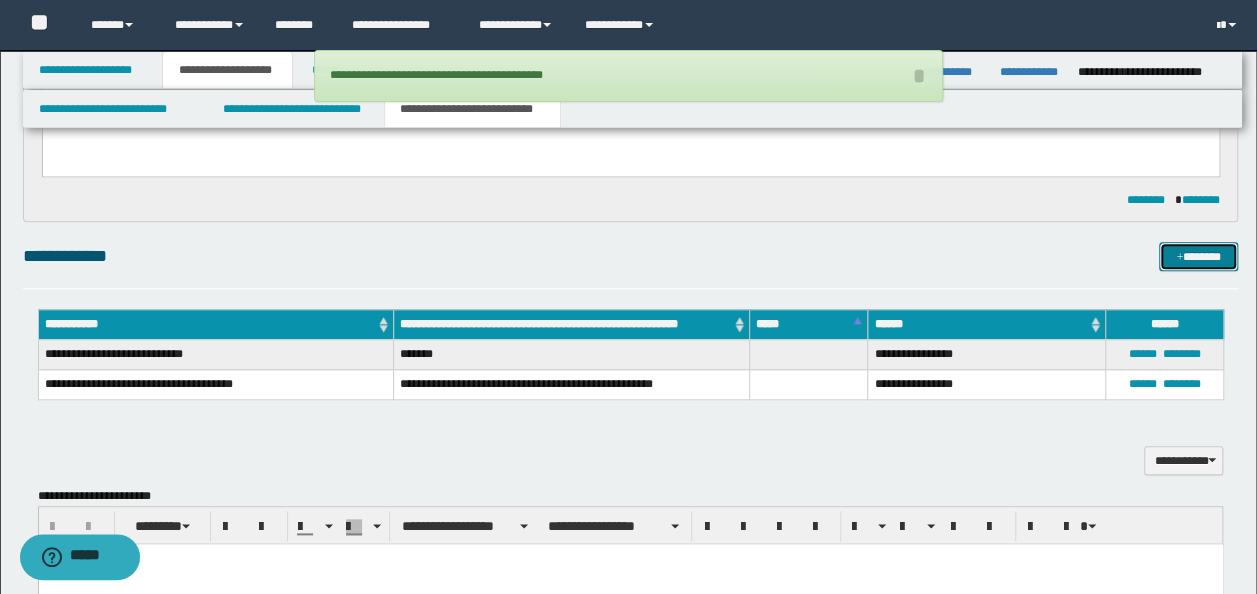 click on "*******" at bounding box center [1198, 256] 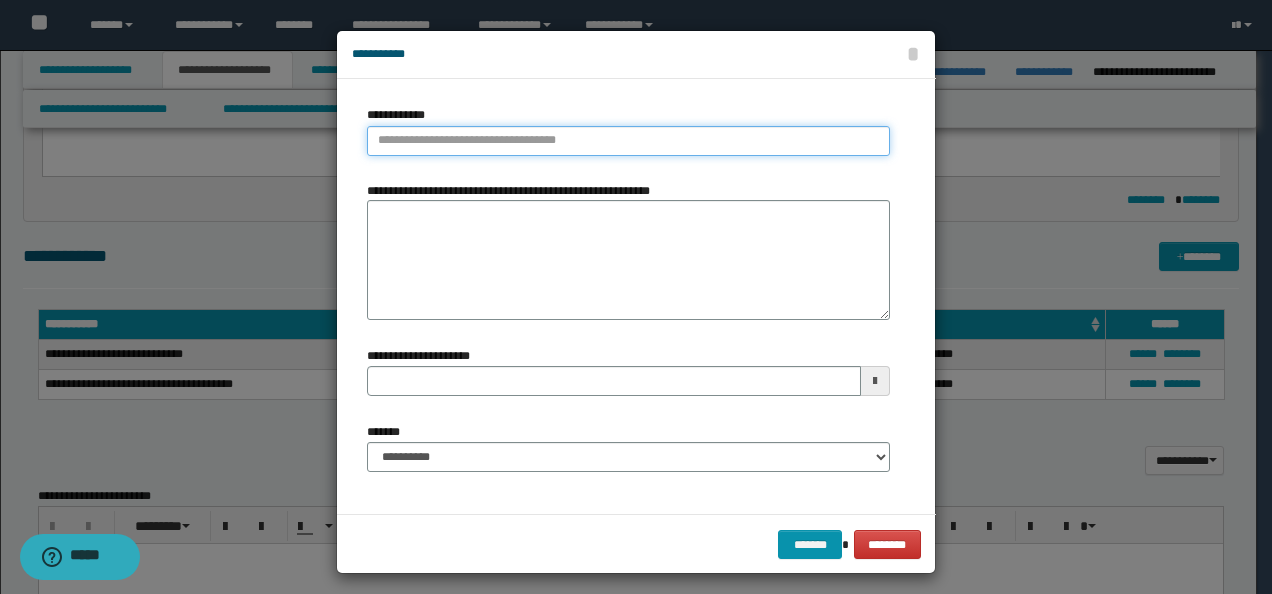 type on "**********" 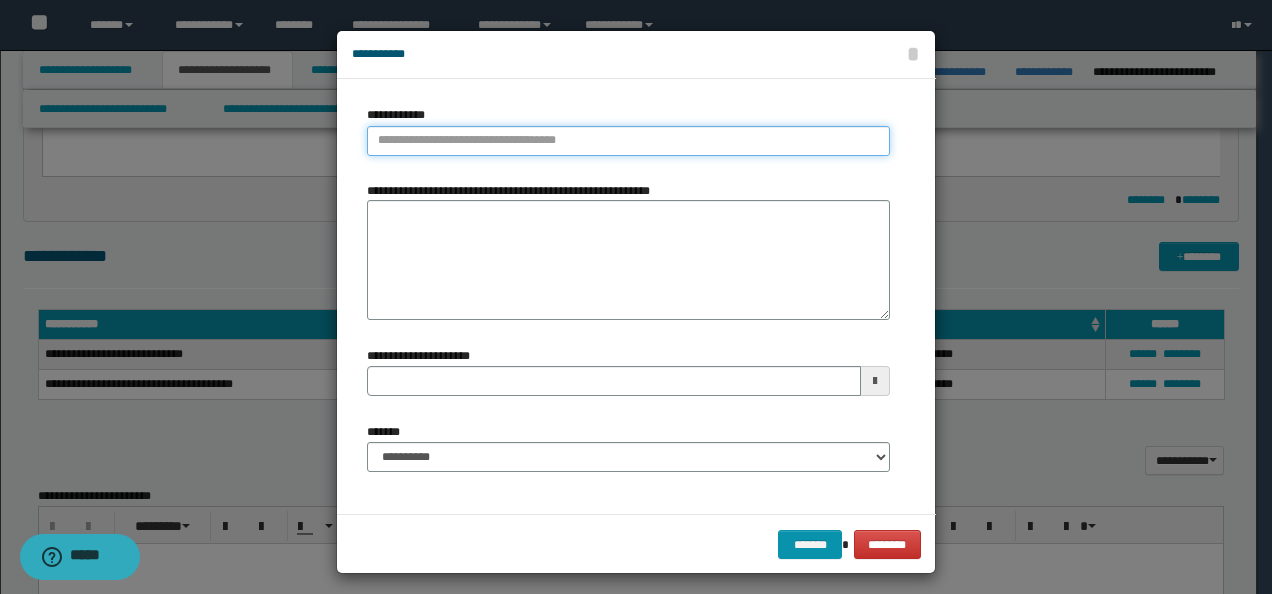 click on "**********" at bounding box center [628, 141] 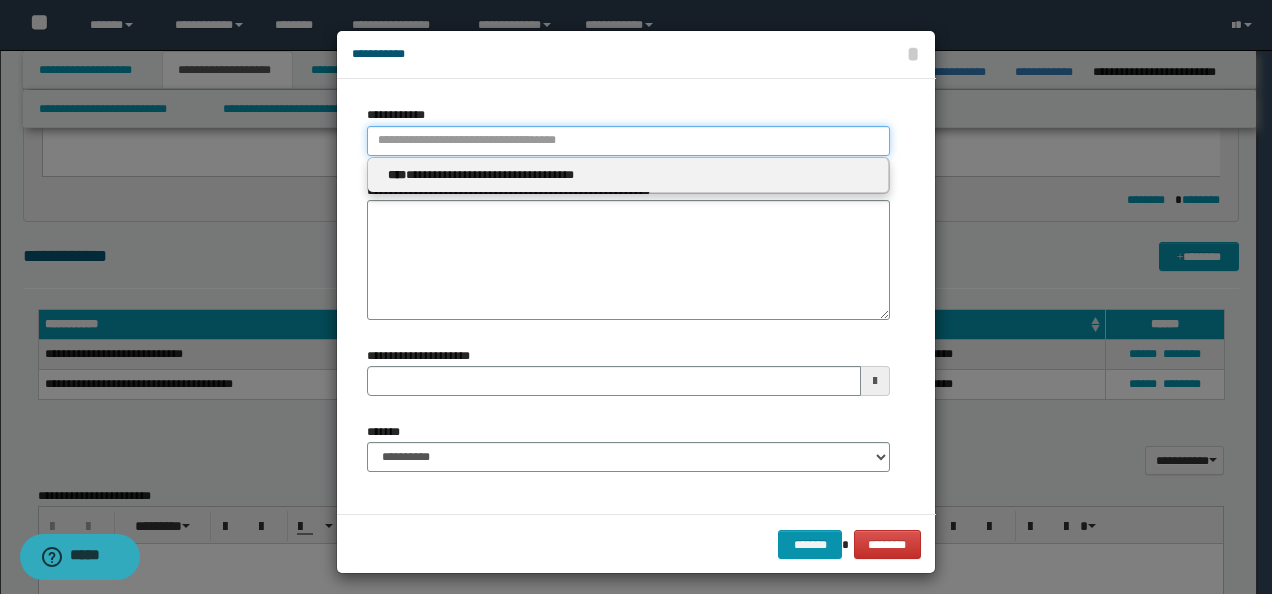 paste on "**********" 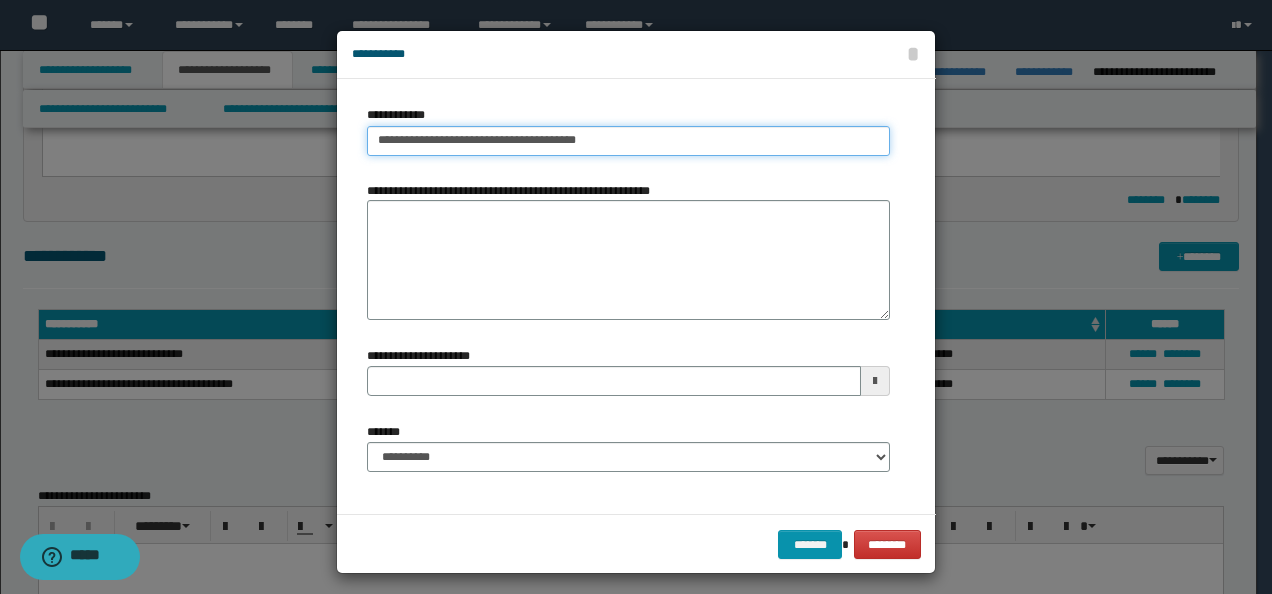drag, startPoint x: 393, startPoint y: 141, endPoint x: 156, endPoint y: 153, distance: 237.3036 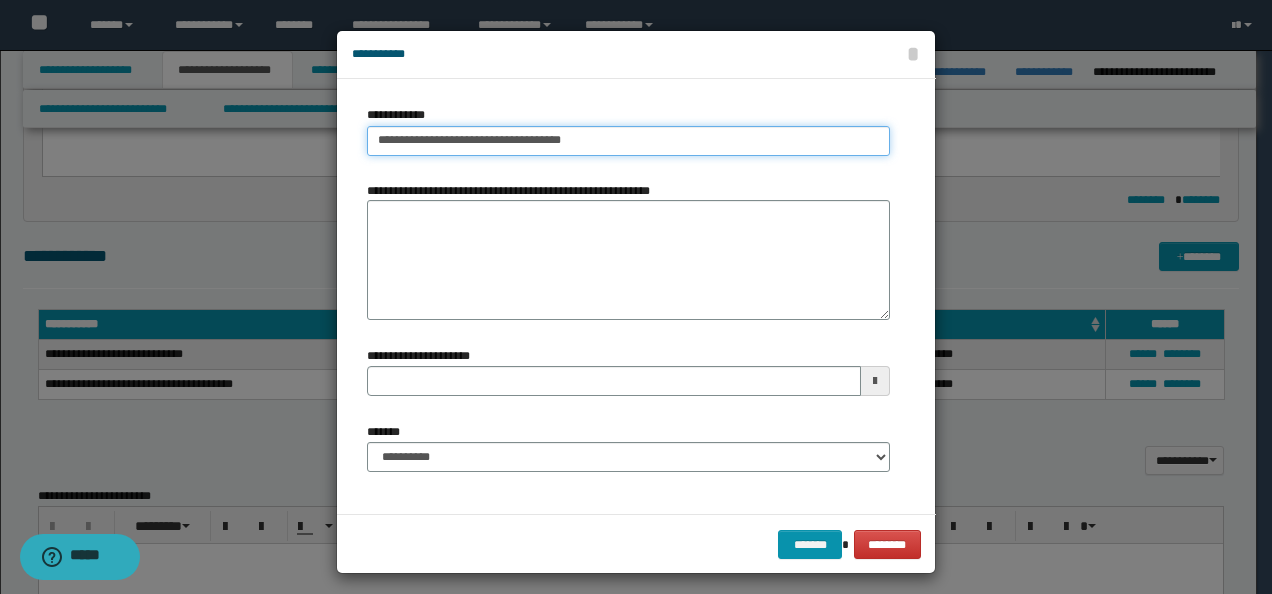 drag, startPoint x: 604, startPoint y: 146, endPoint x: 521, endPoint y: 155, distance: 83.48653 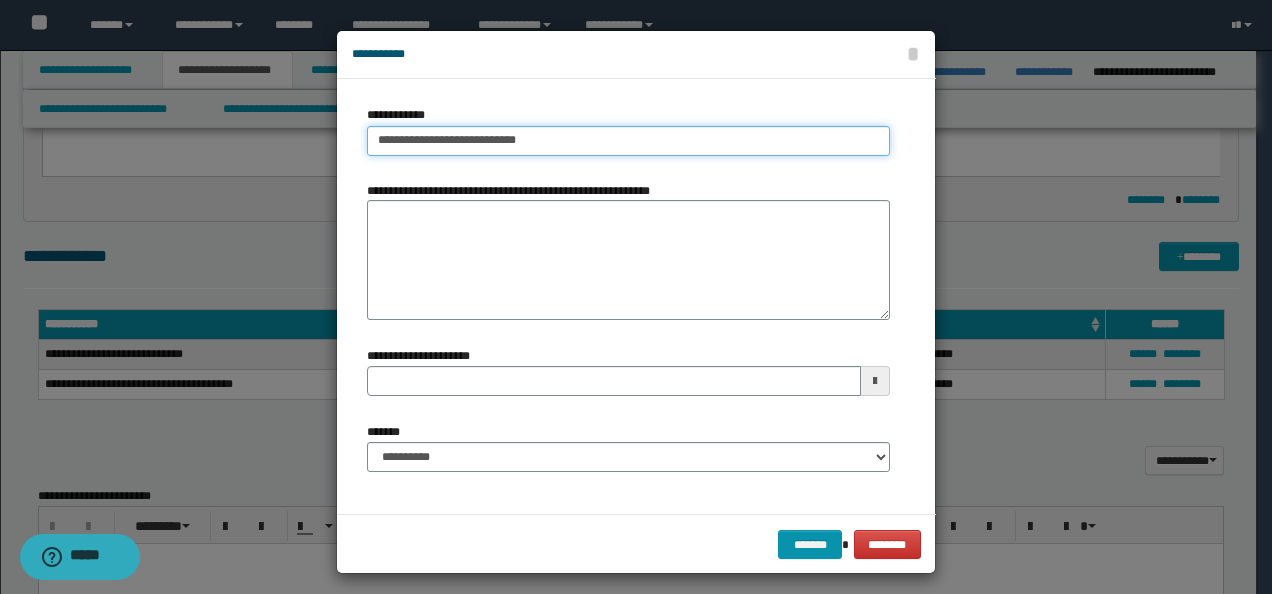 type on "**********" 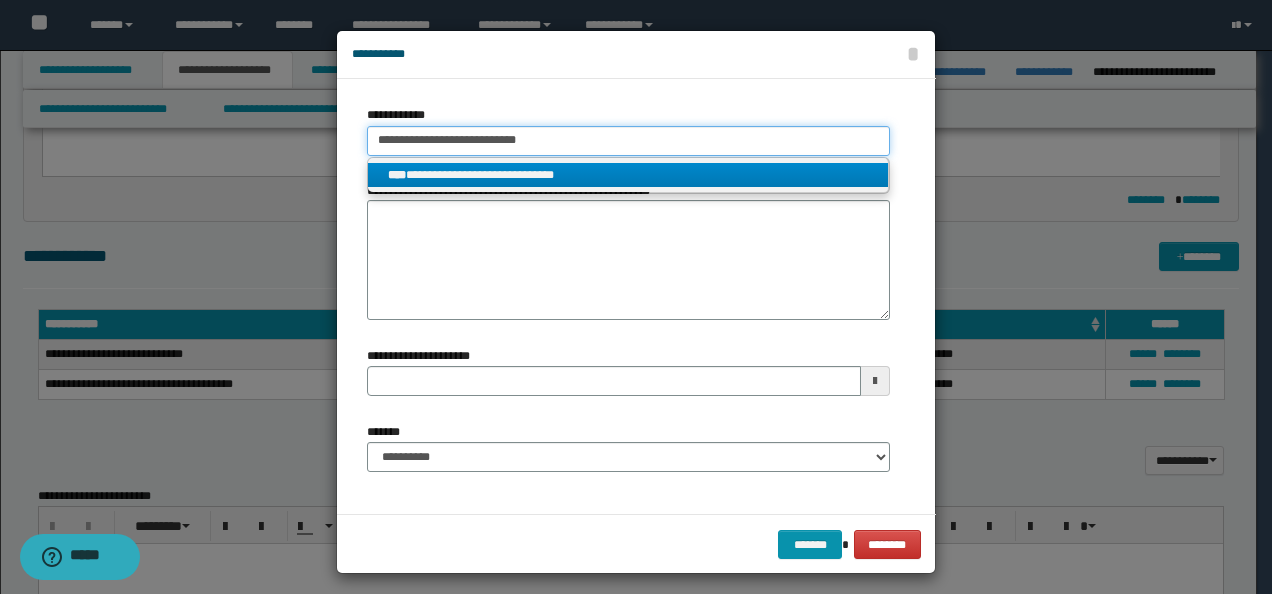 type on "**********" 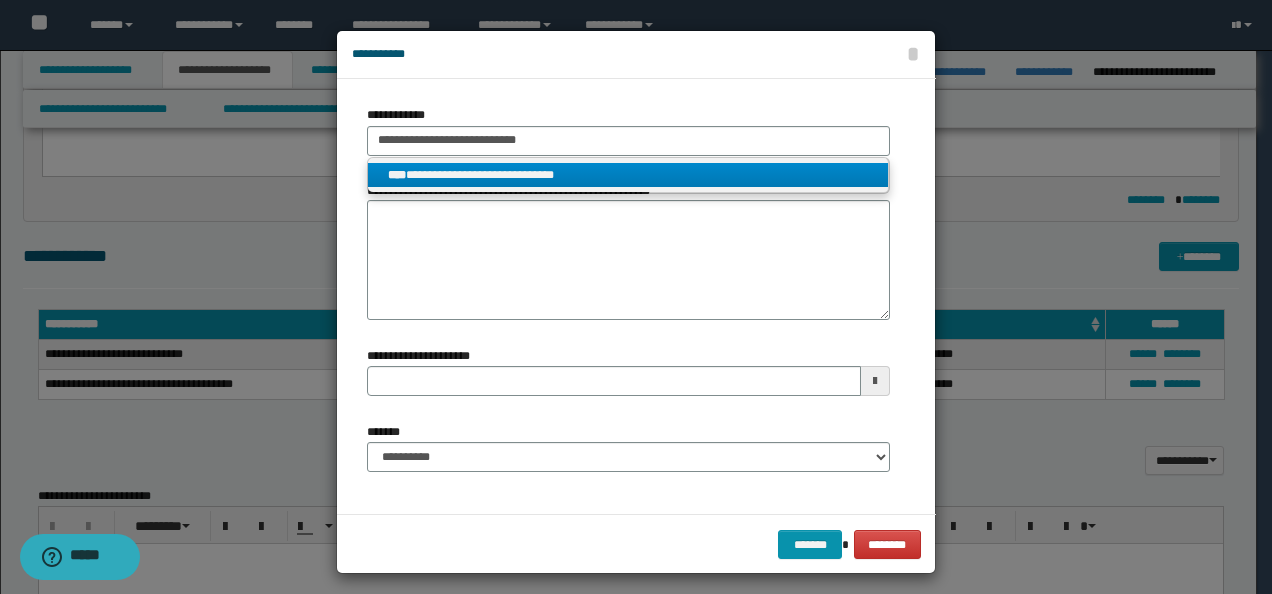 click on "**********" at bounding box center (628, 175) 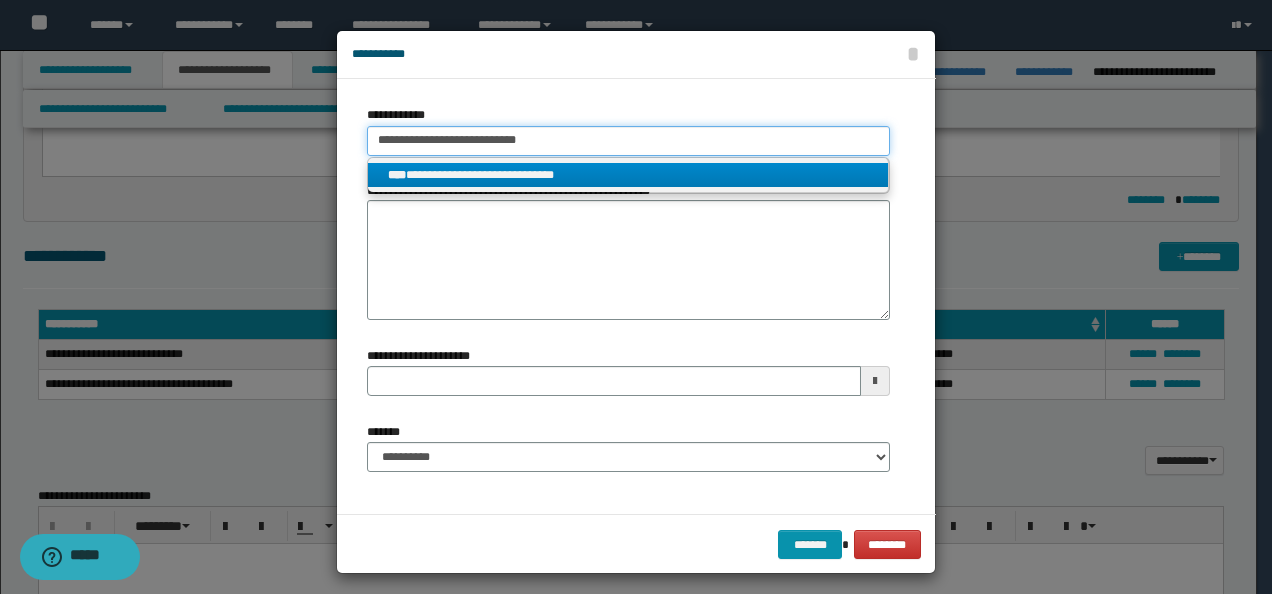 type 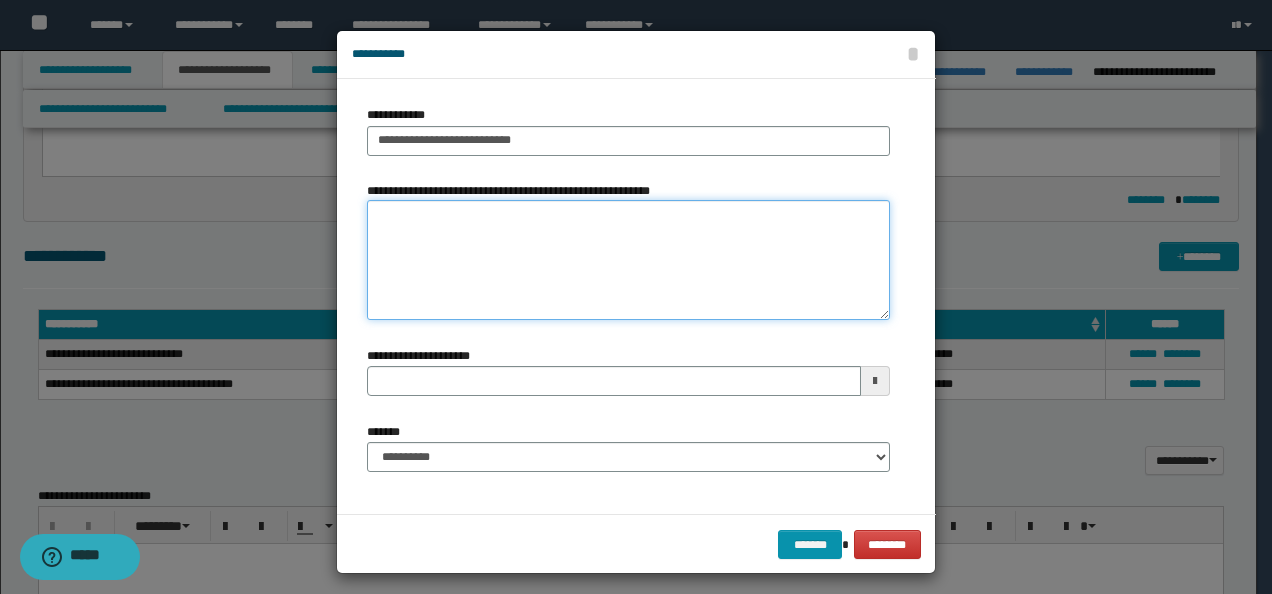 click on "**********" at bounding box center [628, 260] 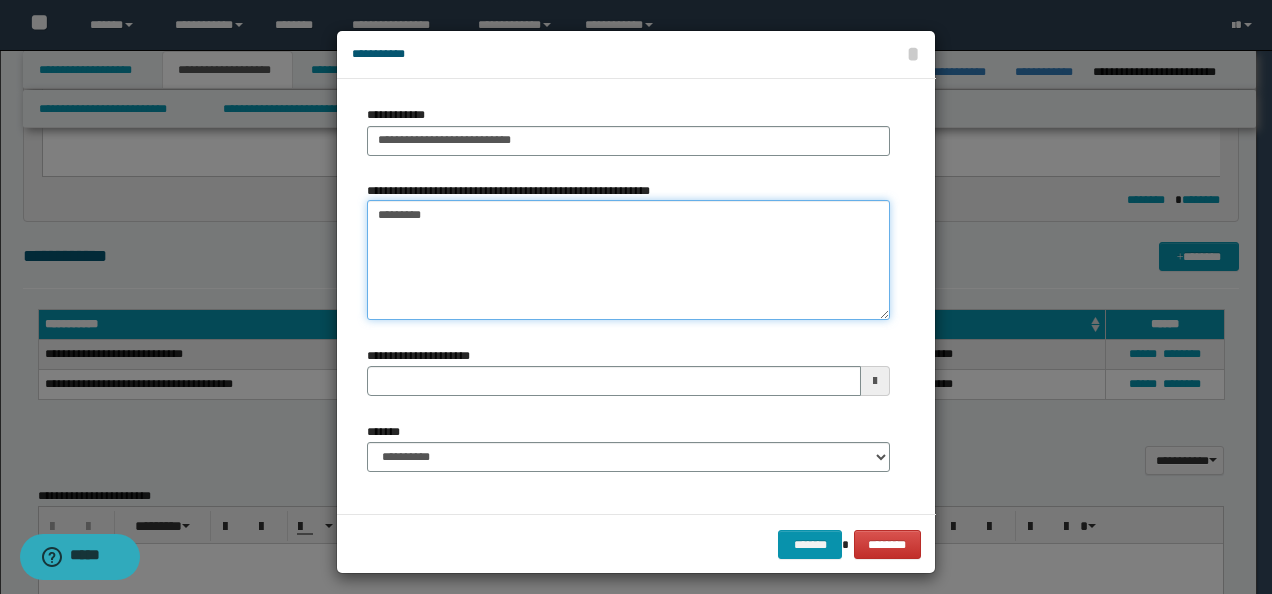 type 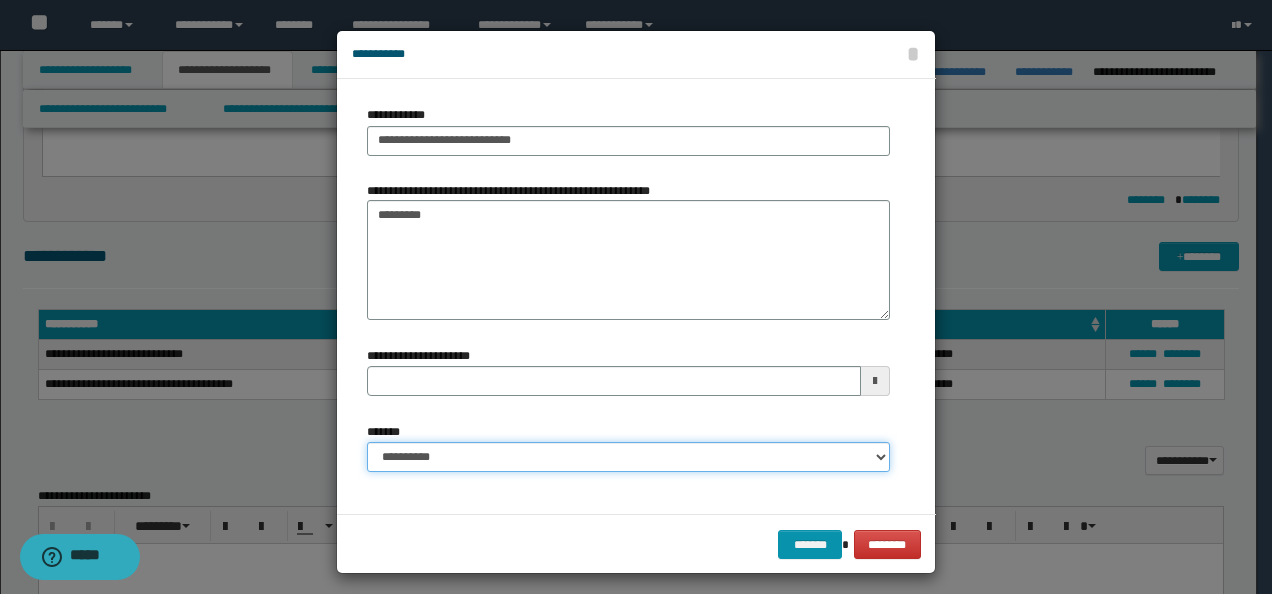 drag, startPoint x: 587, startPoint y: 461, endPoint x: 584, endPoint y: 438, distance: 23.194826 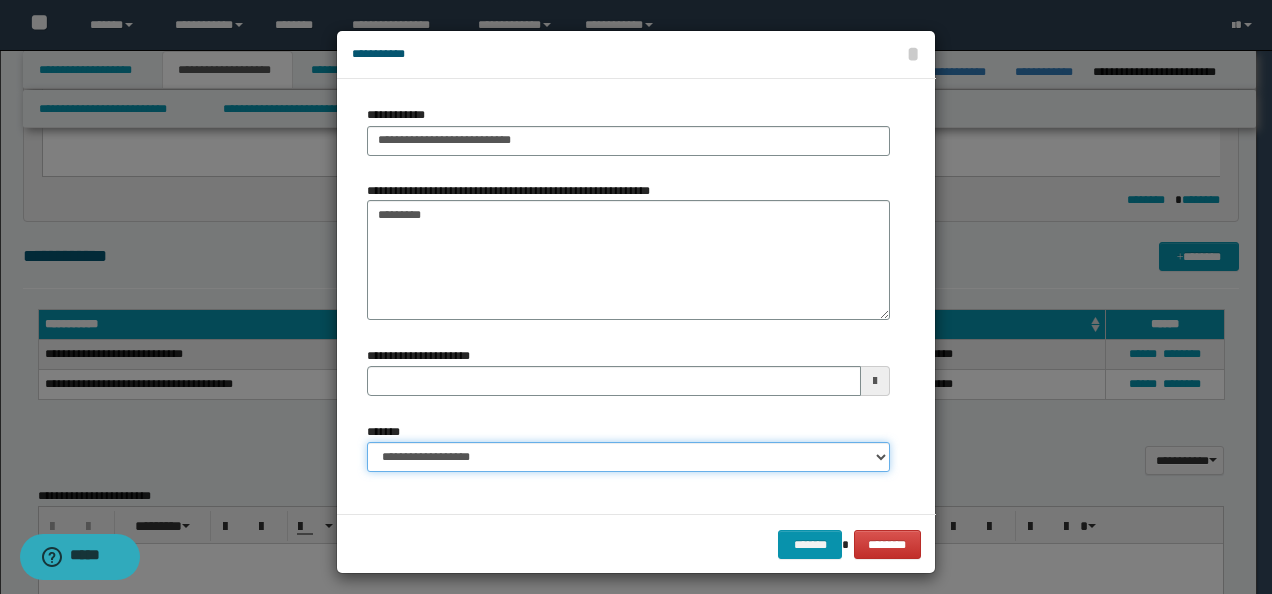 type 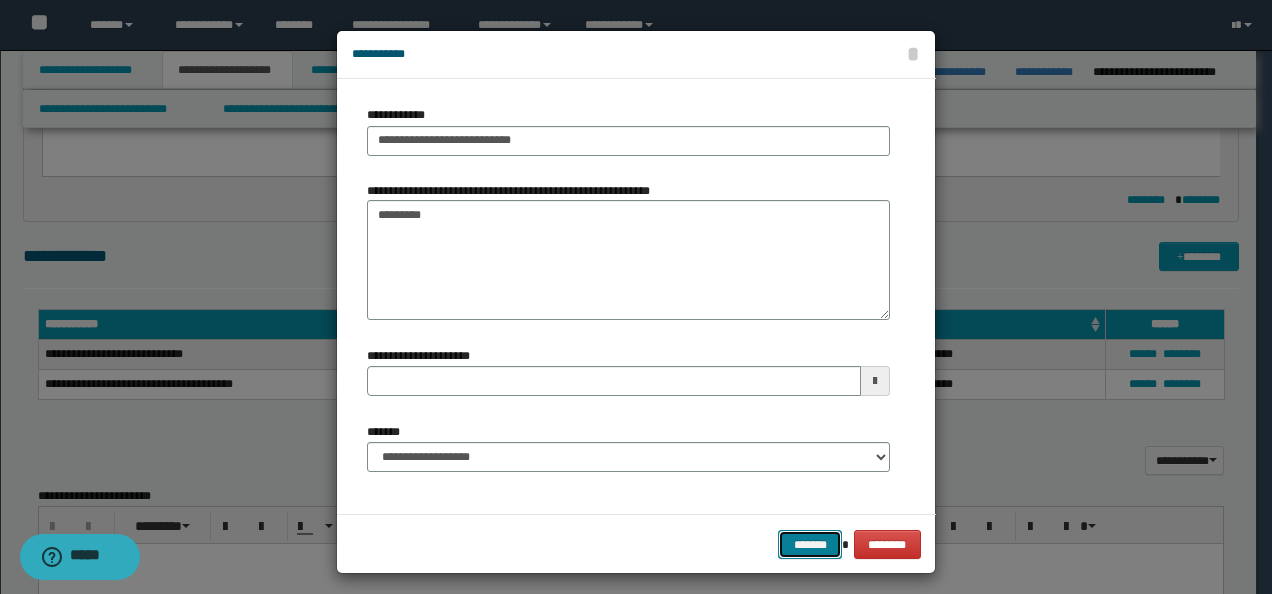 click on "*******" at bounding box center [810, 544] 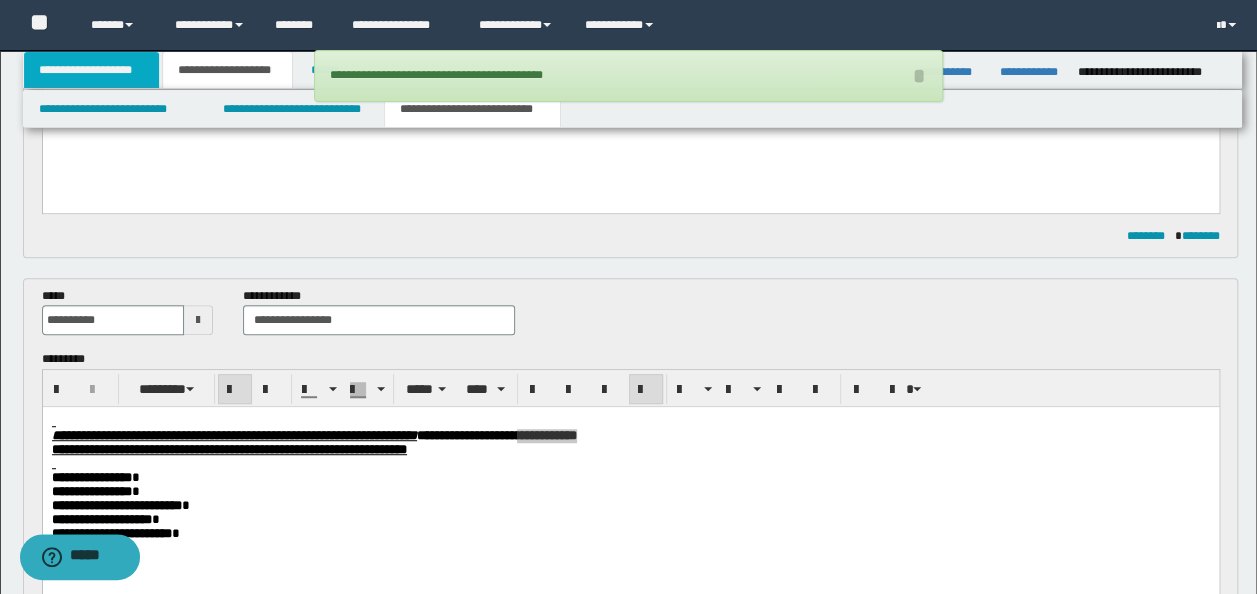 click on "**********" at bounding box center (92, 70) 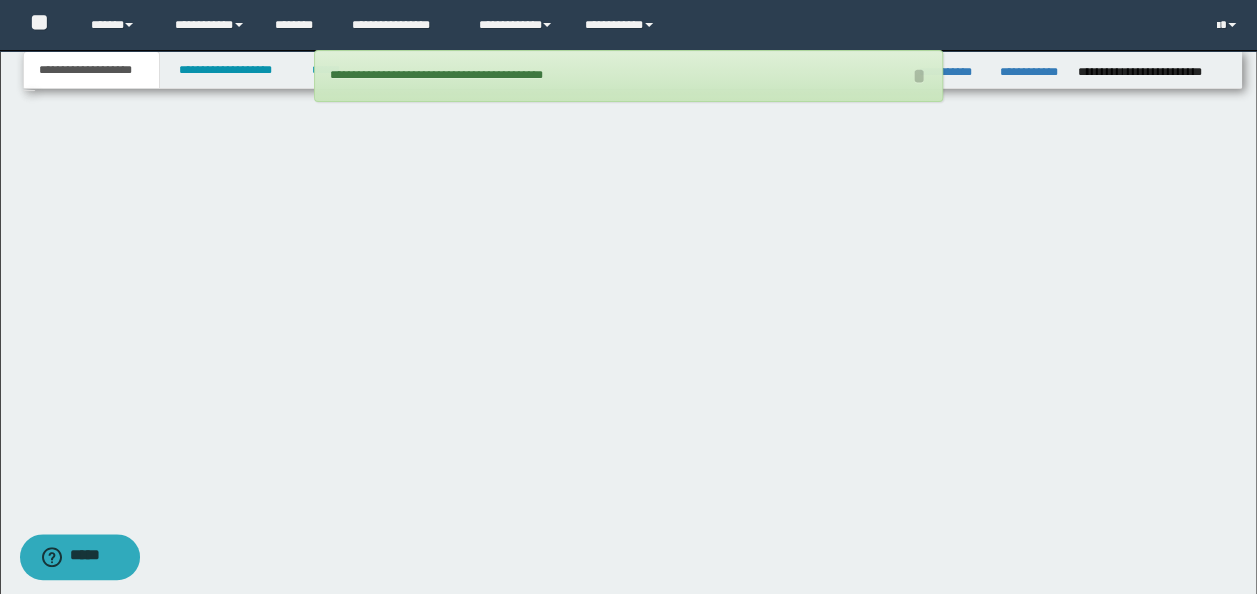 scroll, scrollTop: 288, scrollLeft: 0, axis: vertical 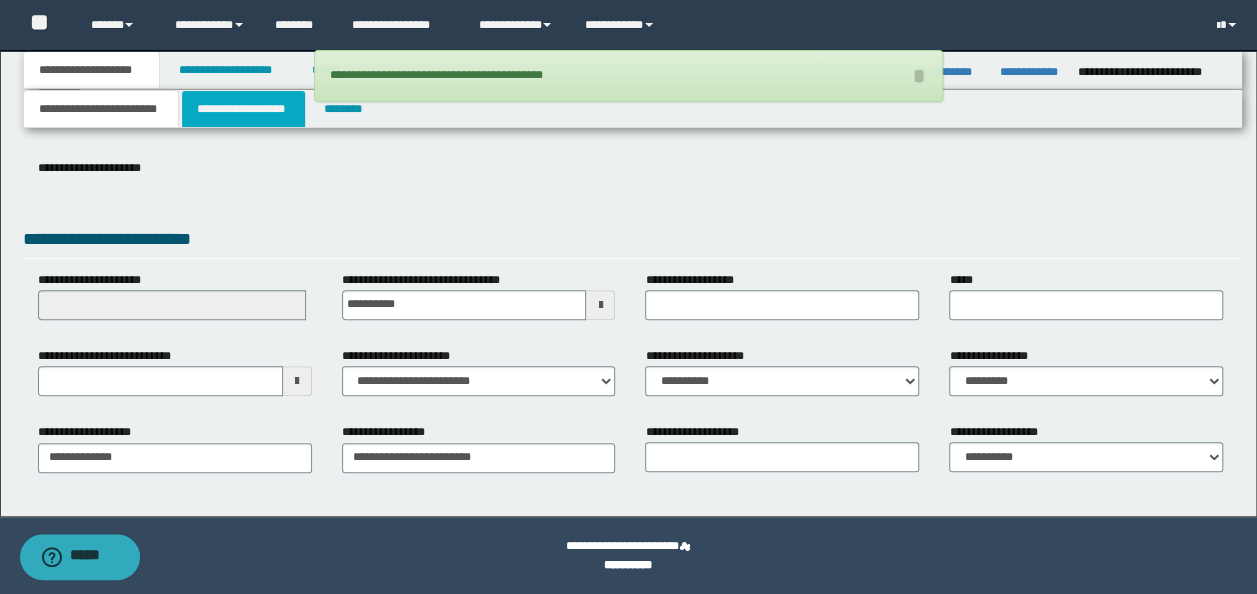 click on "**********" at bounding box center (243, 109) 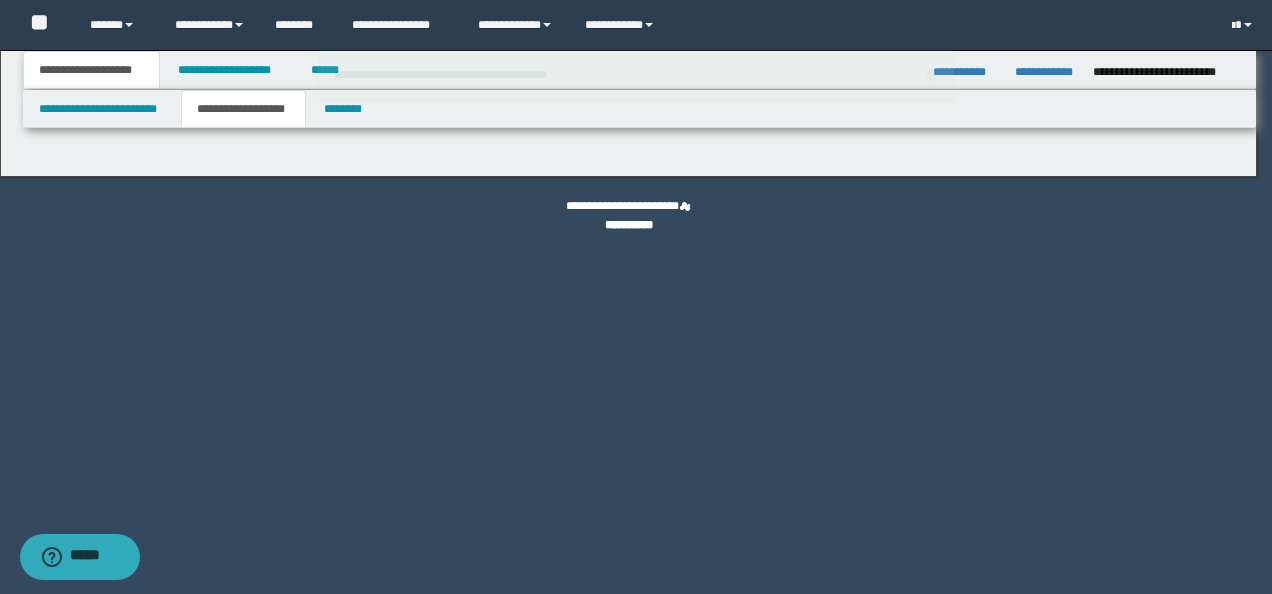type on "**********" 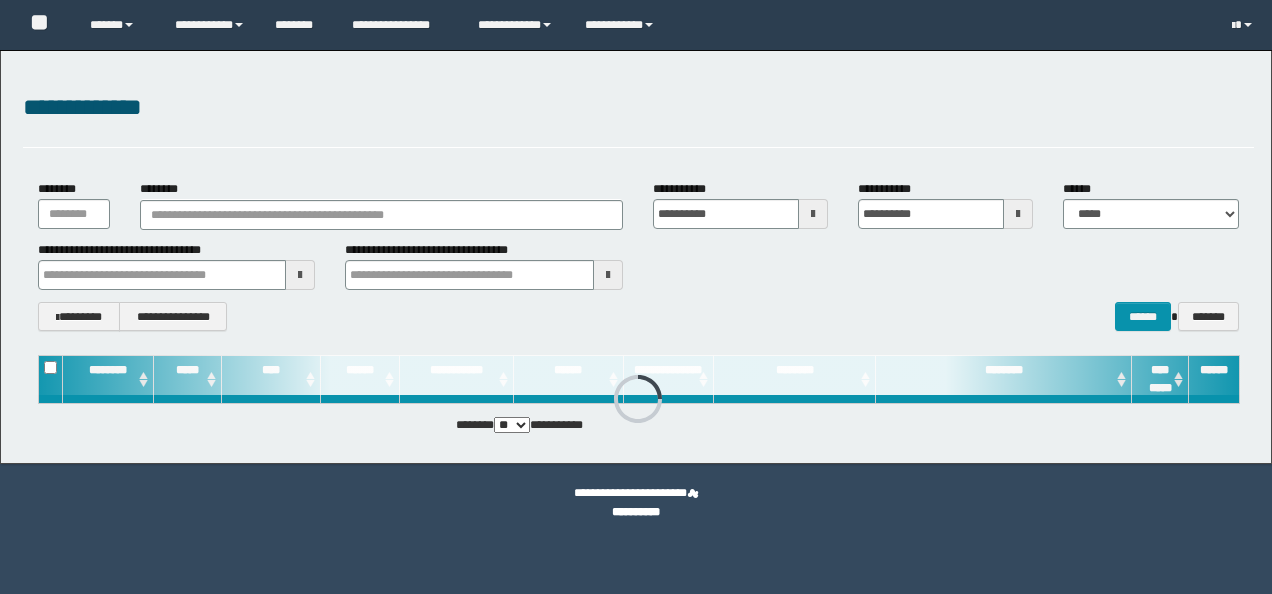 scroll, scrollTop: 0, scrollLeft: 0, axis: both 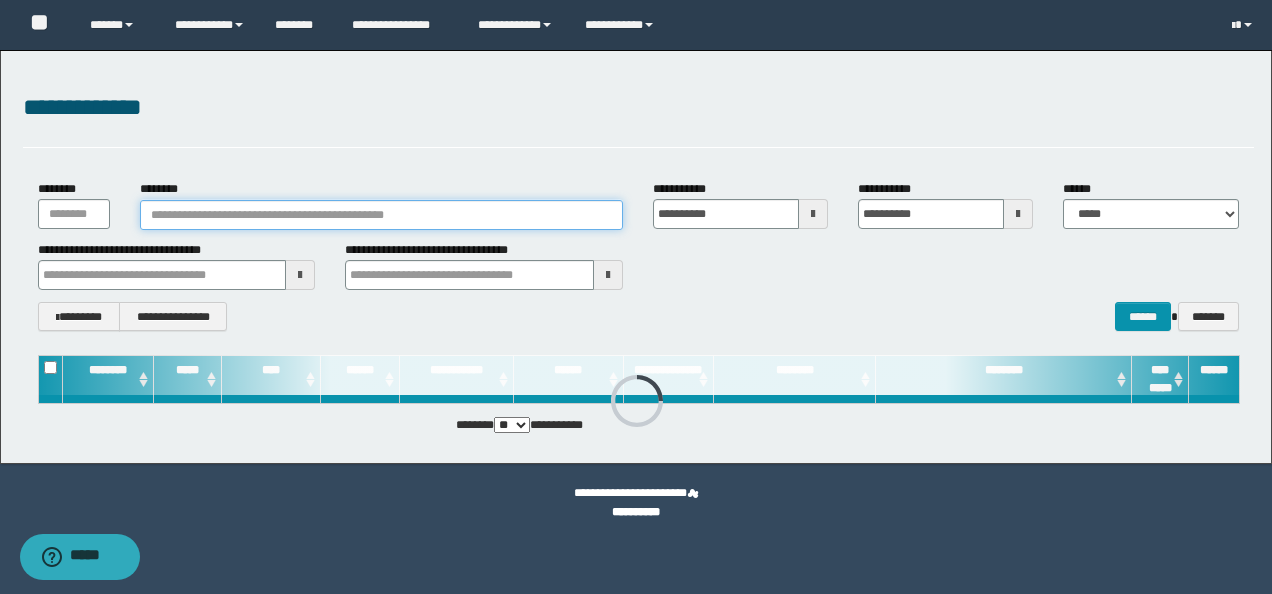 click on "********" at bounding box center (381, 215) 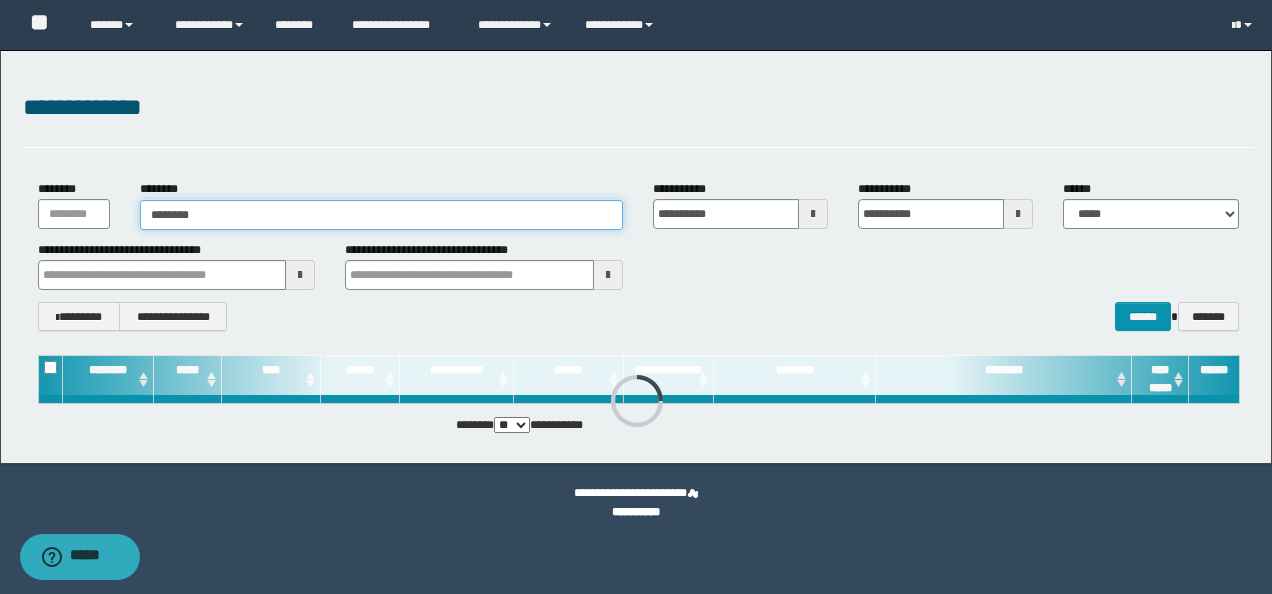 type on "********" 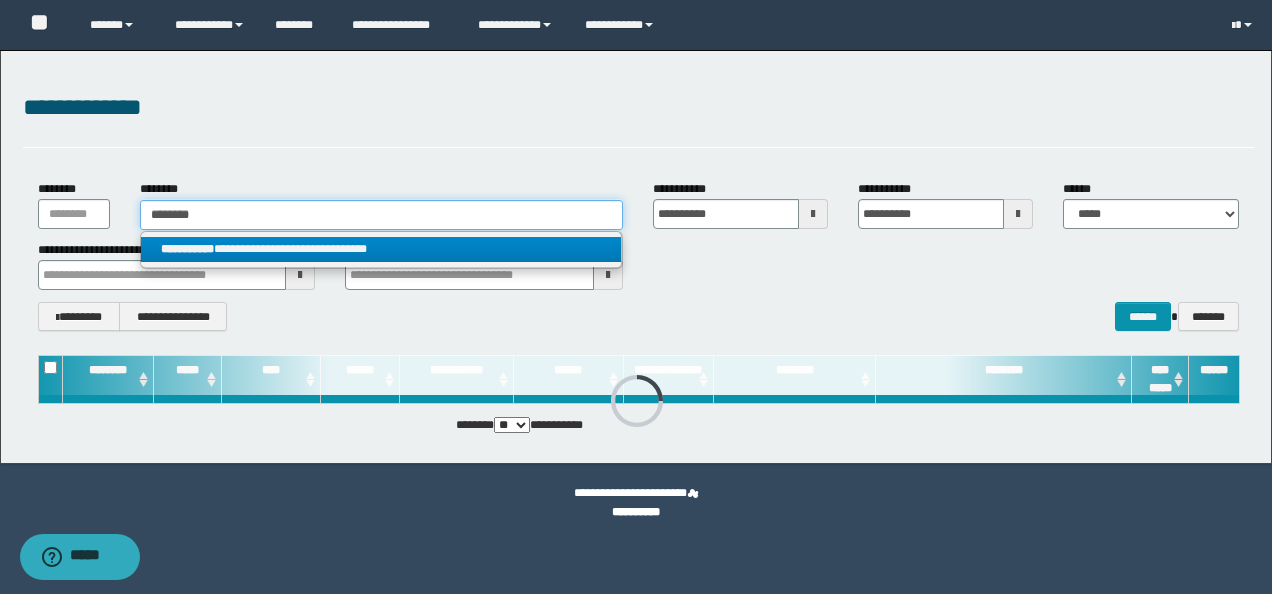 type on "********" 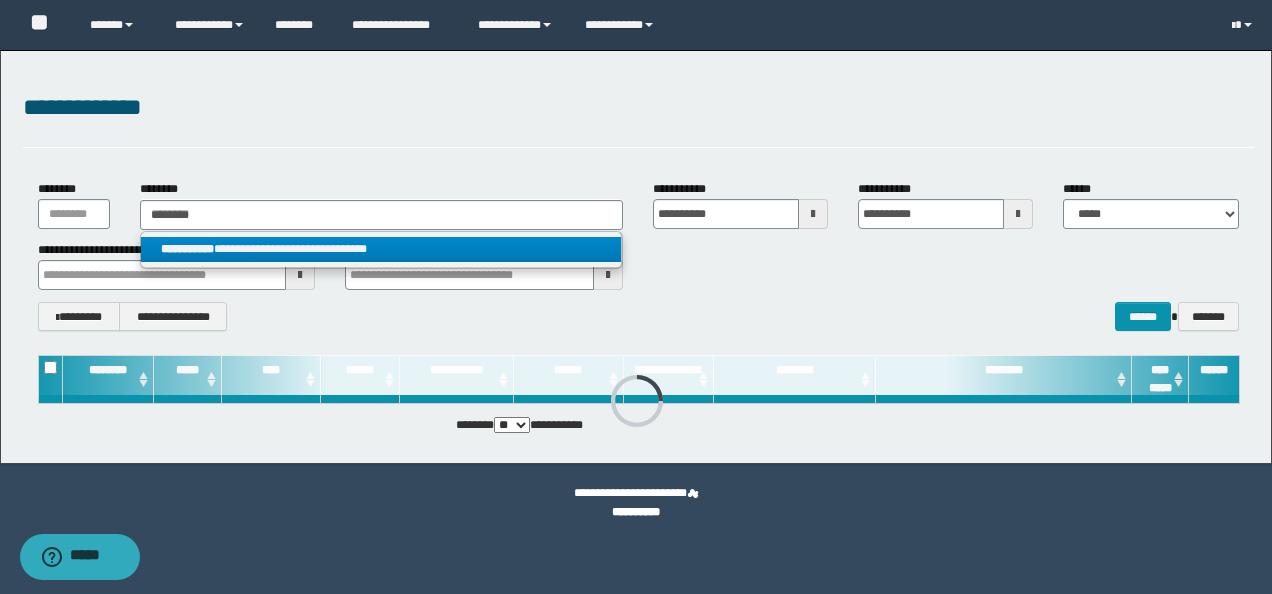 click on "**********" at bounding box center (381, 249) 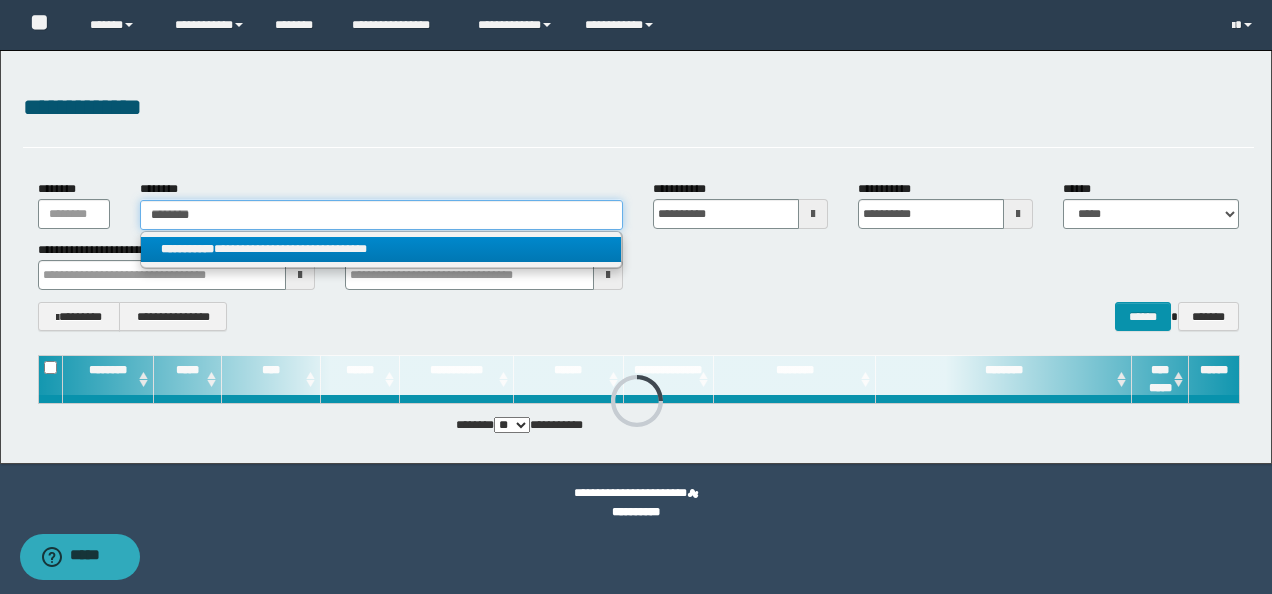 type 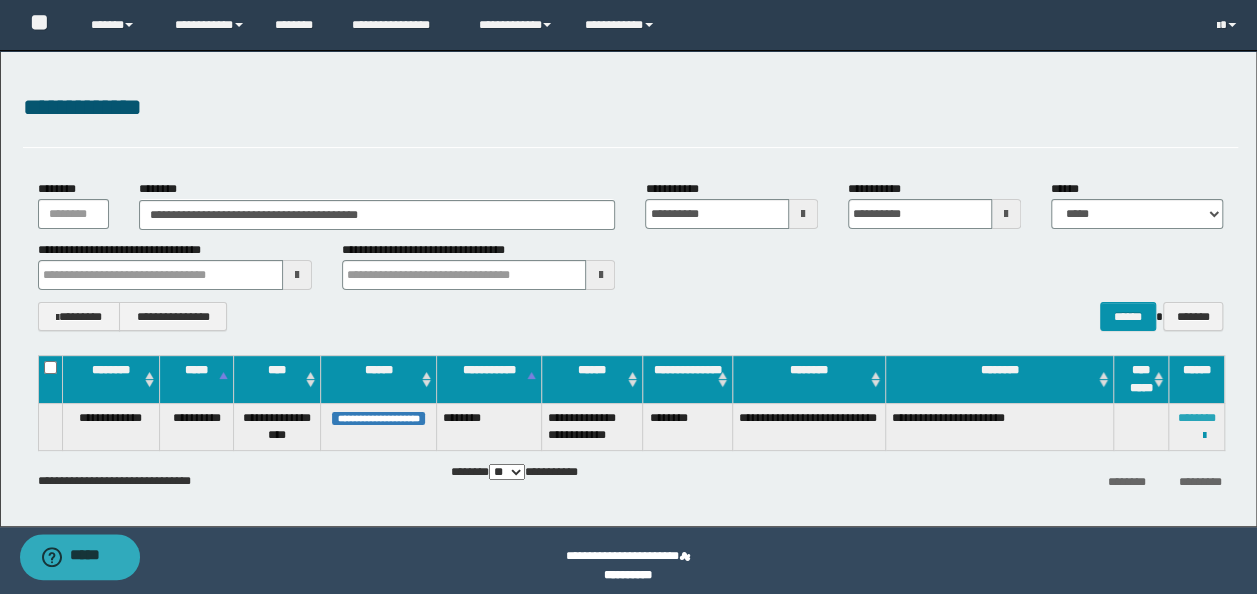 click on "********" at bounding box center (1197, 418) 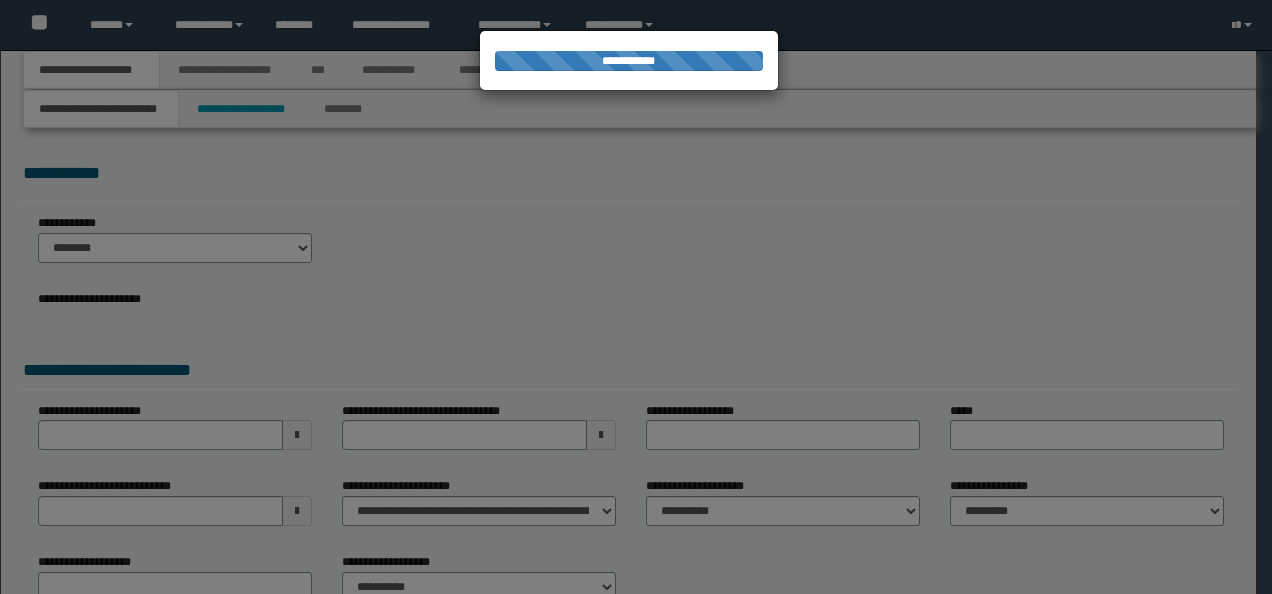 scroll, scrollTop: 0, scrollLeft: 0, axis: both 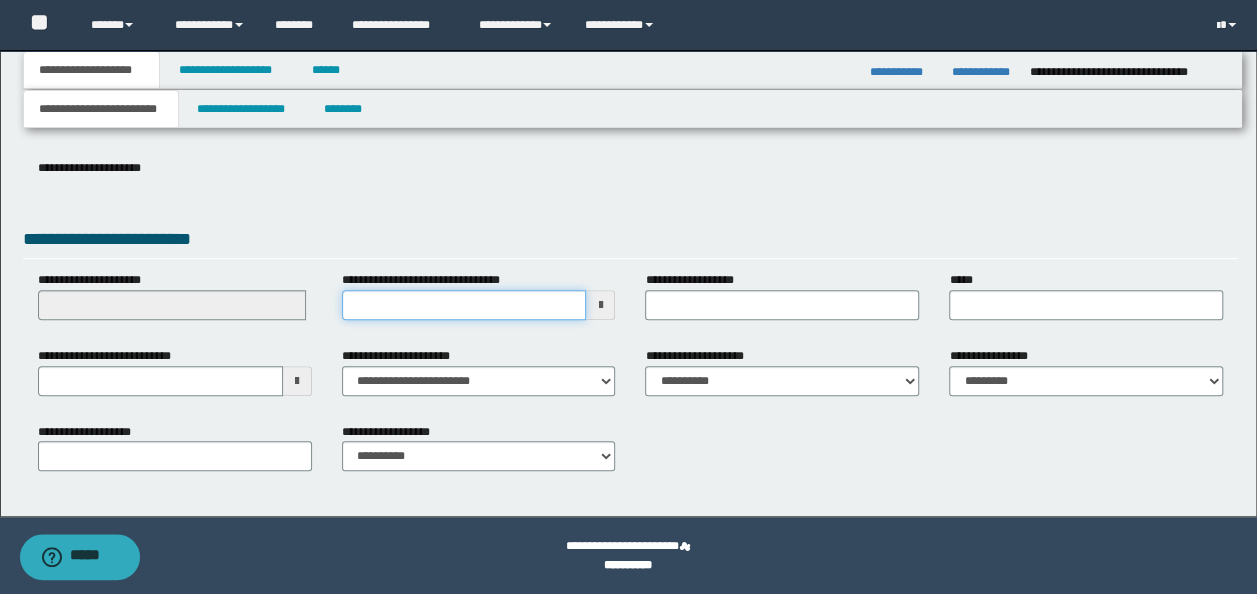 click on "**********" at bounding box center (464, 305) 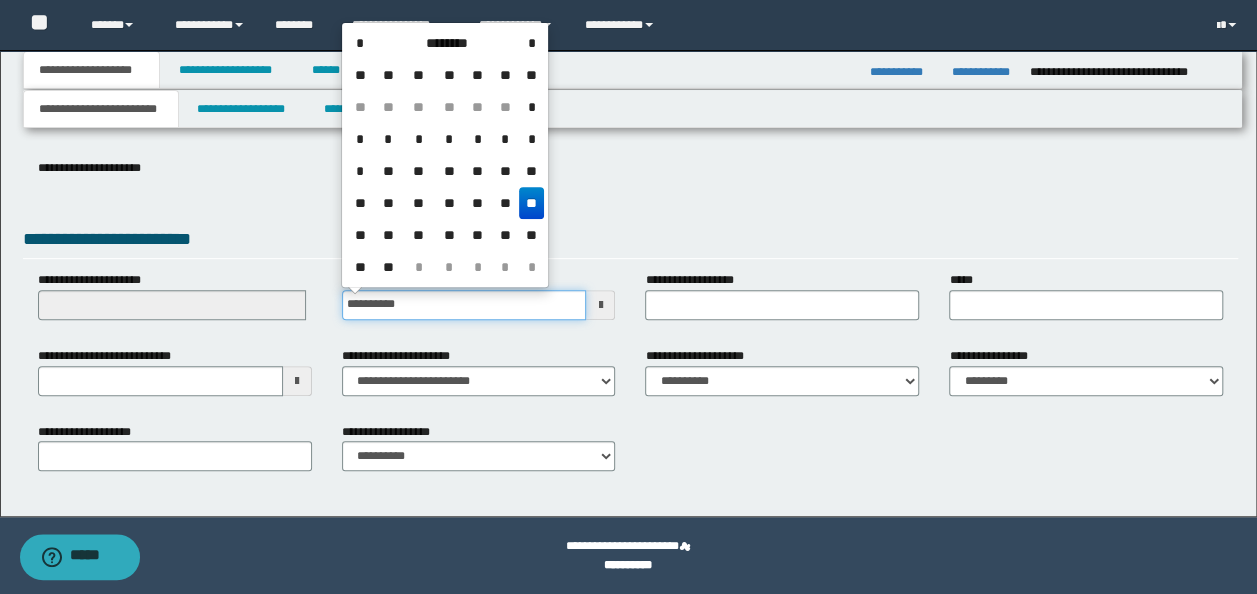 type on "**********" 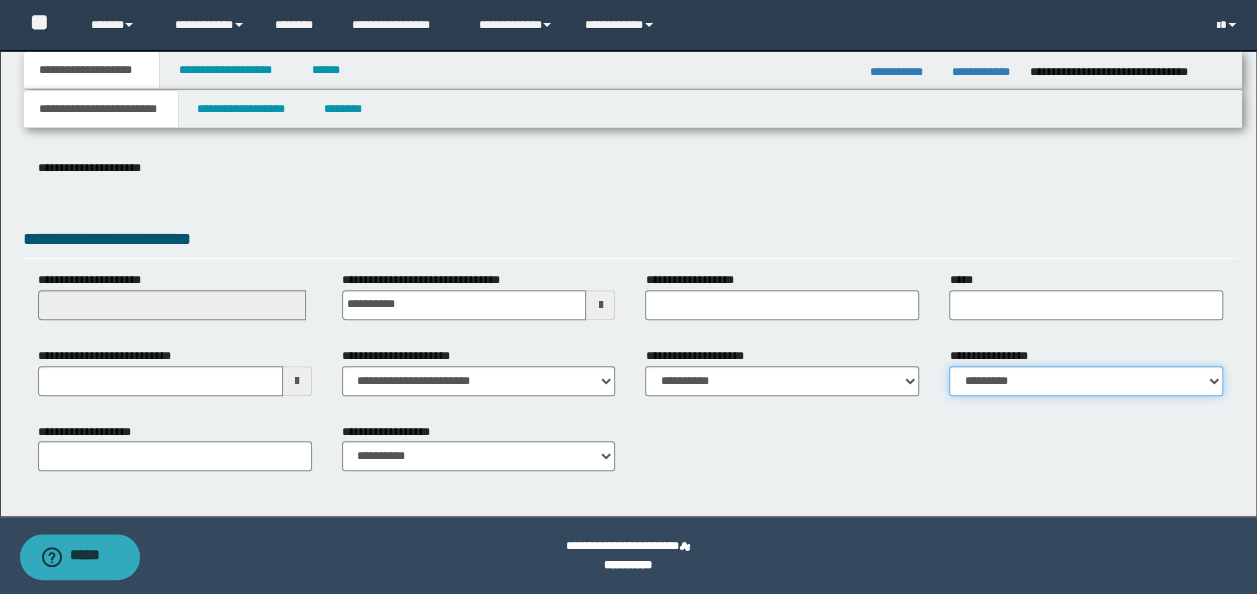 click on "**********" at bounding box center (1086, 381) 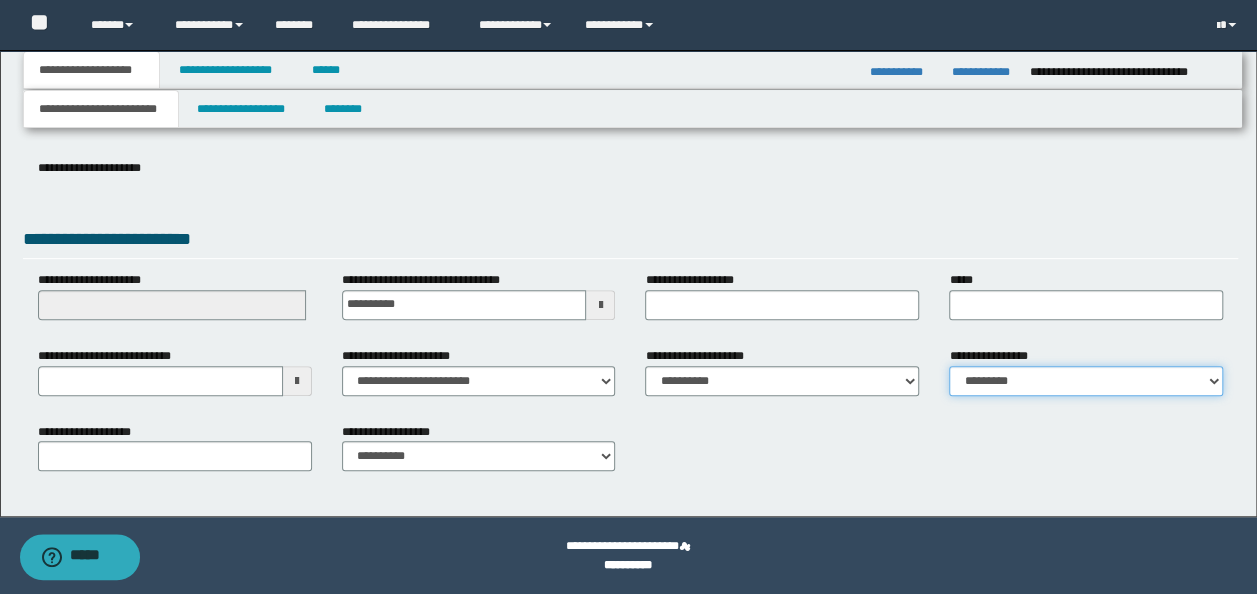 select on "*" 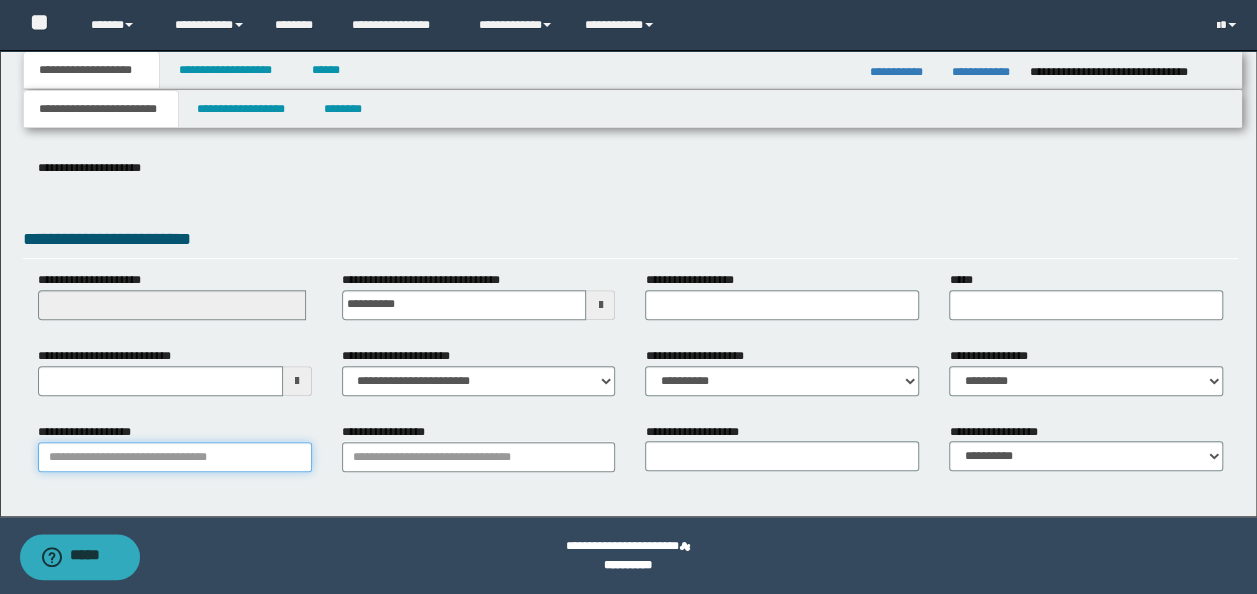 click on "**********" at bounding box center [175, 457] 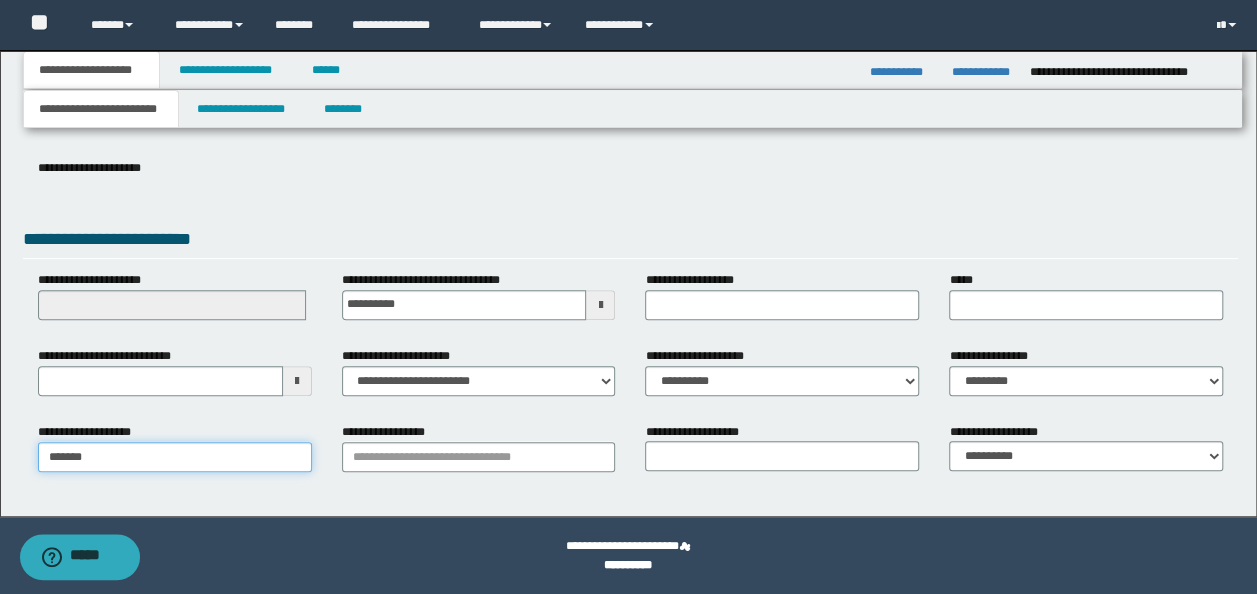 type on "********" 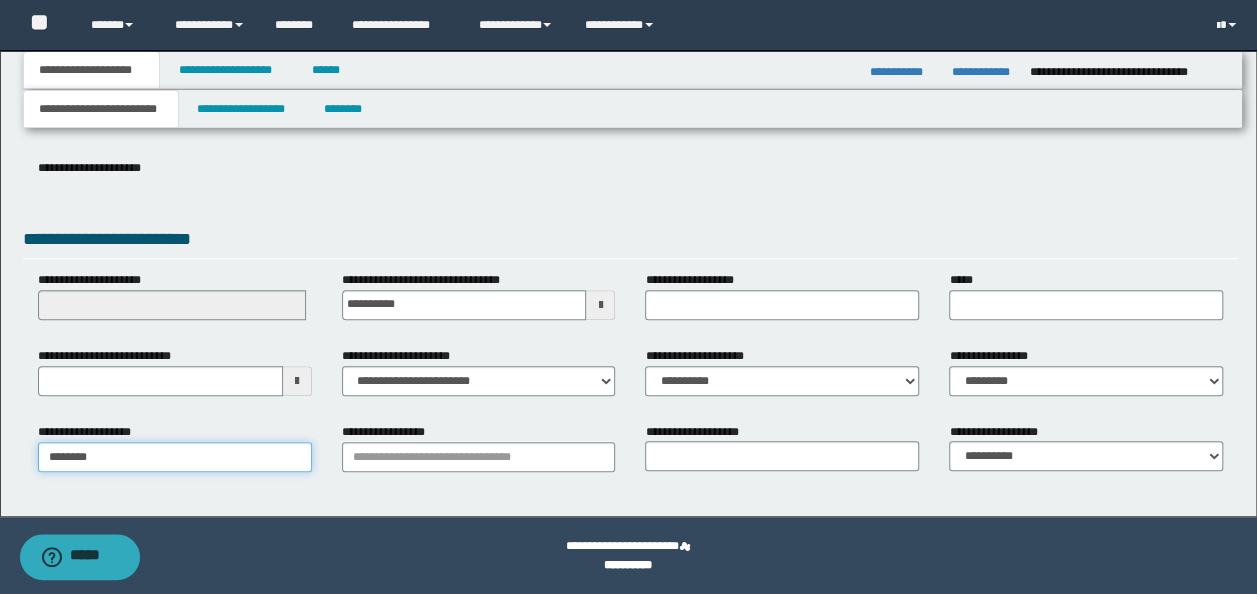 type on "**********" 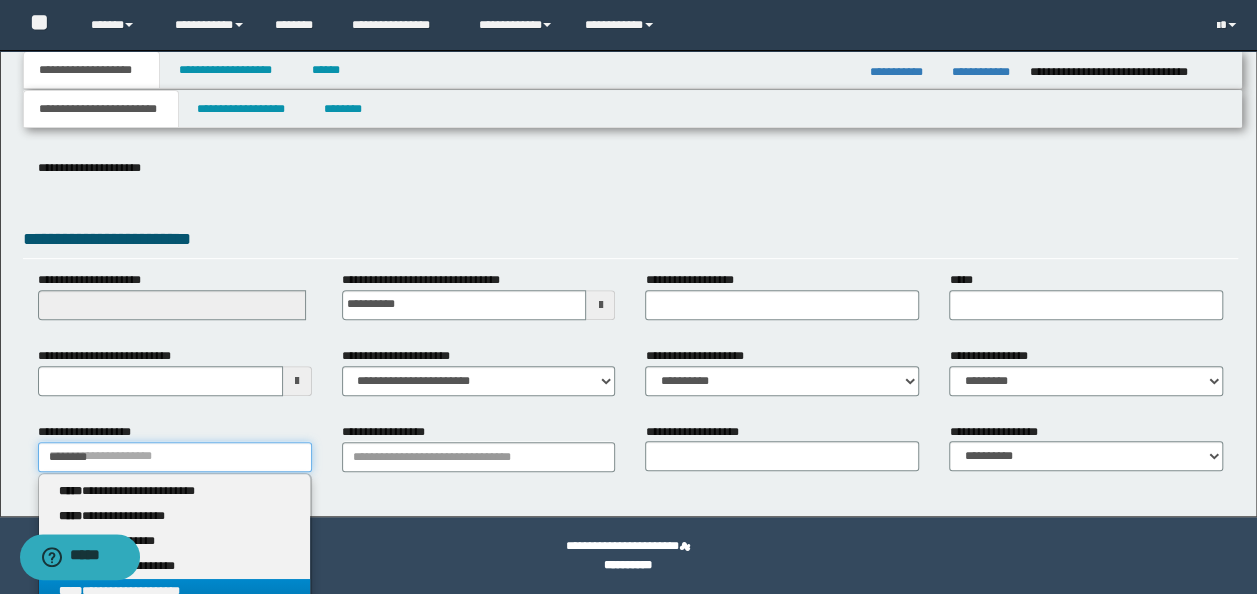 type on "********" 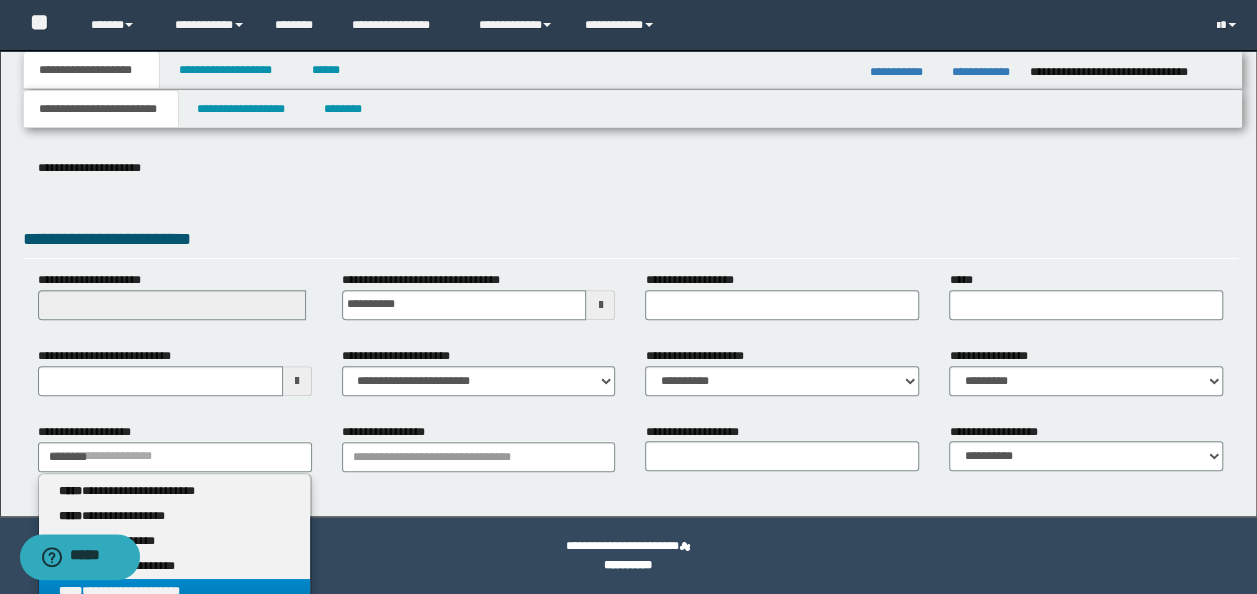 click on "**********" at bounding box center [174, 591] 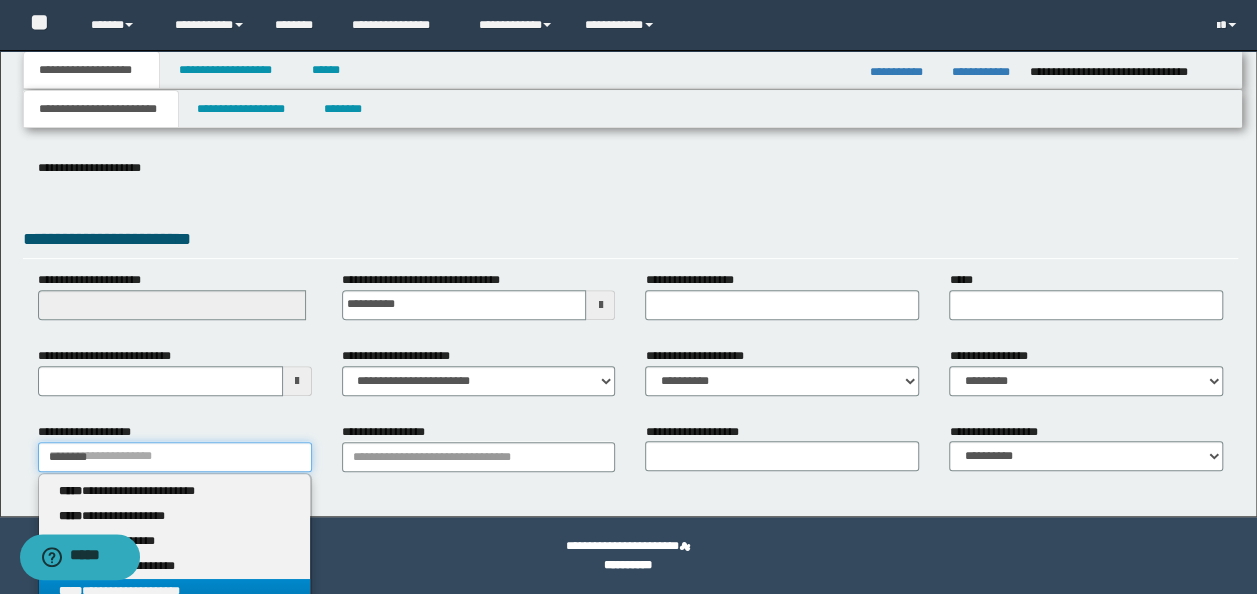 type 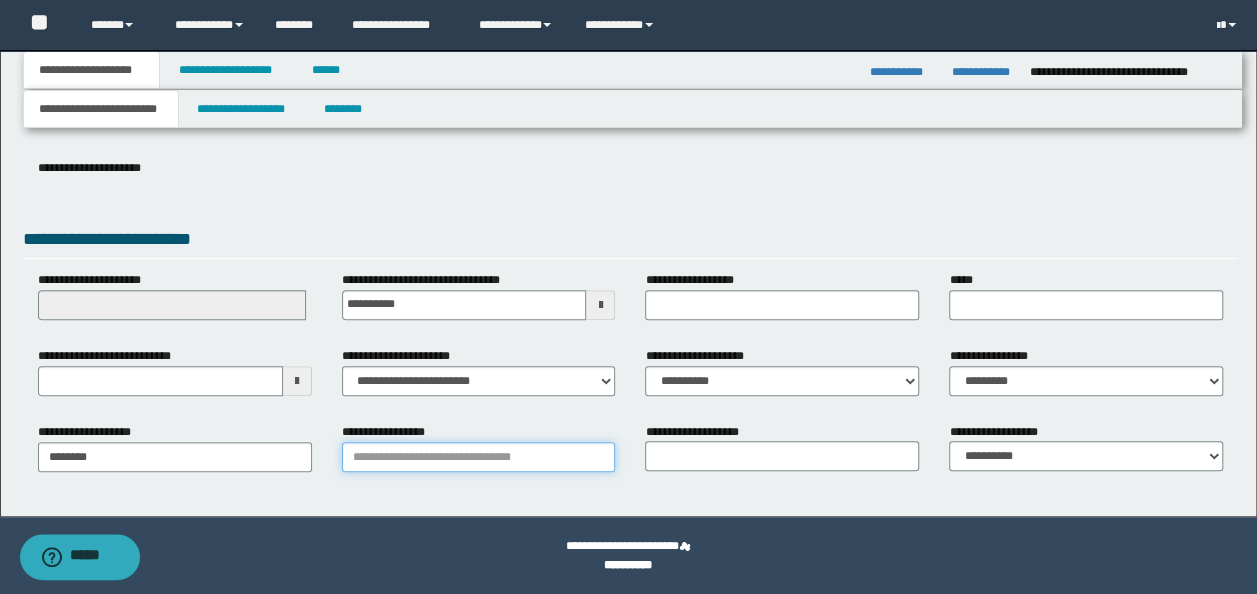 click on "**********" at bounding box center [479, 457] 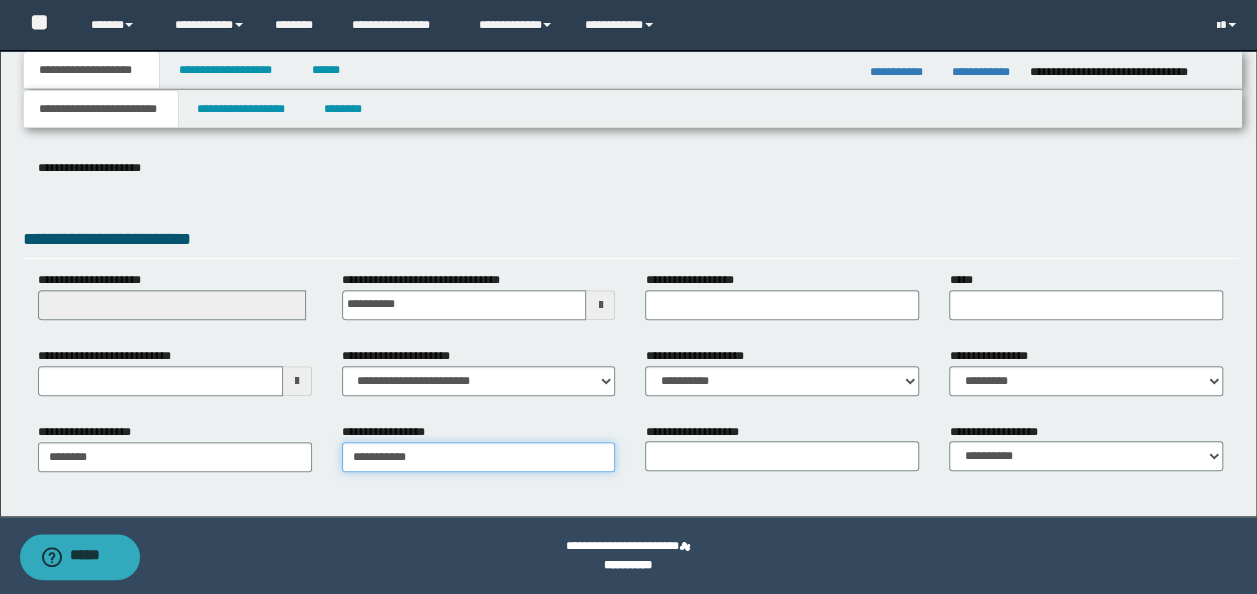 type on "**********" 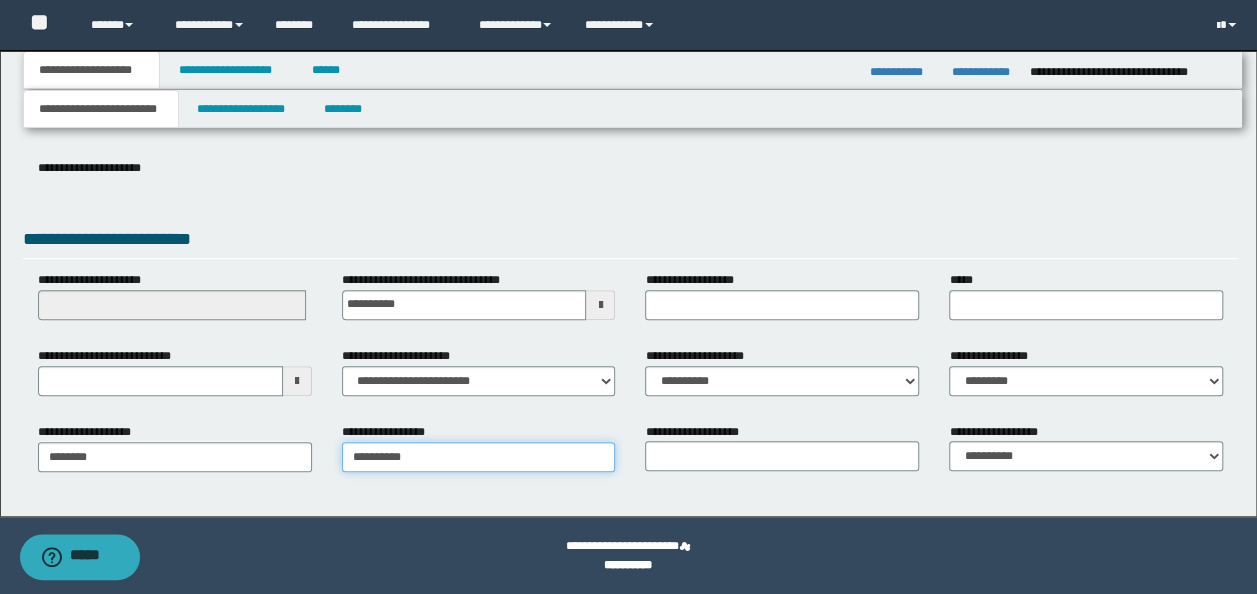 type on "**********" 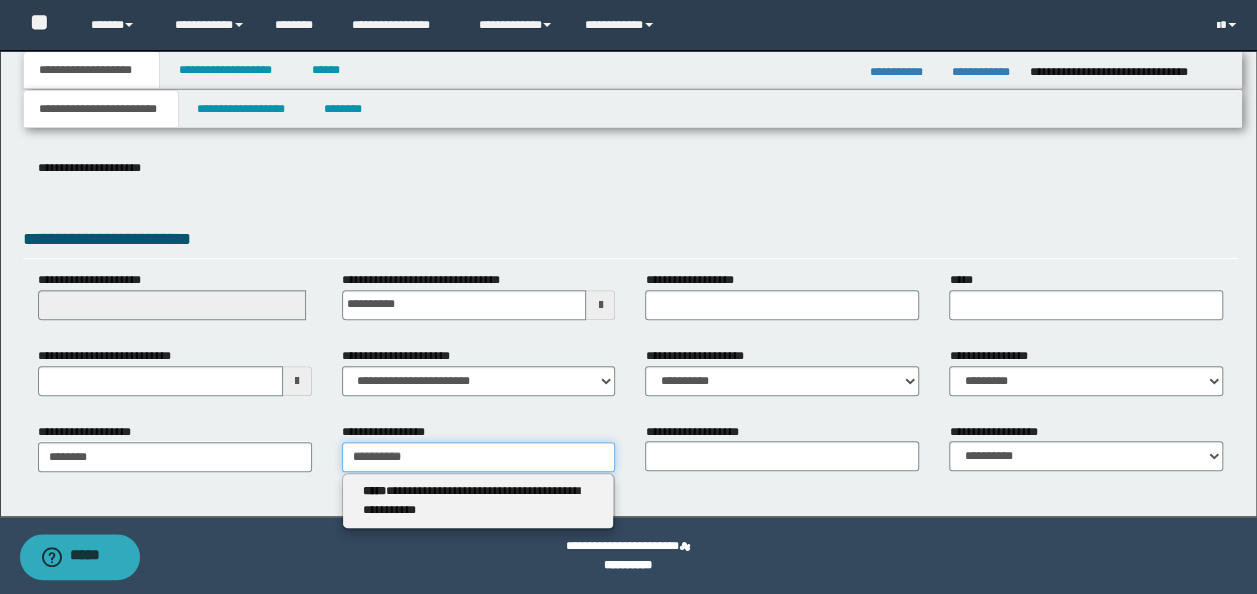 type 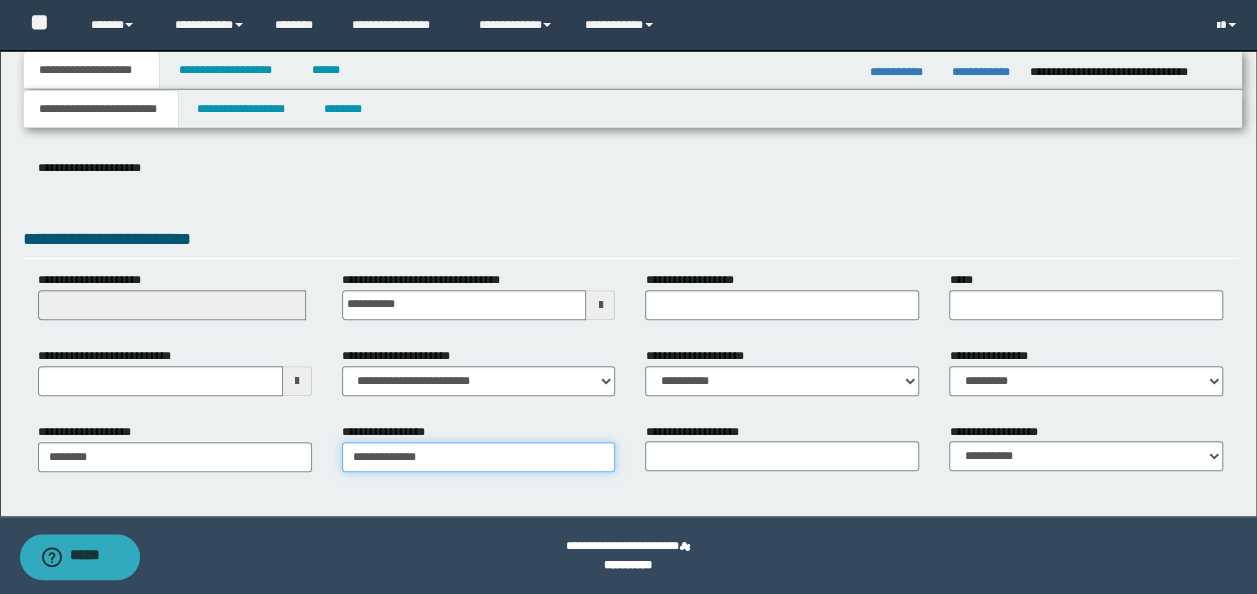 click on "**********" at bounding box center [479, 457] 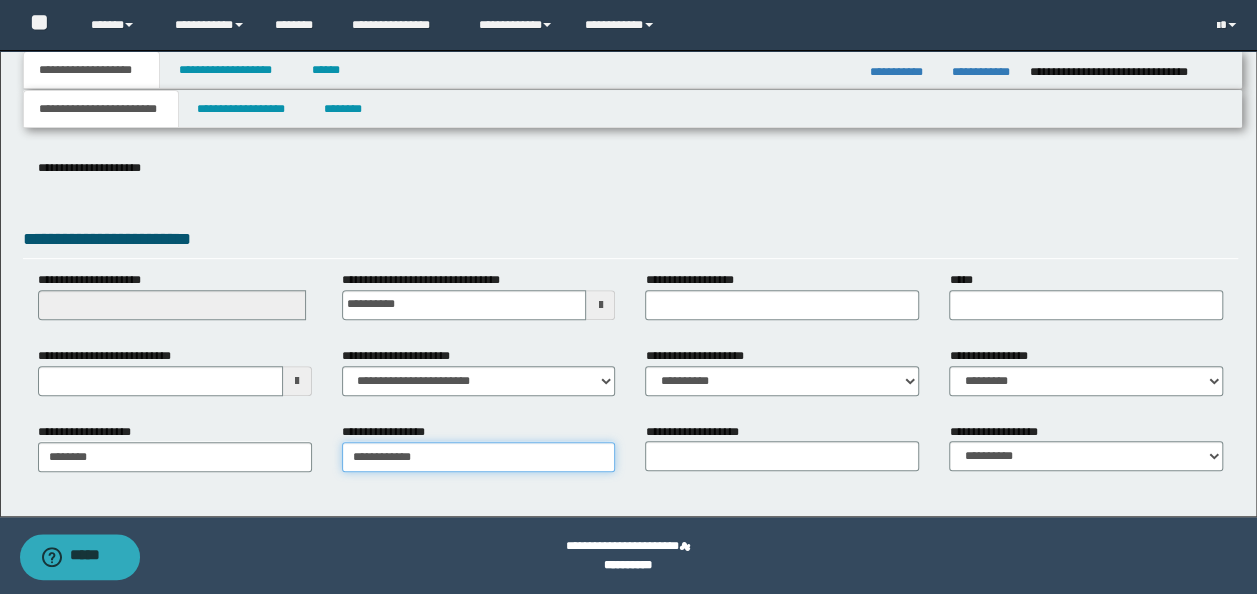 type on "**********" 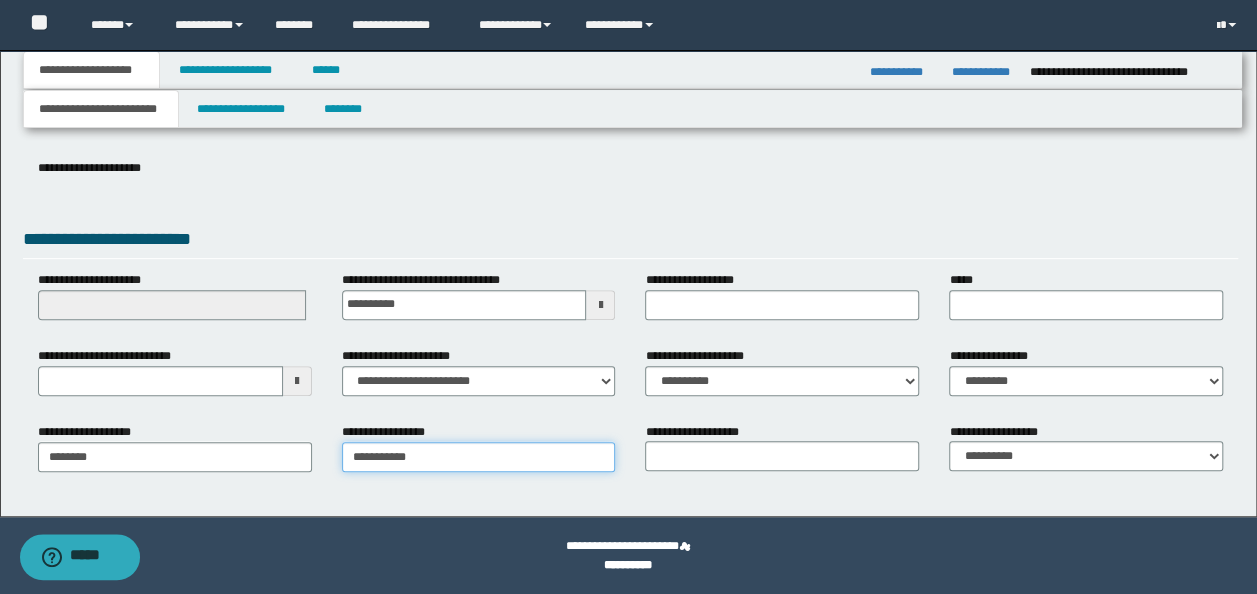 type on "**********" 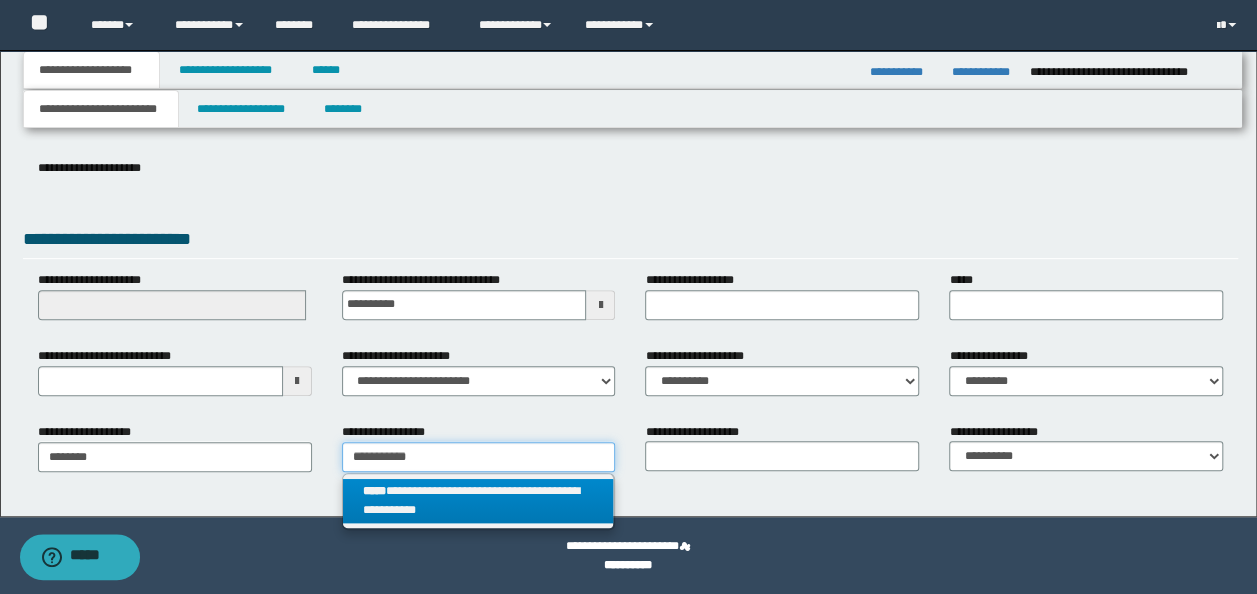 type on "**********" 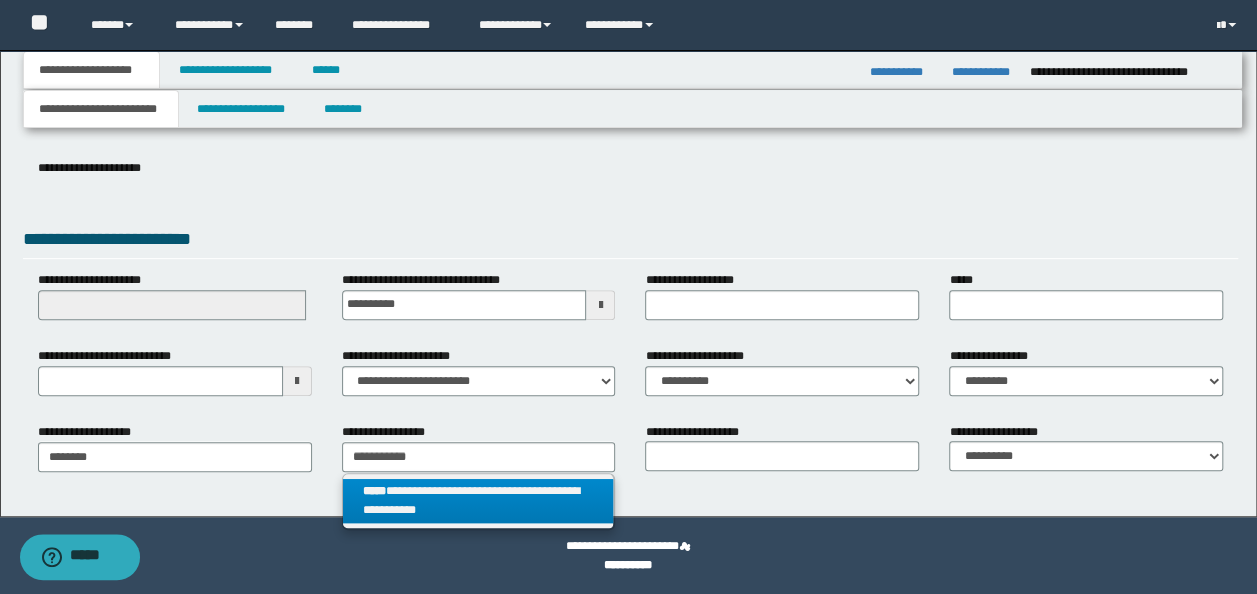 click on "**********" at bounding box center [478, 501] 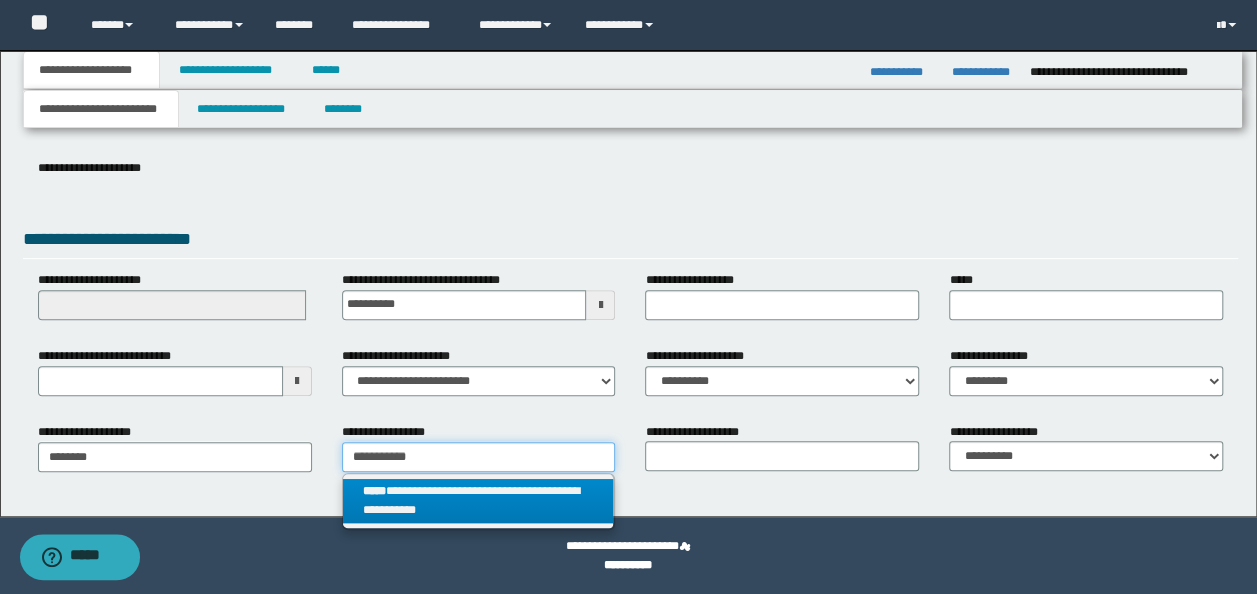 type 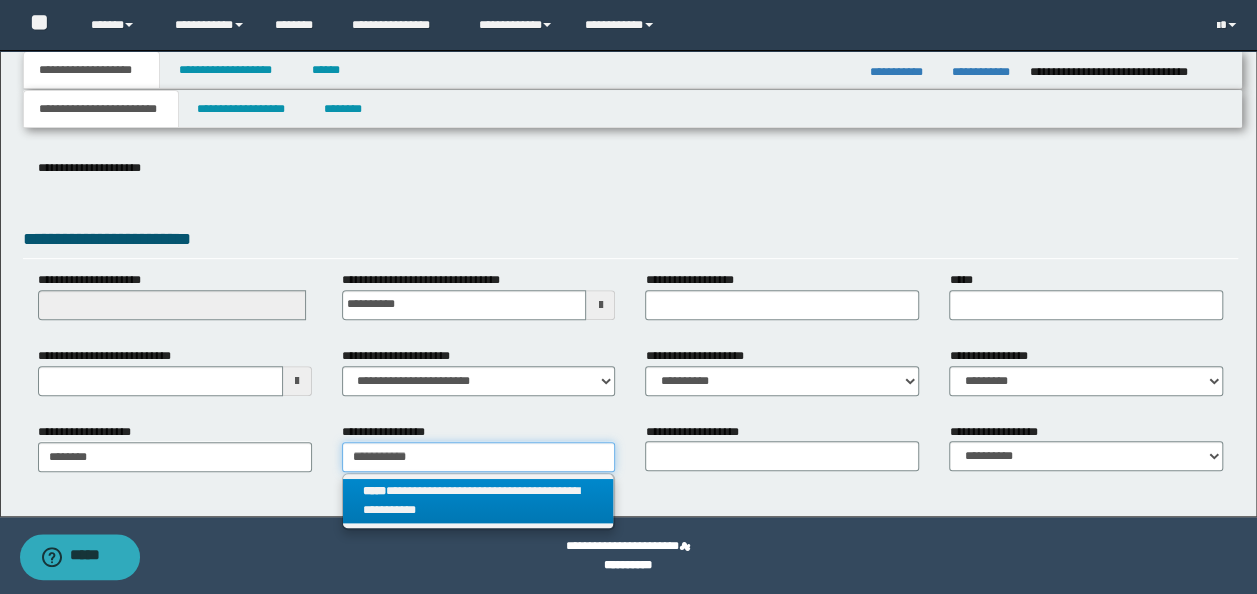 type on "**********" 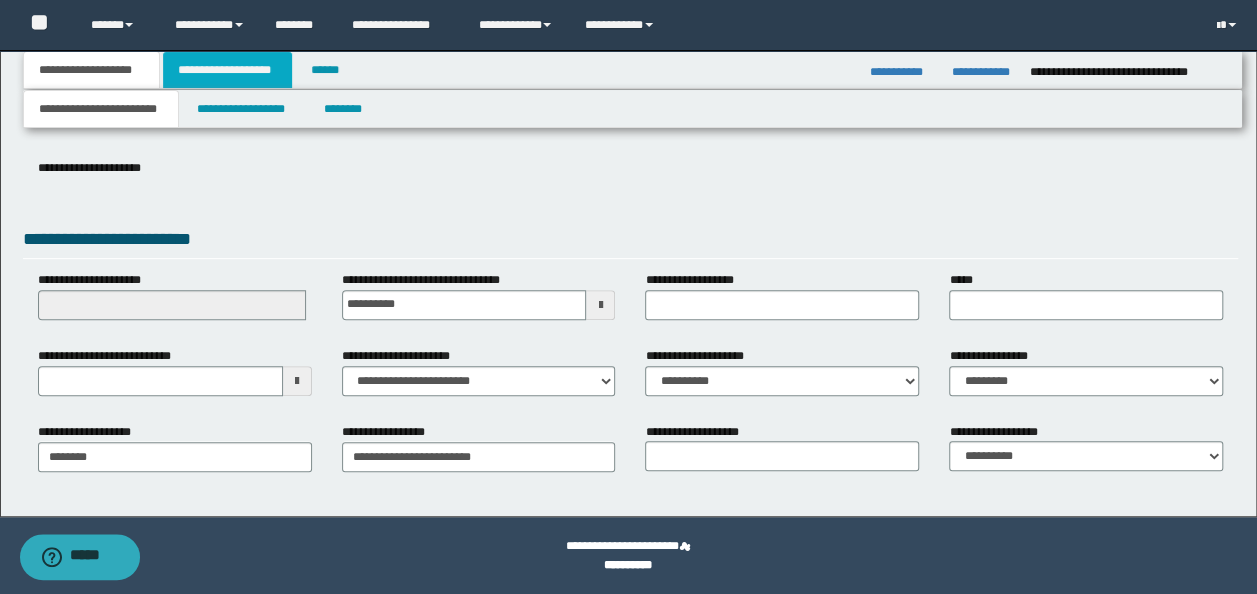 click on "**********" at bounding box center (227, 70) 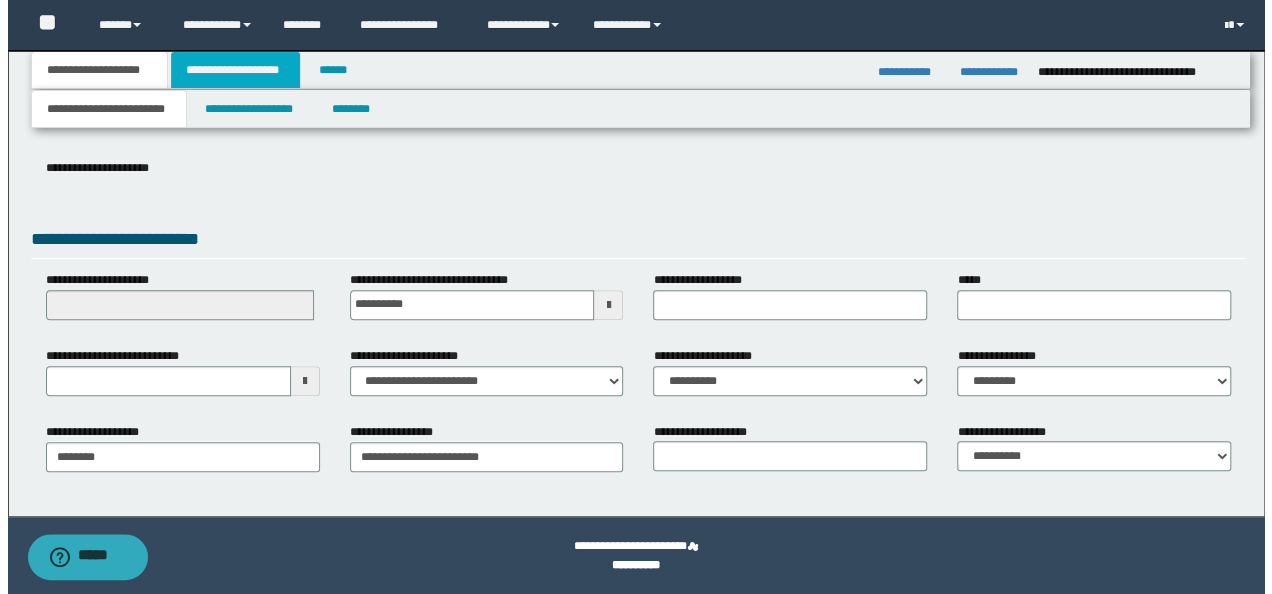 scroll, scrollTop: 0, scrollLeft: 0, axis: both 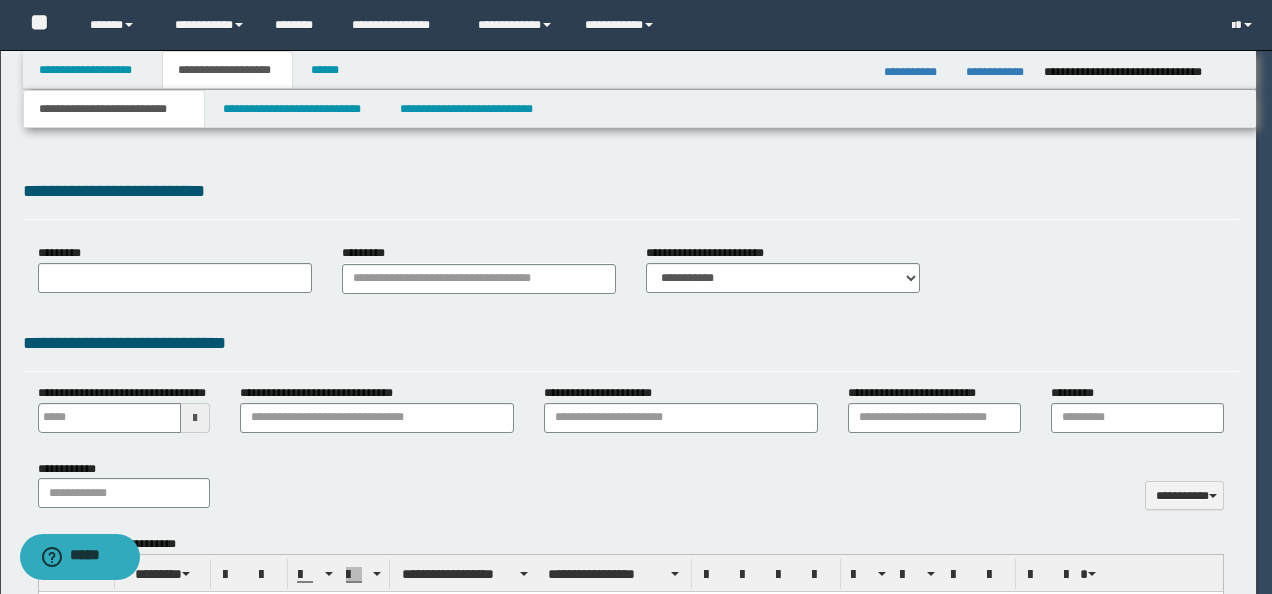 type 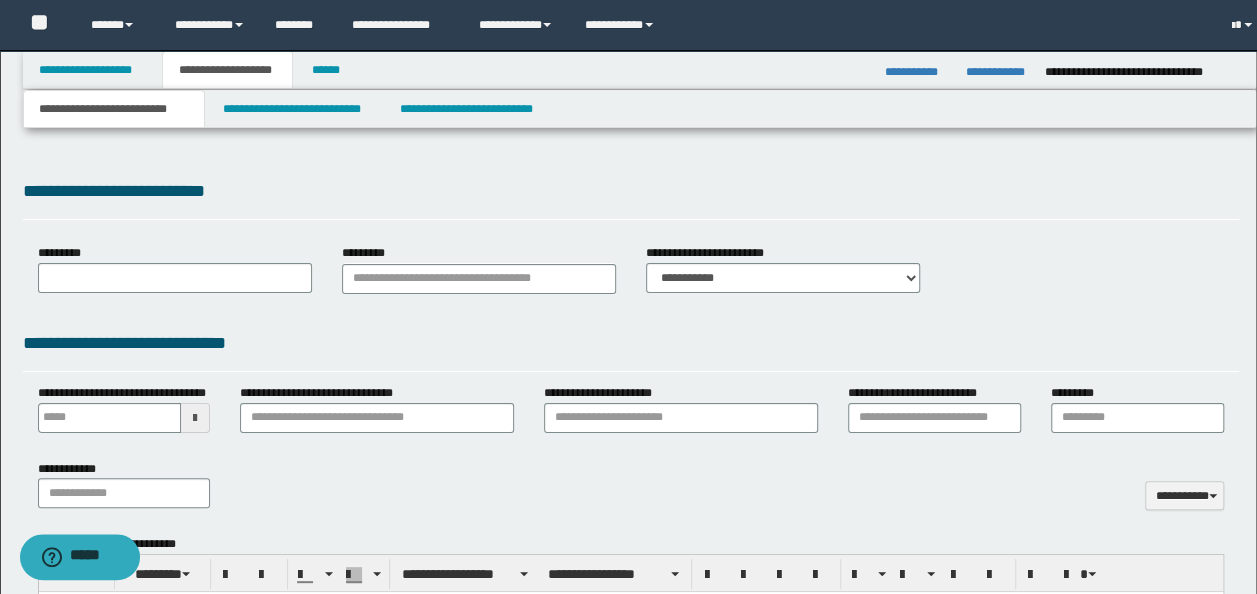 type on "**********" 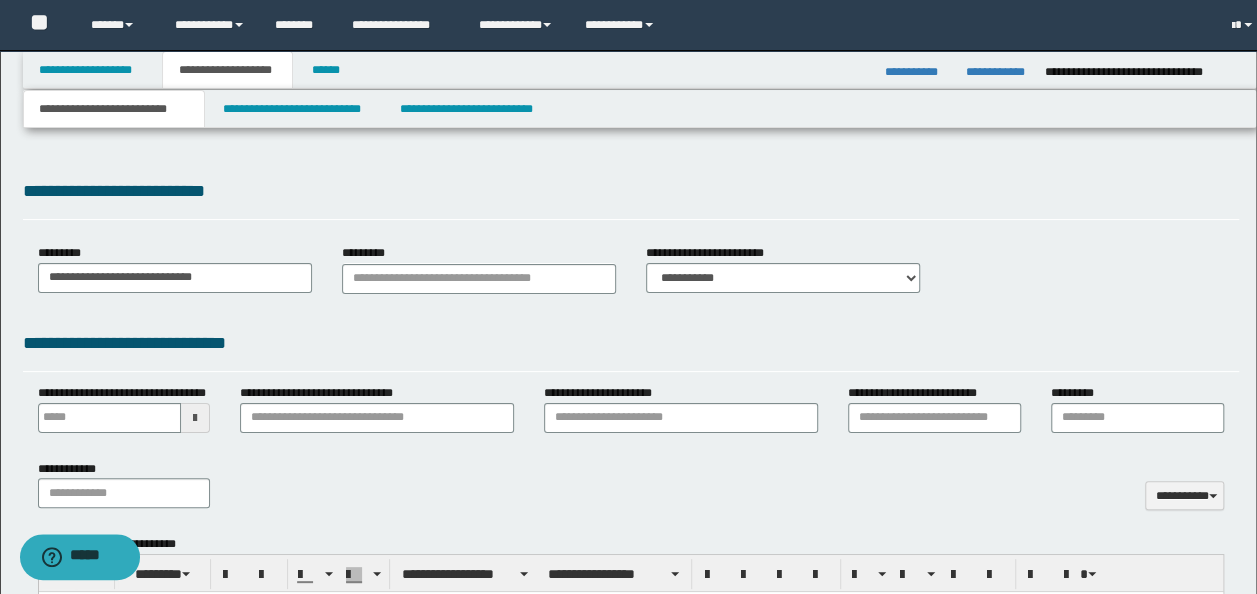 select on "*" 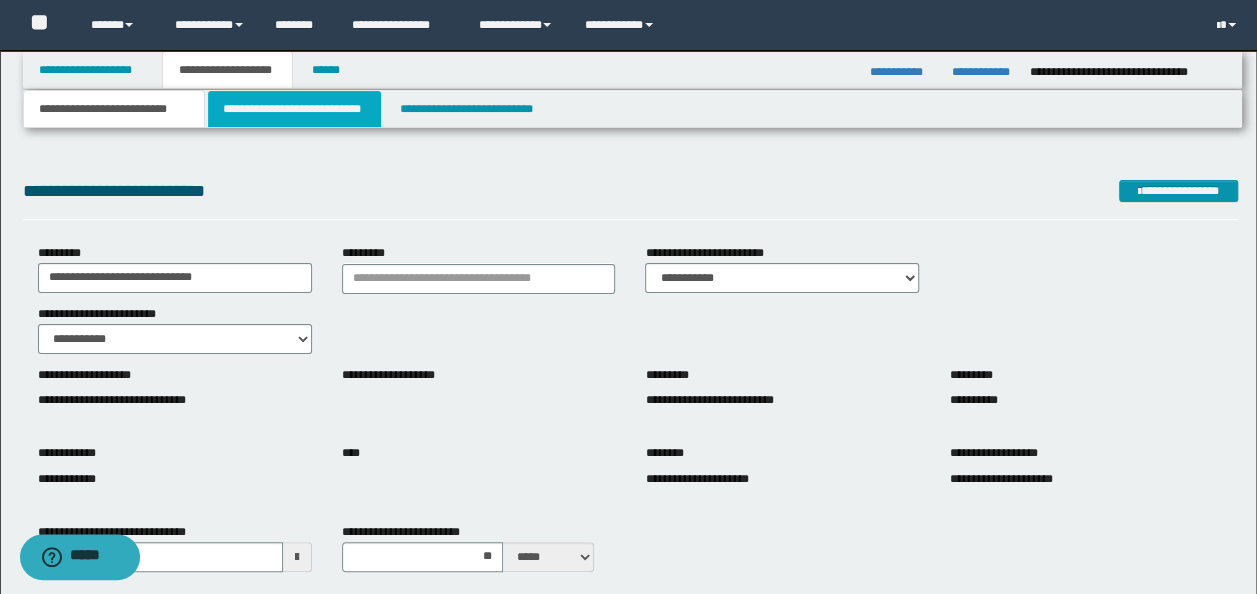 click on "**********" at bounding box center [294, 109] 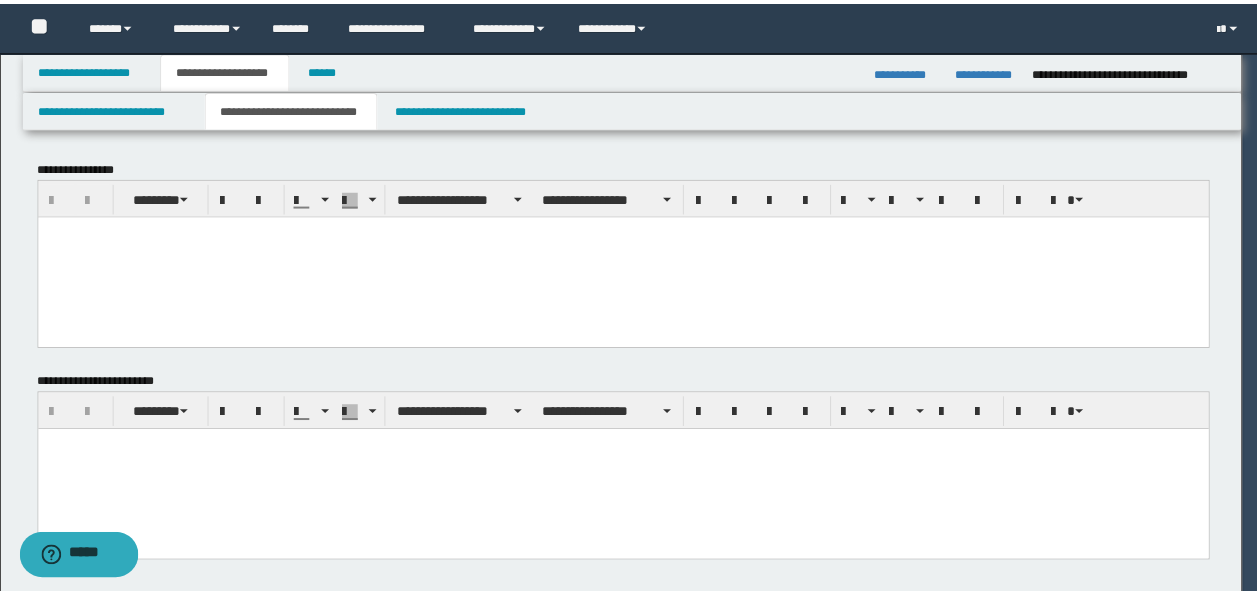 scroll, scrollTop: 0, scrollLeft: 0, axis: both 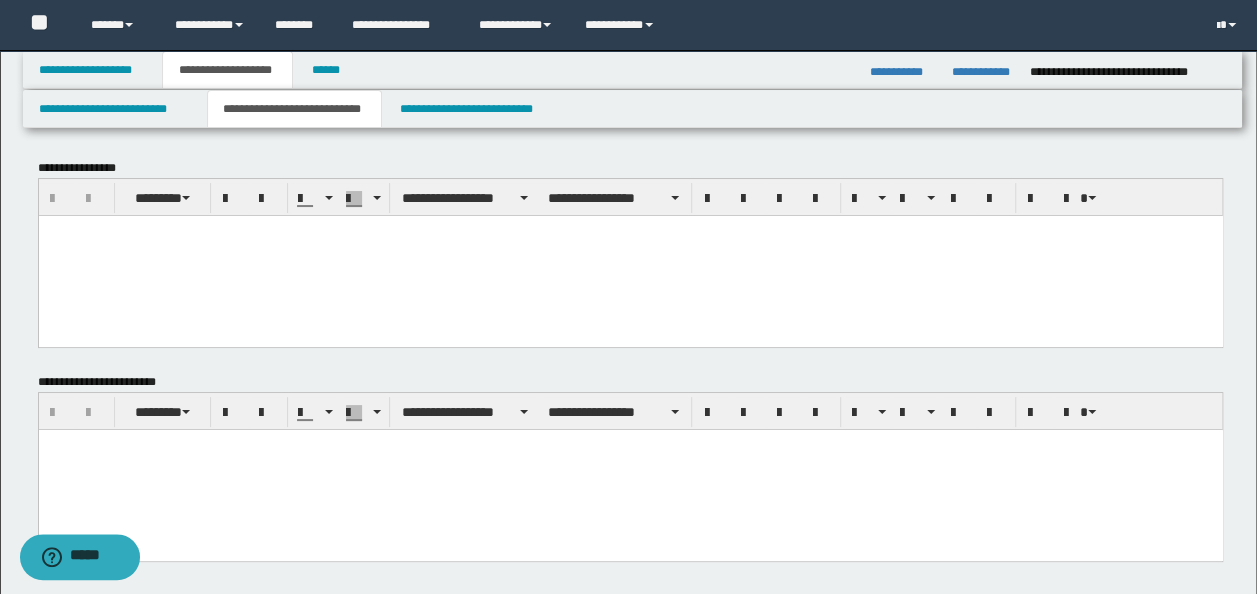 click at bounding box center [630, 255] 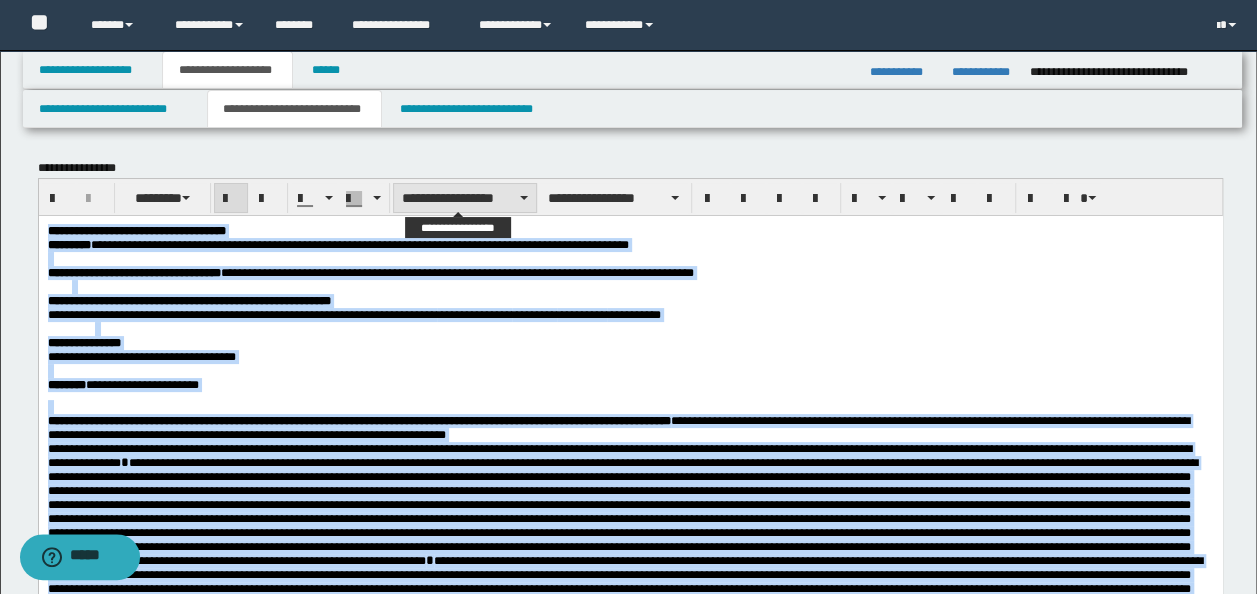 click on "**********" at bounding box center [465, 198] 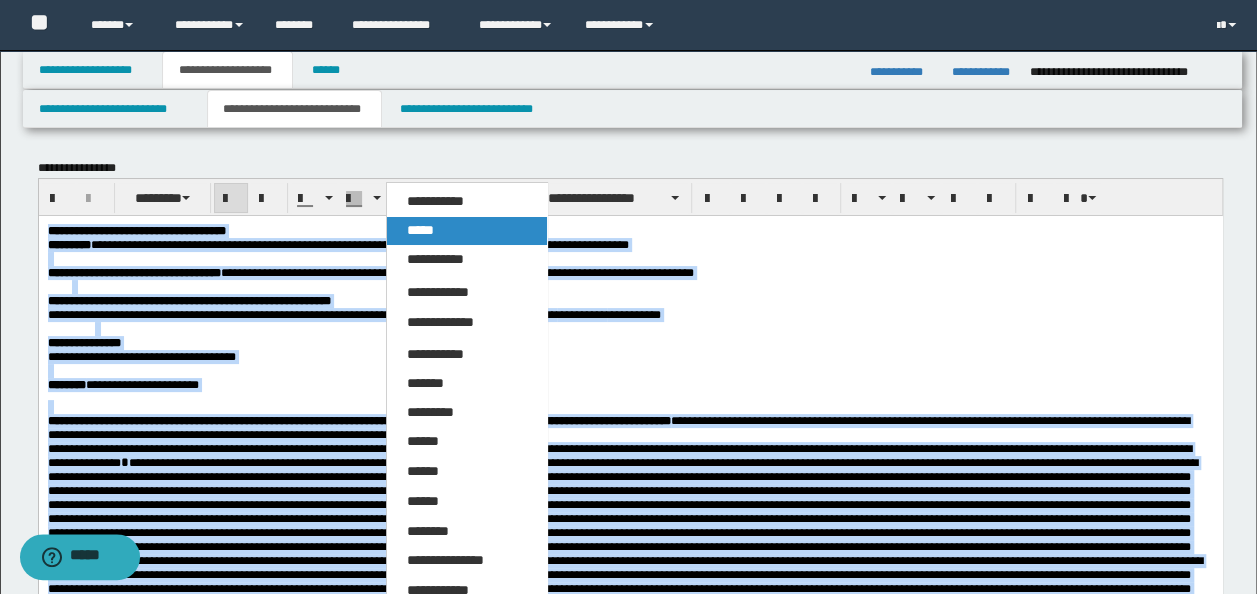 click on "*****" at bounding box center (466, 231) 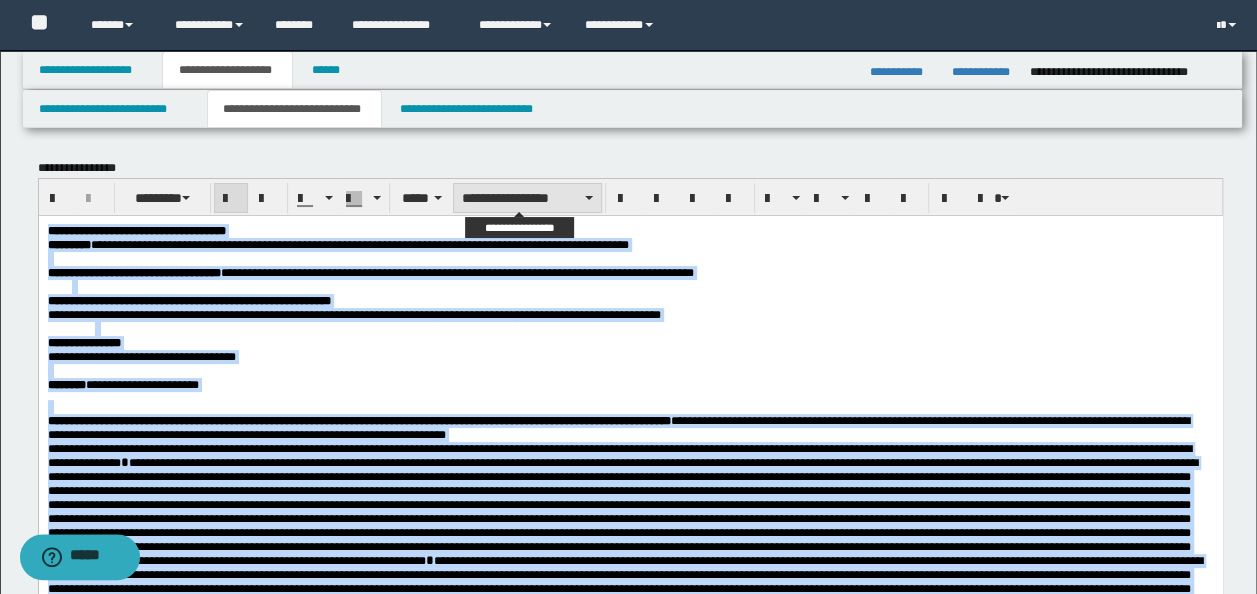 click on "**********" at bounding box center (527, 198) 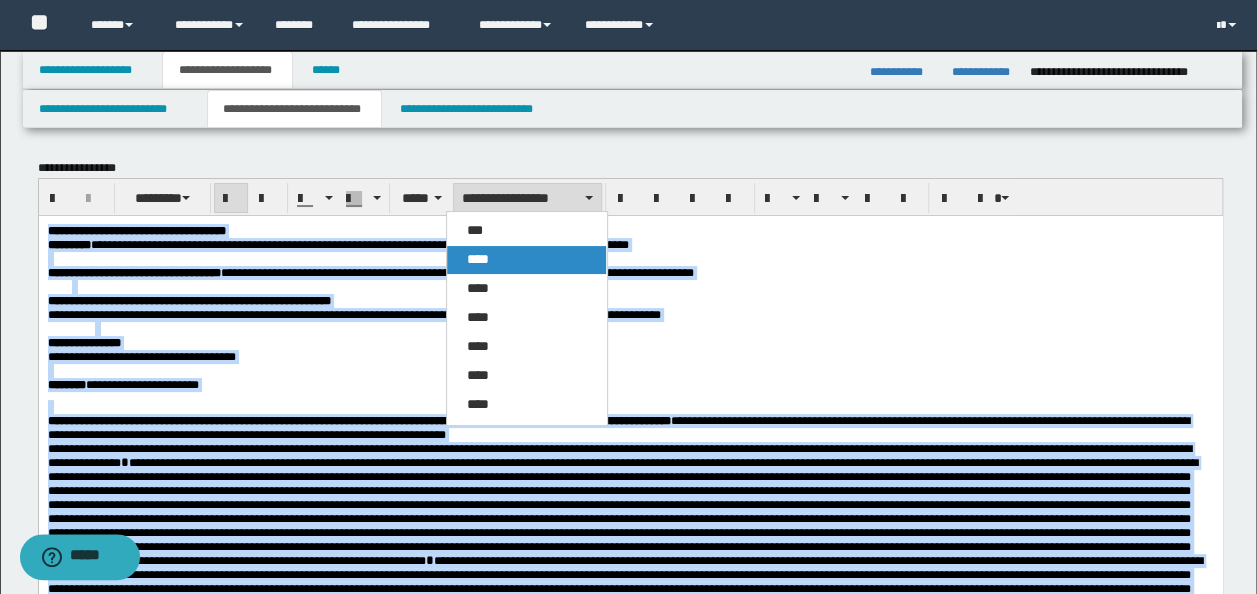 click on "****" at bounding box center [526, 260] 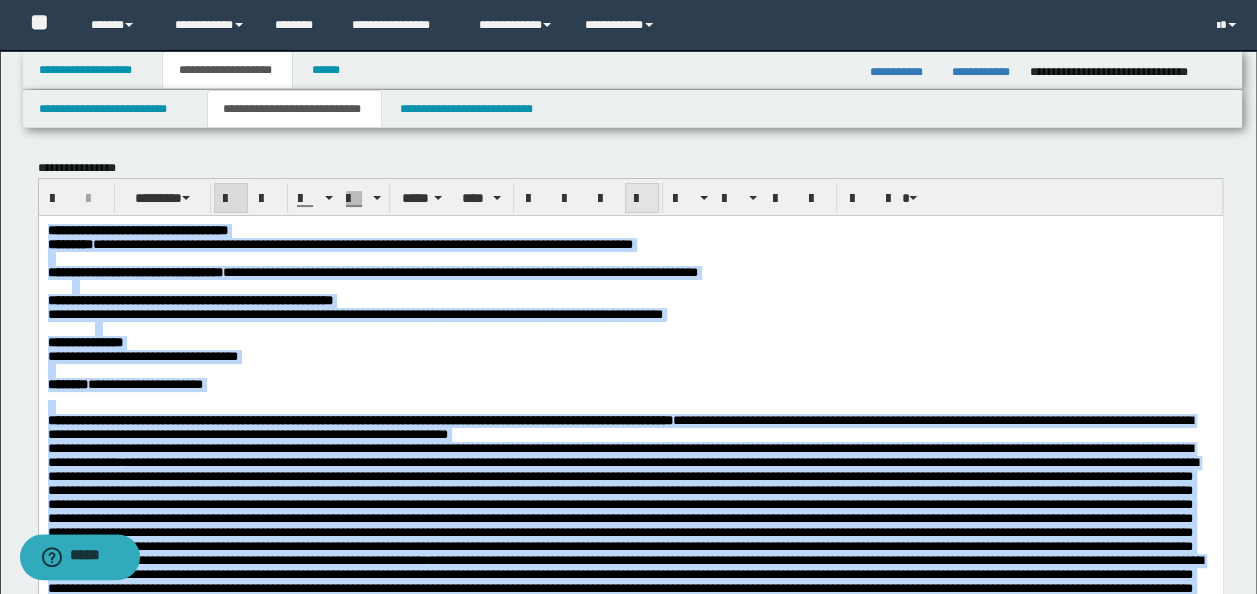 click at bounding box center [642, 198] 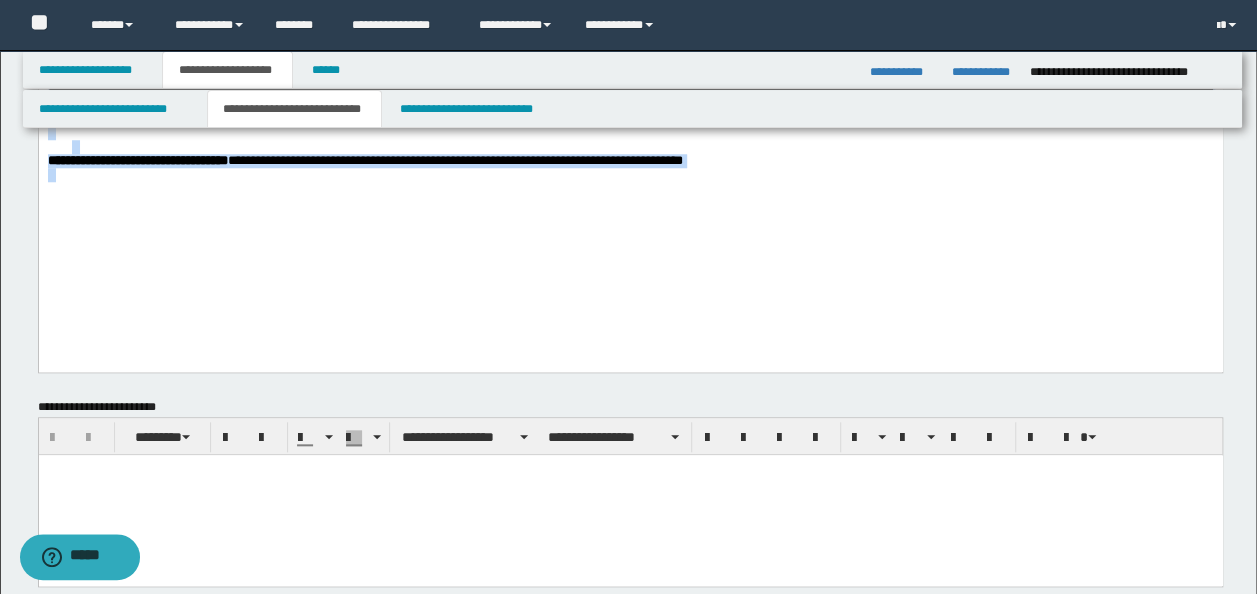 scroll, scrollTop: 900, scrollLeft: 0, axis: vertical 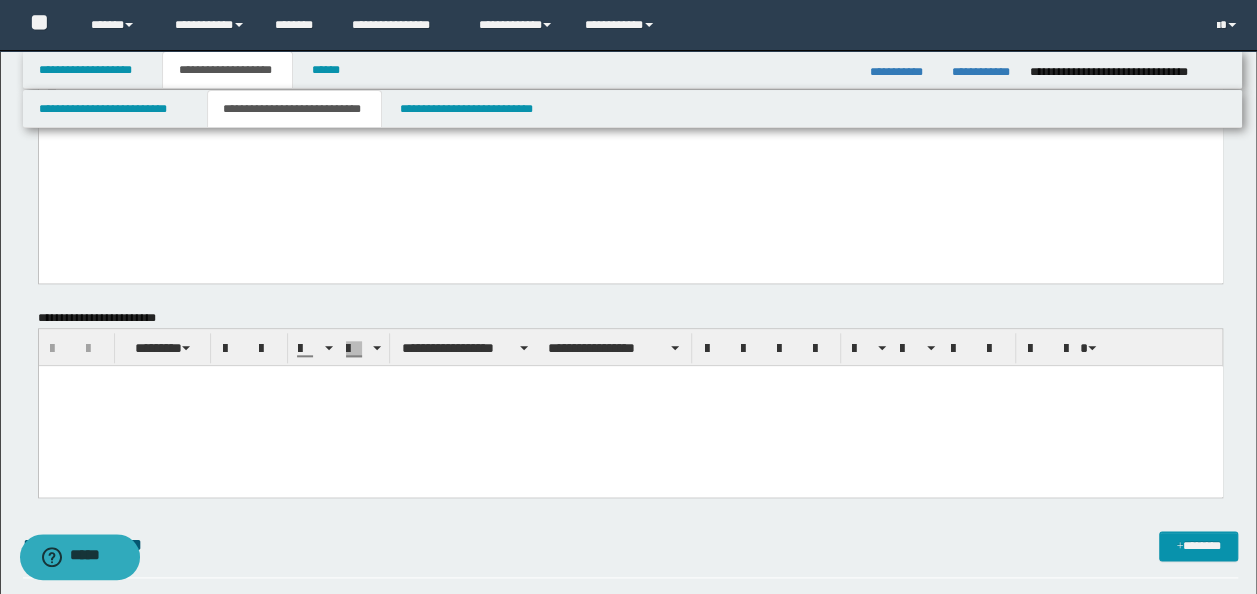 click at bounding box center [630, 406] 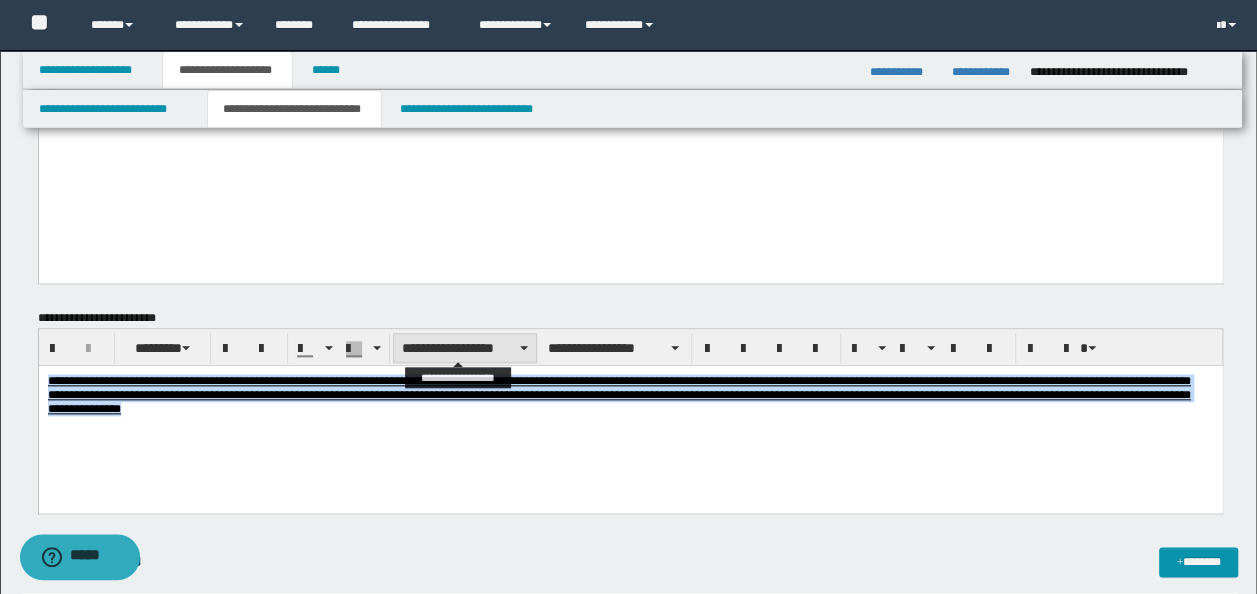 click on "**********" at bounding box center [465, 348] 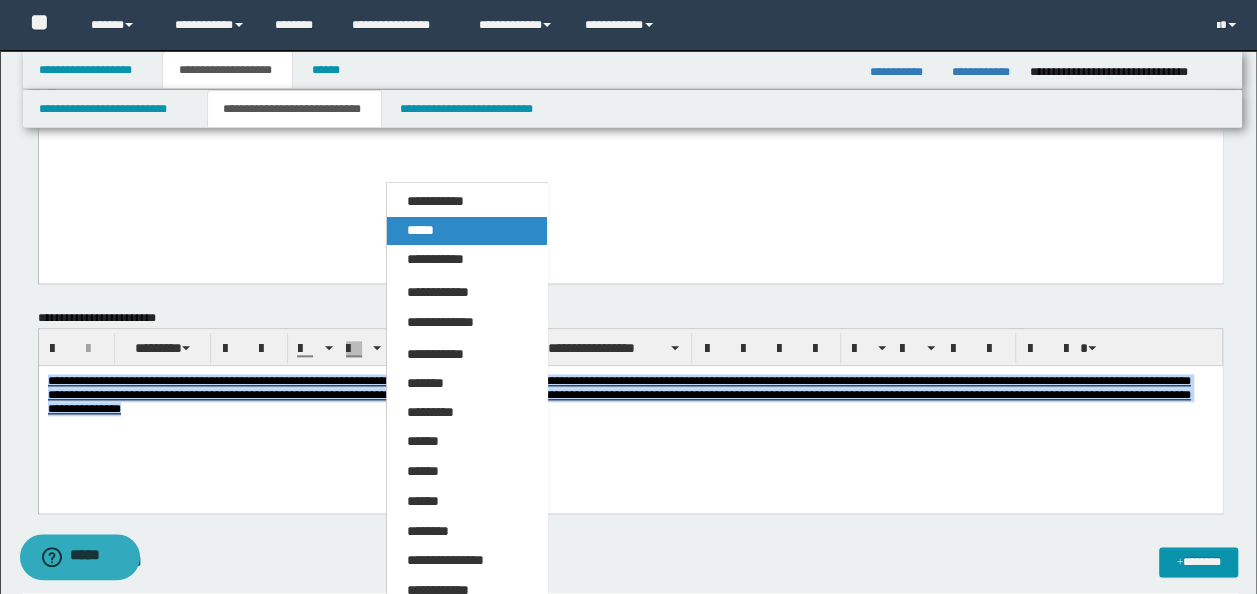 click on "*****" at bounding box center (466, 231) 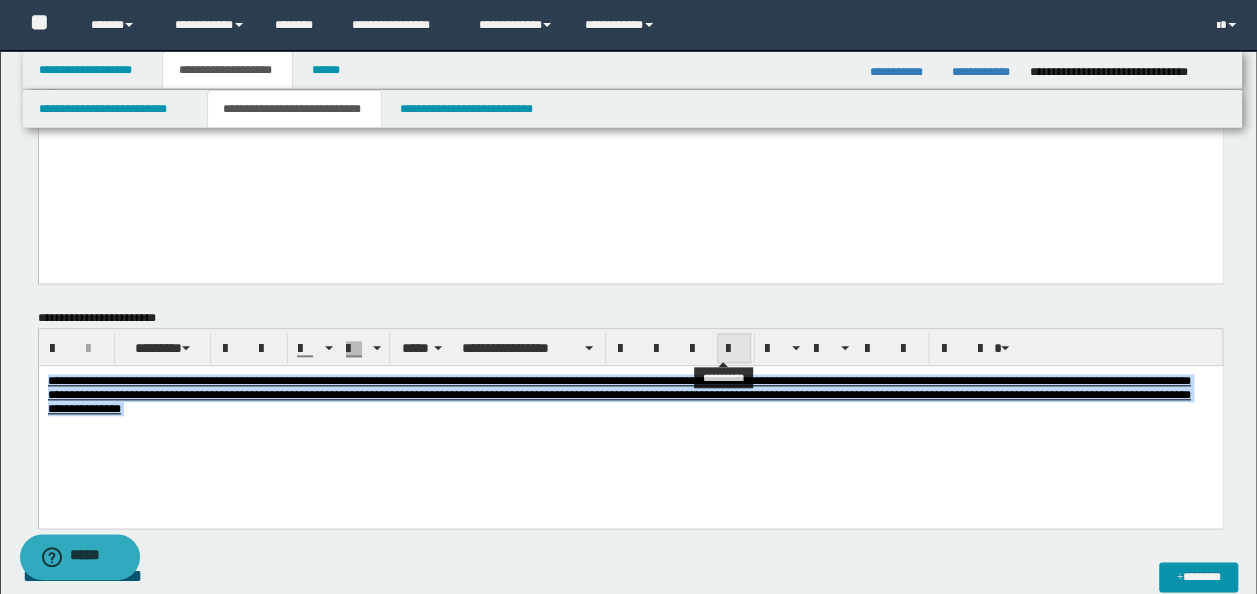 click at bounding box center (734, 349) 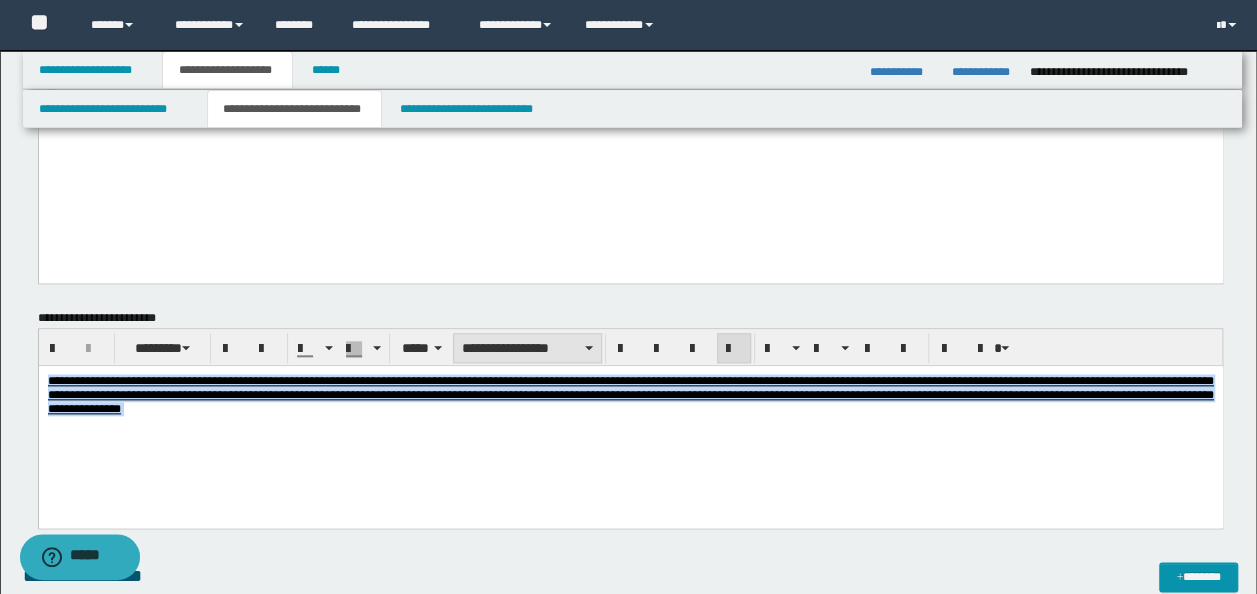 click on "**********" at bounding box center [527, 348] 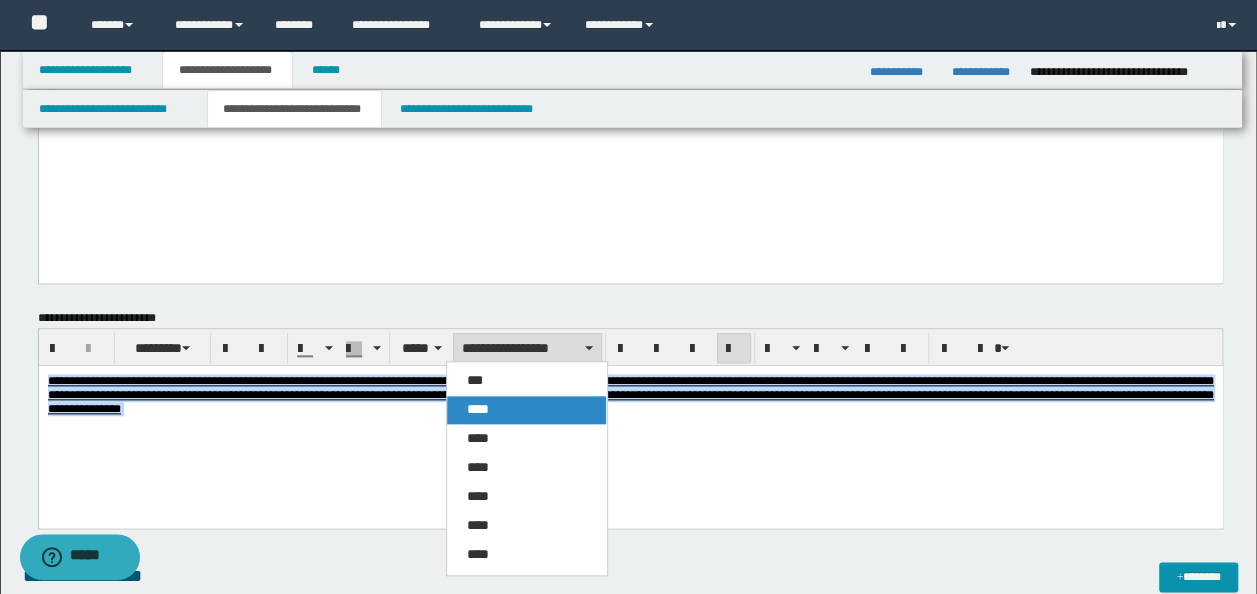 click on "****" at bounding box center (526, 410) 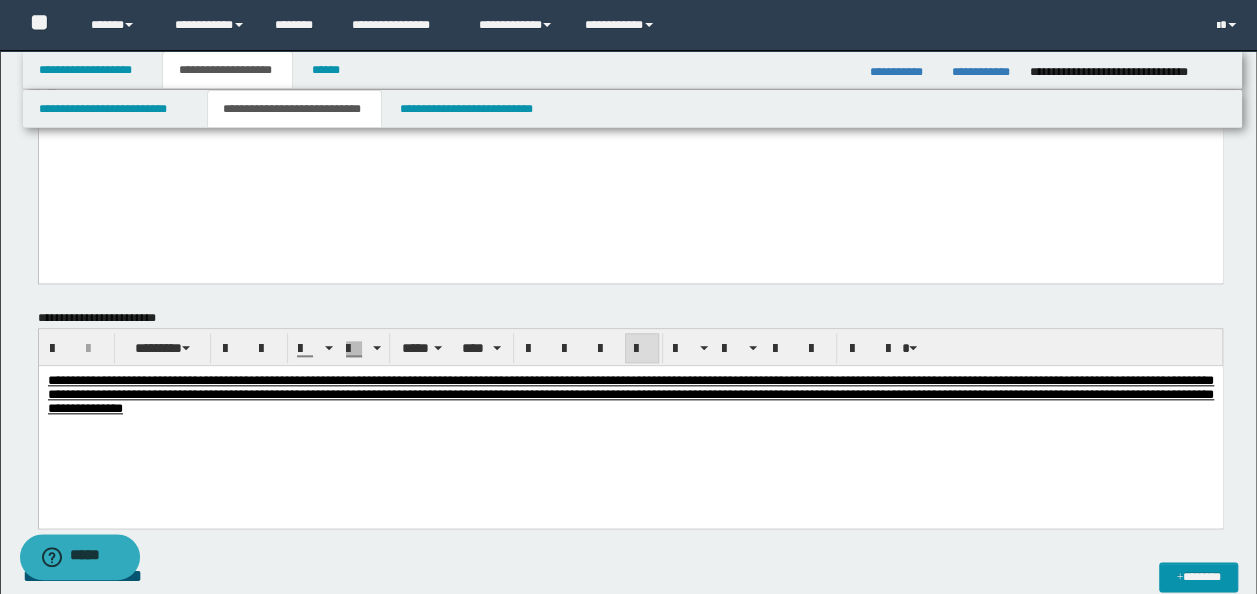 click on "**********" at bounding box center [630, 420] 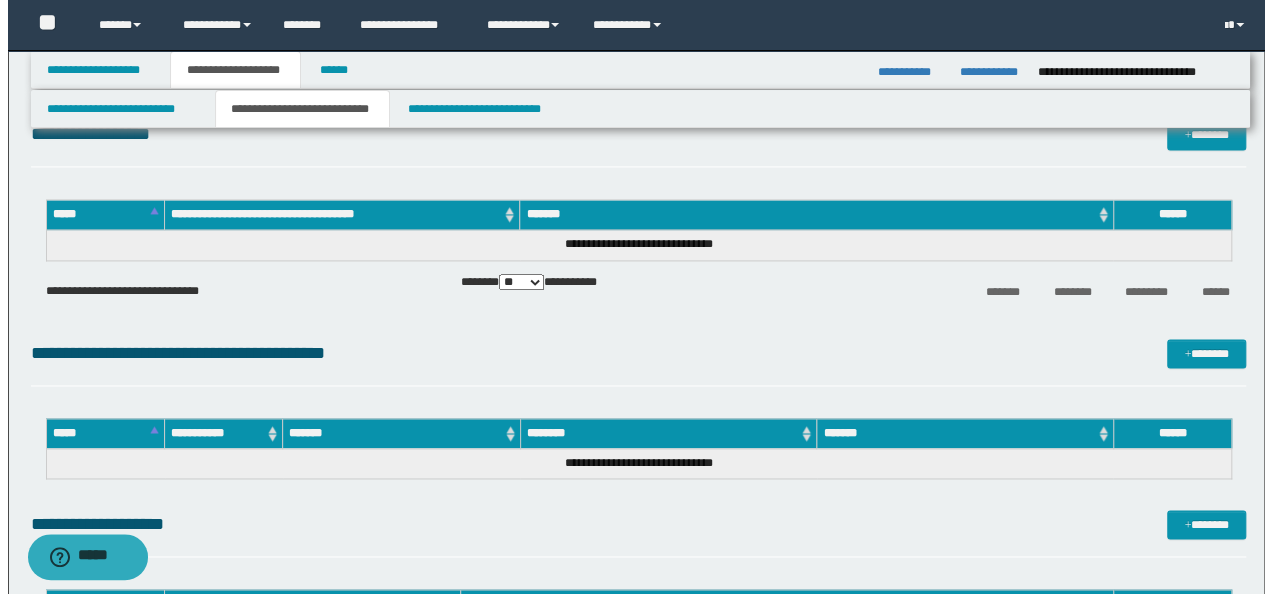 scroll, scrollTop: 1300, scrollLeft: 0, axis: vertical 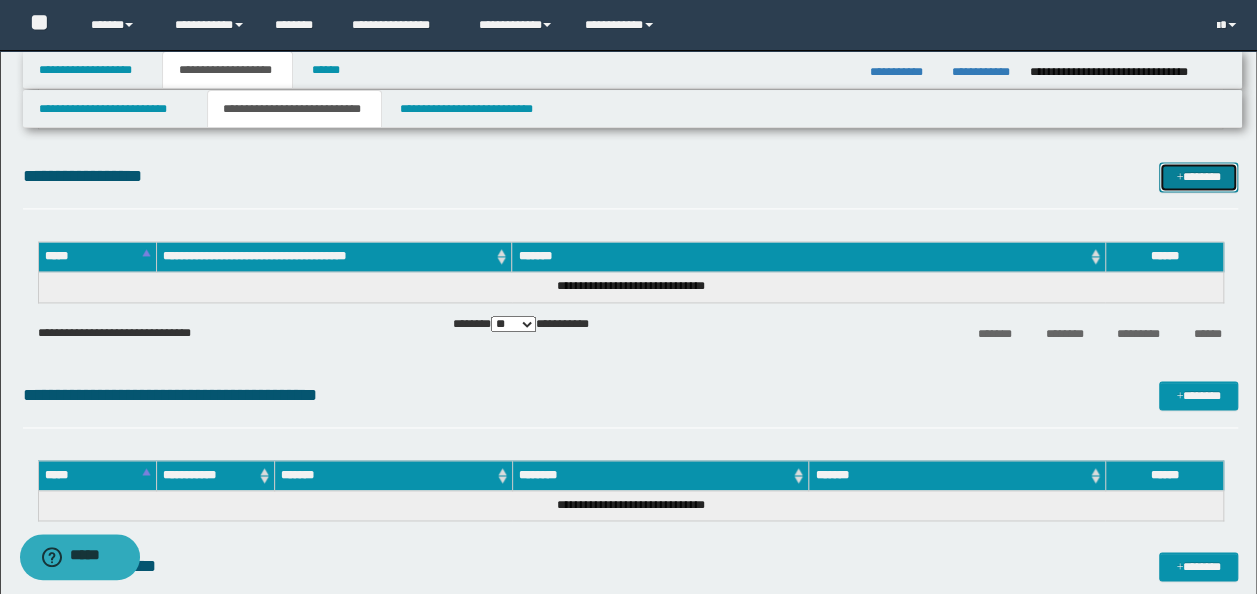 click on "*******" at bounding box center [1198, 176] 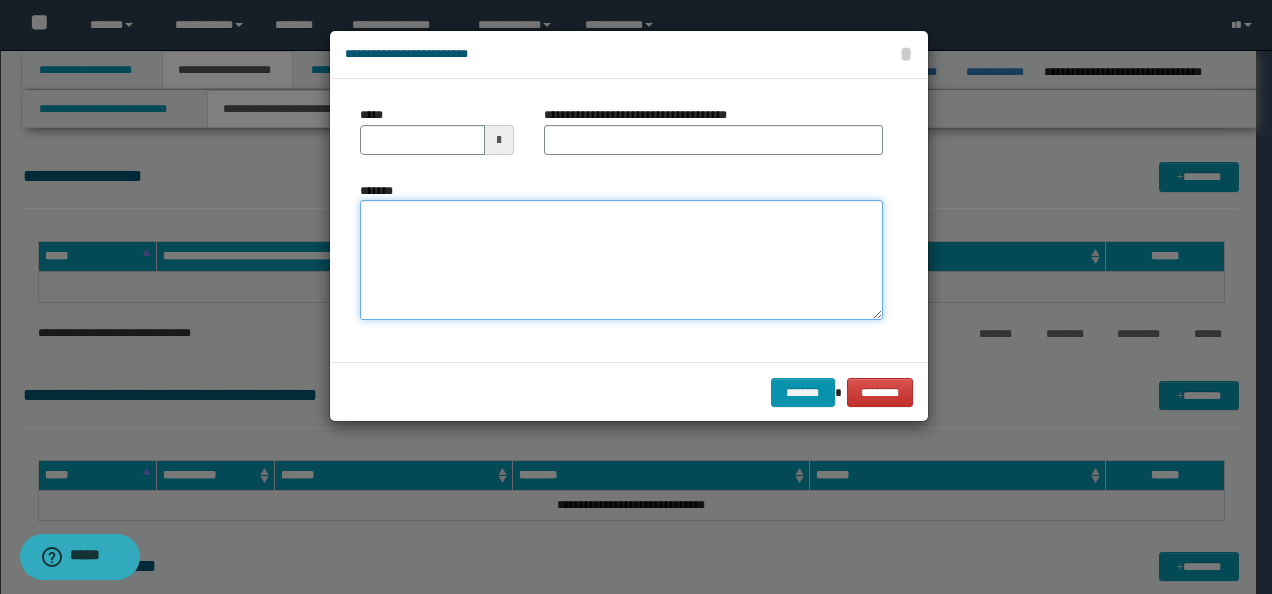 click on "*******" at bounding box center (621, 260) 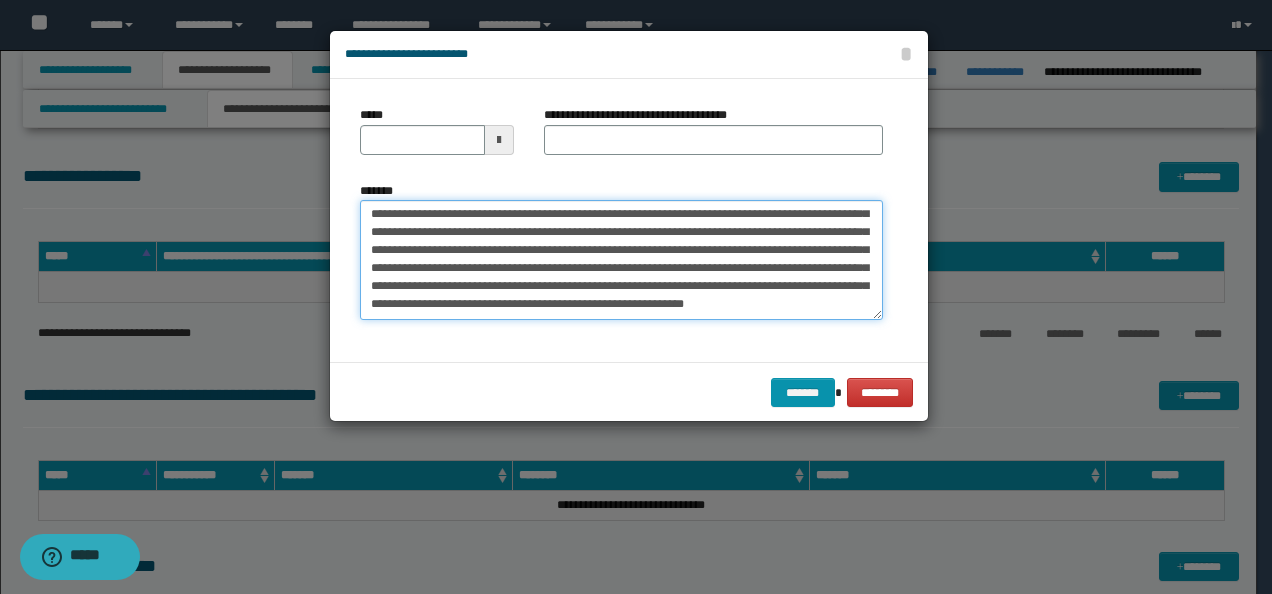 scroll, scrollTop: 0, scrollLeft: 0, axis: both 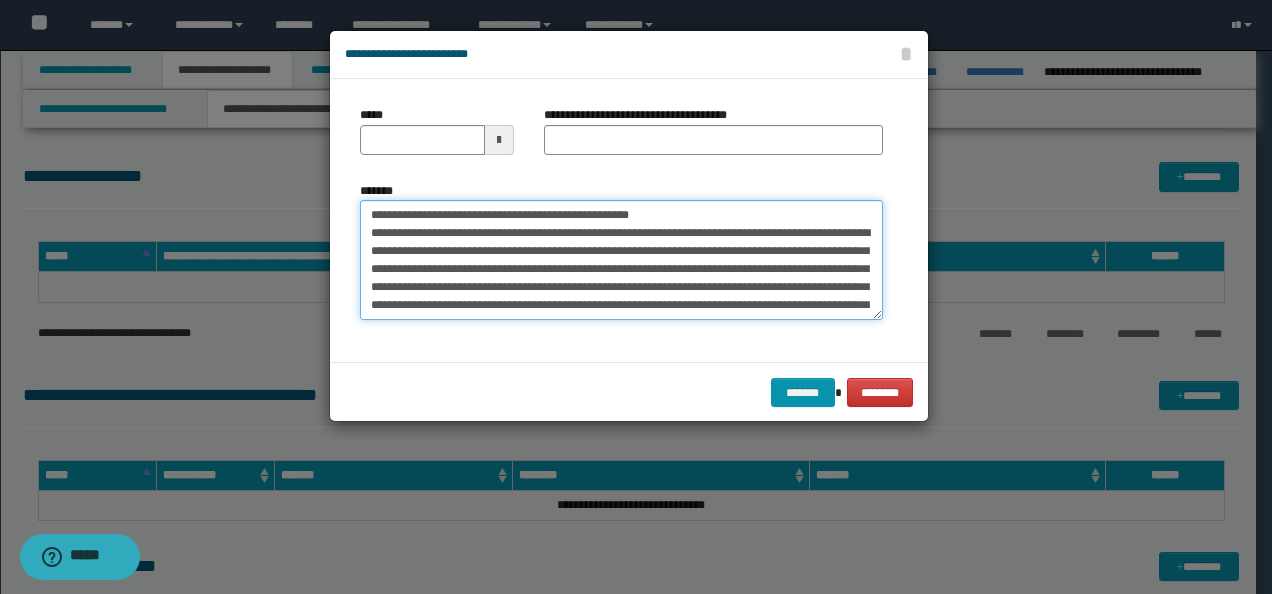 drag, startPoint x: 433, startPoint y: 216, endPoint x: 266, endPoint y: 206, distance: 167.29913 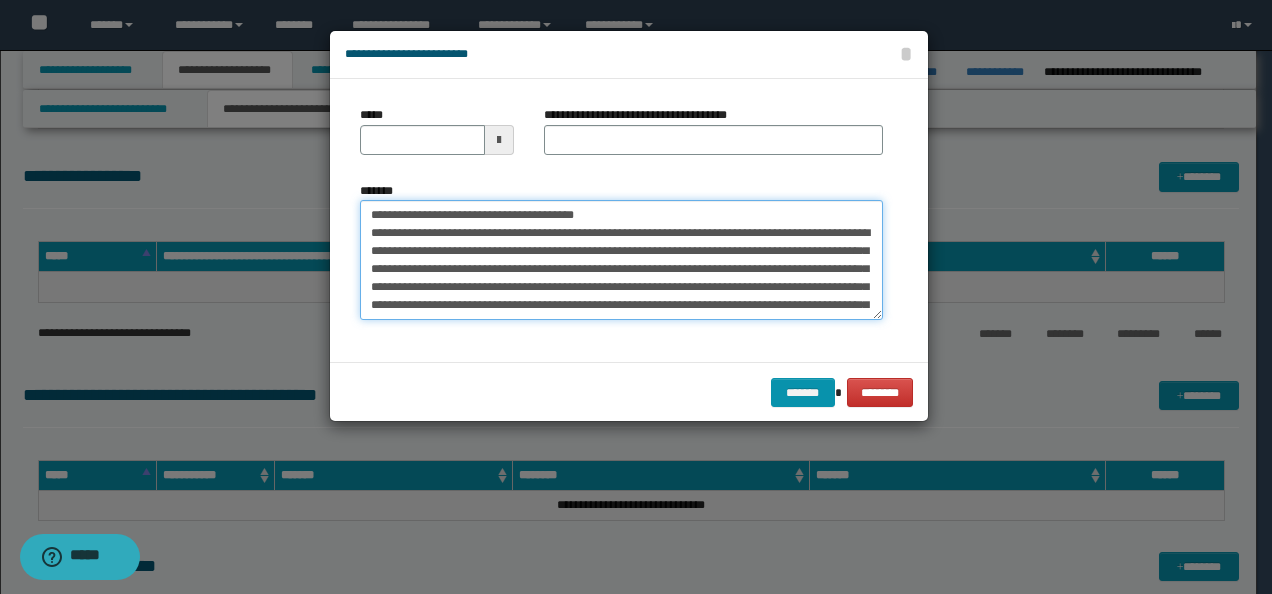 type 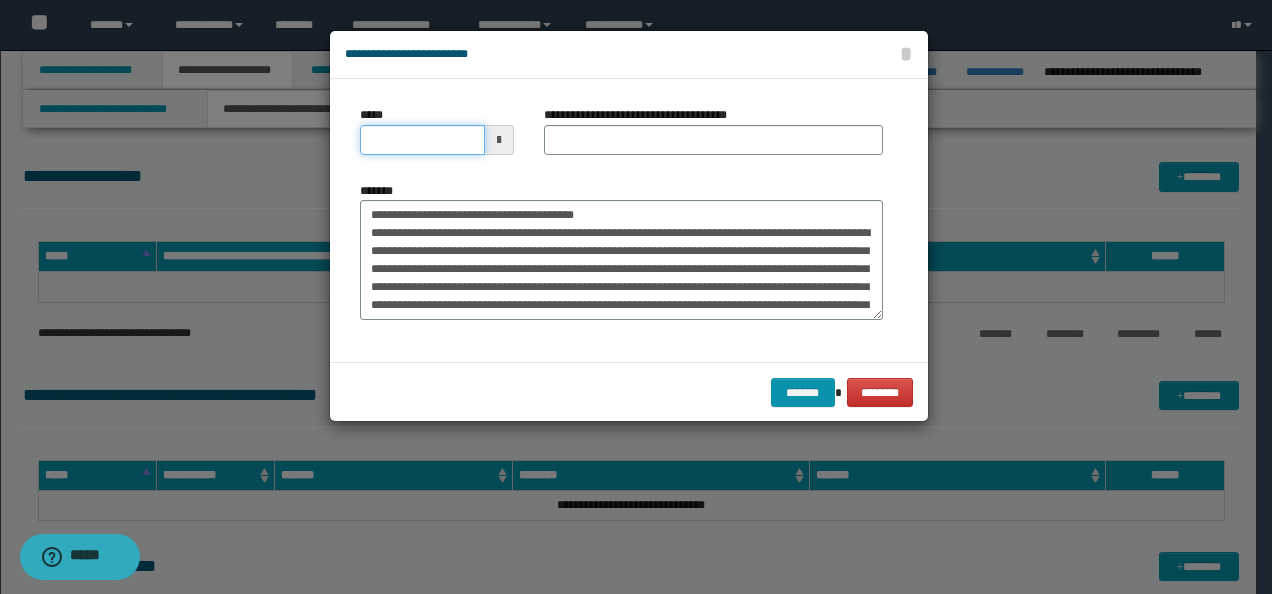 click on "*****" at bounding box center (422, 140) 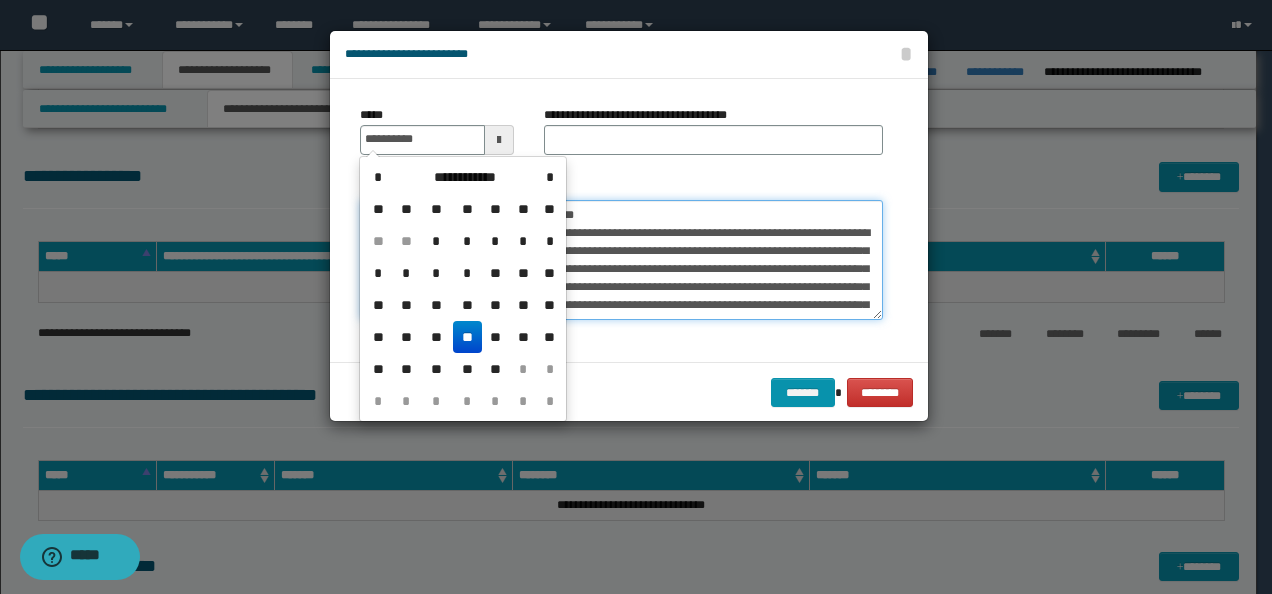 type on "**********" 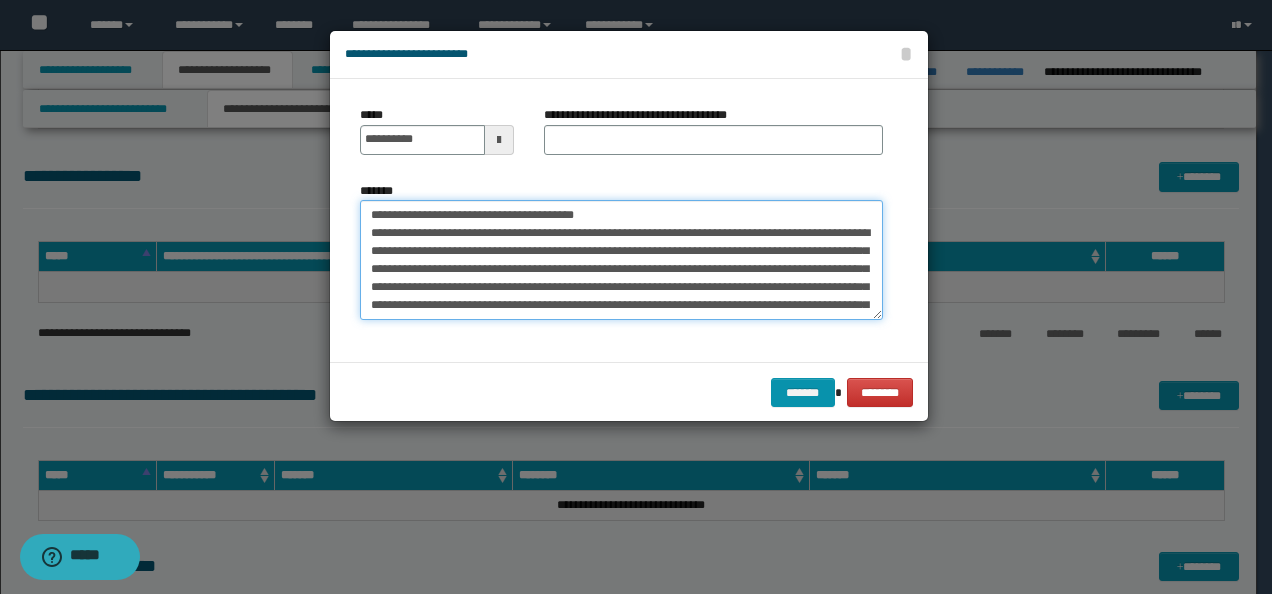 drag, startPoint x: 612, startPoint y: 214, endPoint x: 257, endPoint y: 205, distance: 355.11407 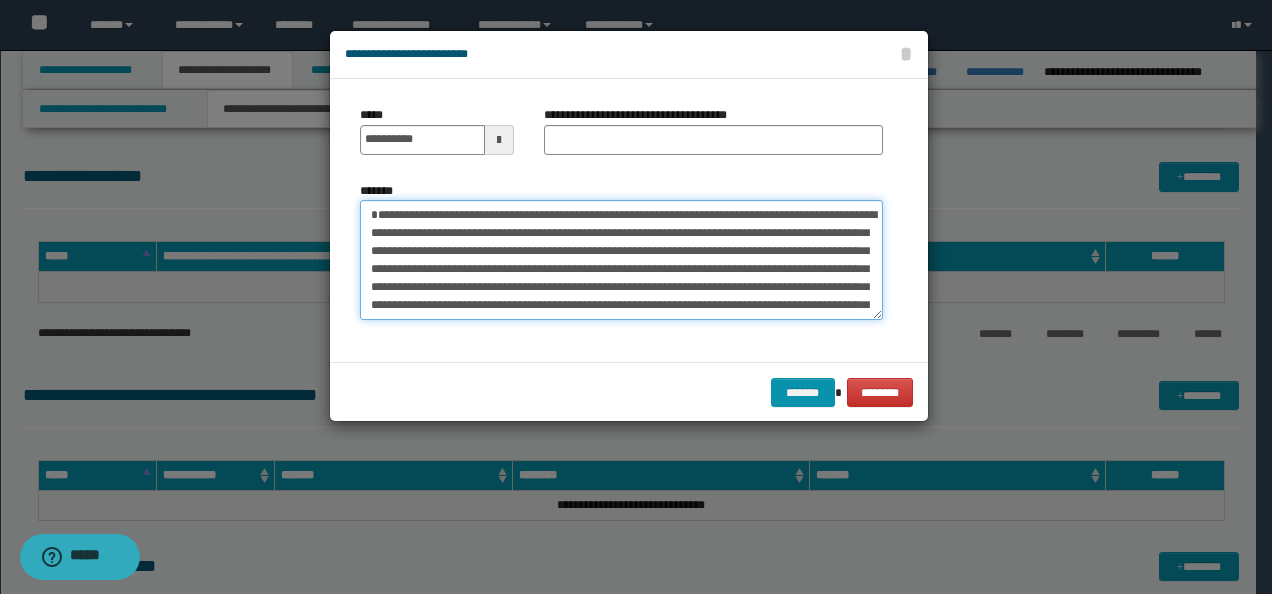 type on "**********" 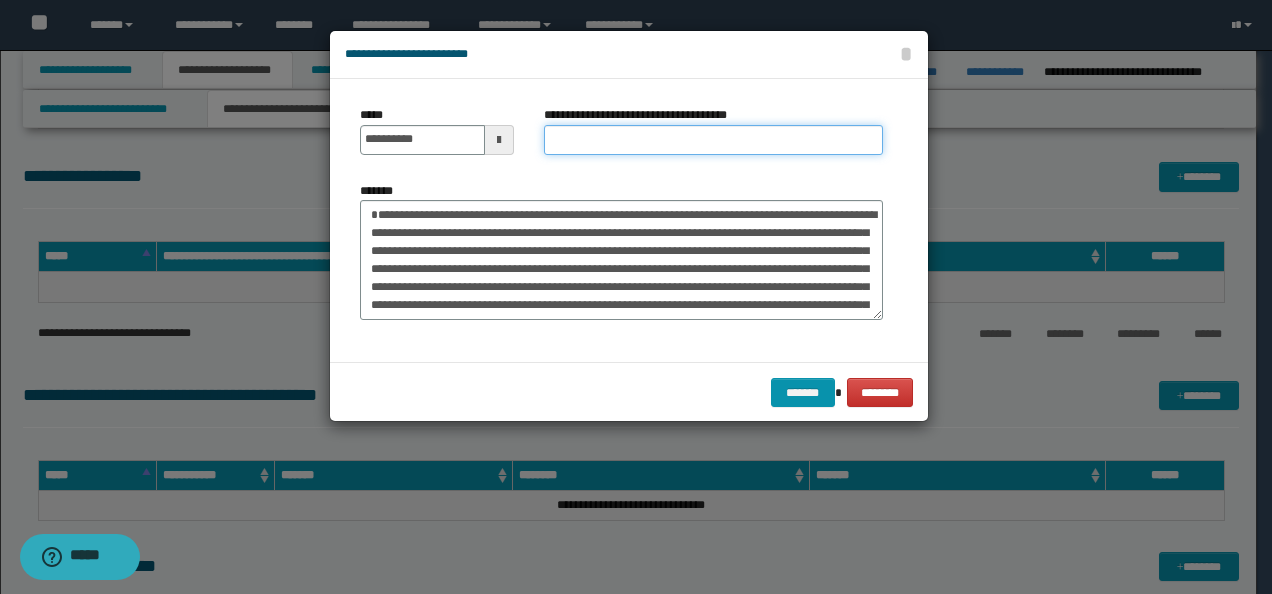 click on "**********" at bounding box center (713, 140) 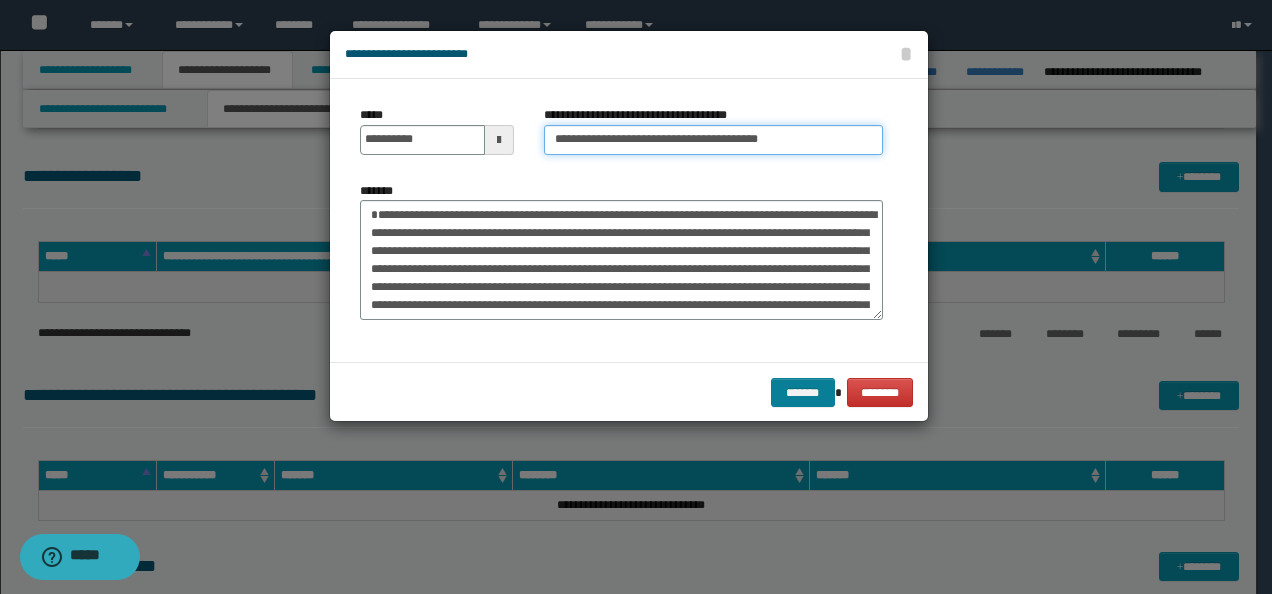 type on "**********" 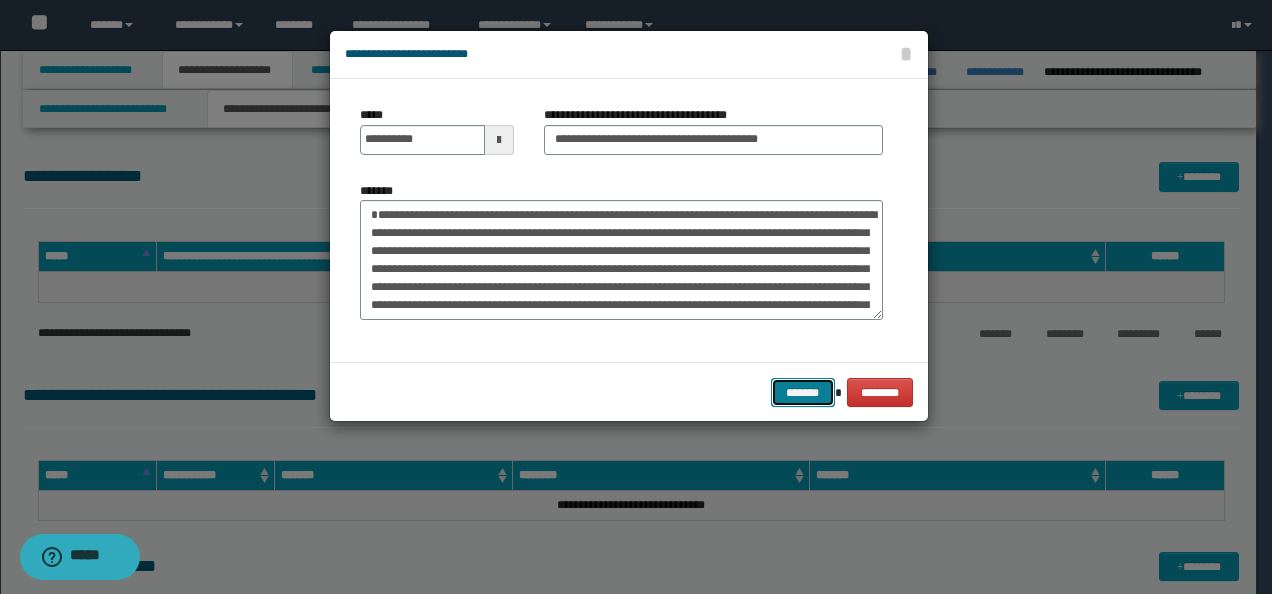 click on "*******" at bounding box center [803, 392] 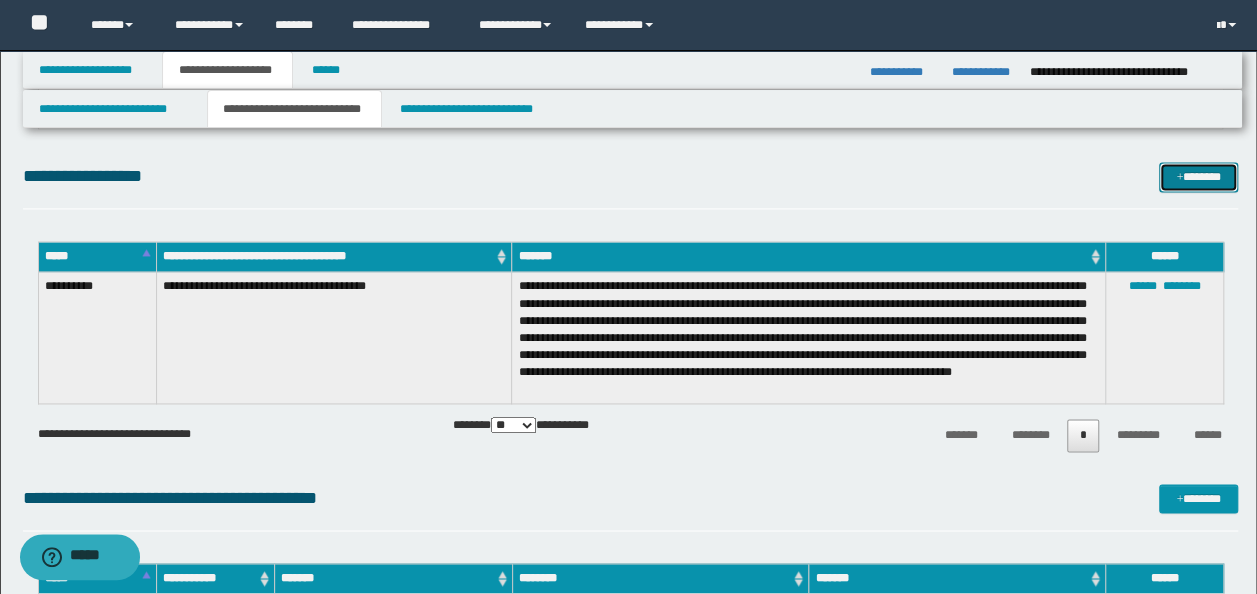 click on "*******" at bounding box center (1198, 176) 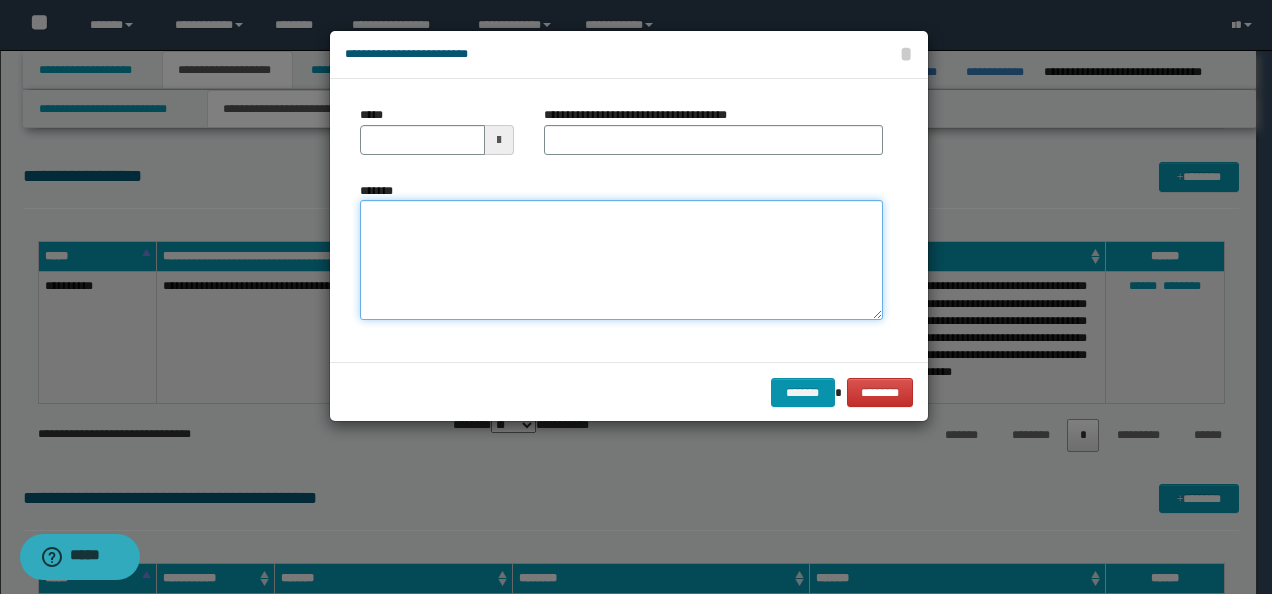 click on "*******" at bounding box center [621, 259] 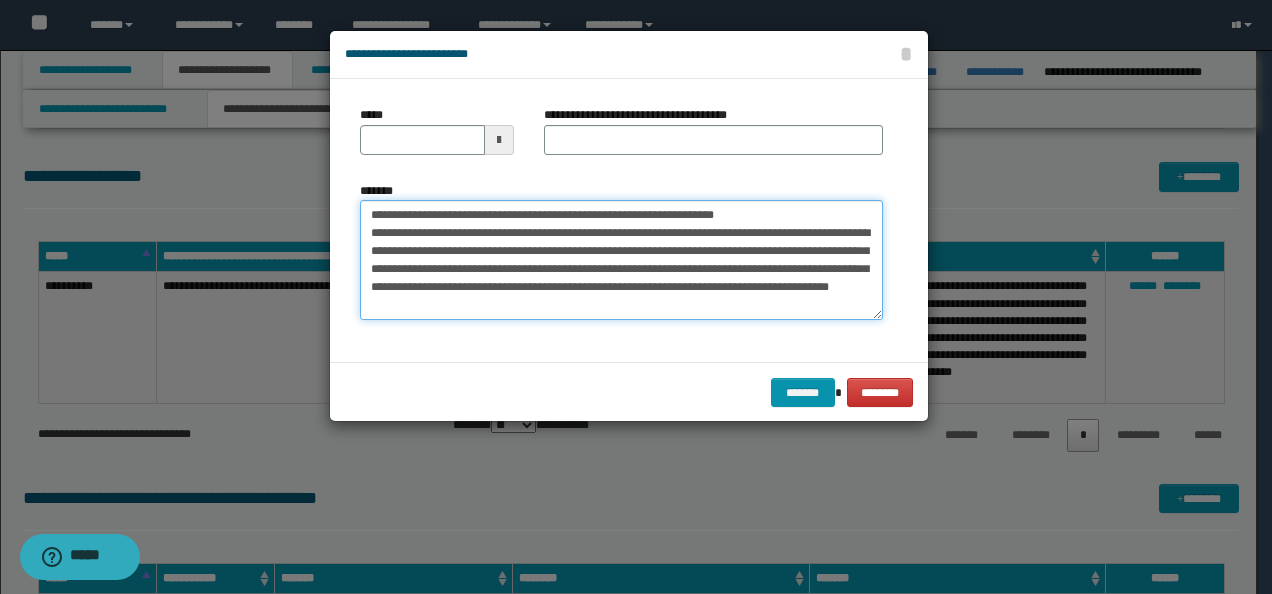 scroll, scrollTop: 0, scrollLeft: 0, axis: both 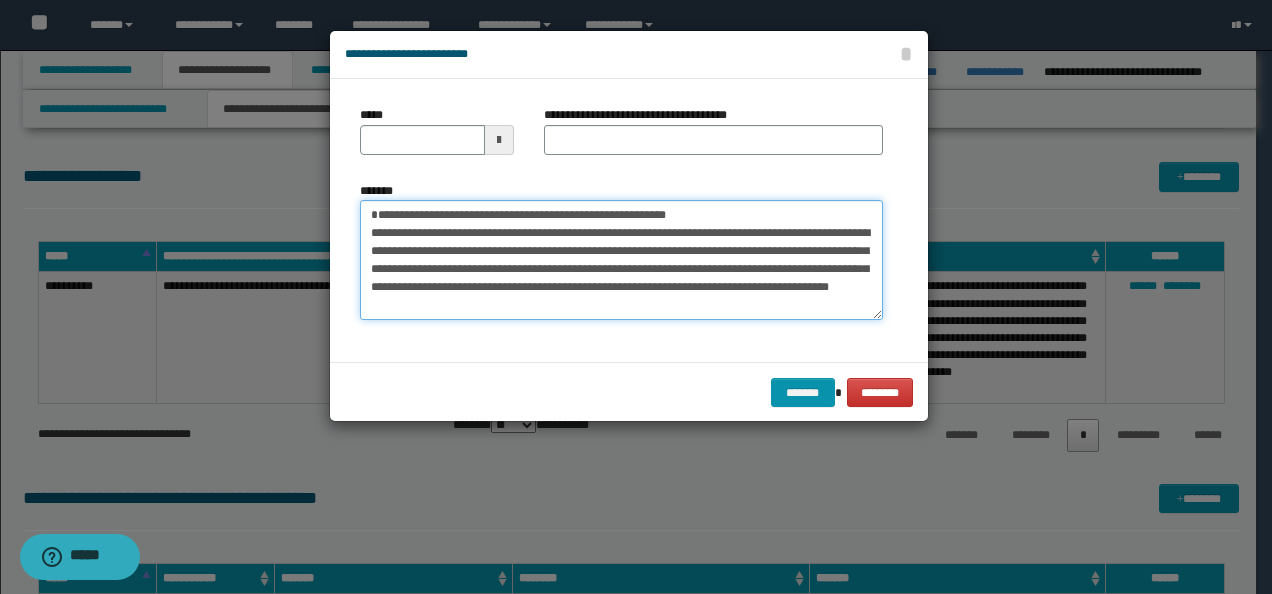 type 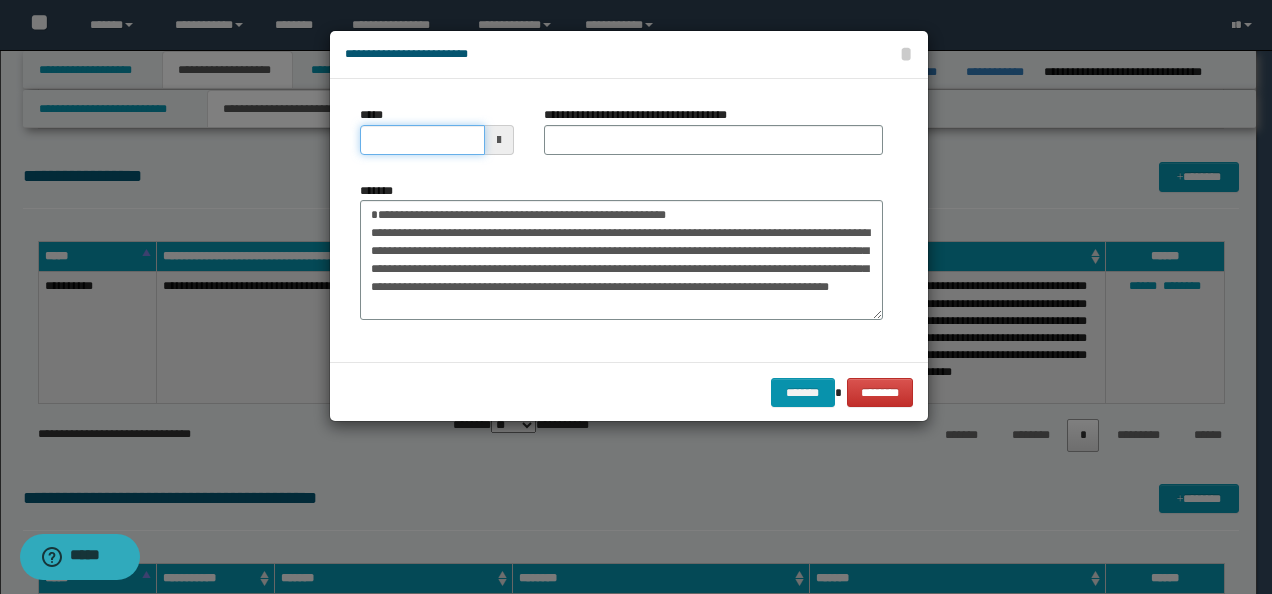 click on "*****" at bounding box center (422, 140) 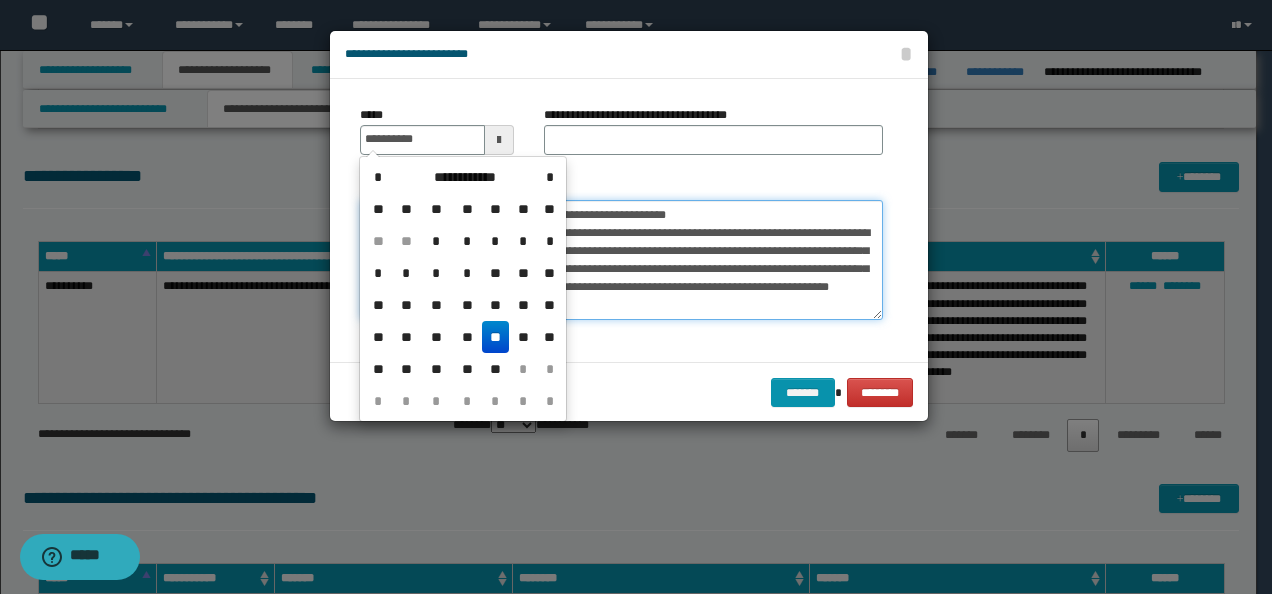 type on "**********" 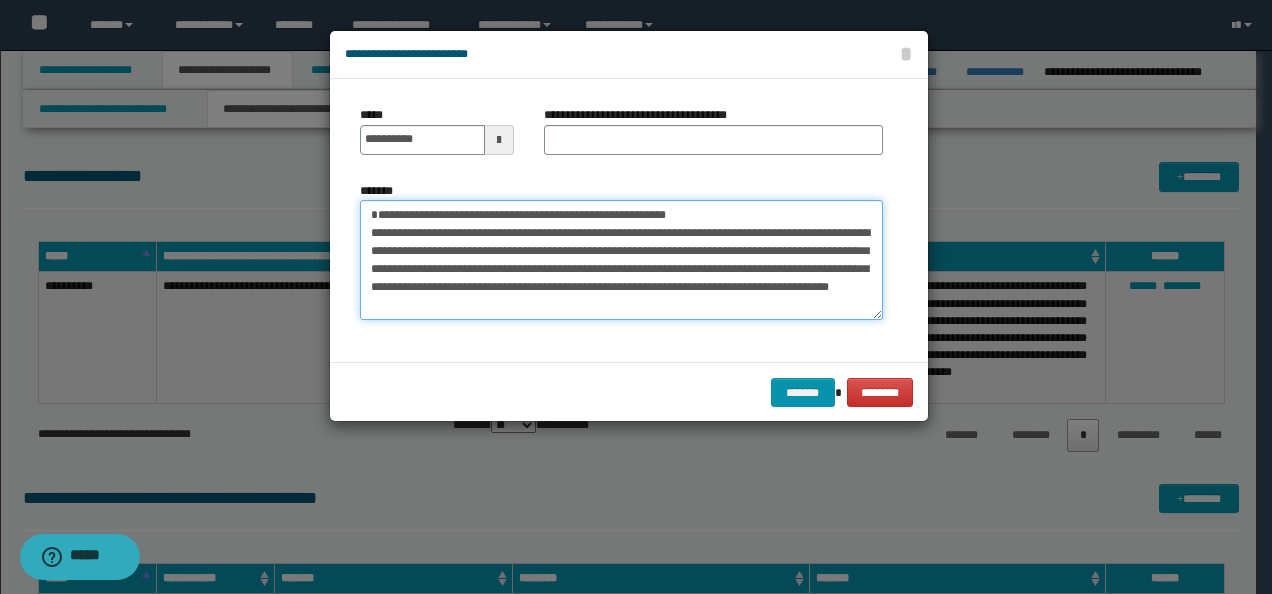 drag, startPoint x: 220, startPoint y: 192, endPoint x: 254, endPoint y: 190, distance: 34.058773 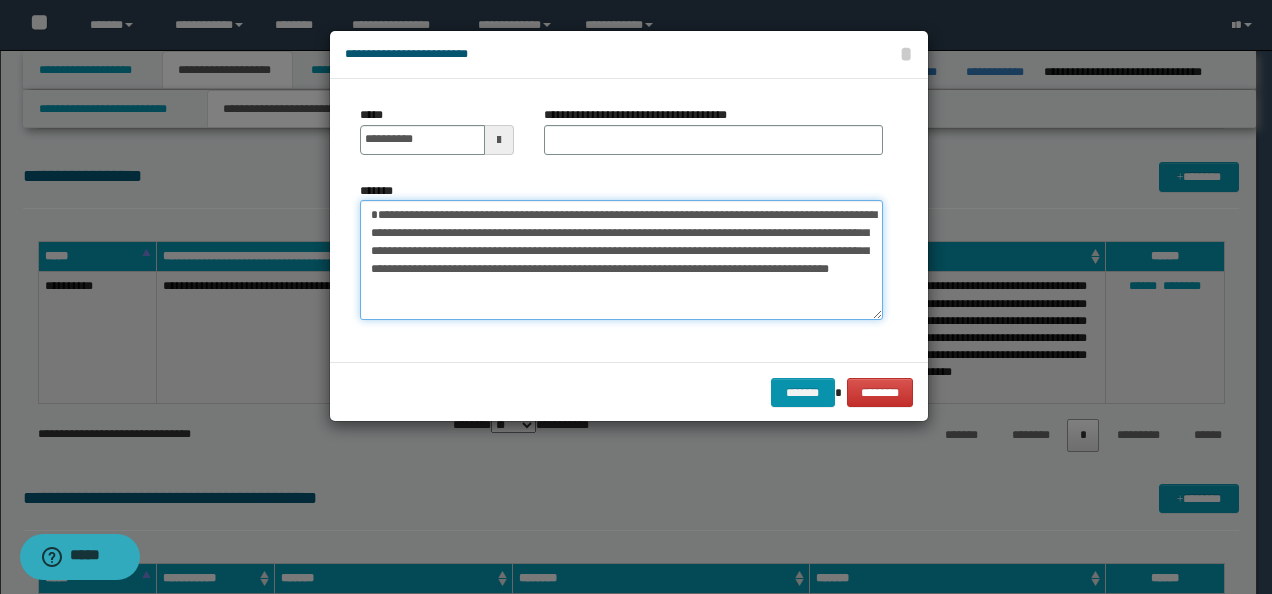 type on "**********" 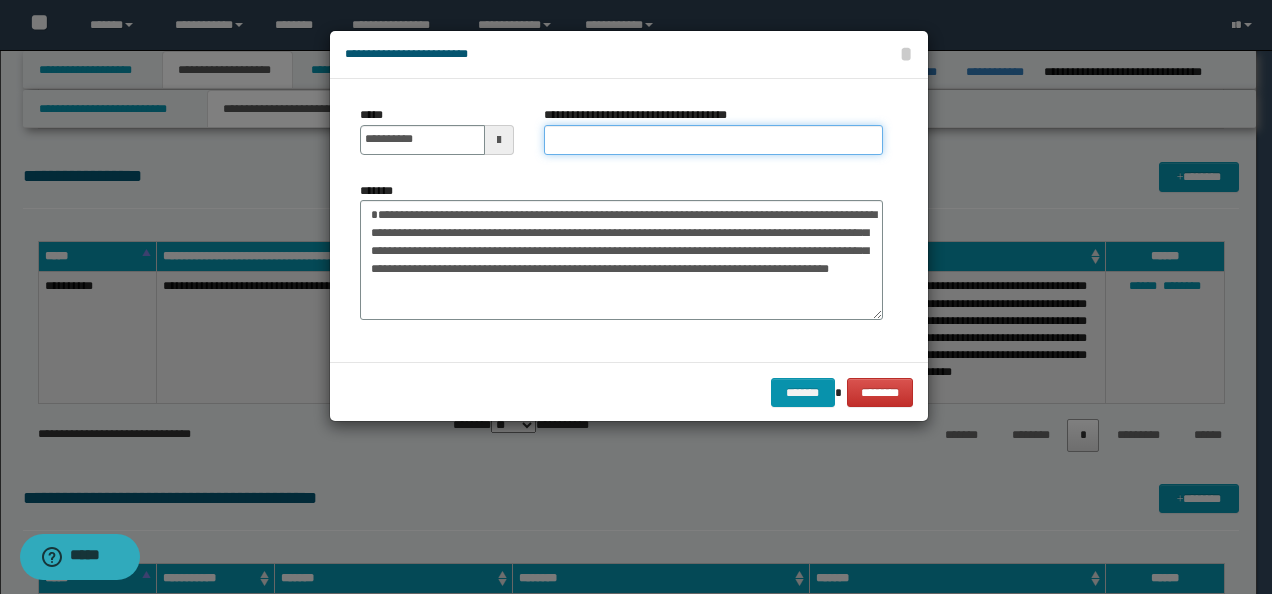 click on "**********" at bounding box center [713, 140] 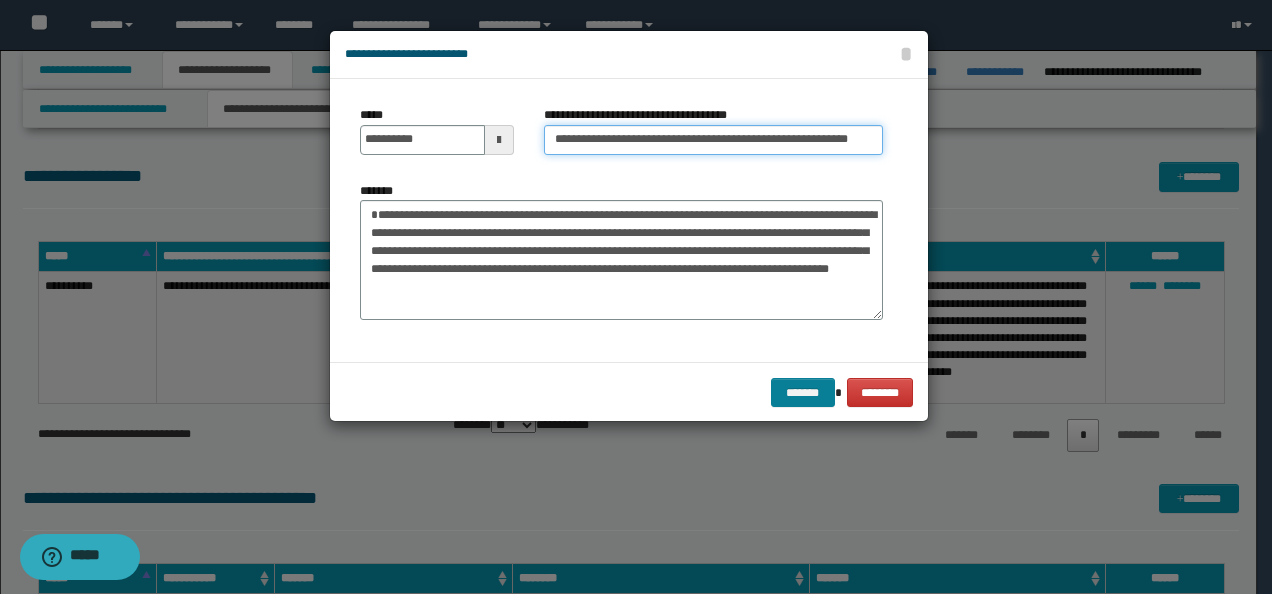 type on "**********" 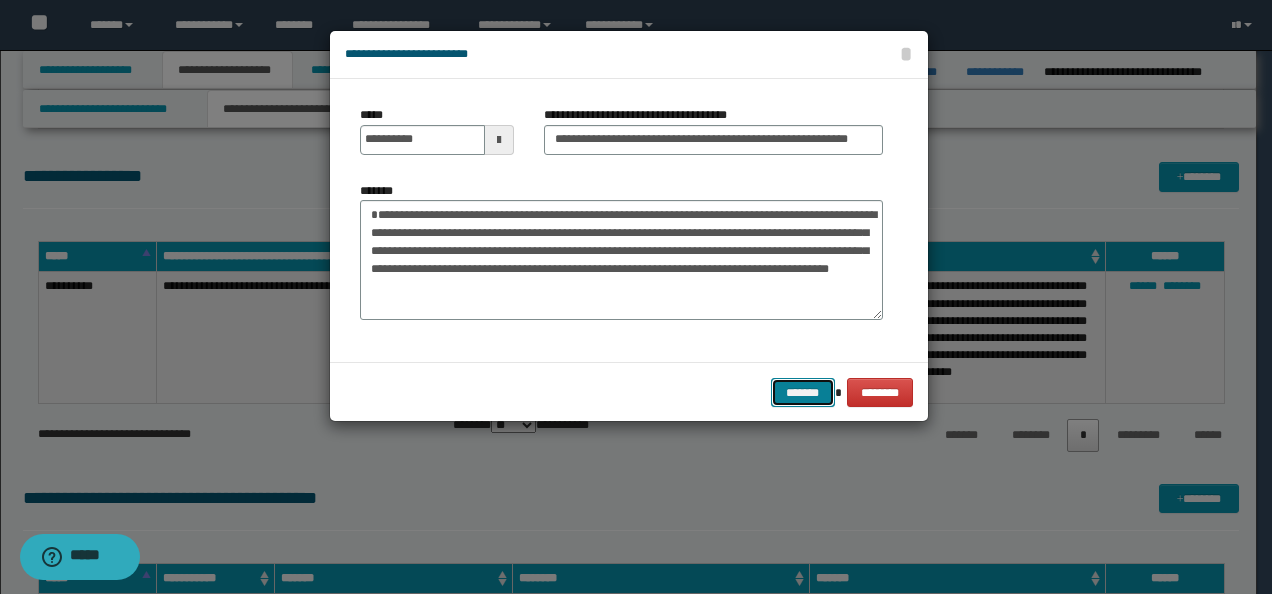 click on "*******" at bounding box center (803, 392) 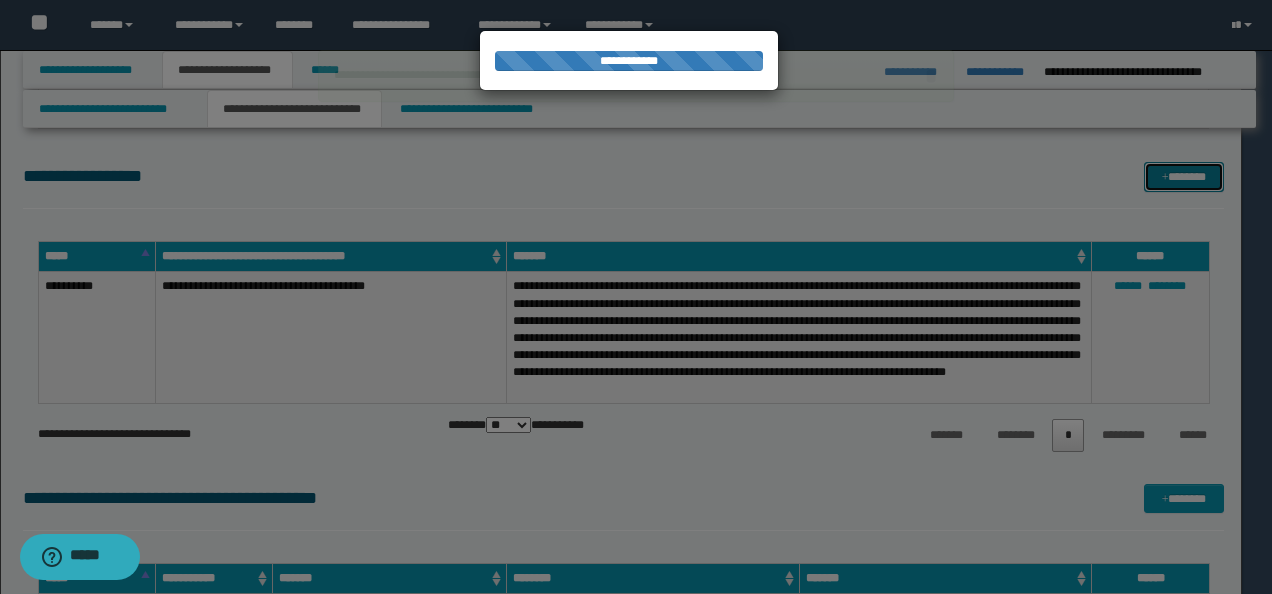 type 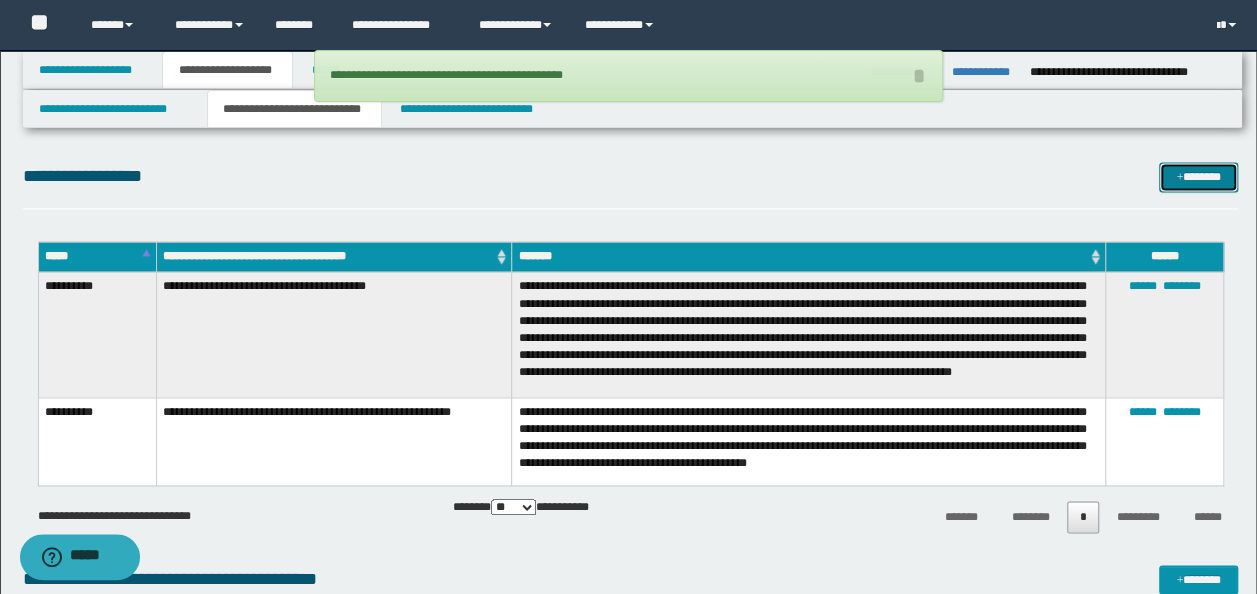 click on "*******" at bounding box center (1198, 176) 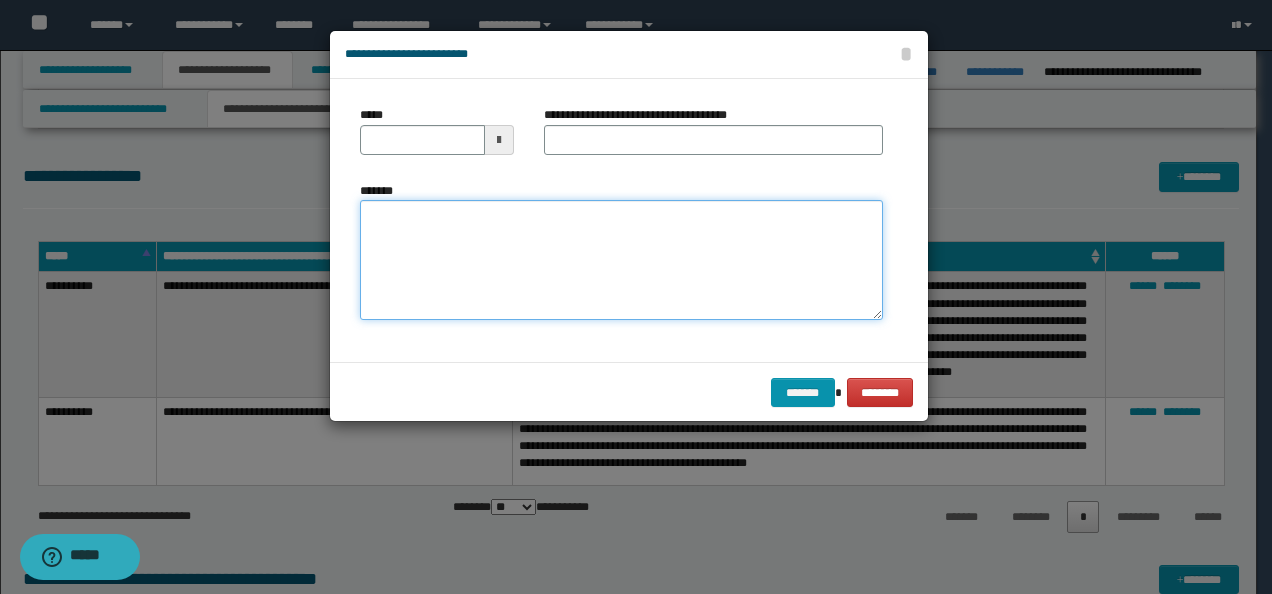 click on "*******" at bounding box center [621, 259] 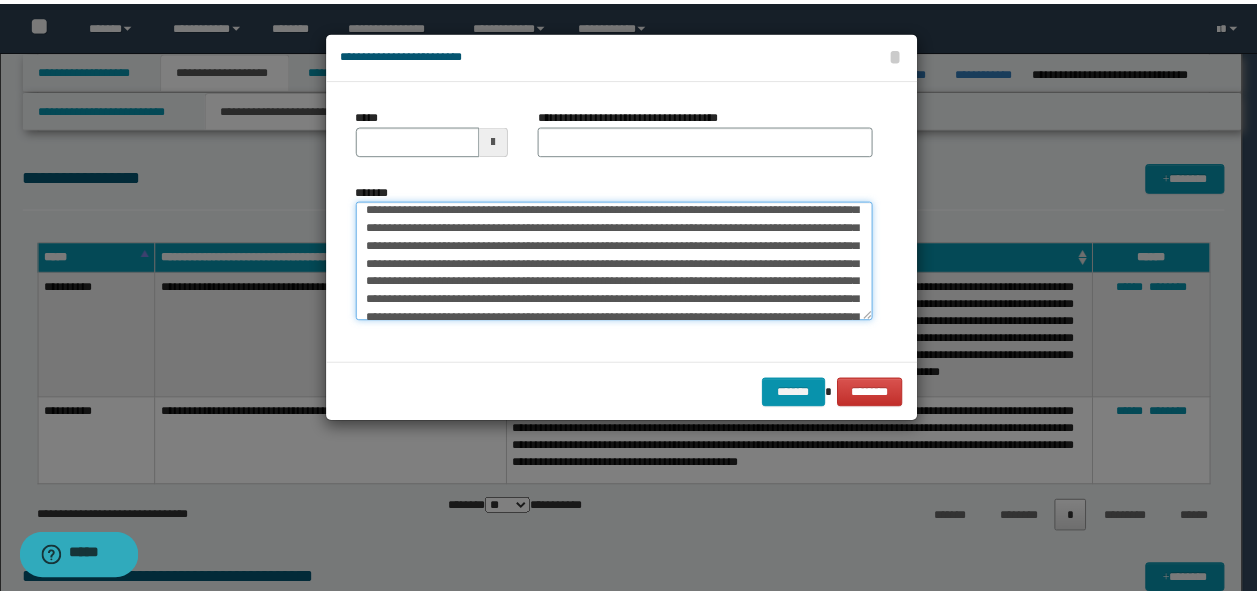 scroll, scrollTop: 0, scrollLeft: 0, axis: both 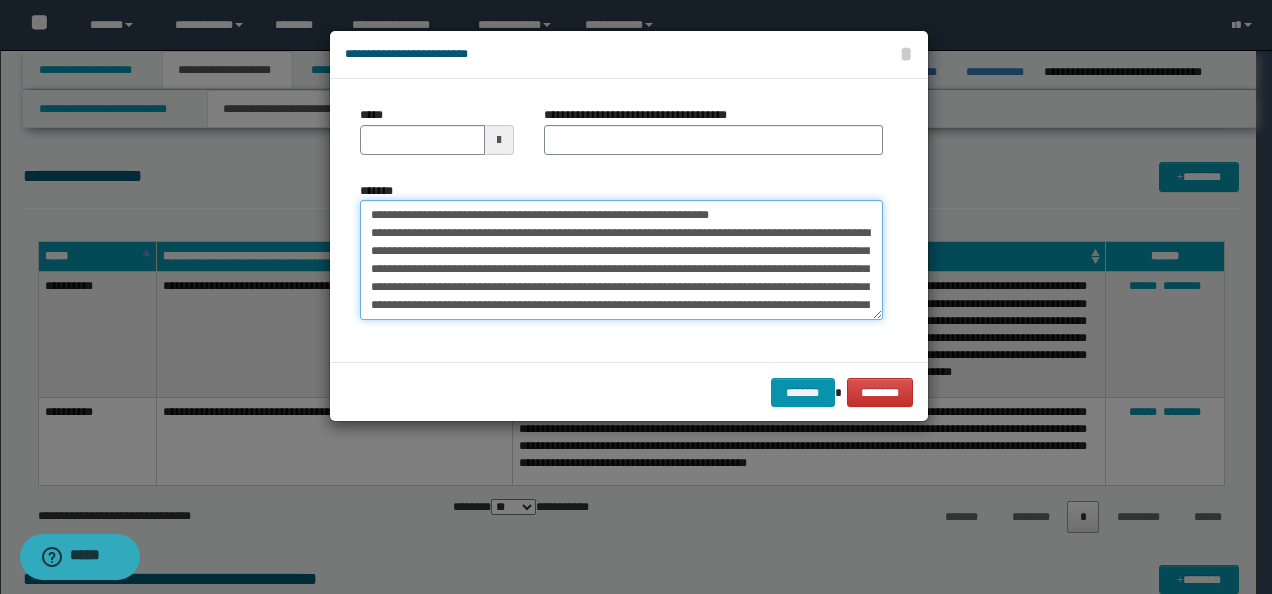 drag, startPoint x: 430, startPoint y: 212, endPoint x: 329, endPoint y: 209, distance: 101.04455 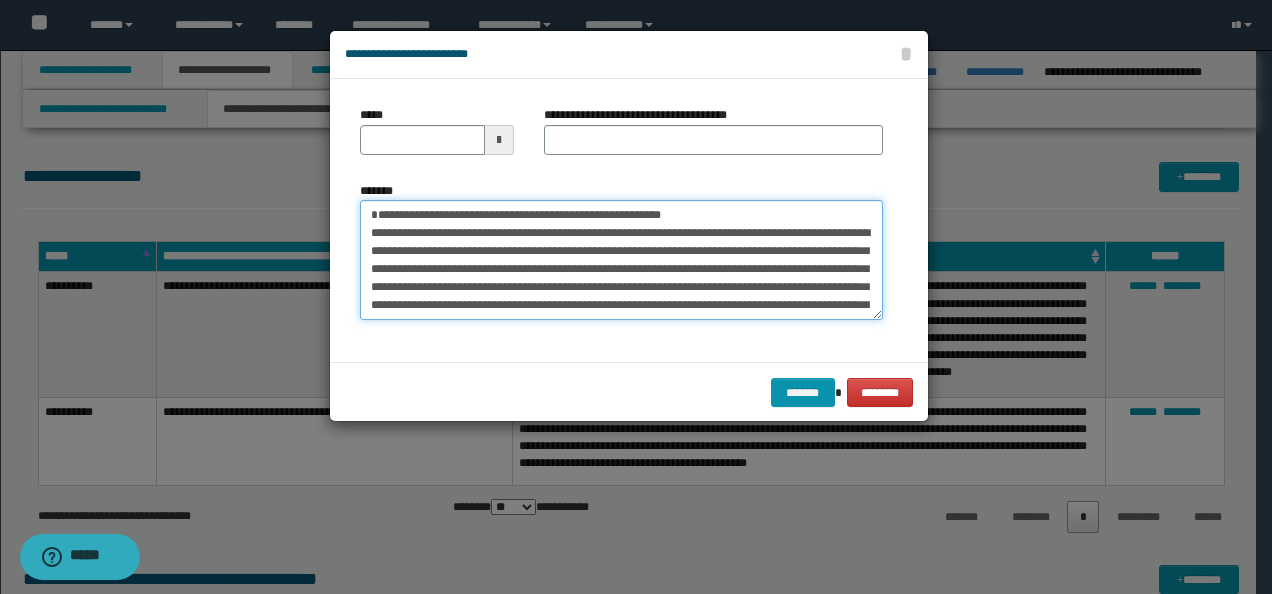 type 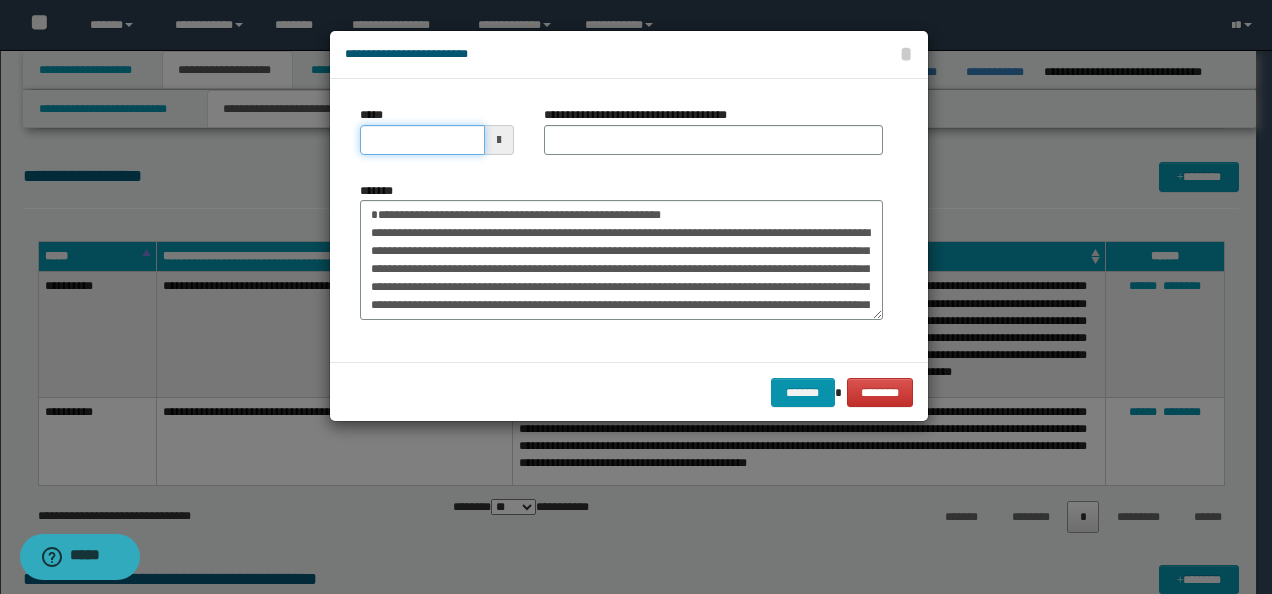 click on "*****" at bounding box center [422, 140] 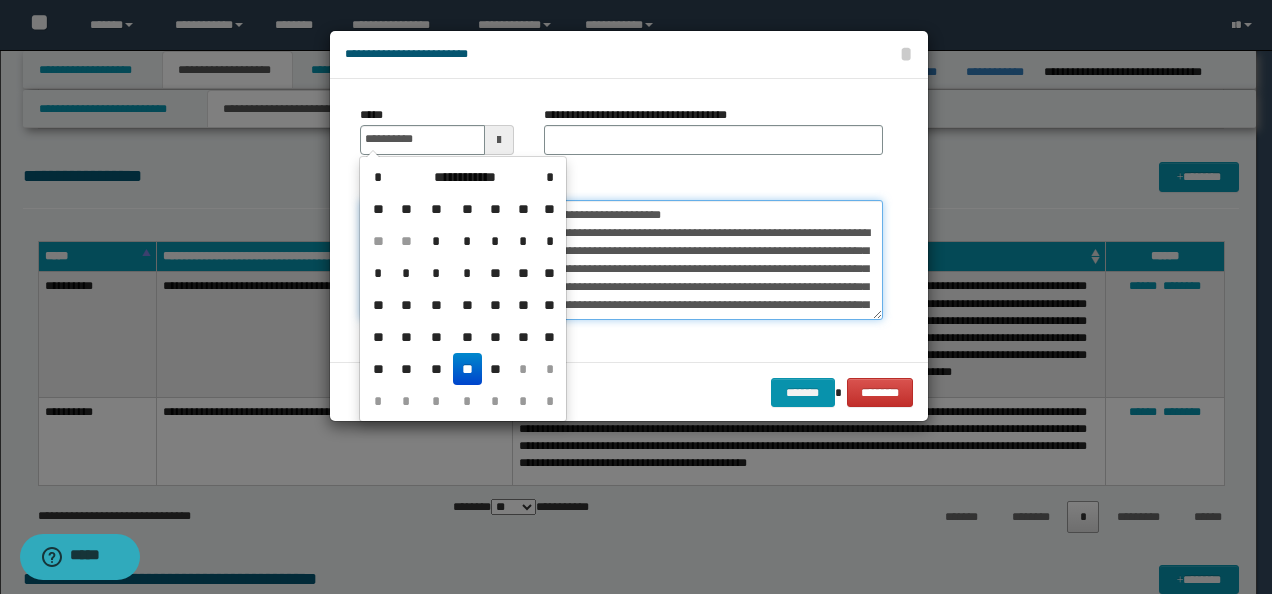 type on "**********" 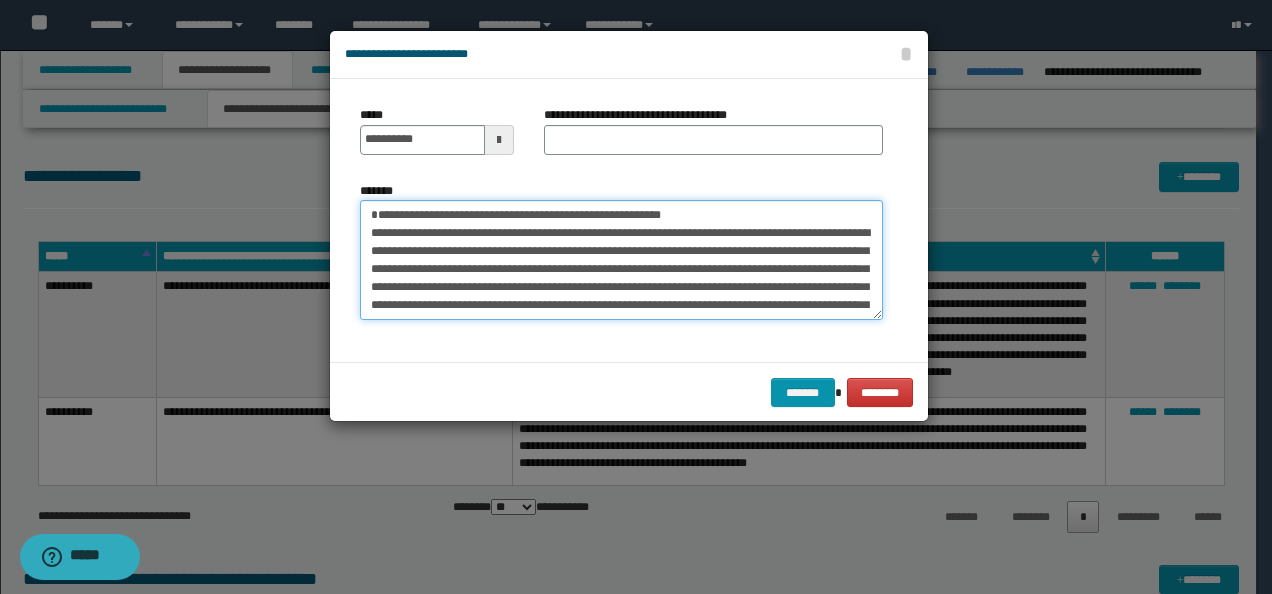 drag, startPoint x: 404, startPoint y: 215, endPoint x: 294, endPoint y: 205, distance: 110.45361 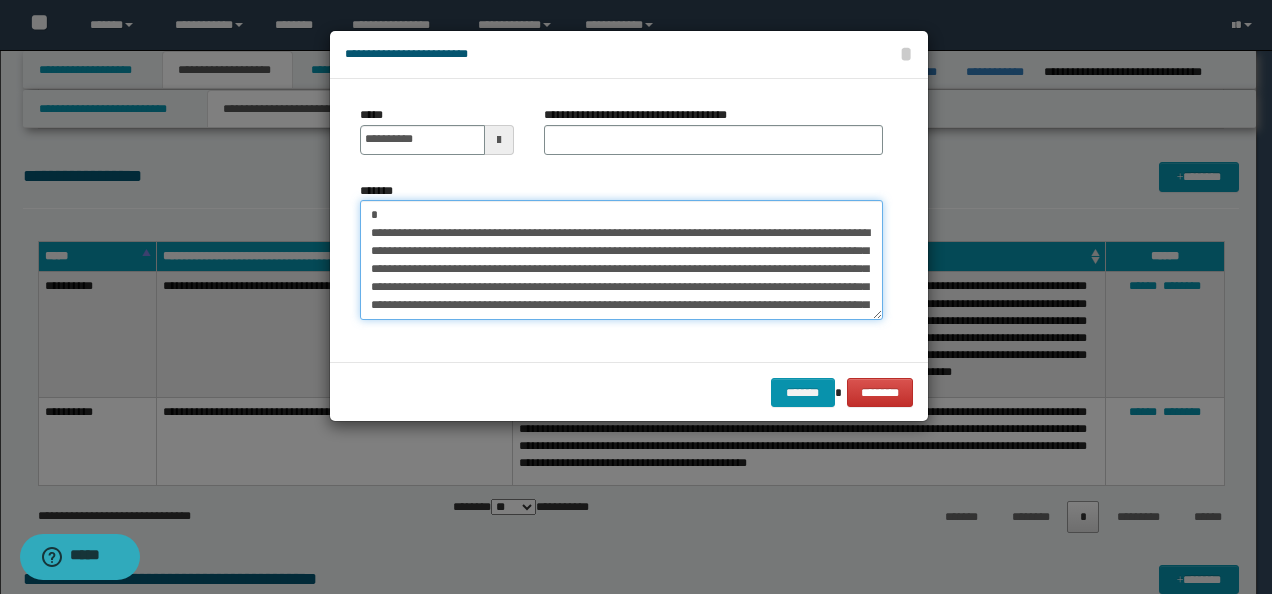 type on "**********" 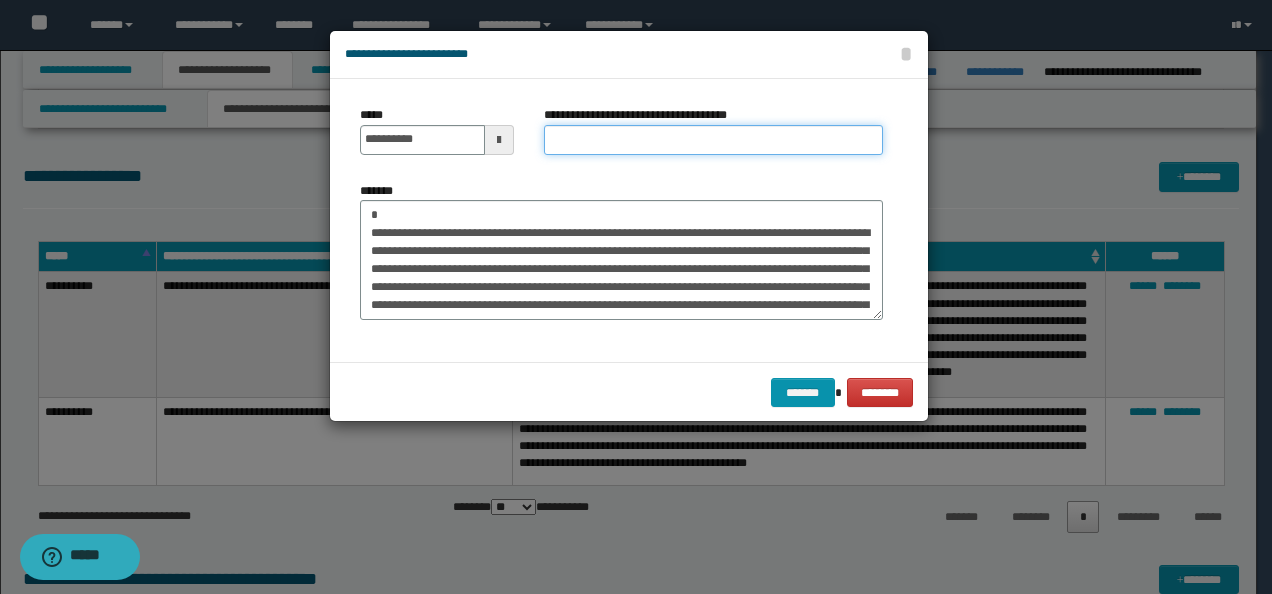 click on "**********" at bounding box center (713, 140) 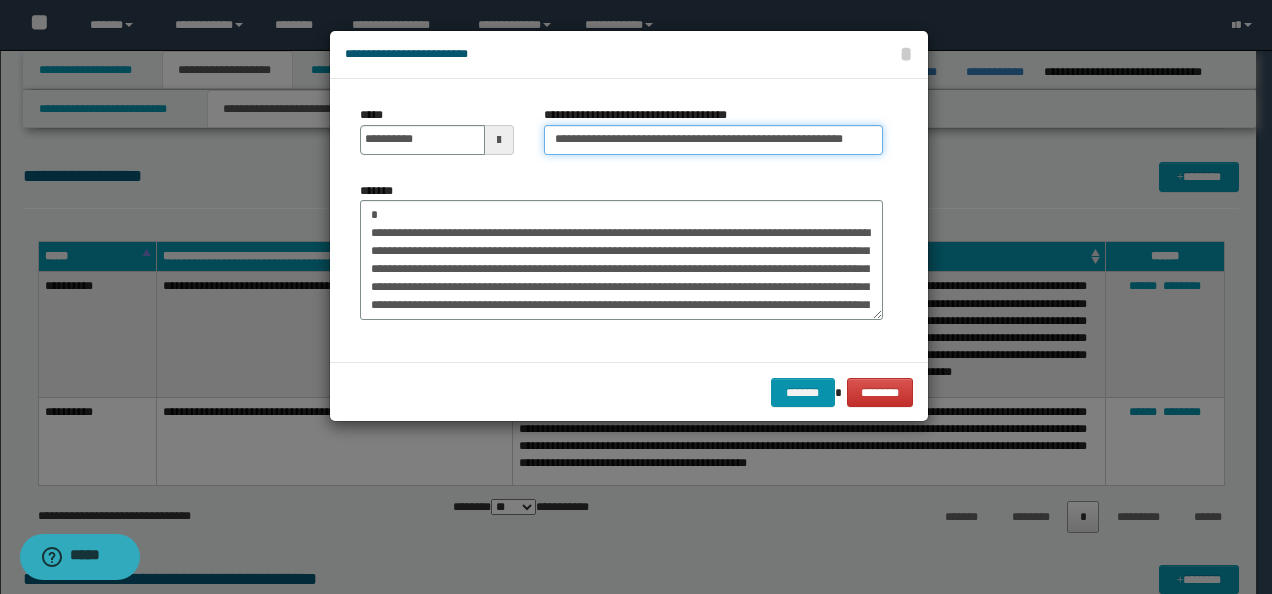 type on "**********" 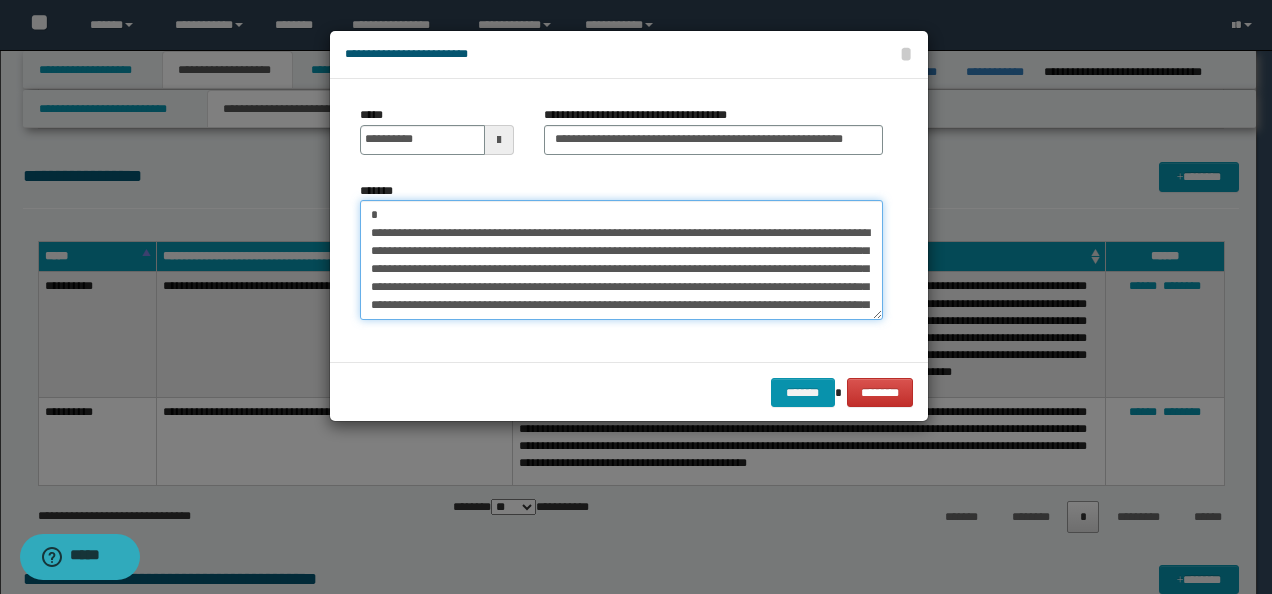 click on "*******" at bounding box center (621, 259) 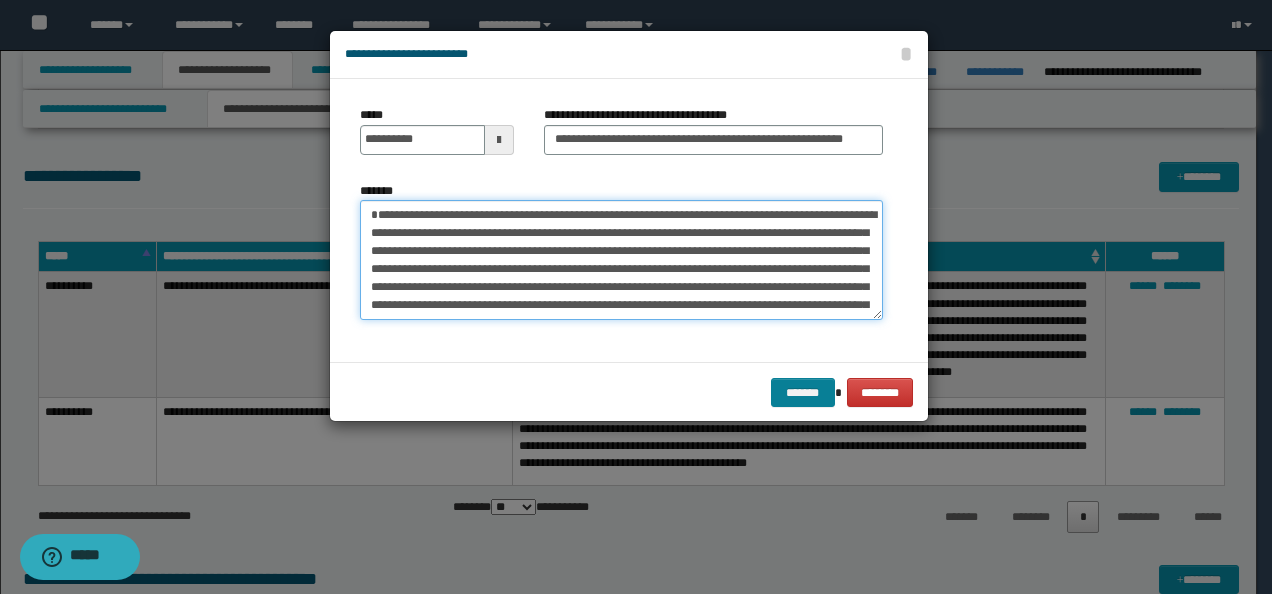 type on "**********" 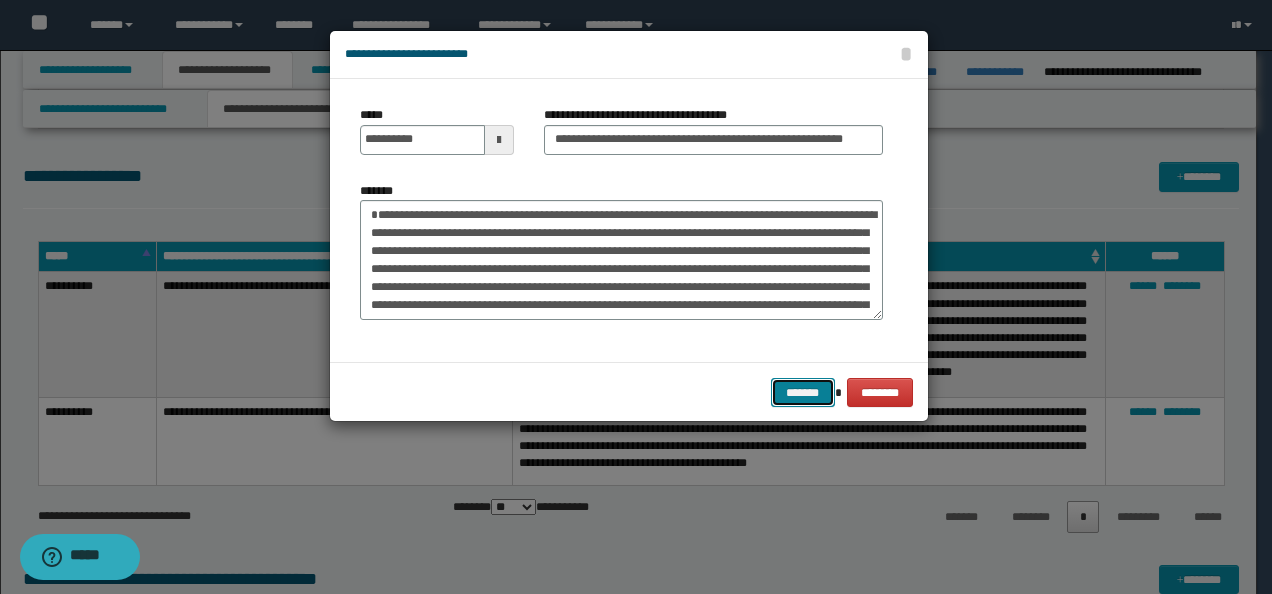 click on "*******" at bounding box center [803, 392] 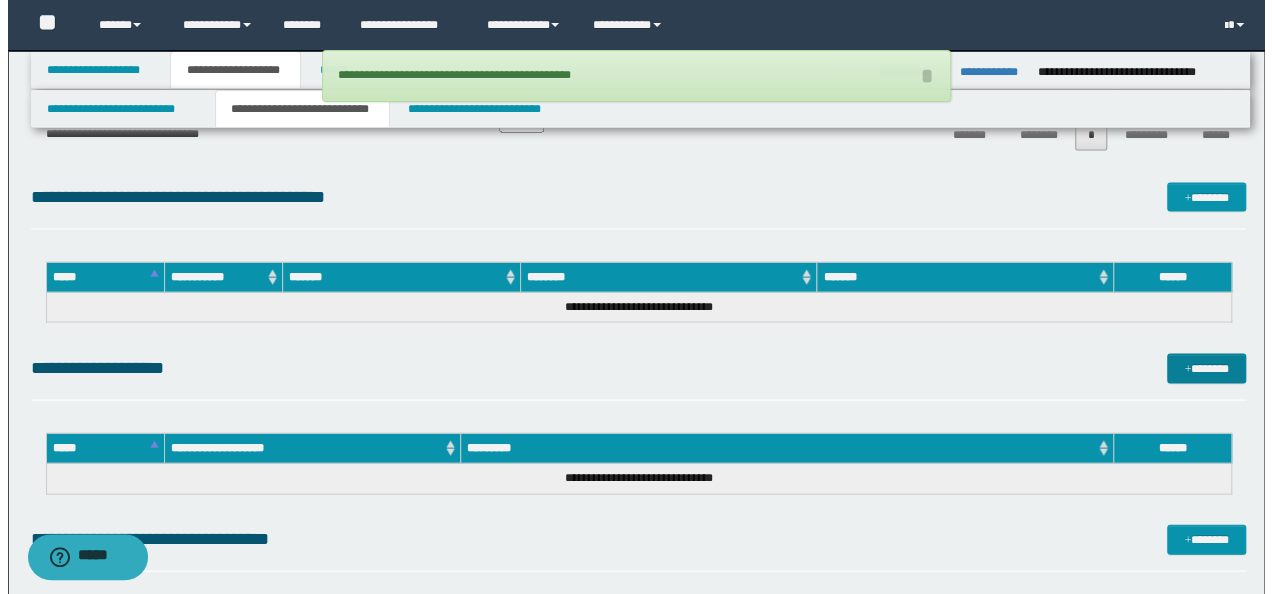 scroll, scrollTop: 2000, scrollLeft: 0, axis: vertical 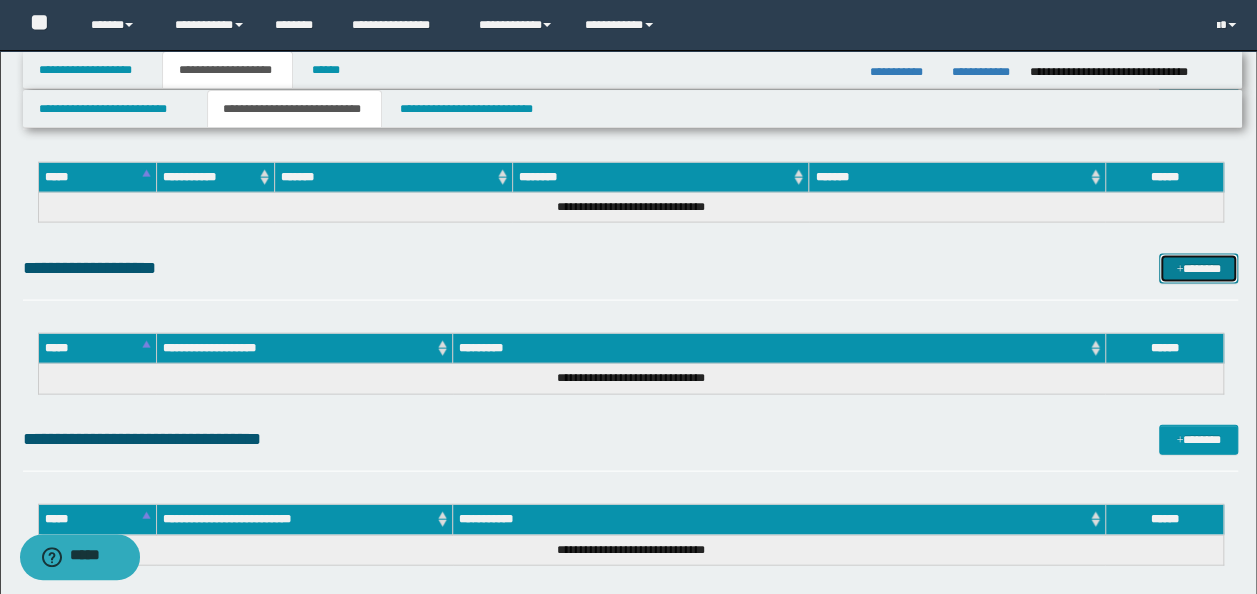 click on "*******" at bounding box center [1198, 268] 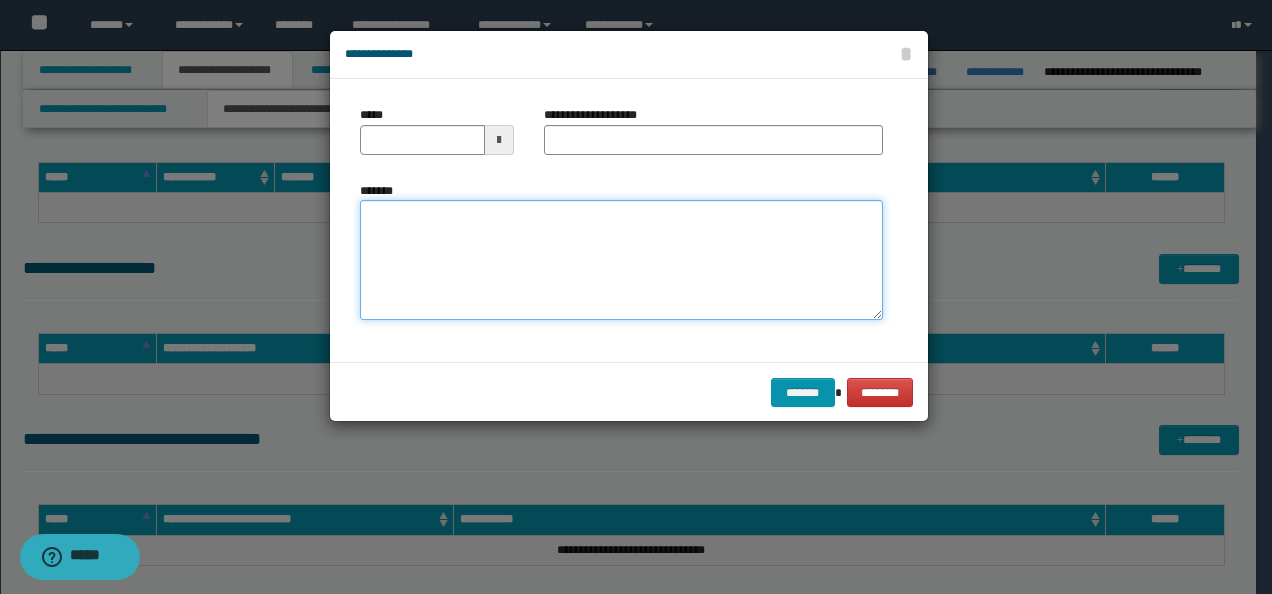 click on "*******" at bounding box center [621, 260] 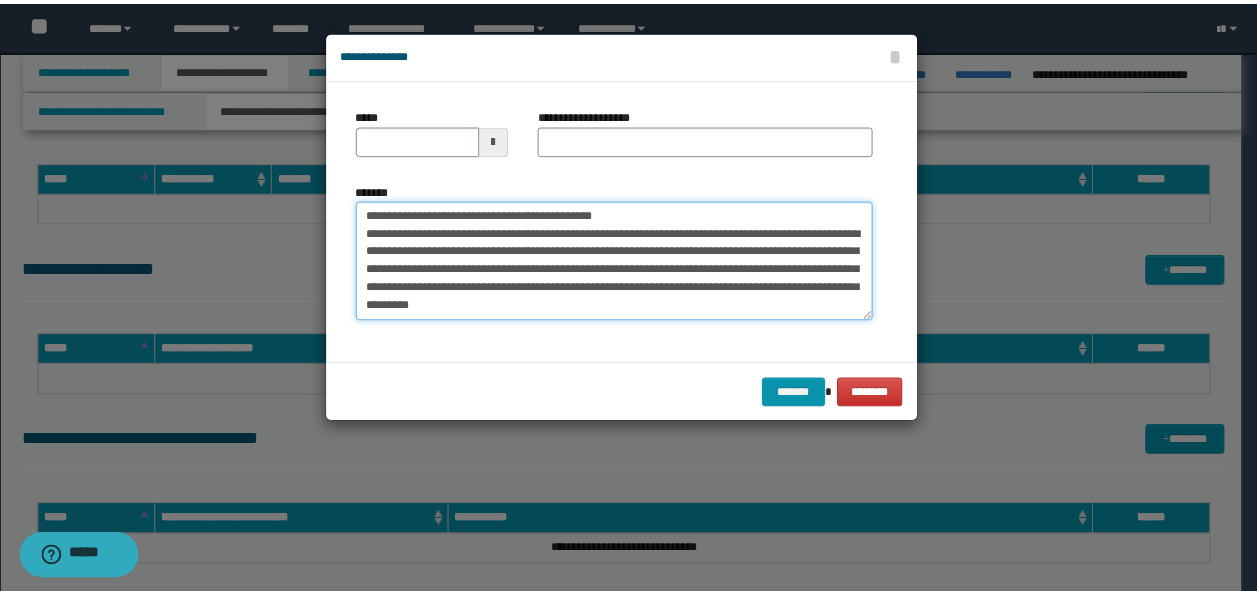 scroll, scrollTop: 0, scrollLeft: 0, axis: both 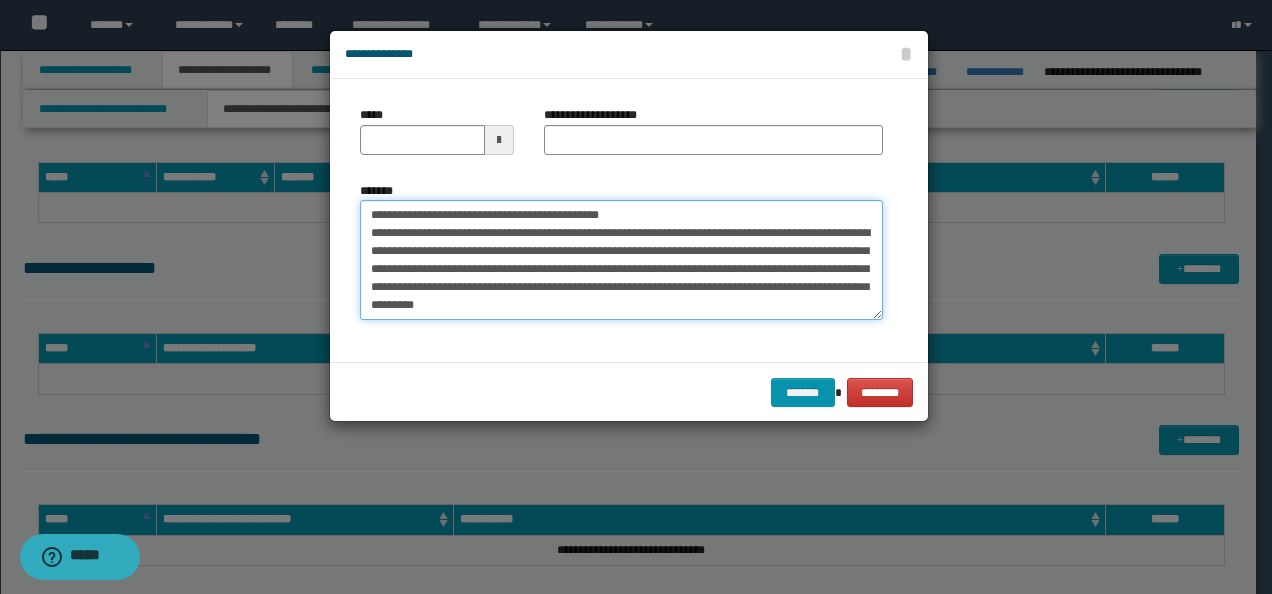 drag, startPoint x: 430, startPoint y: 212, endPoint x: 232, endPoint y: 206, distance: 198.09088 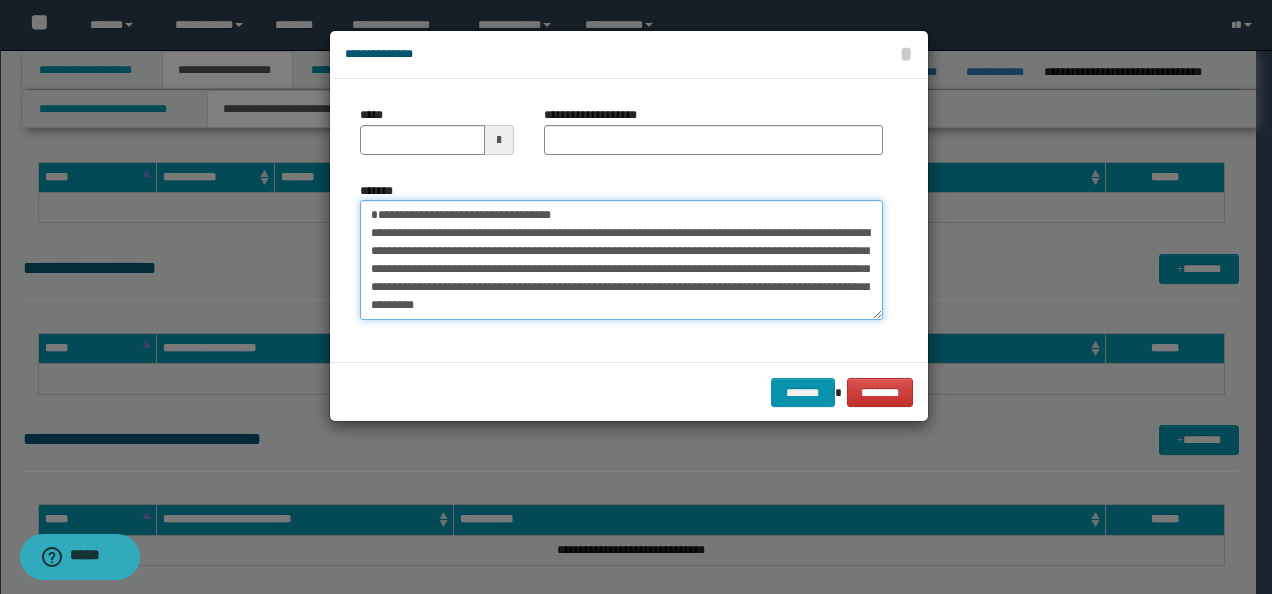 type 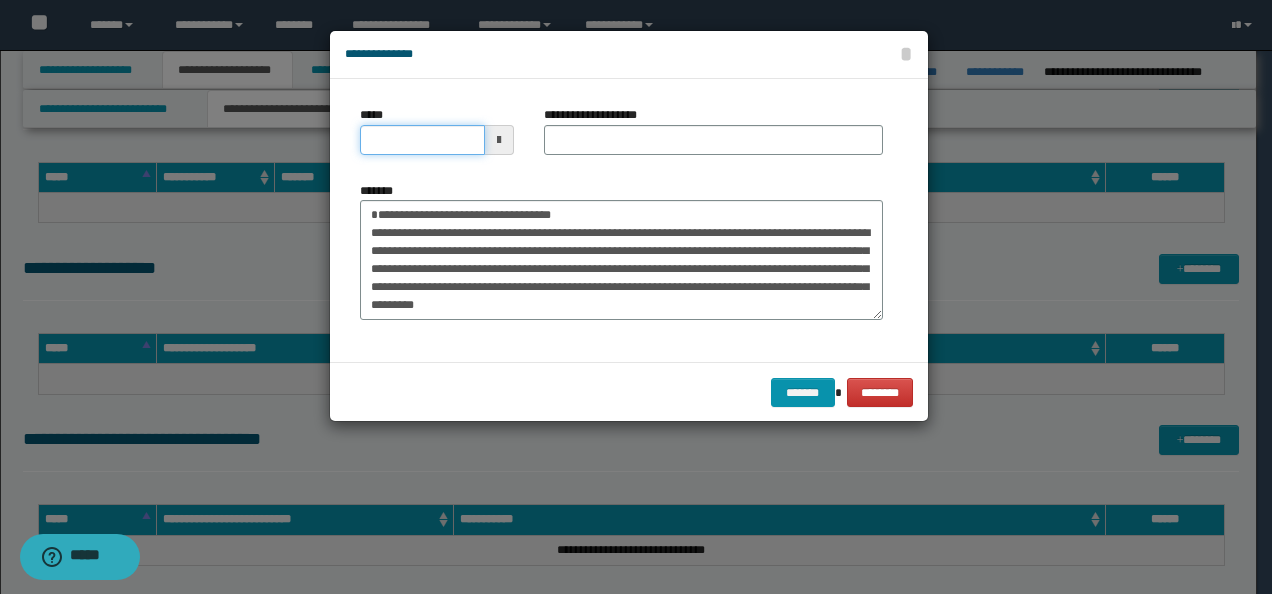 click on "*****" at bounding box center [422, 140] 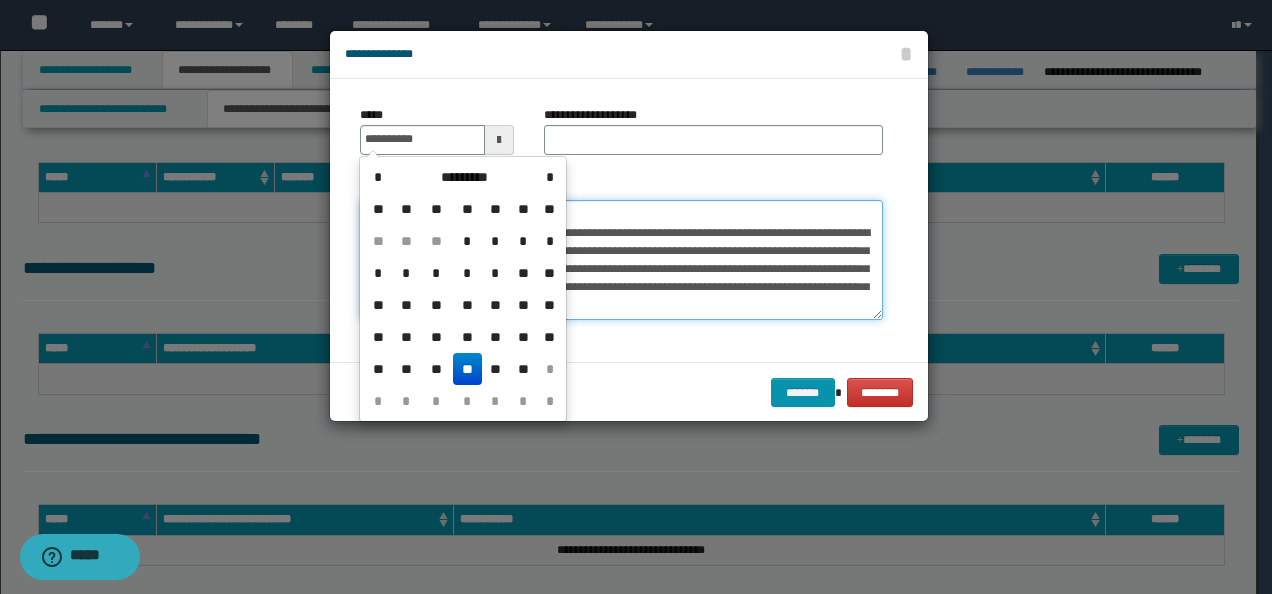 type on "**********" 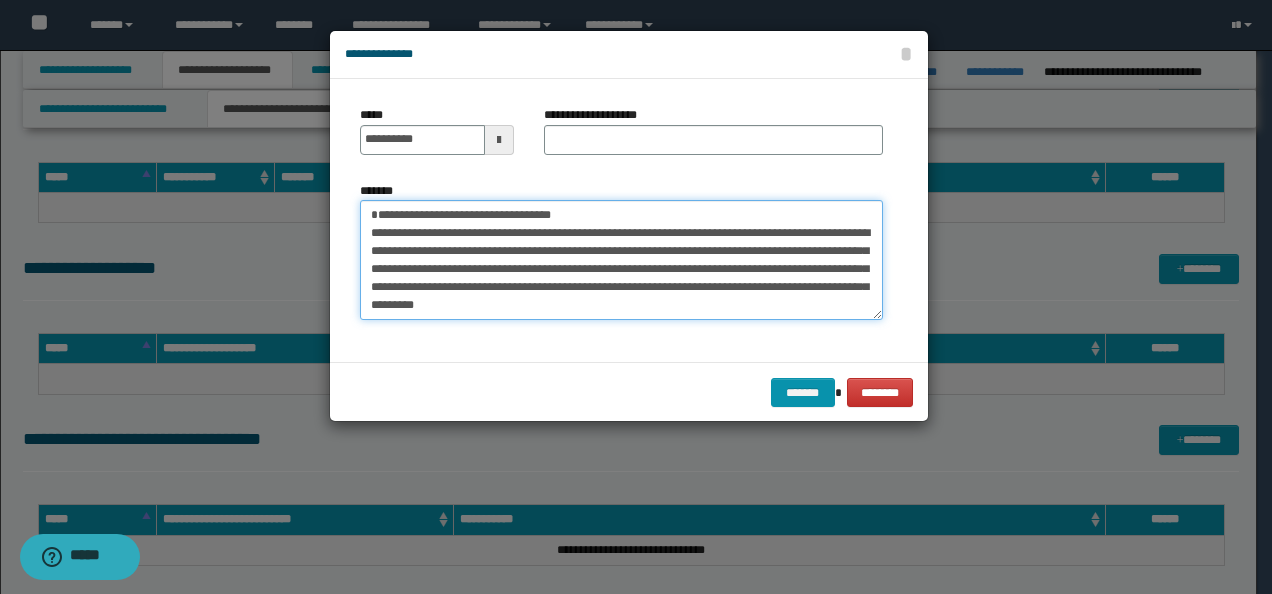 drag, startPoint x: 610, startPoint y: 212, endPoint x: 218, endPoint y: 204, distance: 392.08163 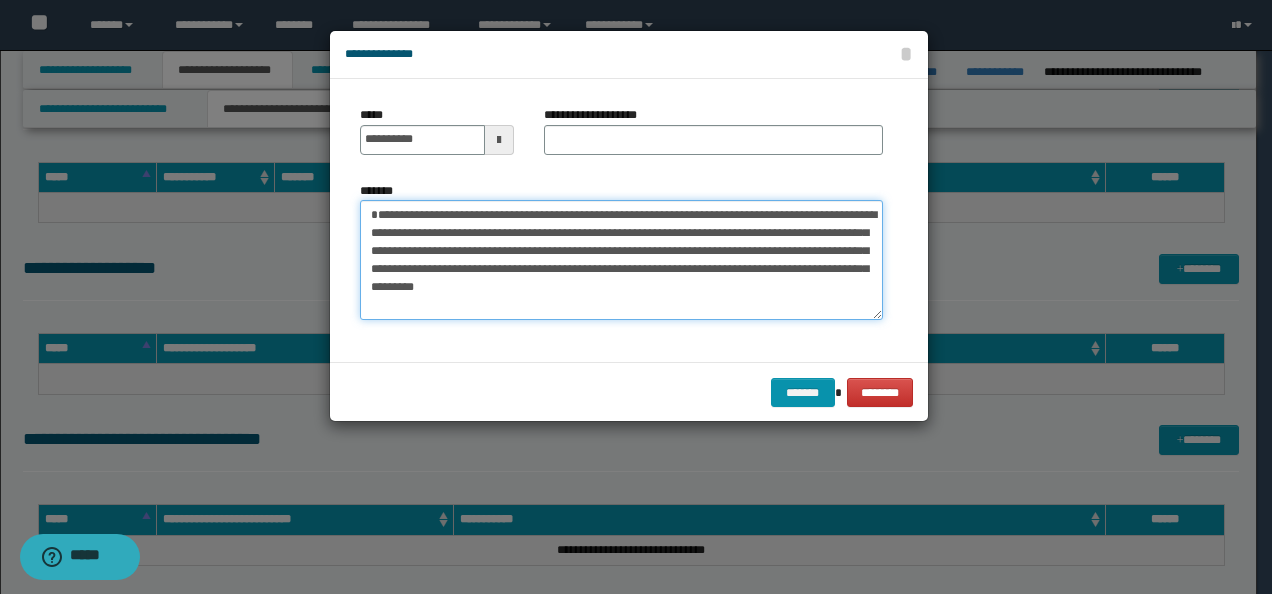 type on "**********" 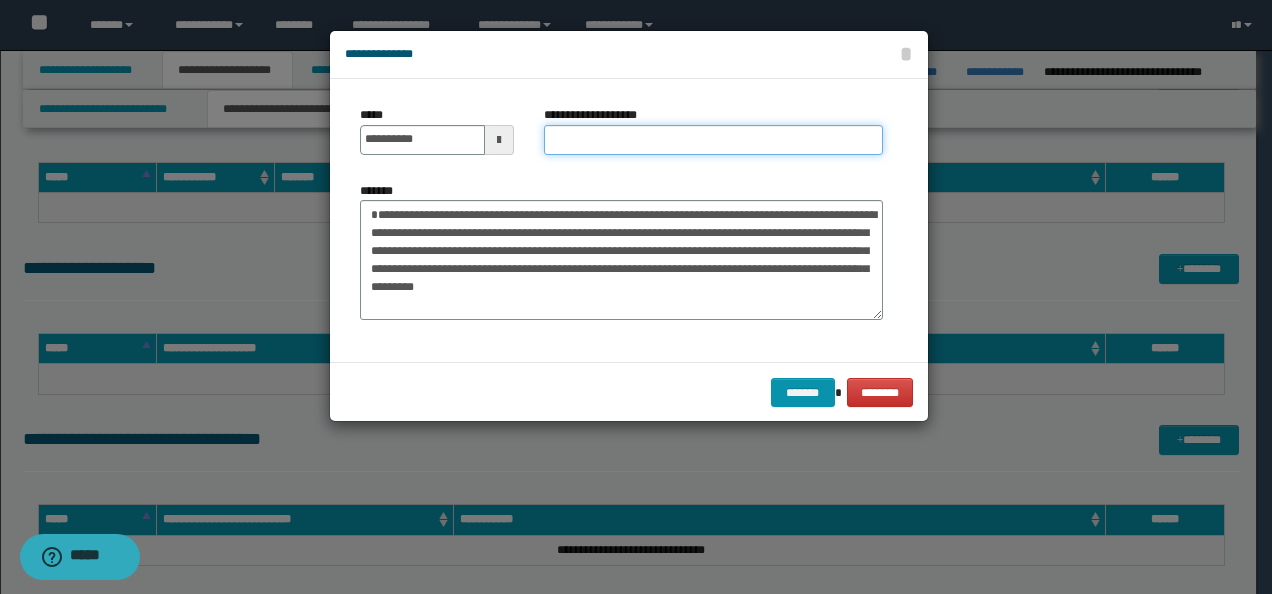 click on "**********" at bounding box center (713, 140) 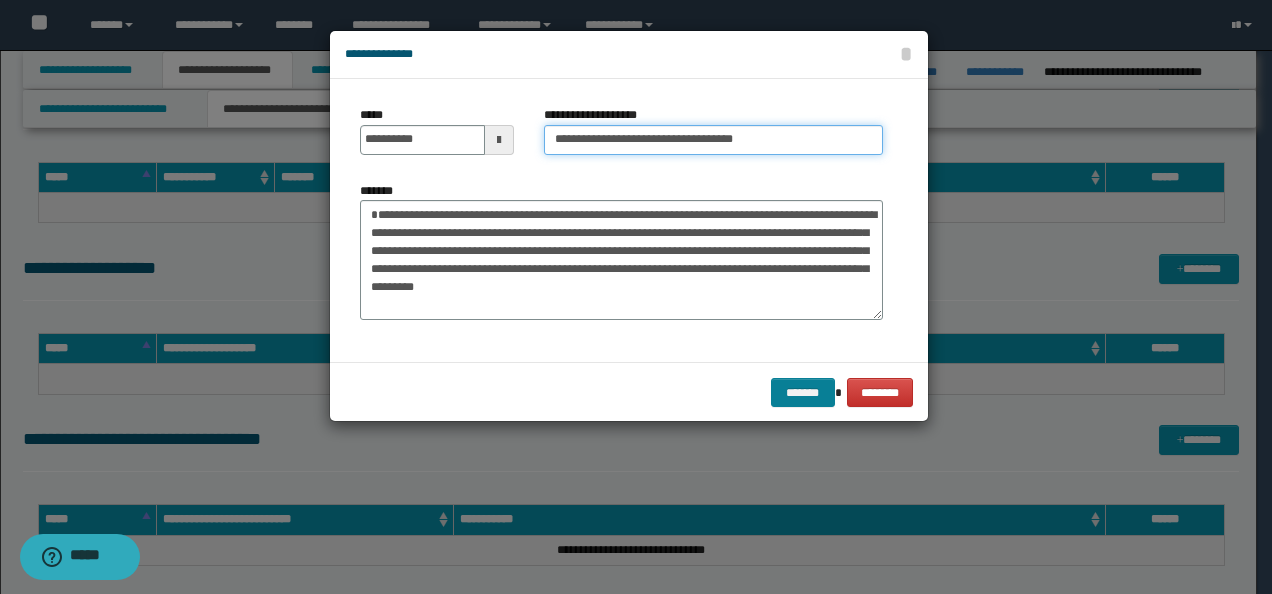 type on "**********" 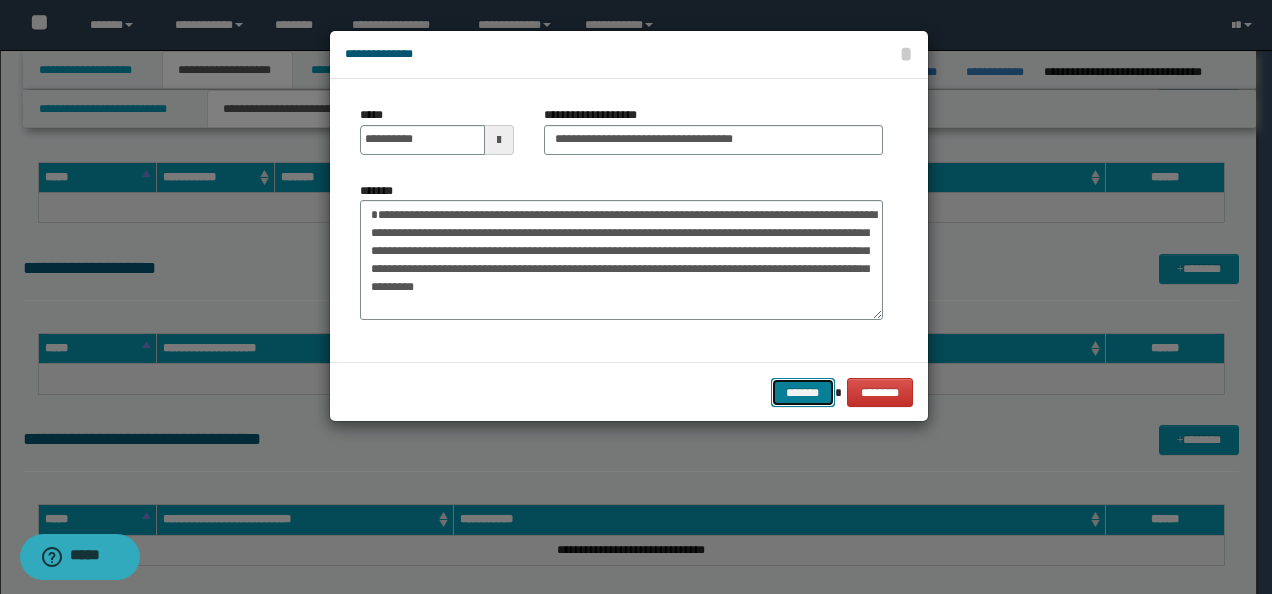 click on "*******" at bounding box center [803, 392] 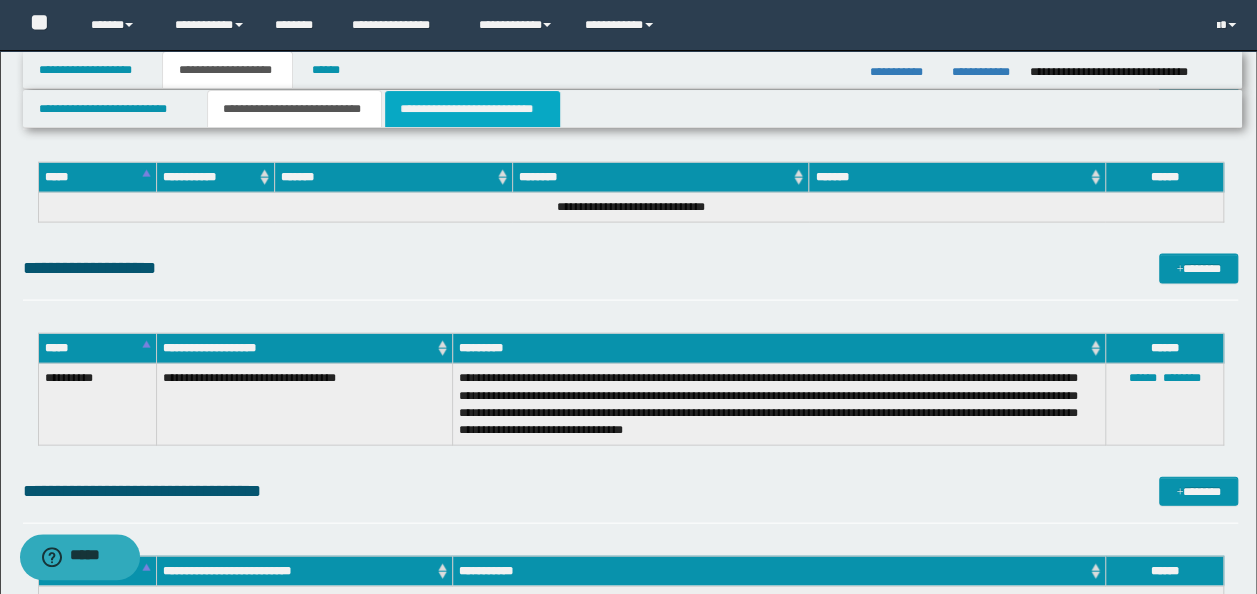 click on "**********" at bounding box center [472, 109] 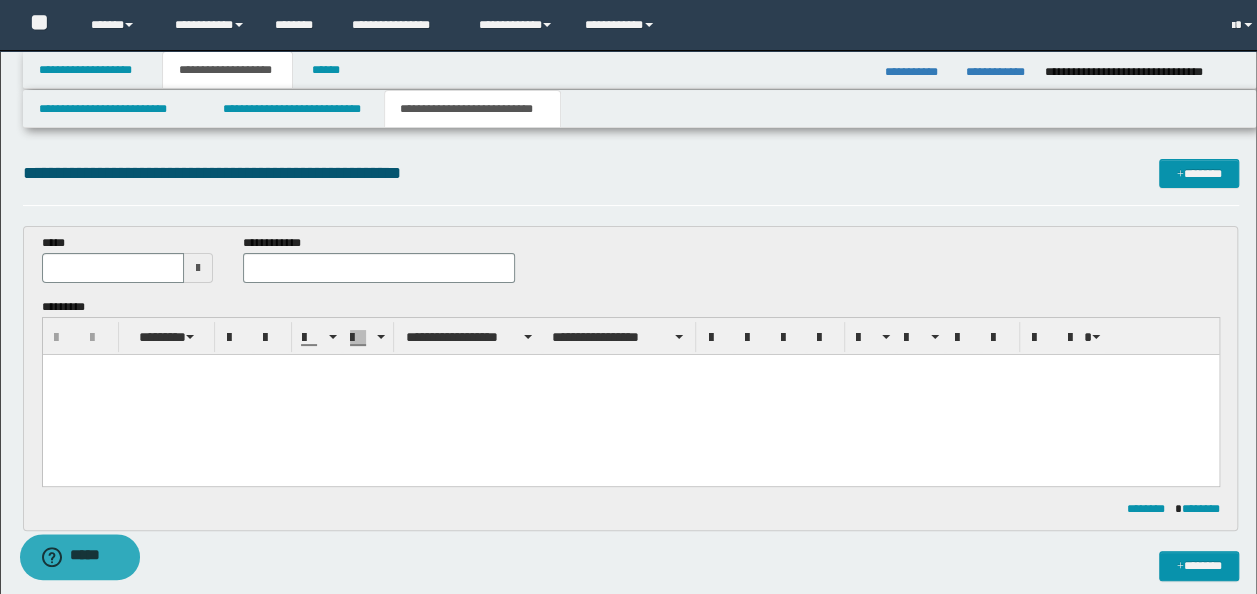 scroll, scrollTop: 0, scrollLeft: 0, axis: both 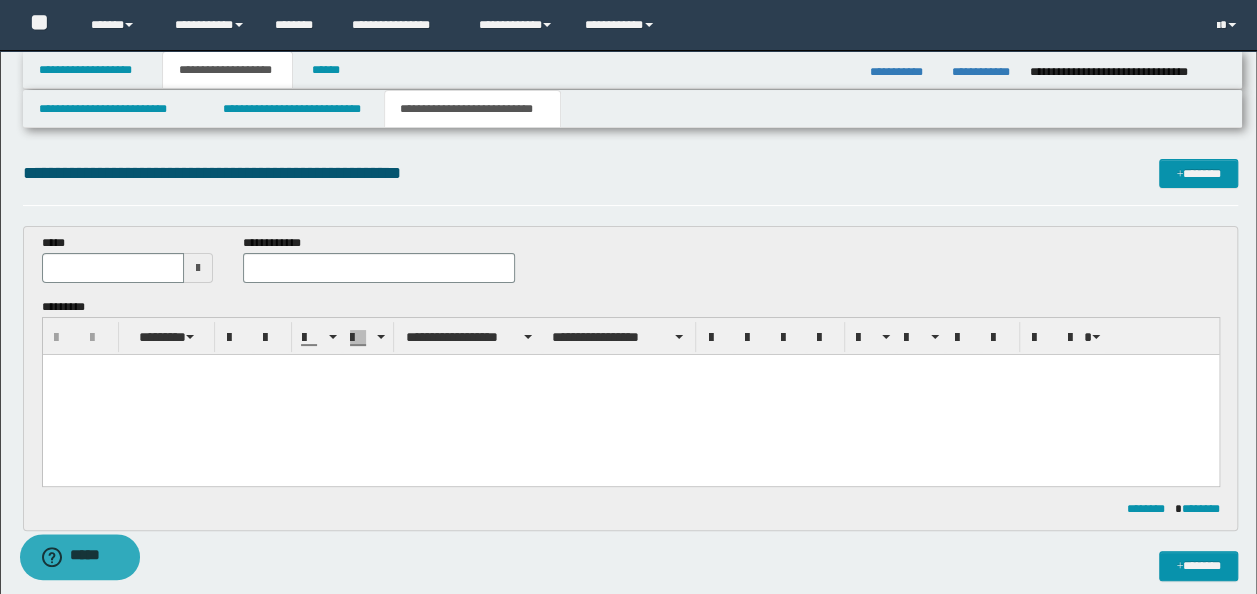 click at bounding box center [630, 394] 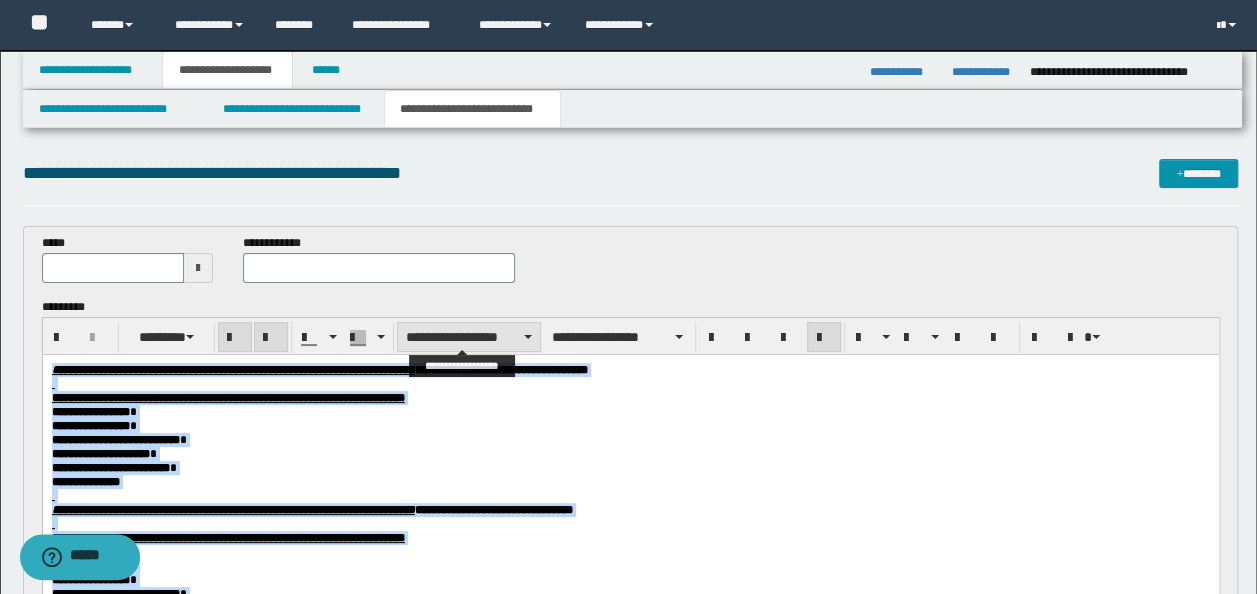 click on "**********" at bounding box center [469, 337] 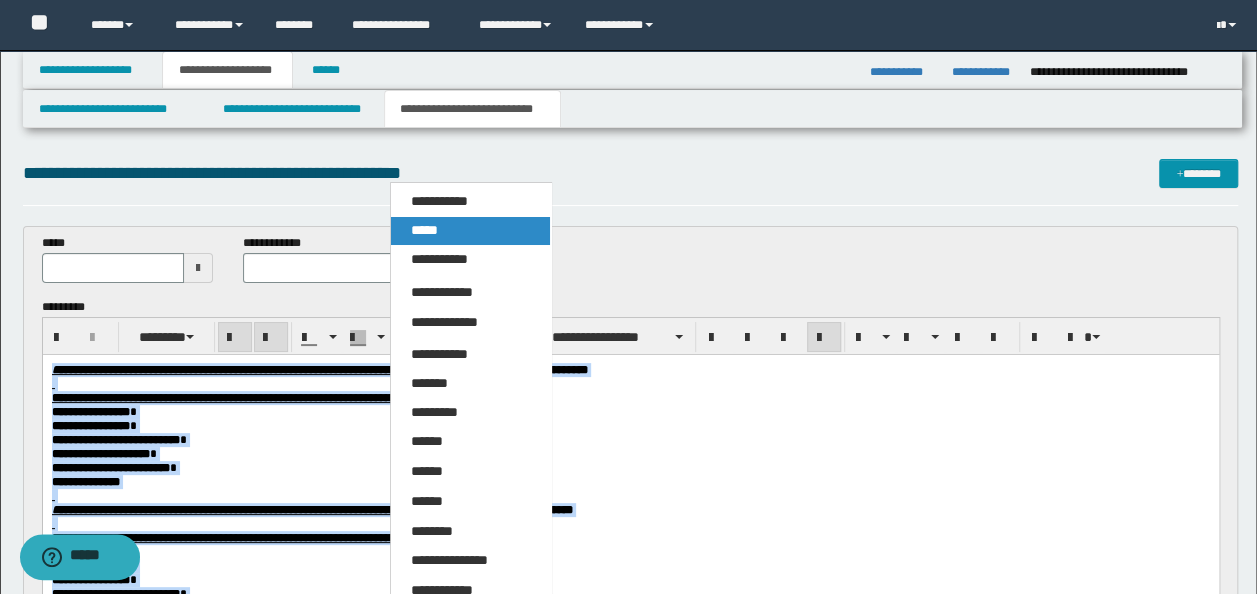 click on "*****" at bounding box center [470, 231] 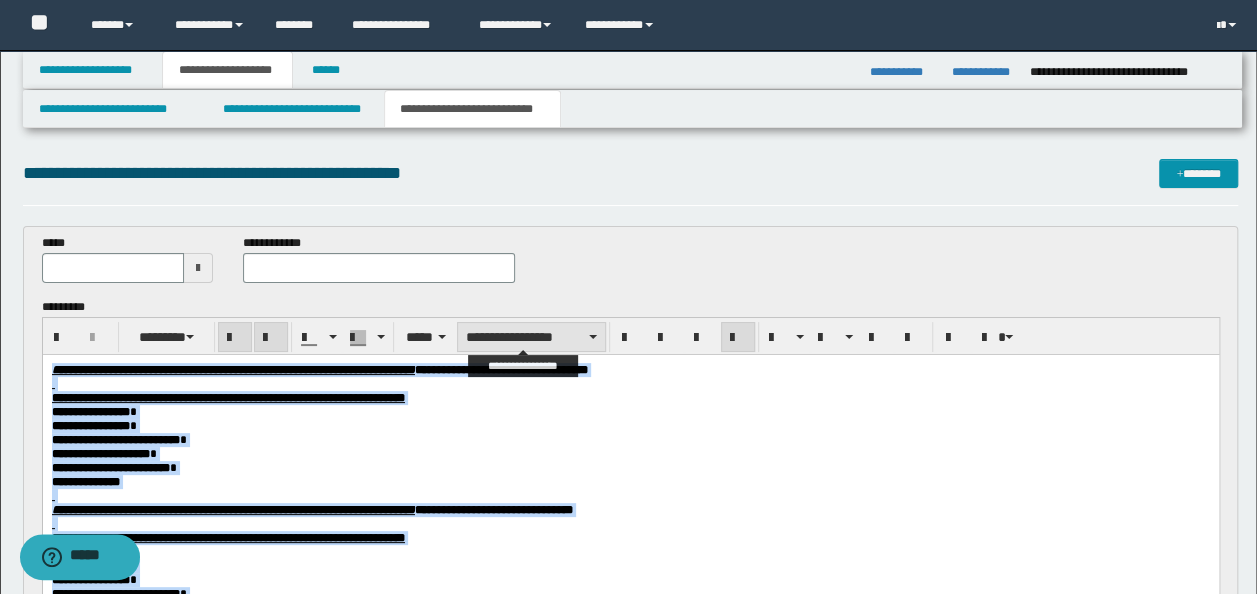 click on "**********" at bounding box center [531, 337] 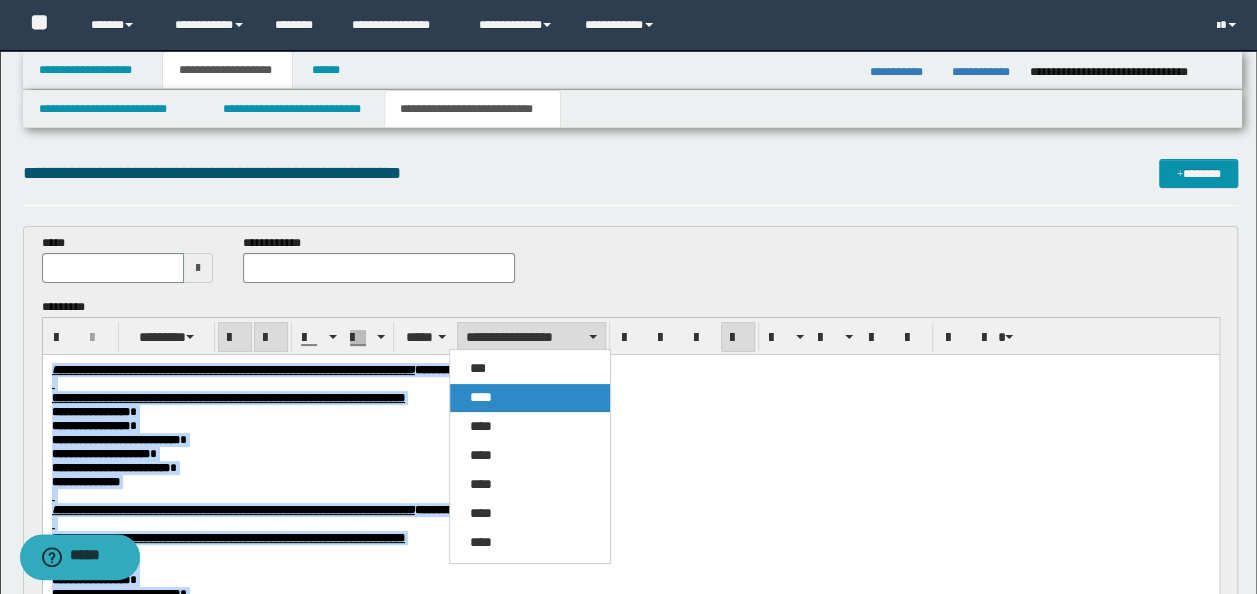 click on "****" at bounding box center [529, 398] 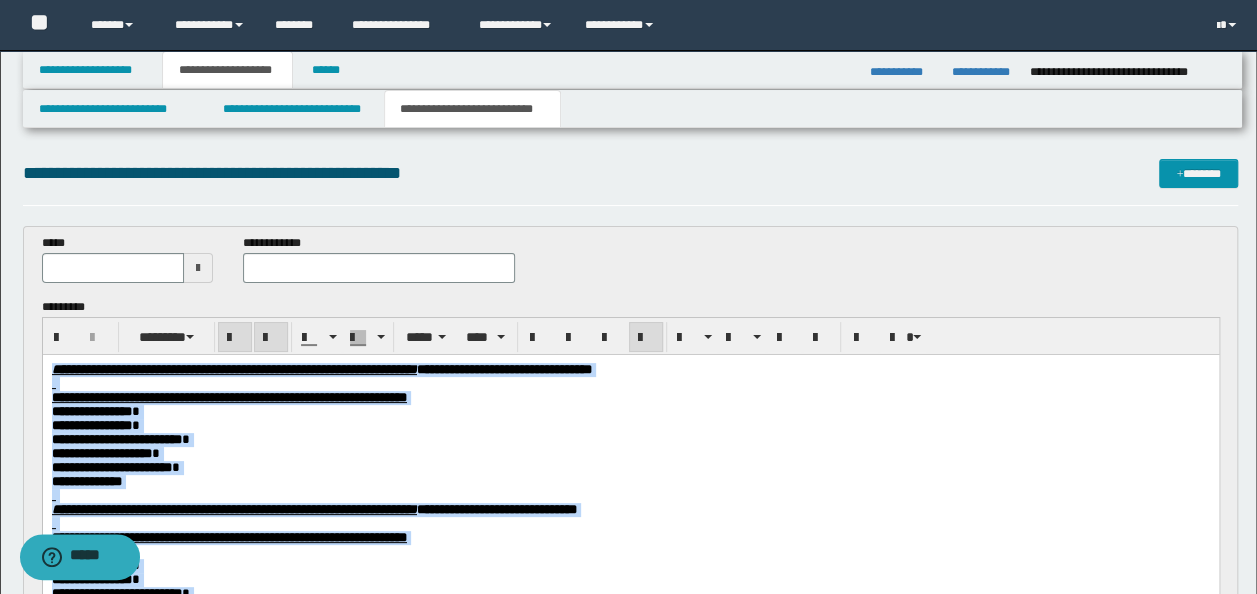 click on "**********" at bounding box center [630, 397] 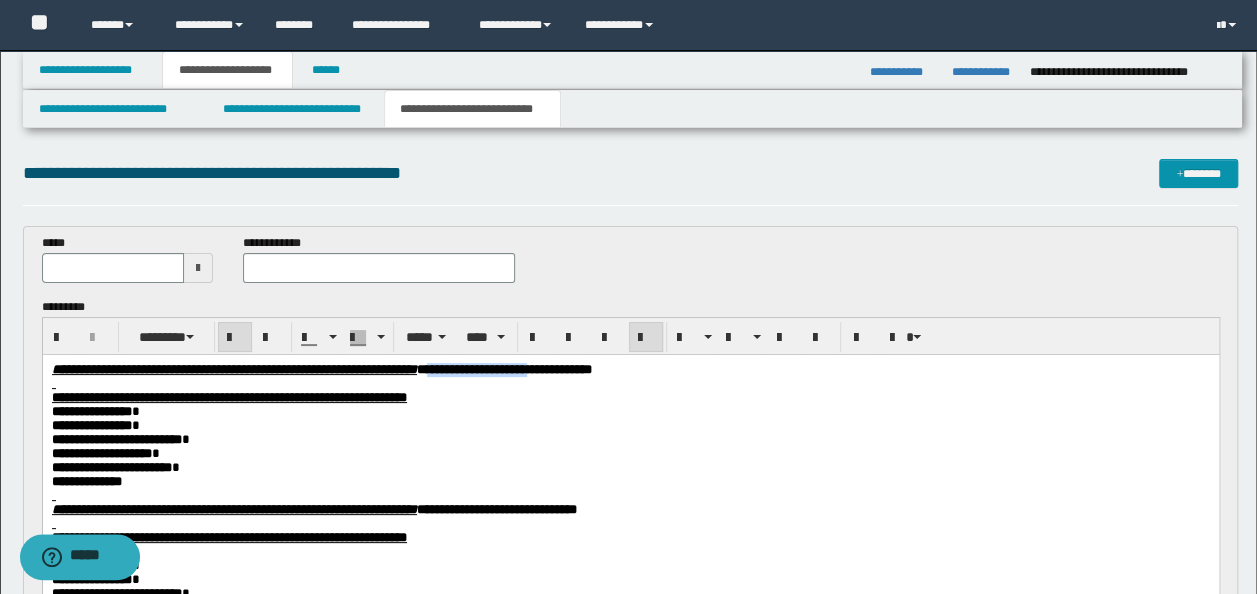 drag, startPoint x: 761, startPoint y: 368, endPoint x: 628, endPoint y: 367, distance: 133.00375 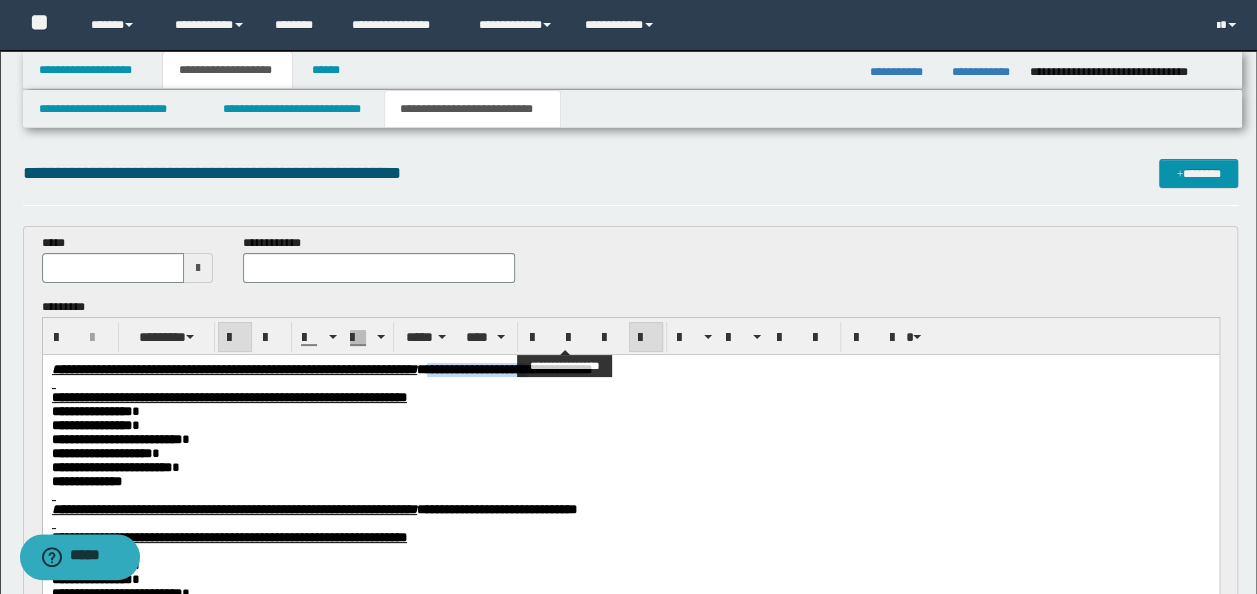 copy on "**********" 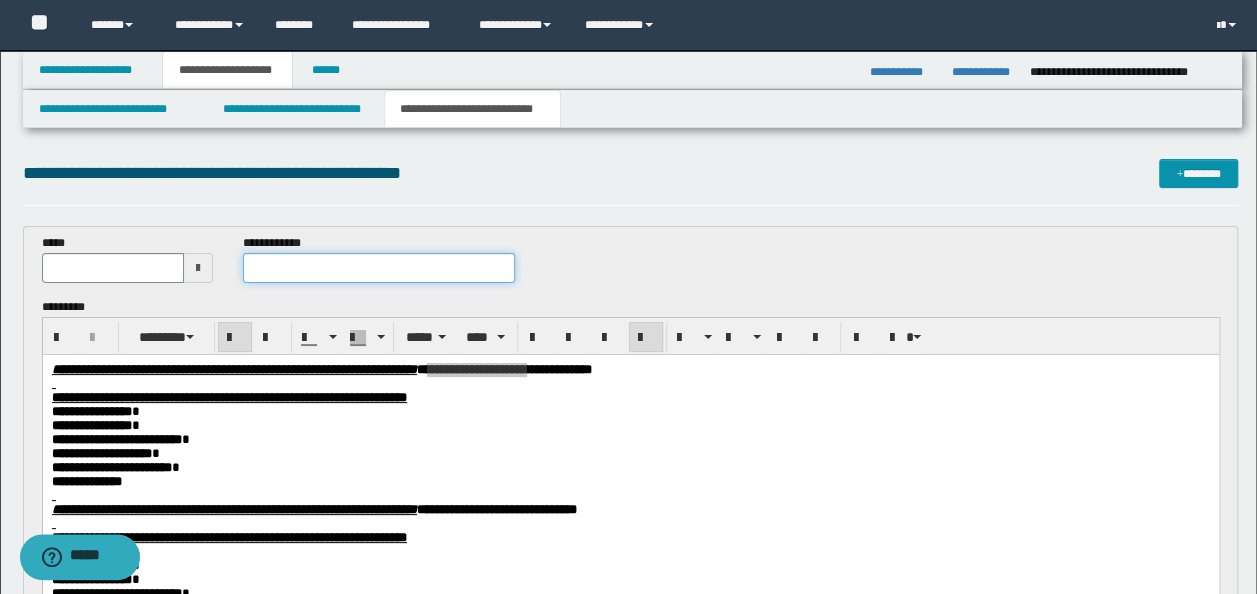 click at bounding box center [379, 268] 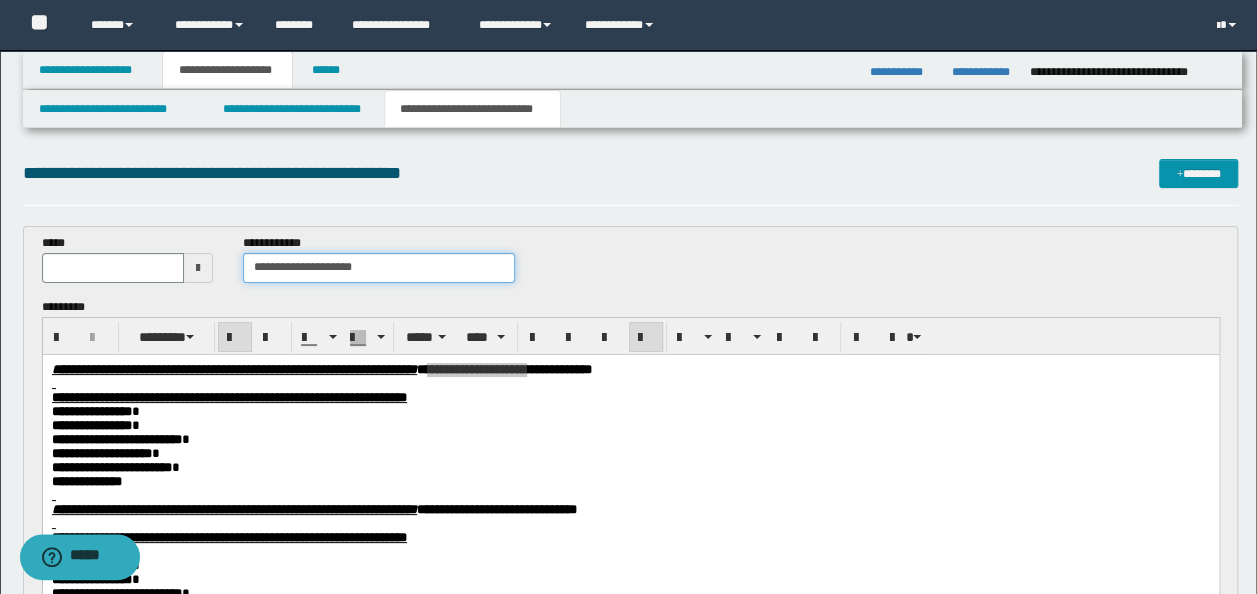 type on "**********" 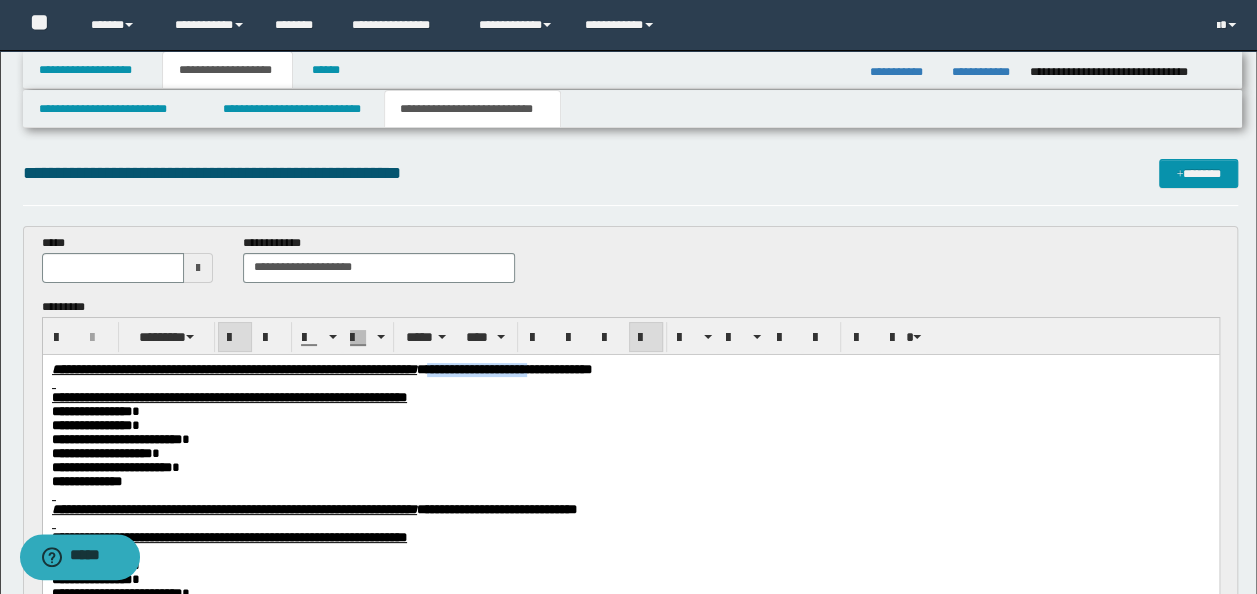 click on "**********" at bounding box center (630, 369) 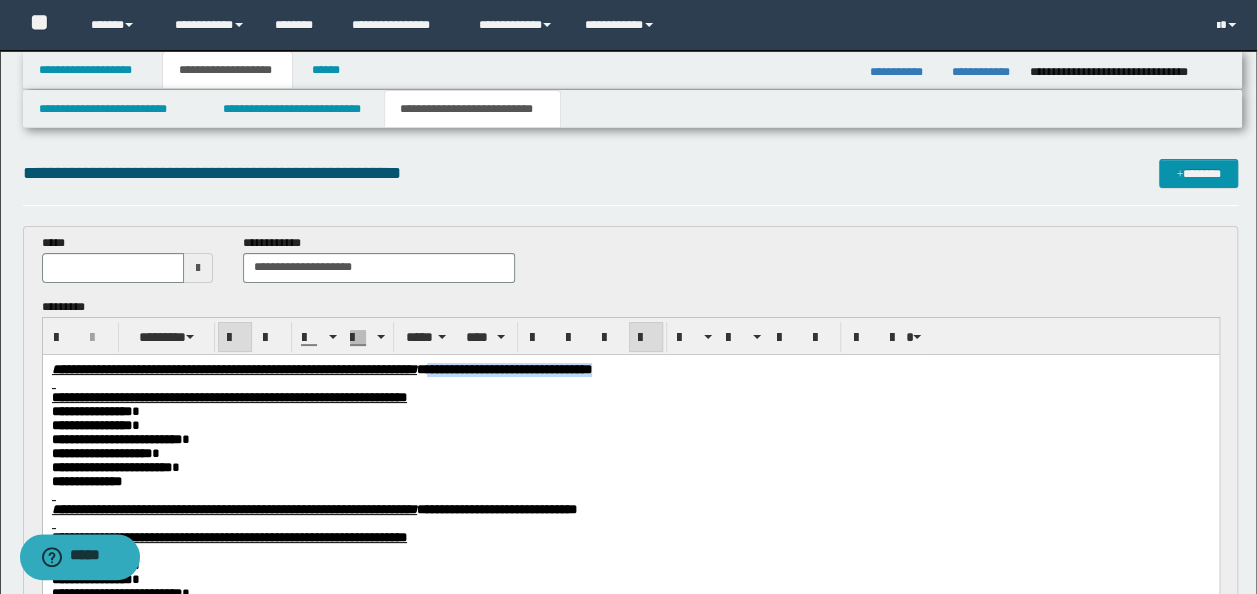 drag, startPoint x: 851, startPoint y: 369, endPoint x: 841, endPoint y: 368, distance: 10.049875 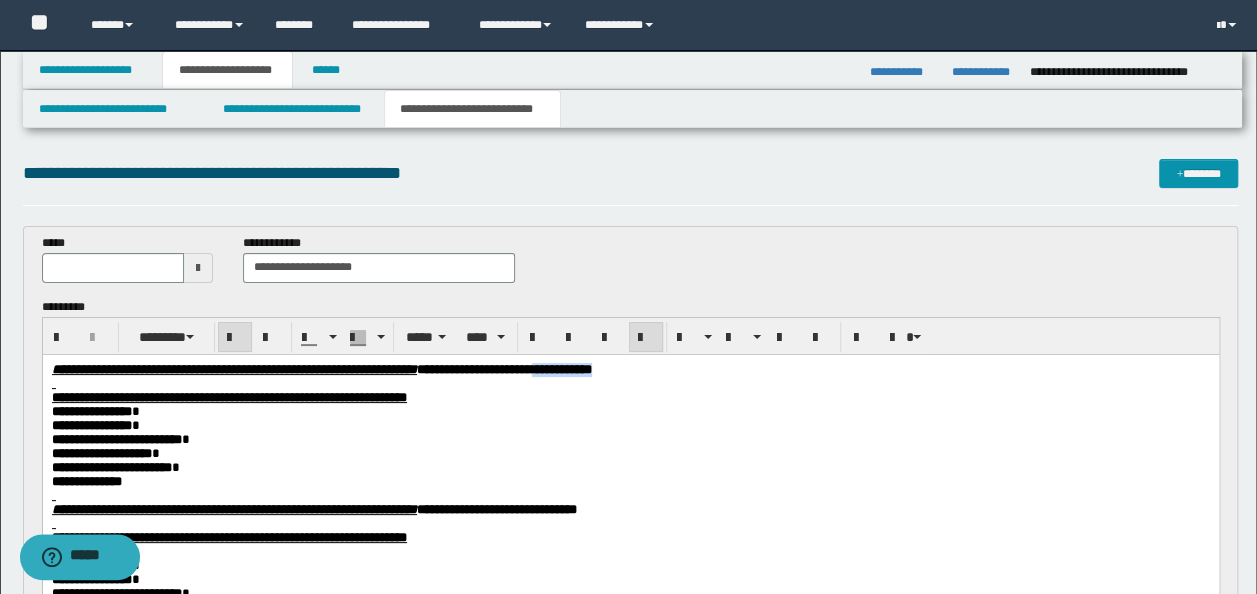 drag, startPoint x: 845, startPoint y: 367, endPoint x: 766, endPoint y: 365, distance: 79.025314 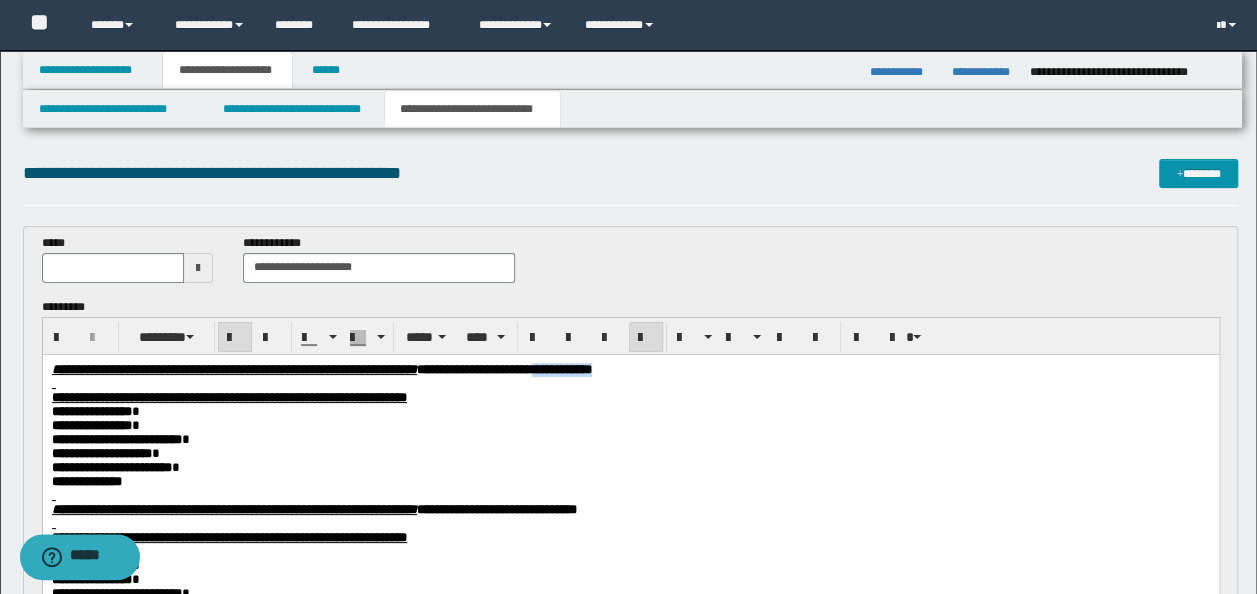 click on "**********" at bounding box center (630, 369) 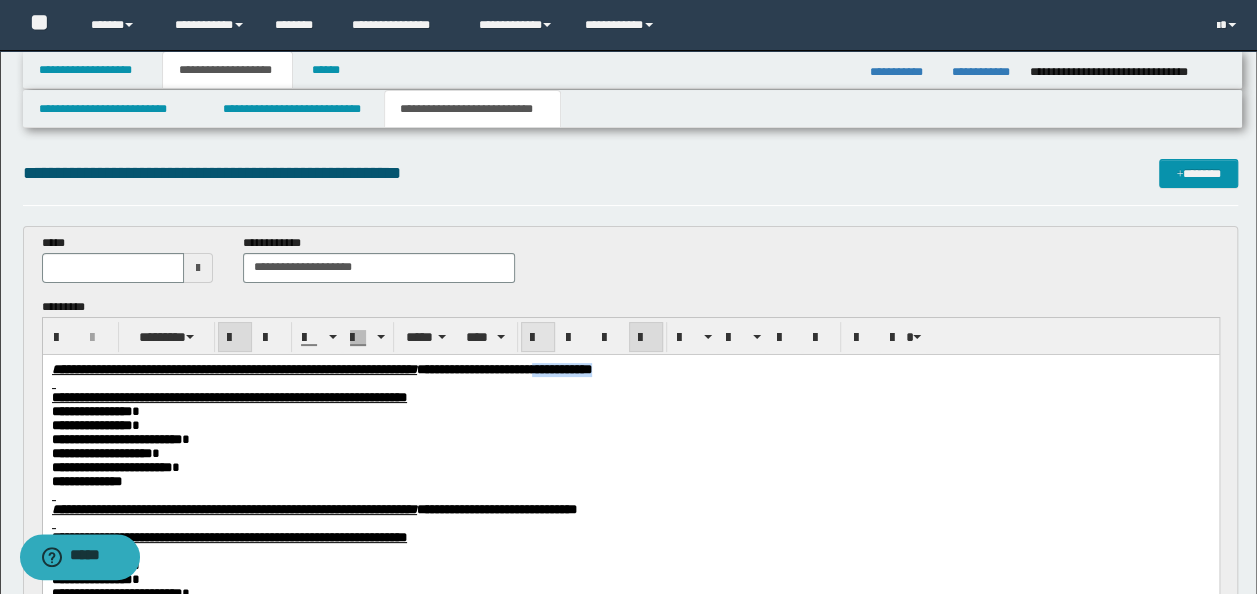 copy on "**********" 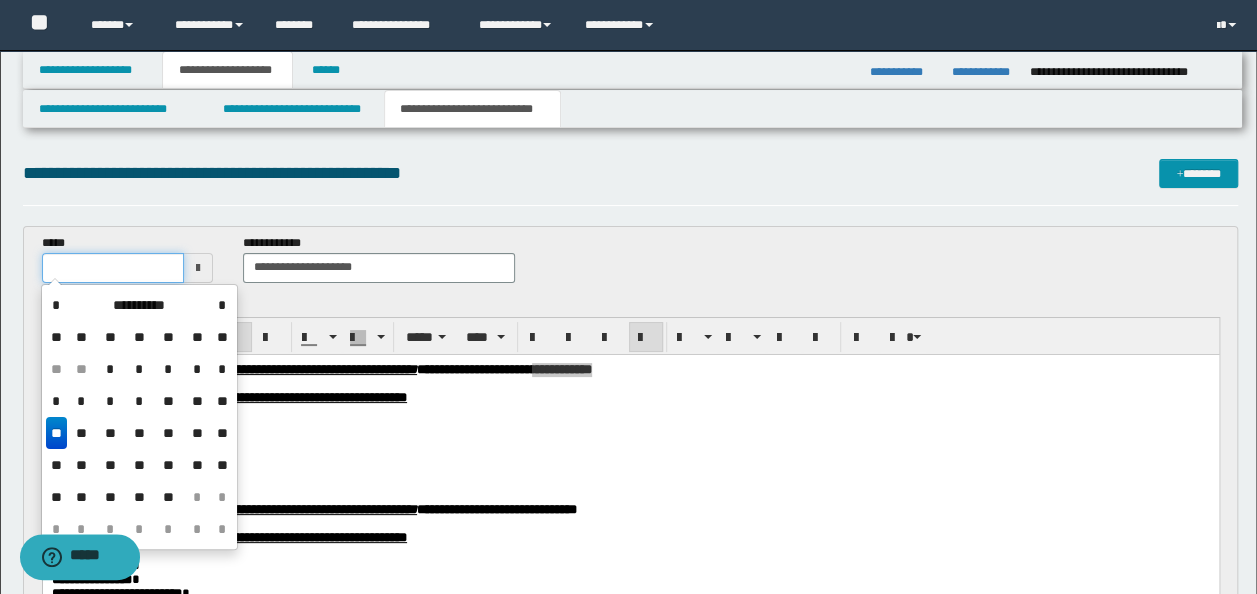 click at bounding box center (113, 268) 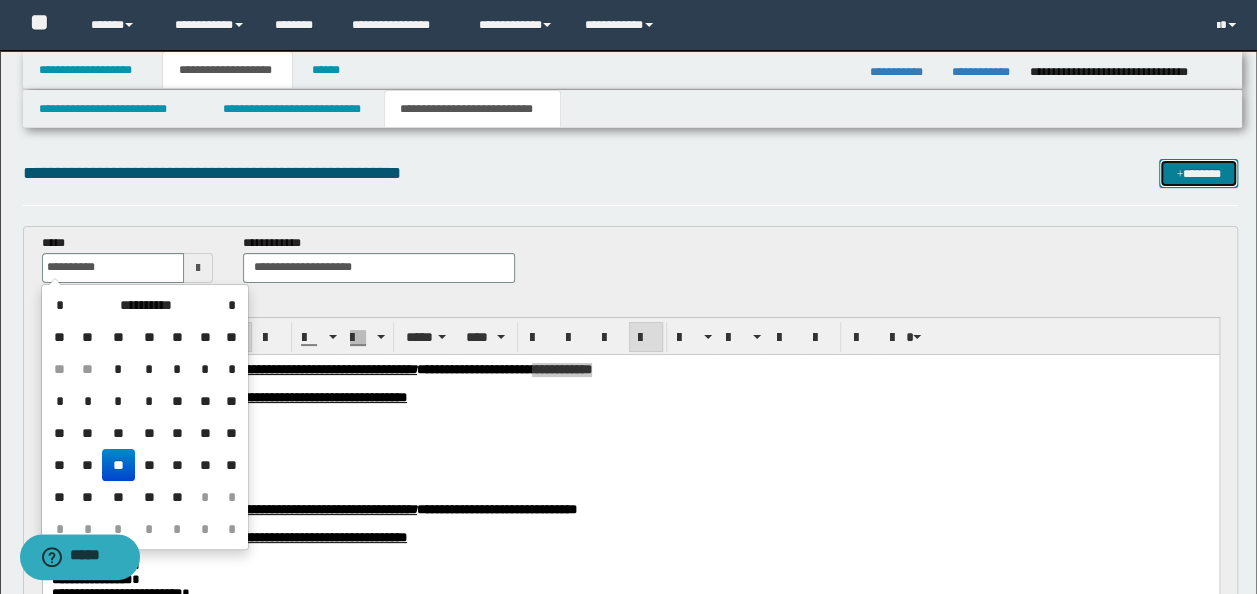 type on "**********" 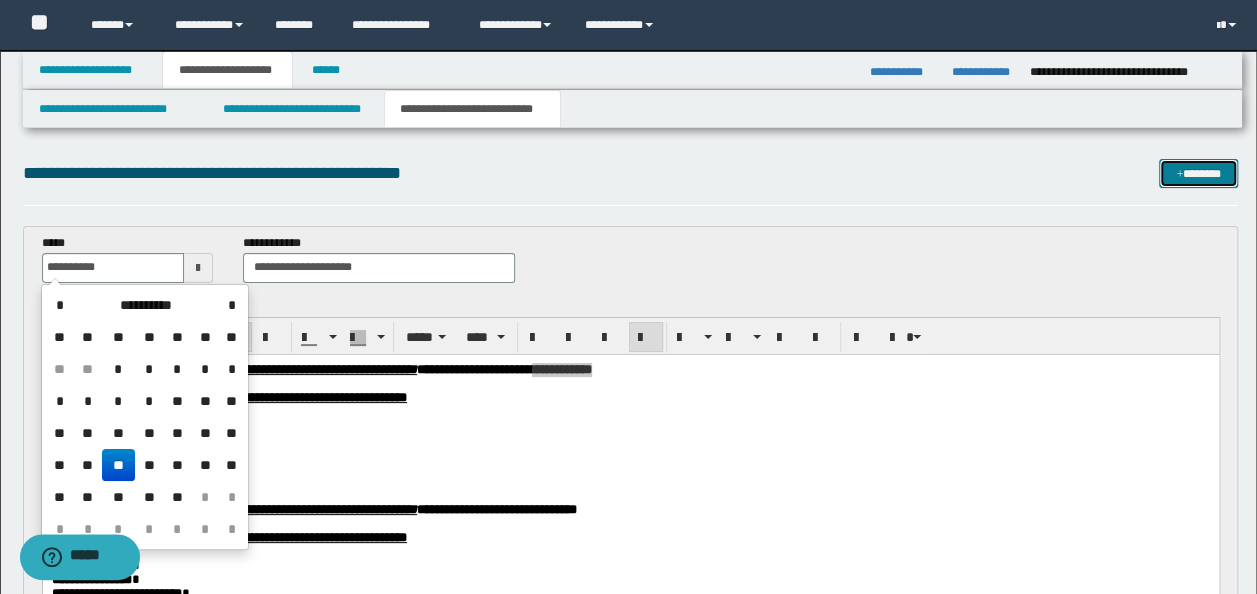 click on "*******" at bounding box center [1198, 173] 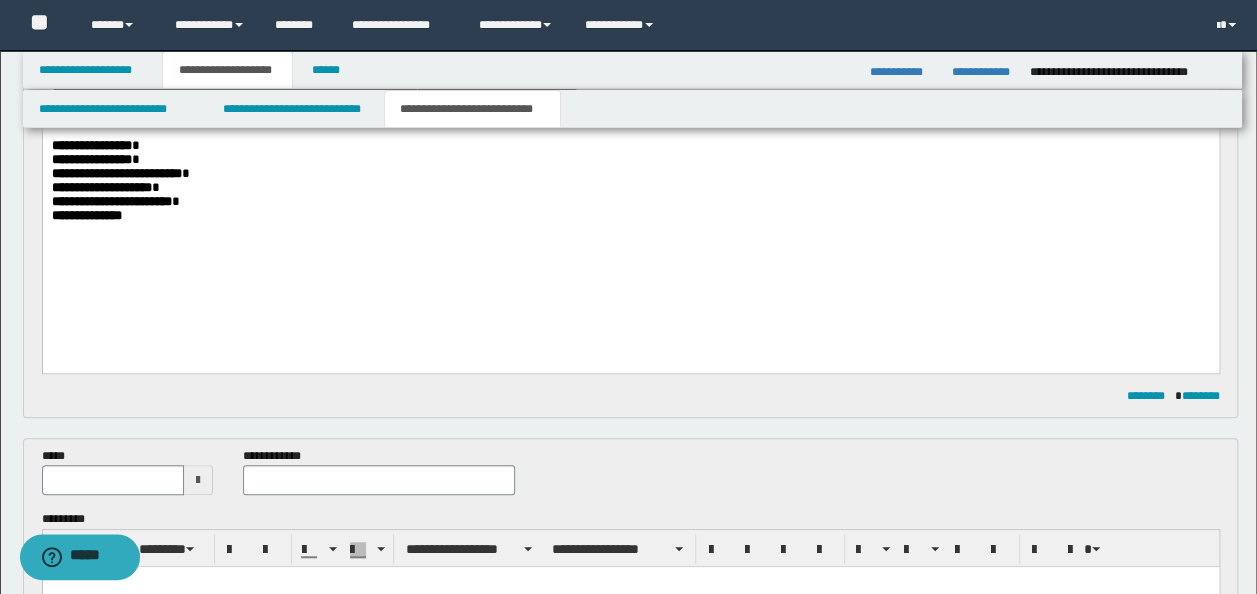 scroll, scrollTop: 384, scrollLeft: 0, axis: vertical 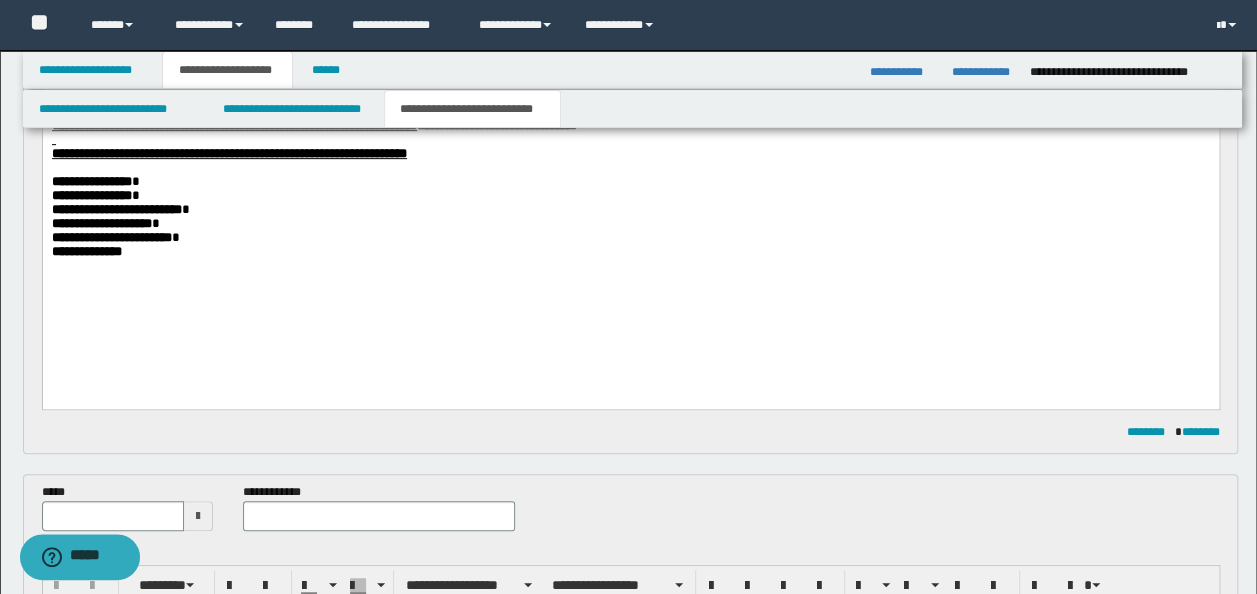click at bounding box center [630, 266] 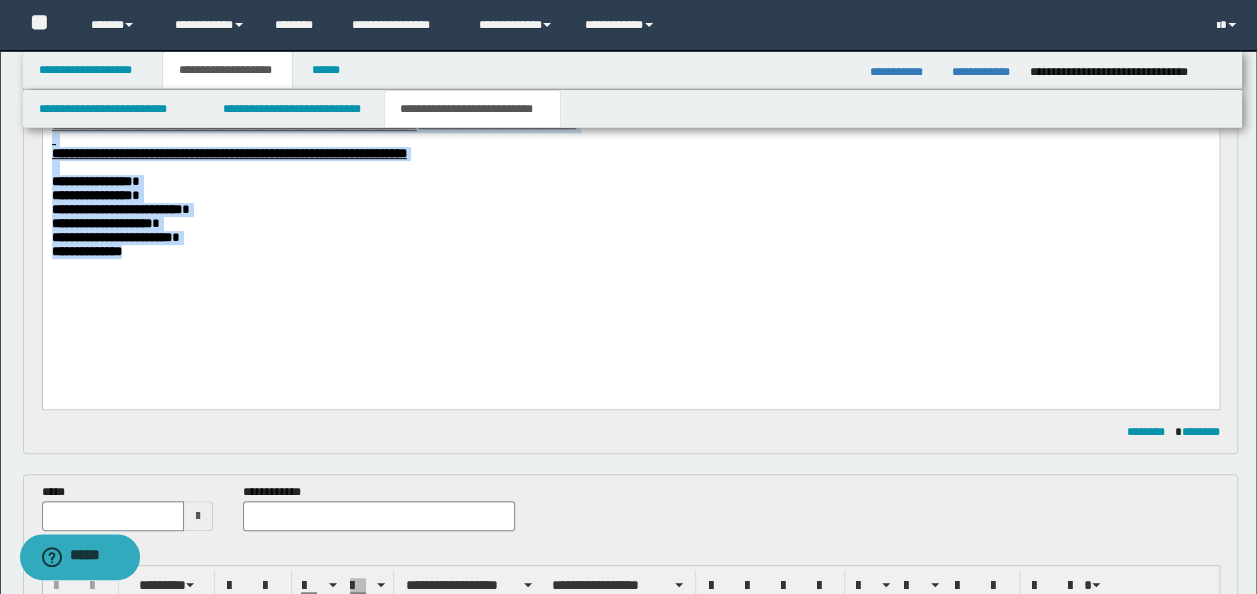 drag, startPoint x: 159, startPoint y: 285, endPoint x: 93, endPoint y: 135, distance: 163.878 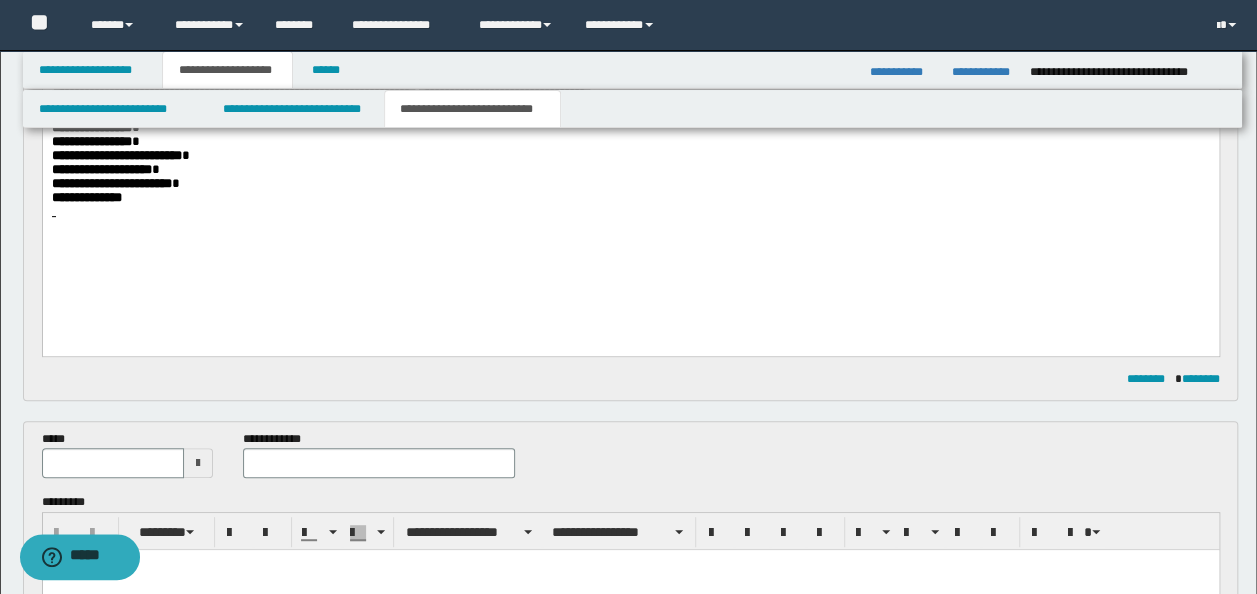 scroll, scrollTop: 584, scrollLeft: 0, axis: vertical 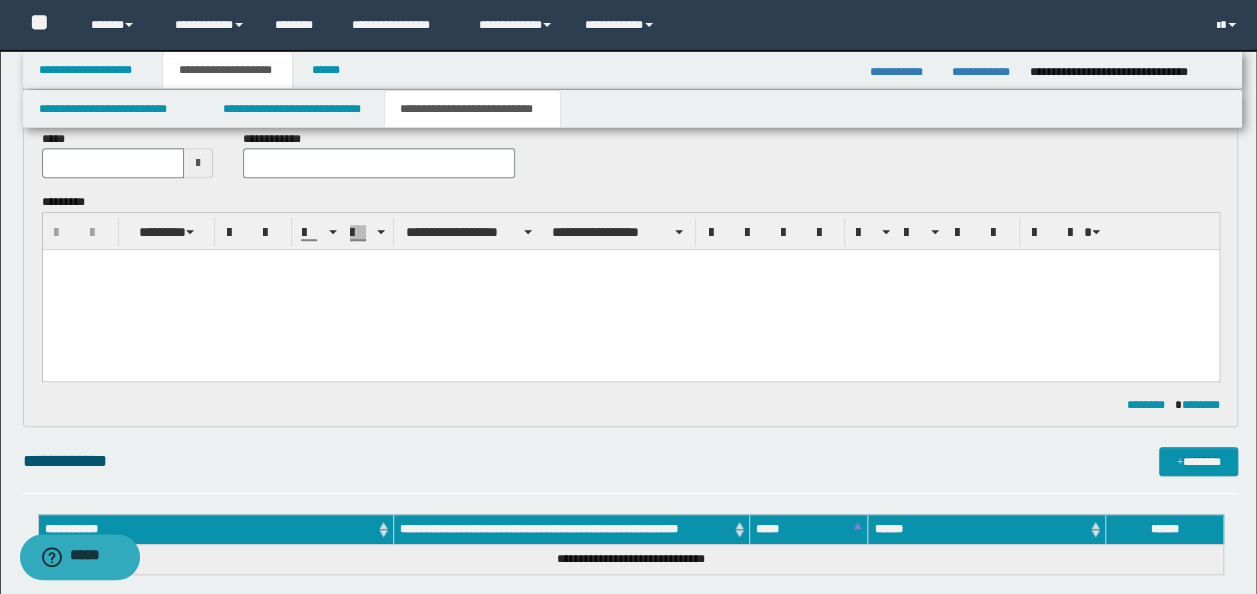 click at bounding box center [630, 290] 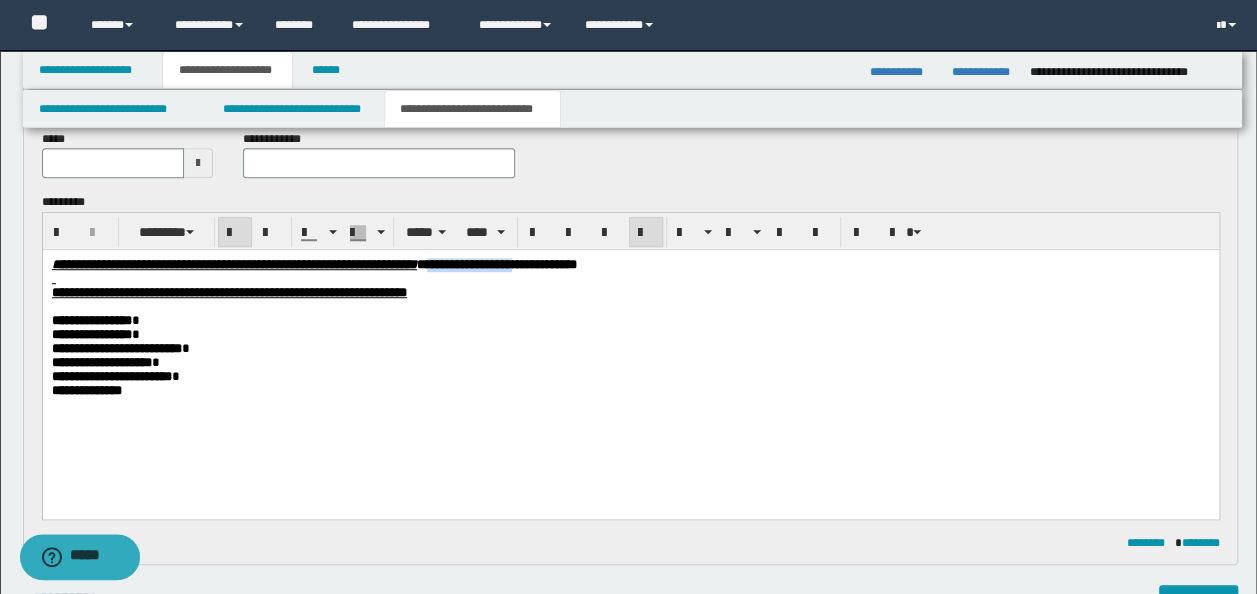 drag, startPoint x: 737, startPoint y: 260, endPoint x: 627, endPoint y: 259, distance: 110.00455 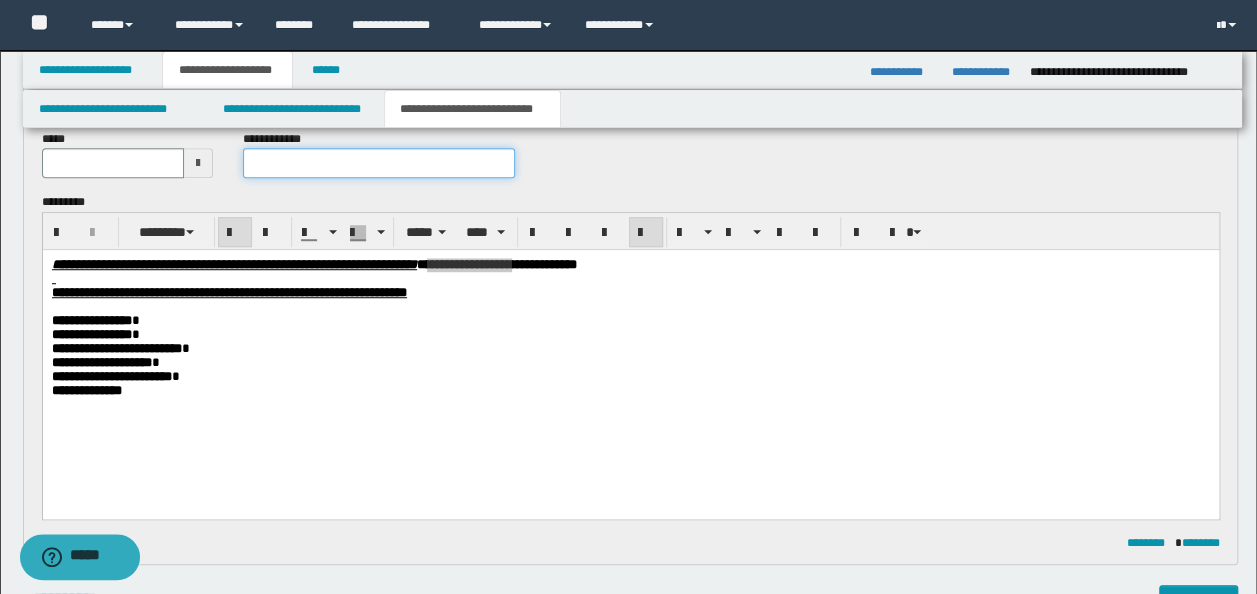 click at bounding box center (379, 163) 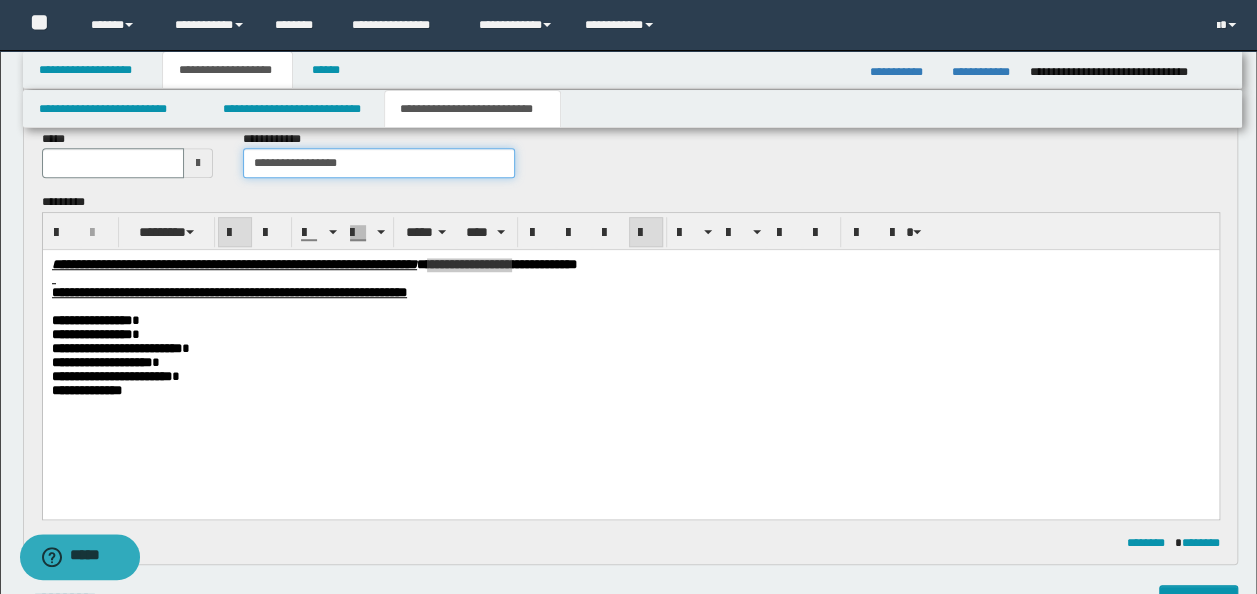 type on "**********" 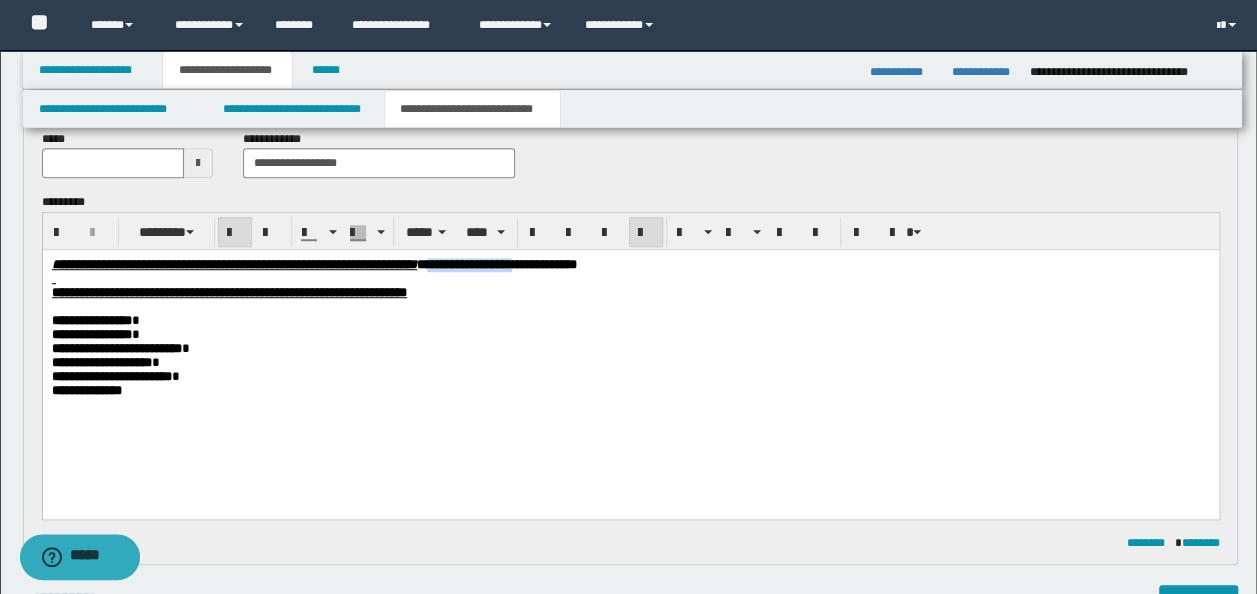 click on "**********" at bounding box center (630, 335) 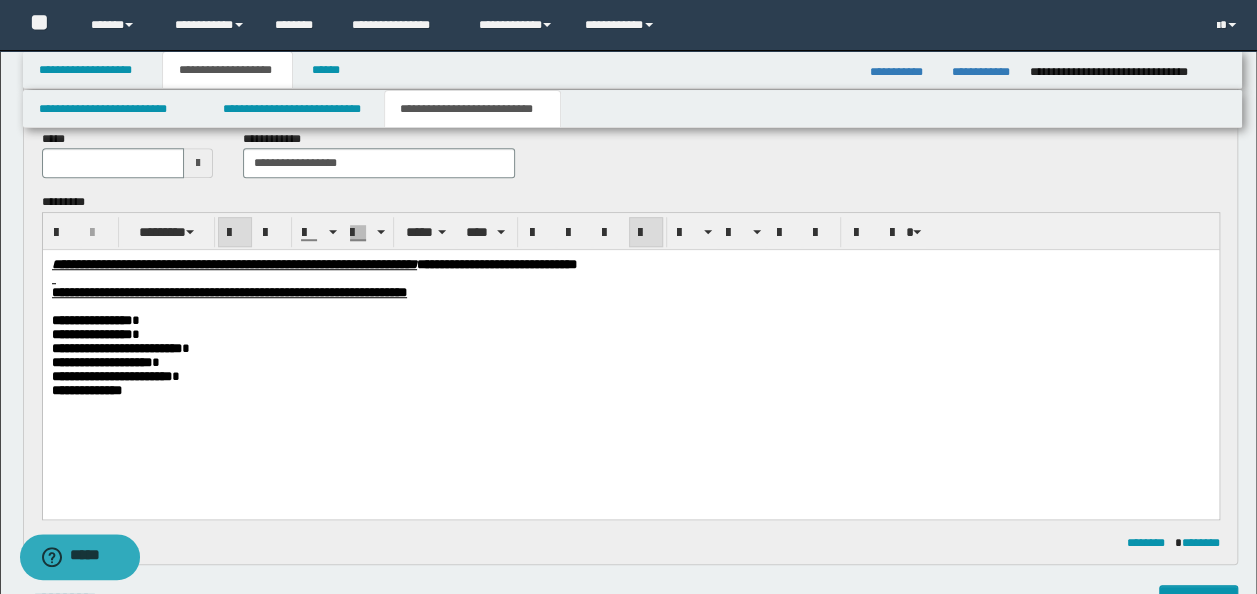 click on "**********" at bounding box center (630, 293) 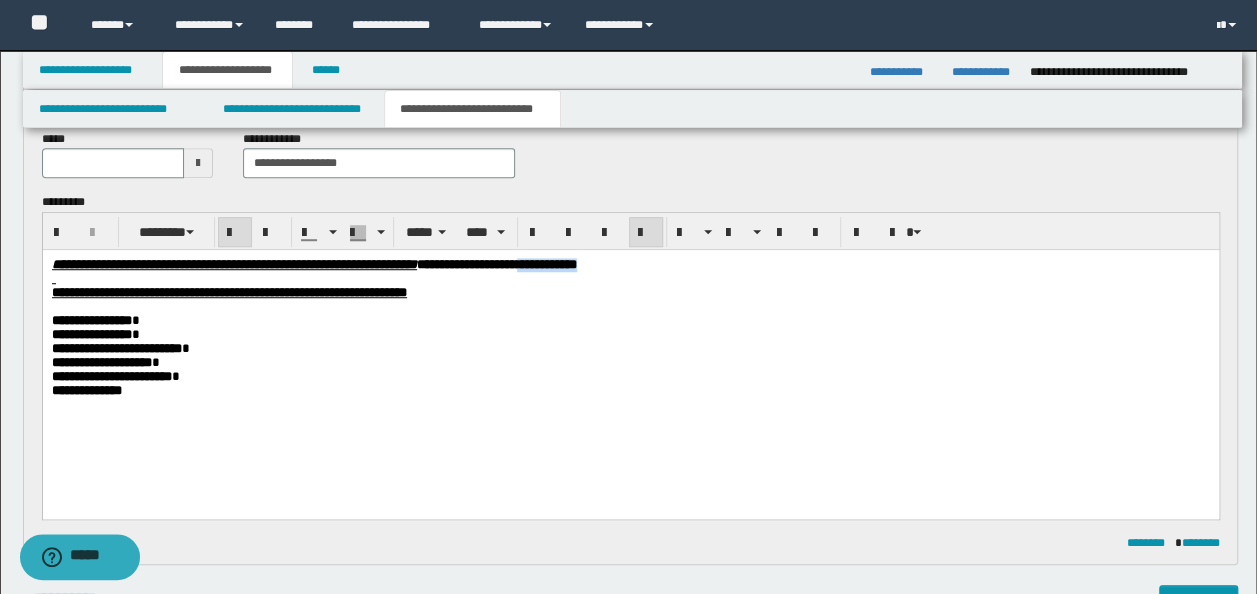drag, startPoint x: 823, startPoint y: 265, endPoint x: 744, endPoint y: 263, distance: 79.025314 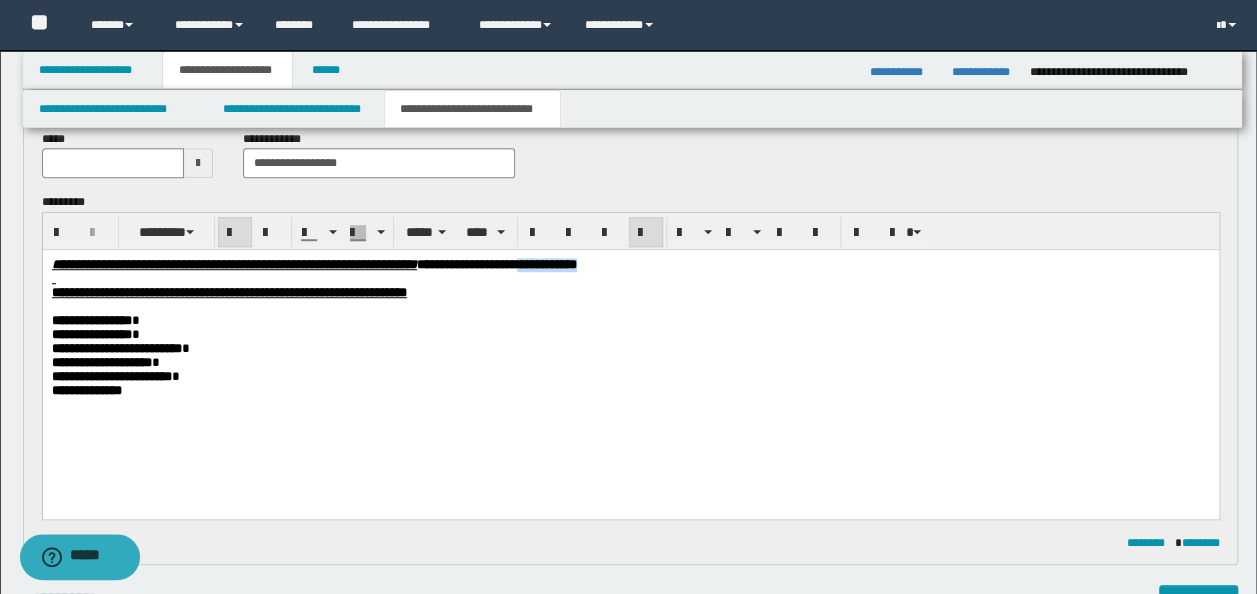 click on "**********" at bounding box center (630, 265) 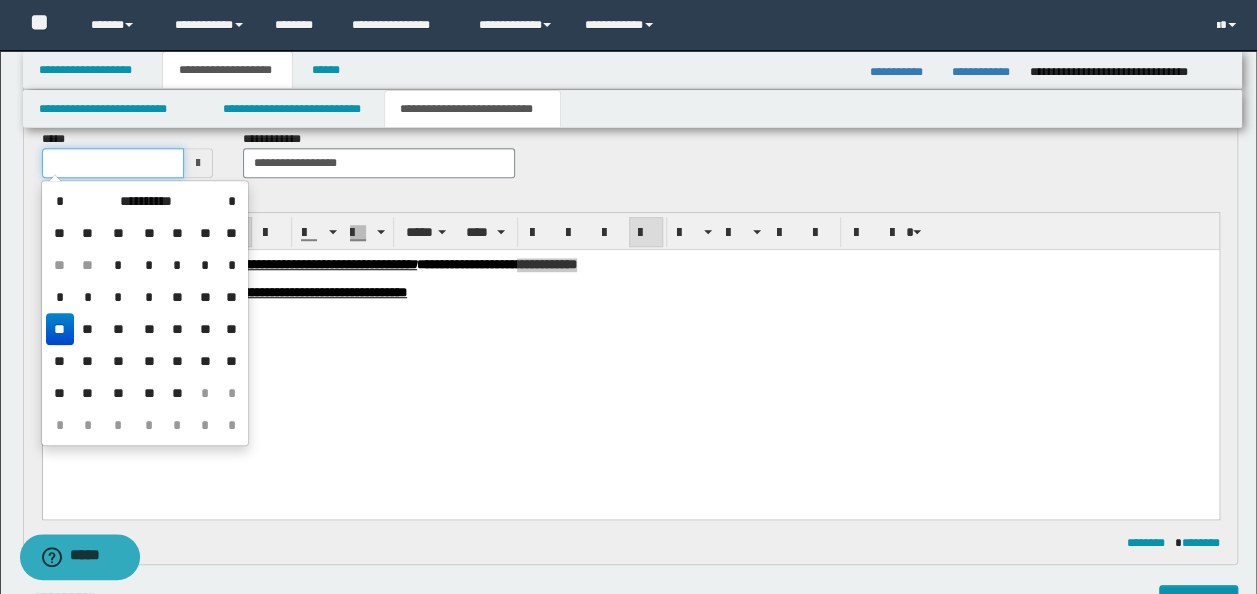 click at bounding box center [113, 163] 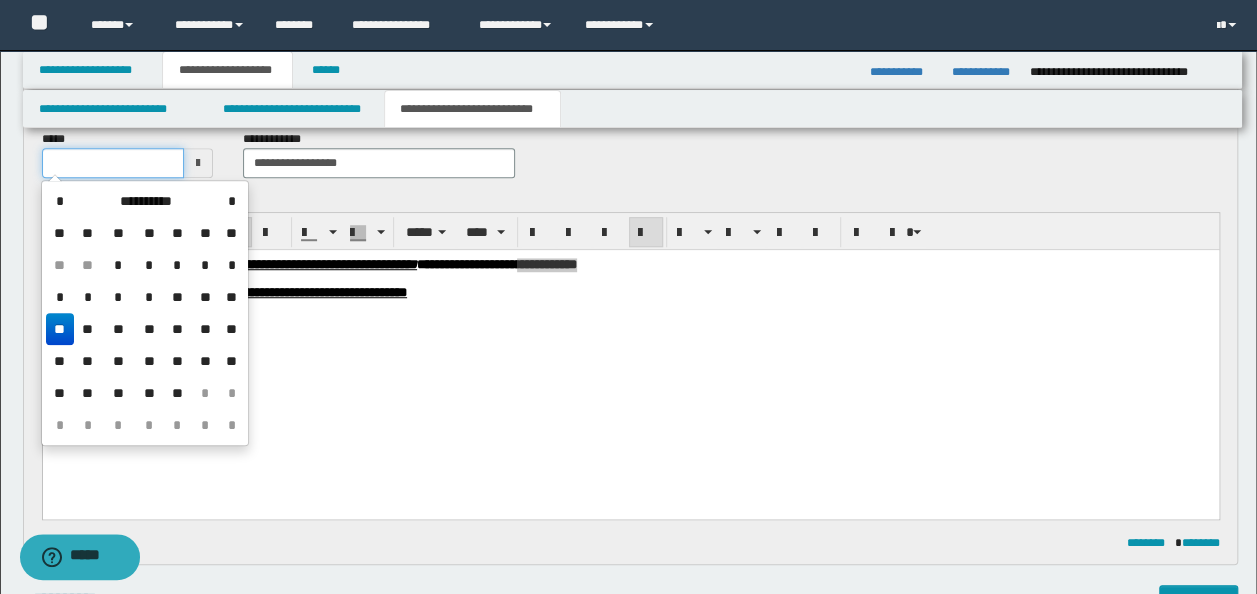 type on "**********" 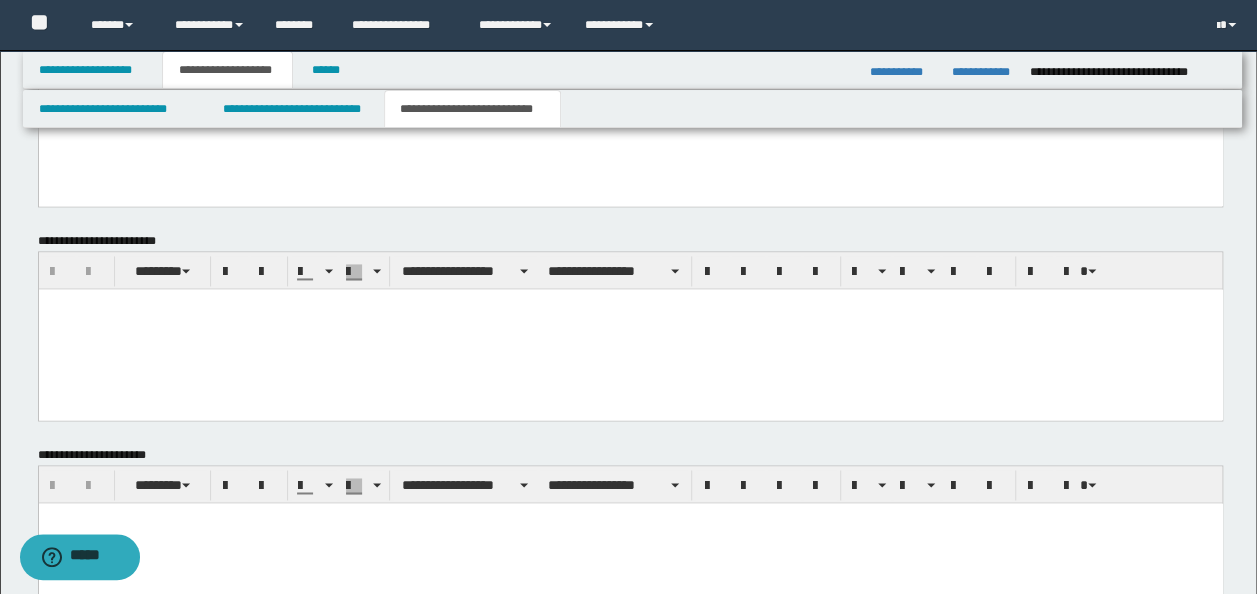 scroll, scrollTop: 1527, scrollLeft: 0, axis: vertical 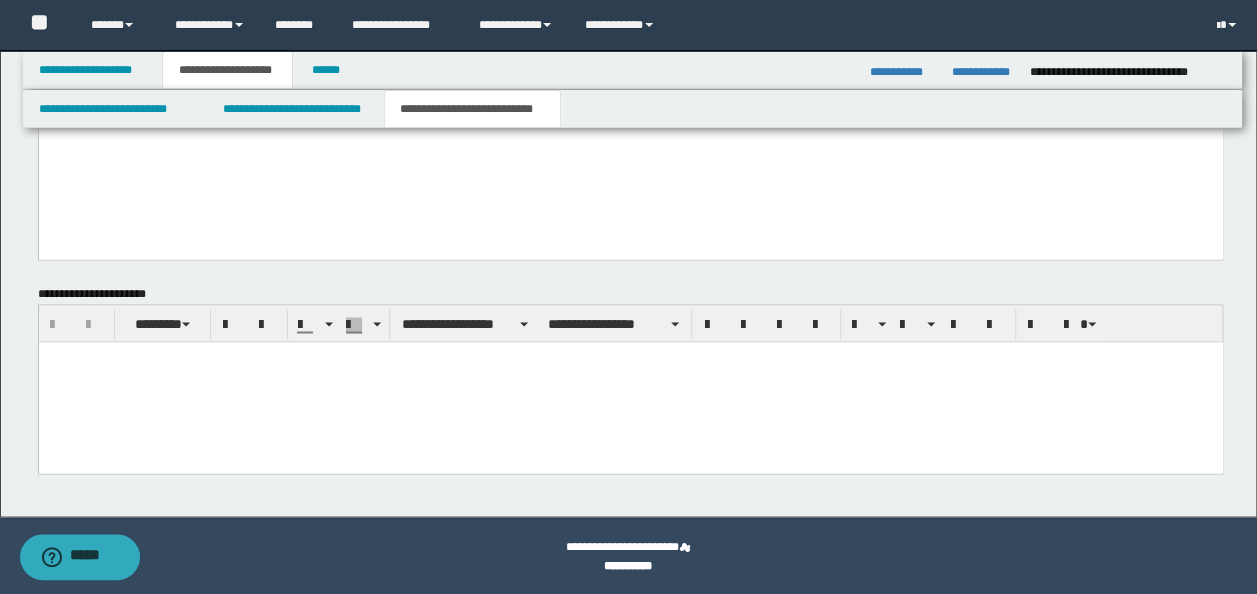 click at bounding box center (630, 382) 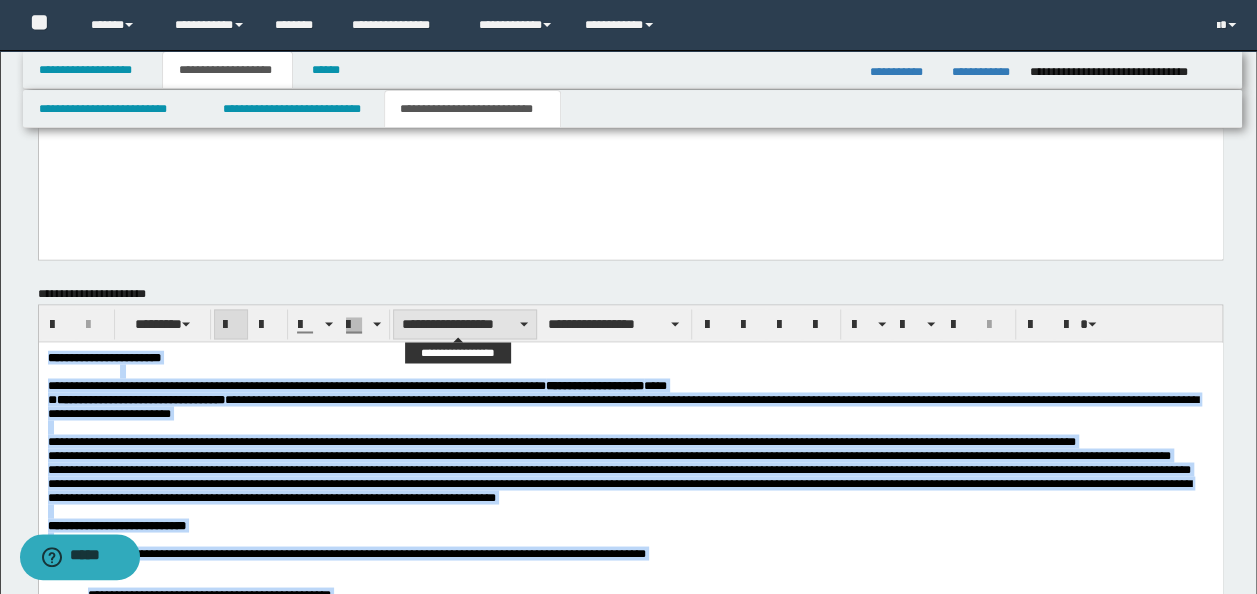 type on "**********" 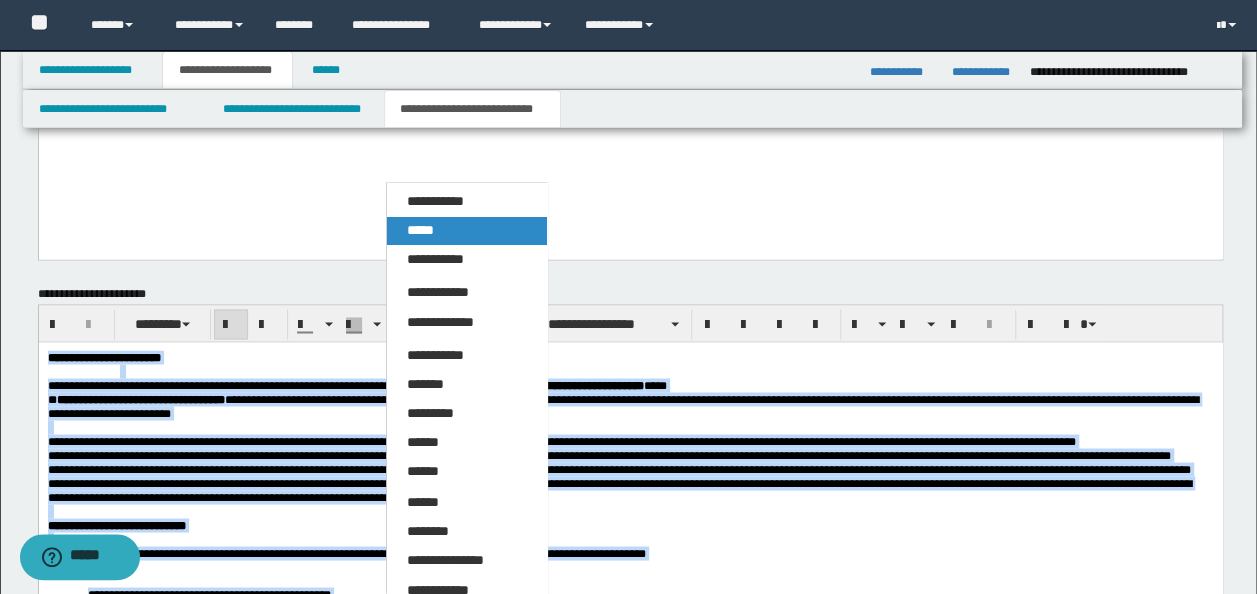 click on "*****" at bounding box center (466, 231) 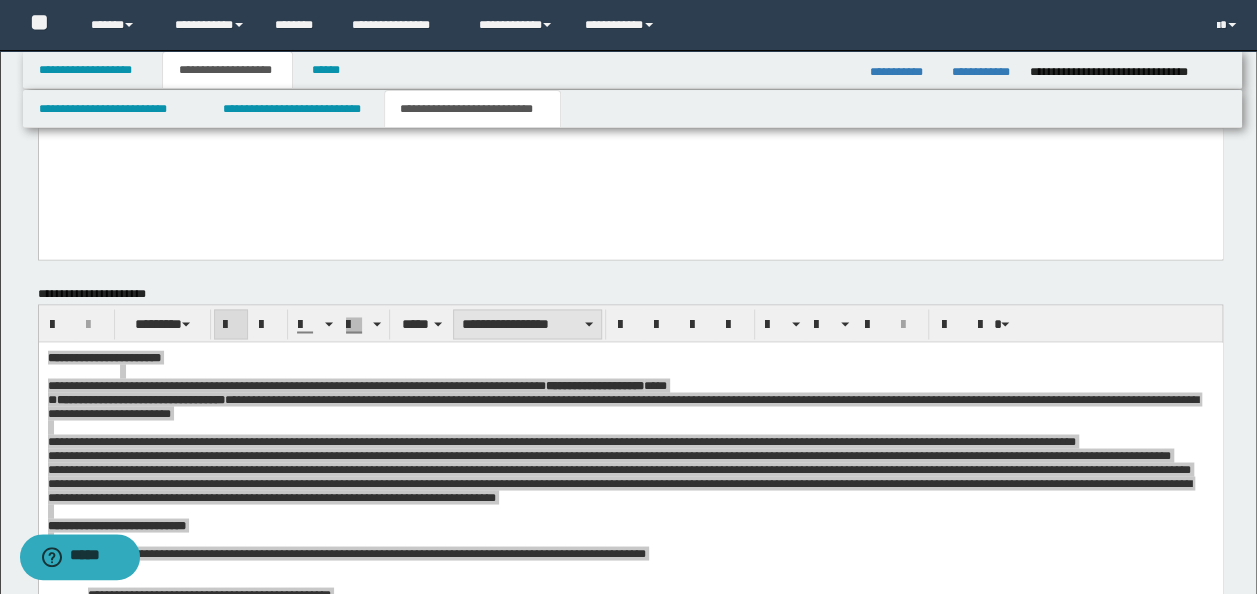 click on "**********" at bounding box center [631, 323] 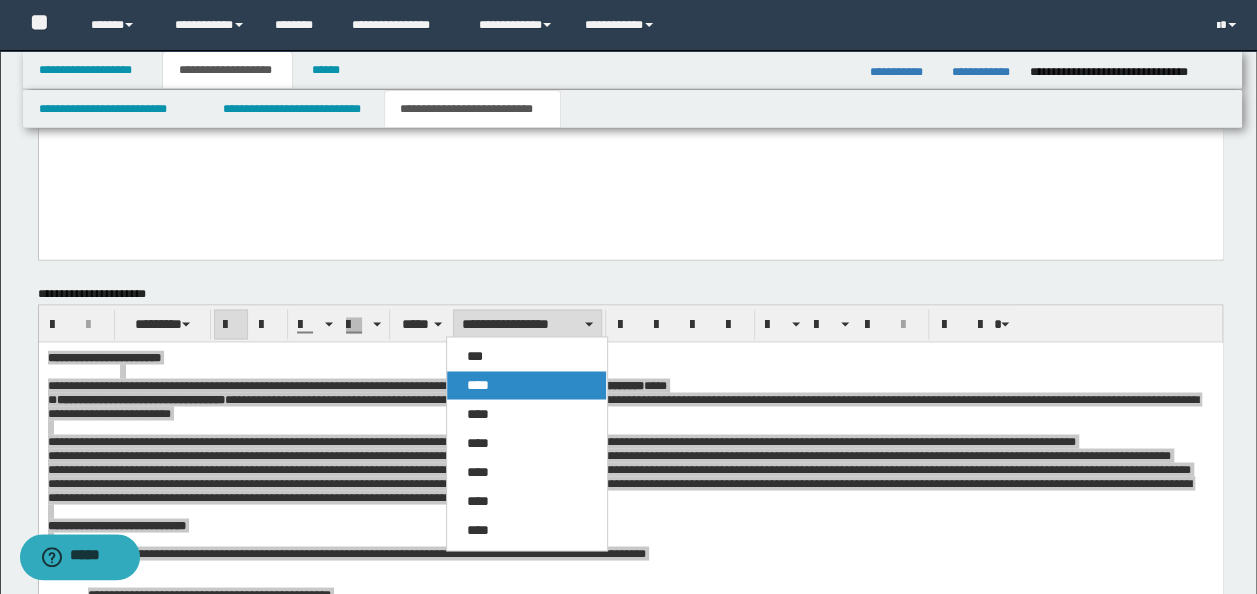 click on "****" at bounding box center (526, 385) 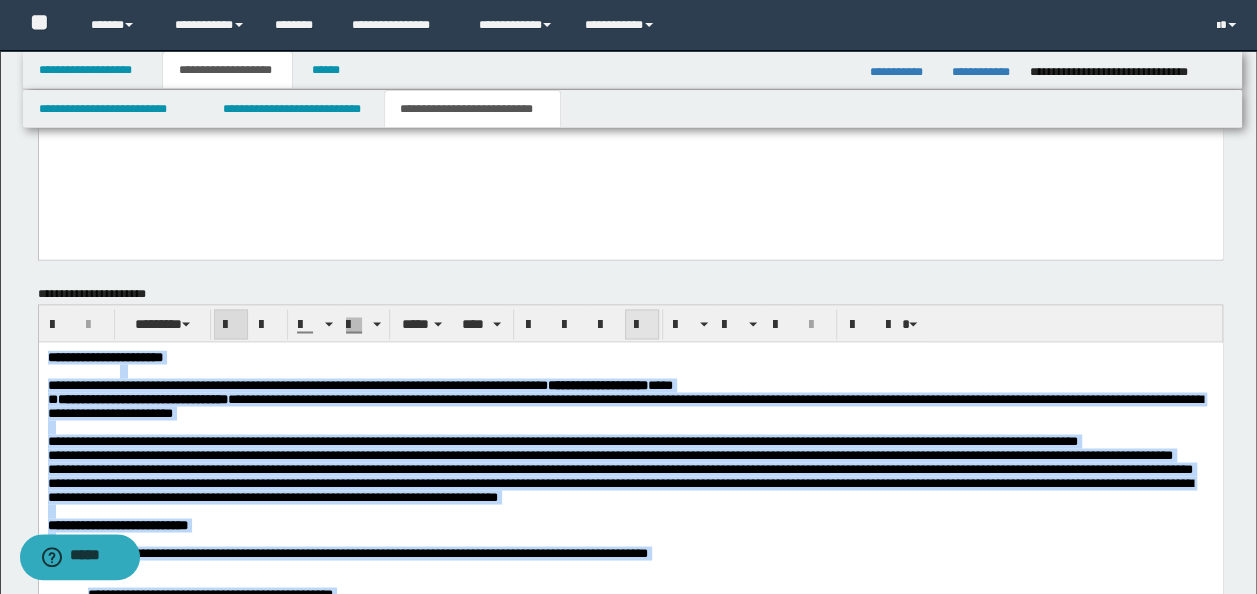 click at bounding box center [642, 324] 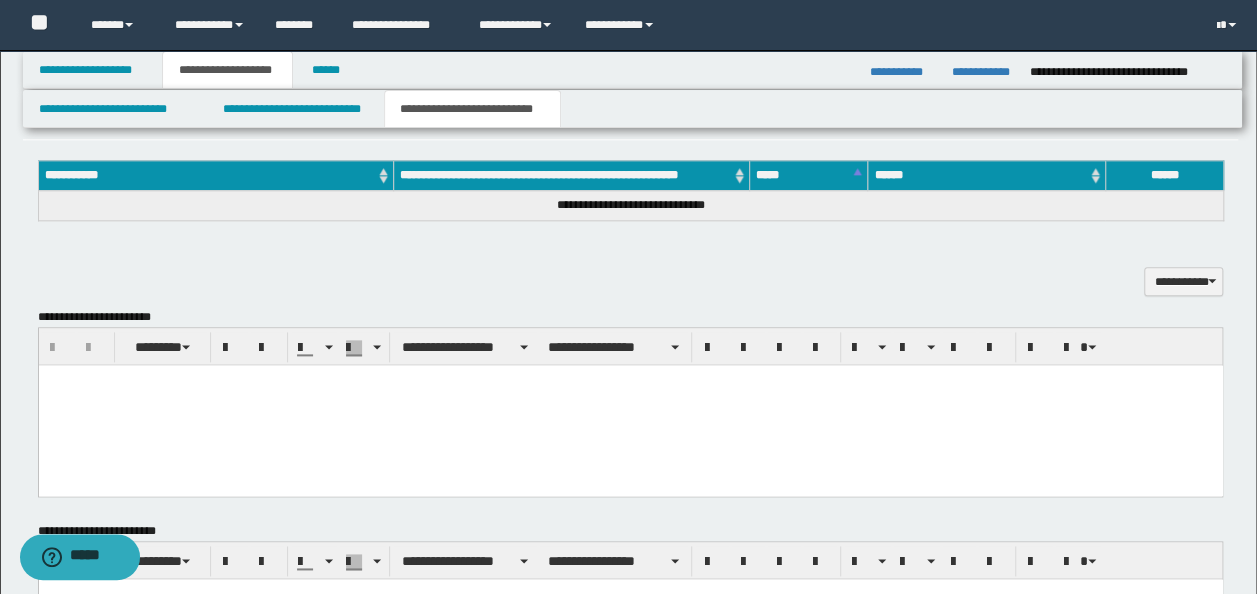 scroll, scrollTop: 1027, scrollLeft: 0, axis: vertical 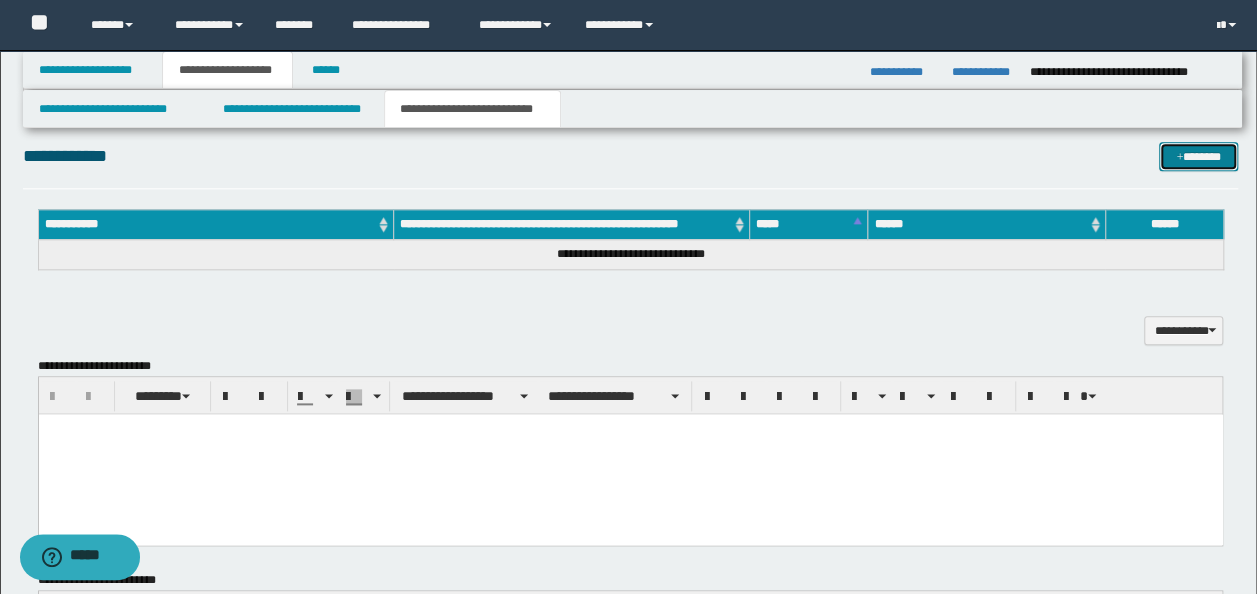 click on "*******" at bounding box center [1198, 156] 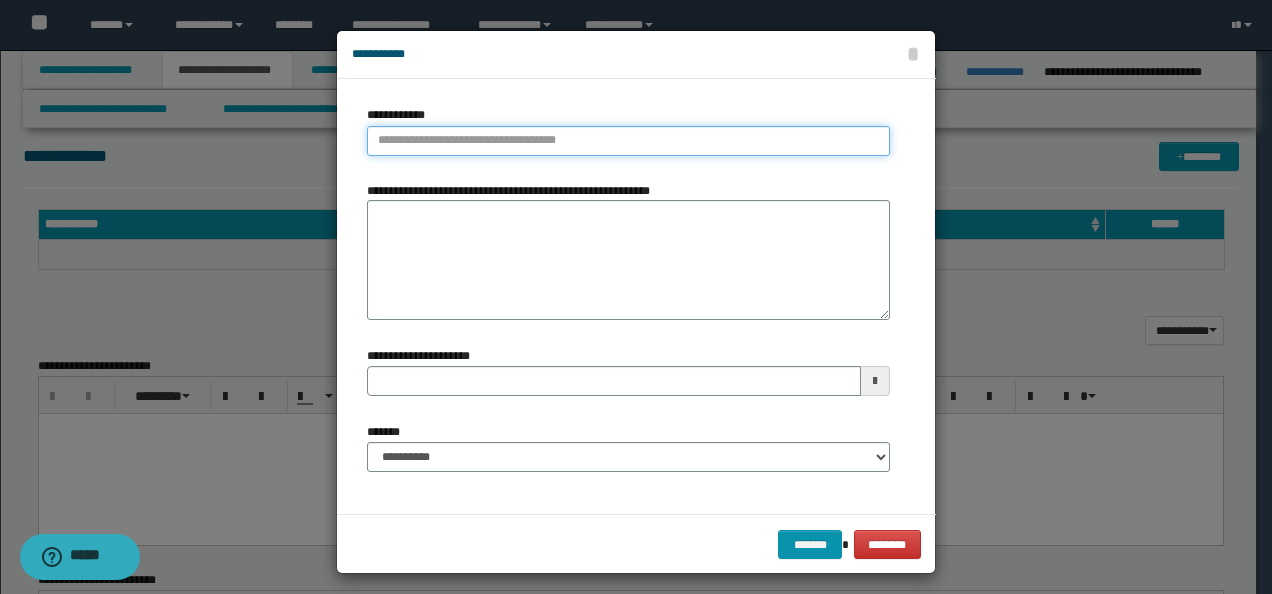 click on "**********" at bounding box center [628, 141] 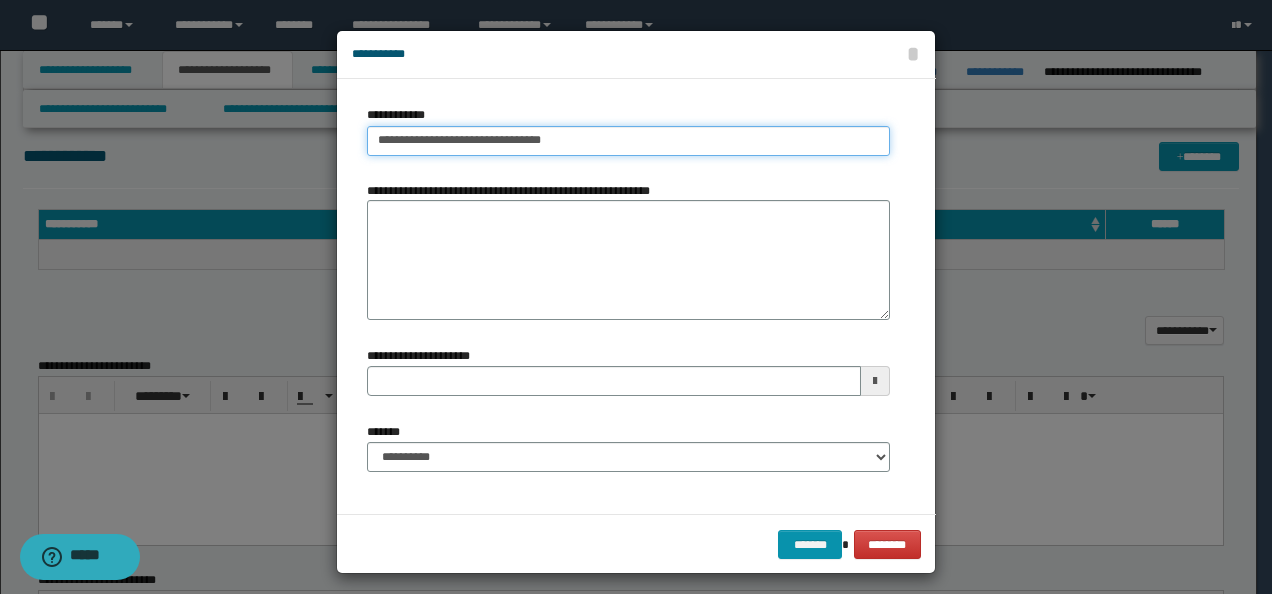 drag, startPoint x: 632, startPoint y: 146, endPoint x: 490, endPoint y: 142, distance: 142.05632 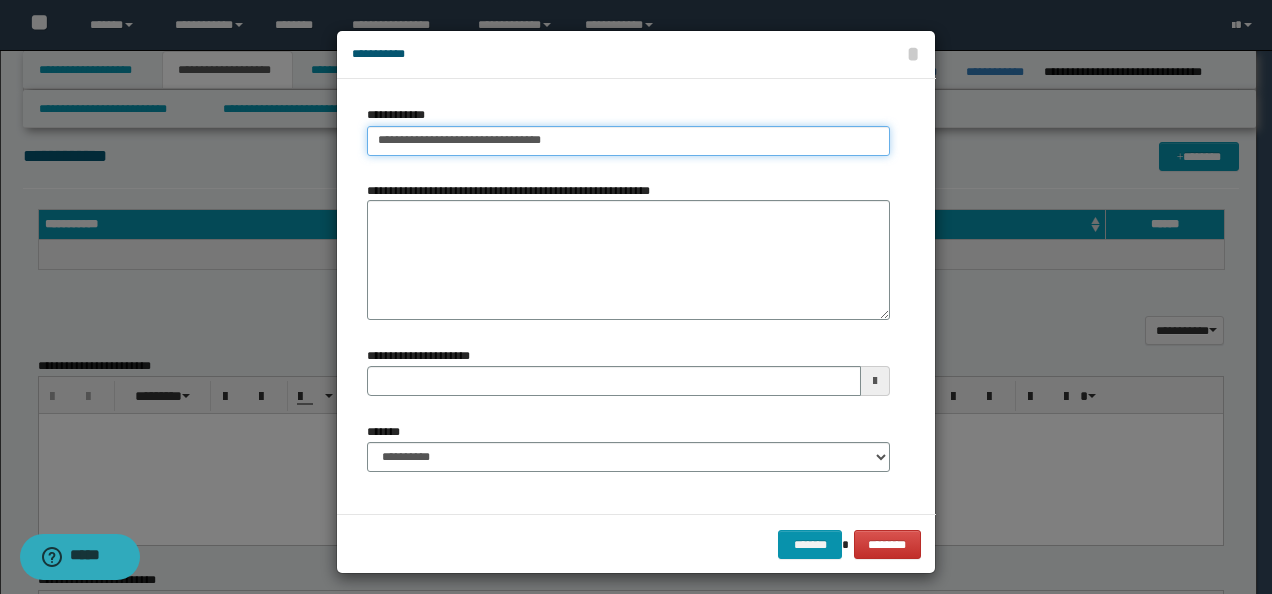 type on "**********" 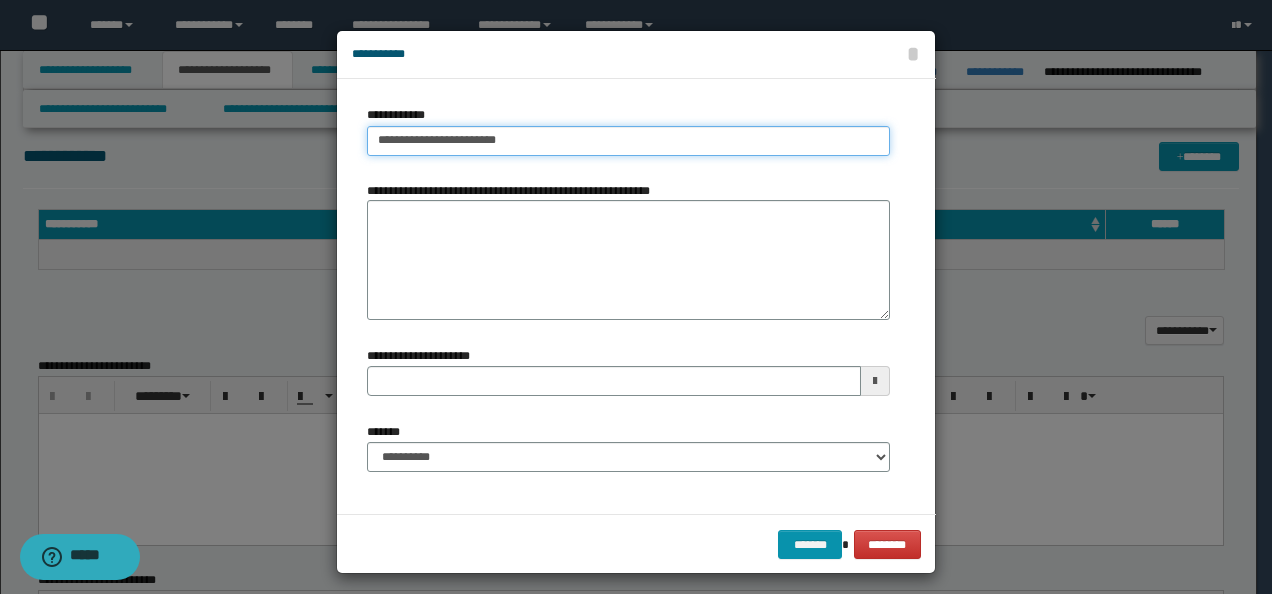 type on "**********" 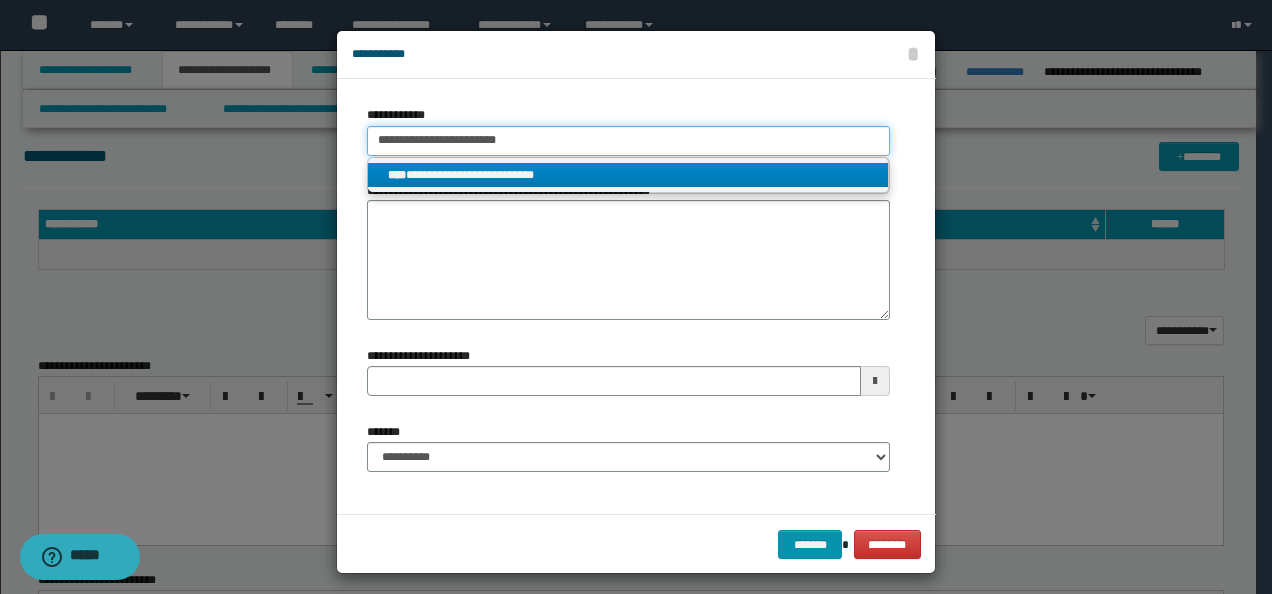 type on "**********" 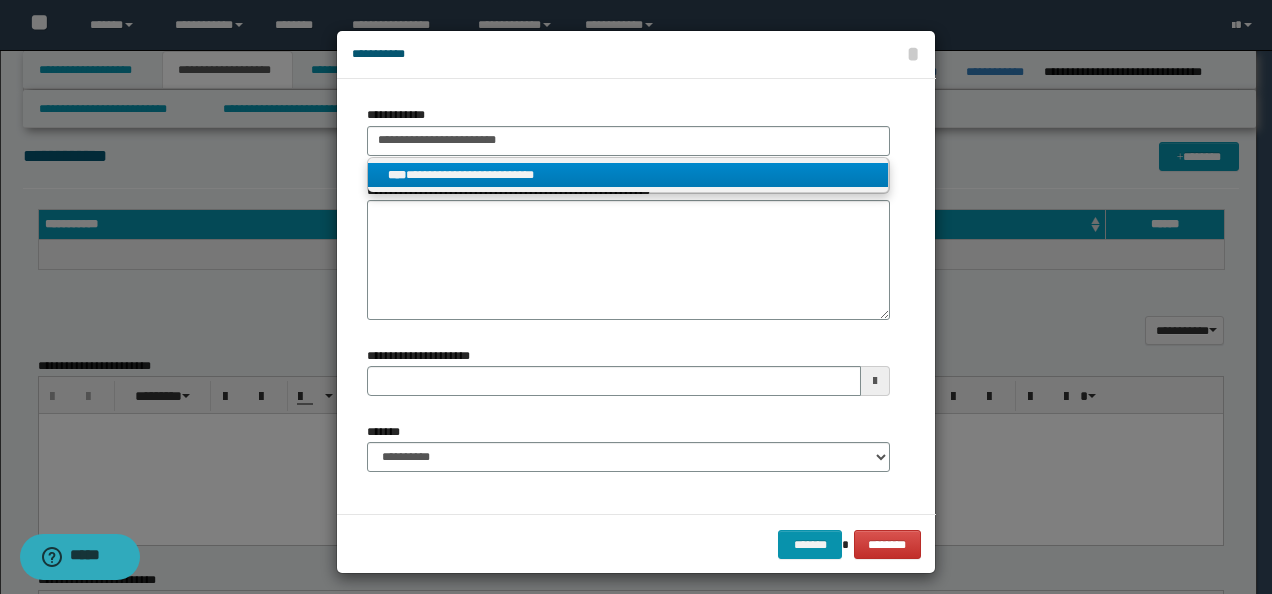 click on "**********" at bounding box center (628, 175) 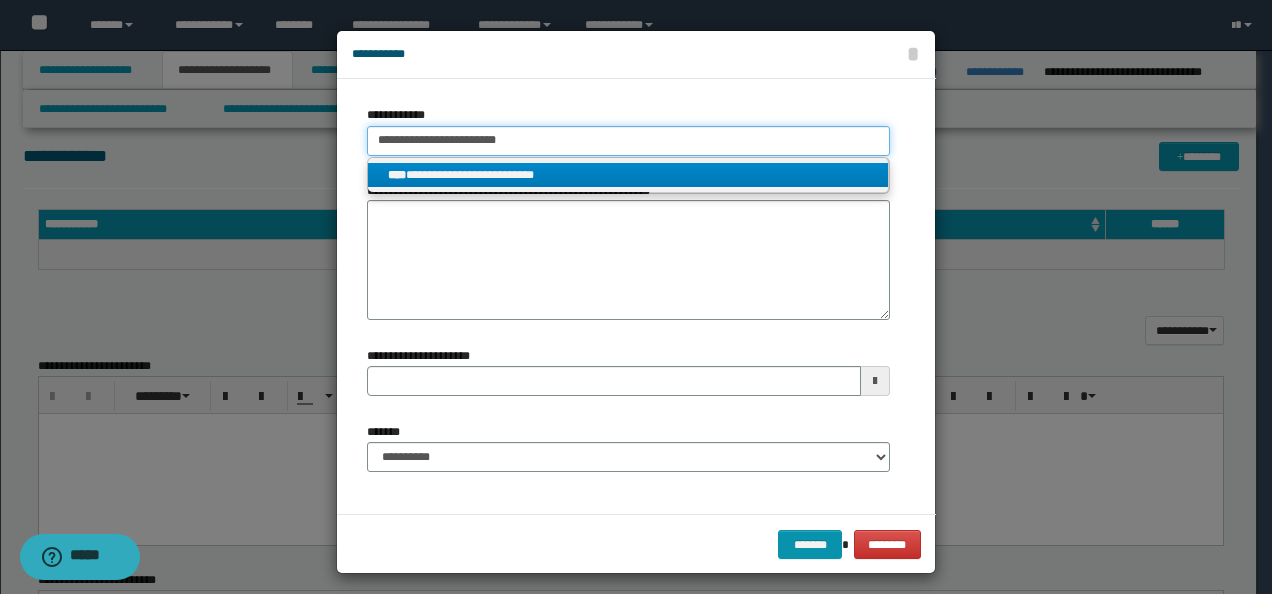 type 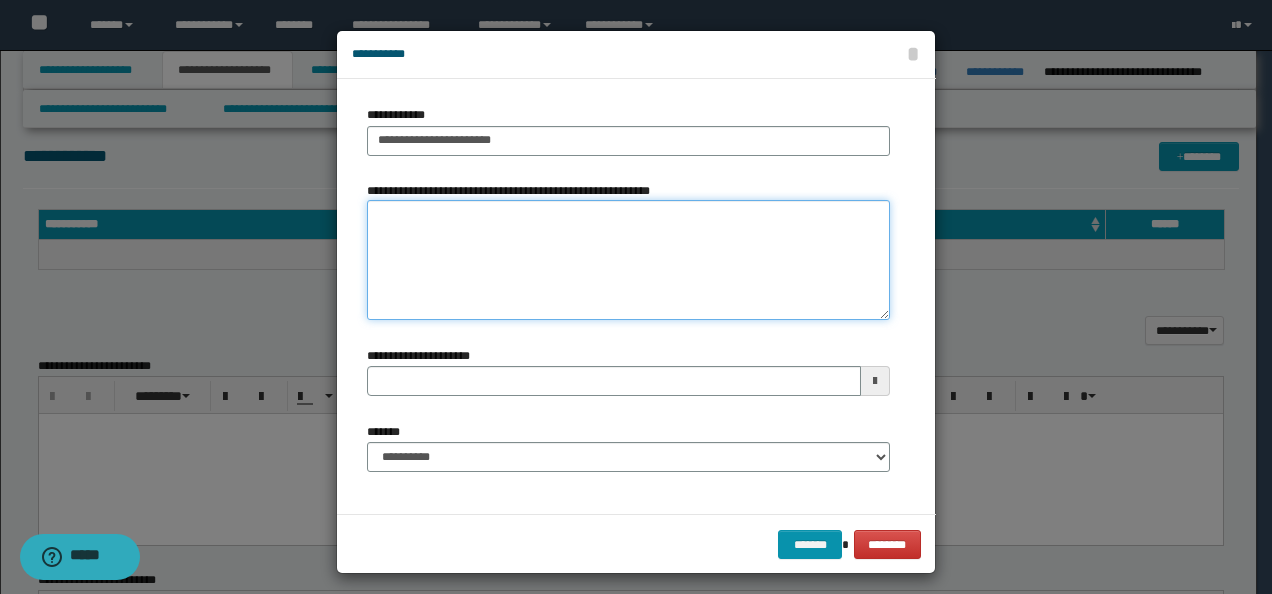 click on "**********" at bounding box center (628, 260) 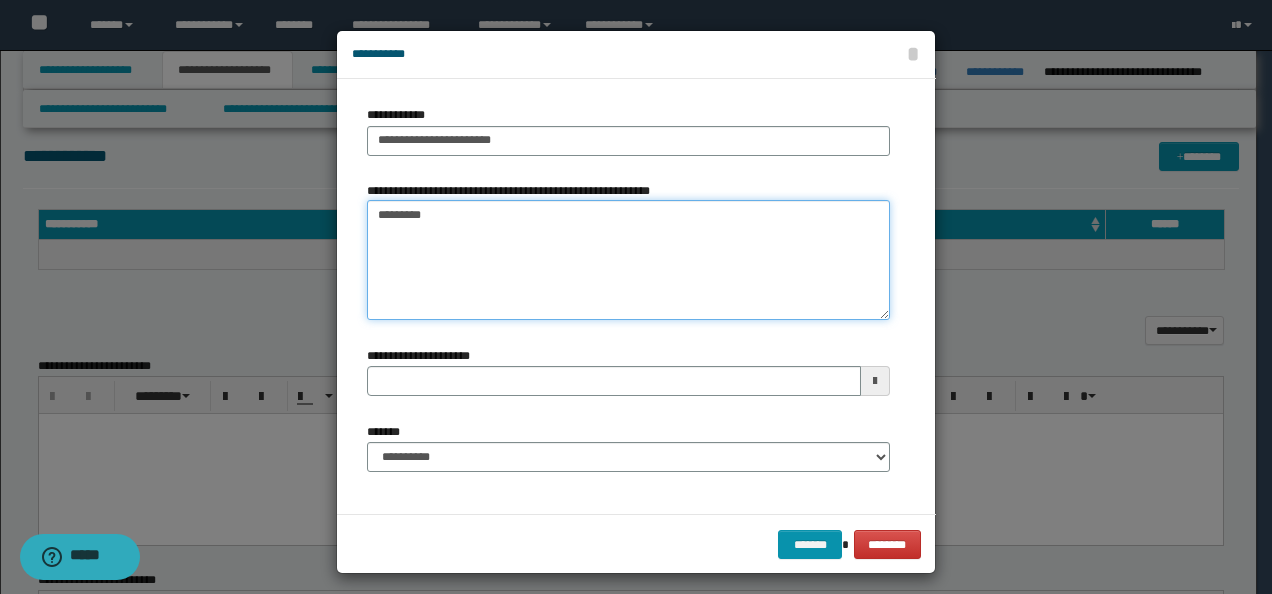type 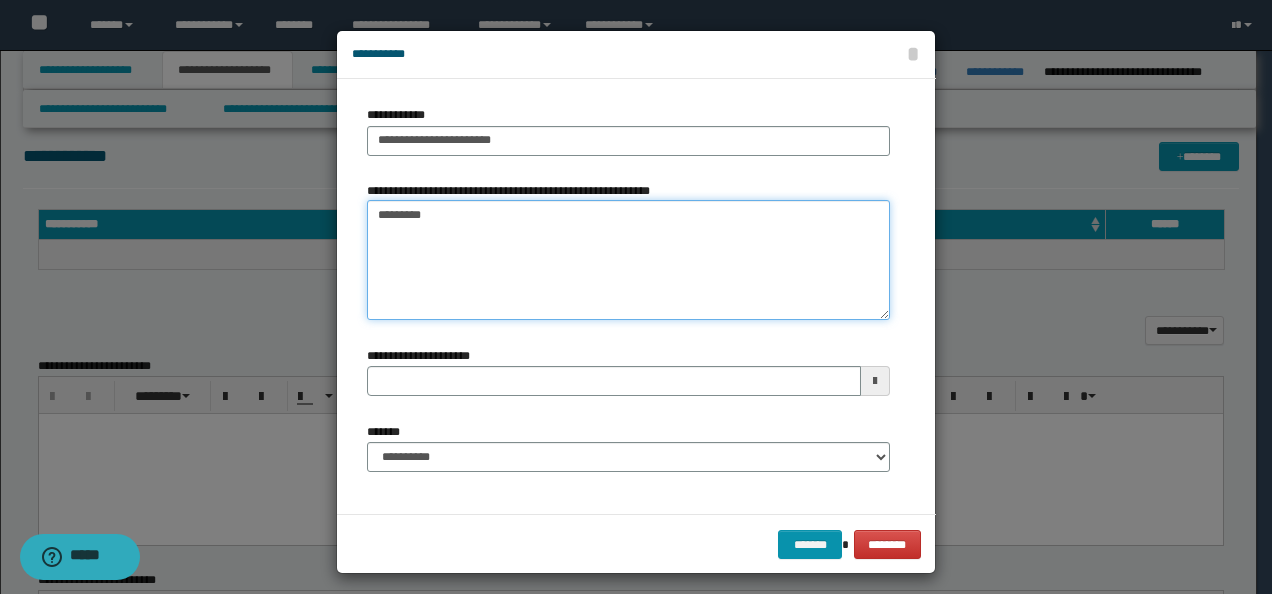 type on "*********" 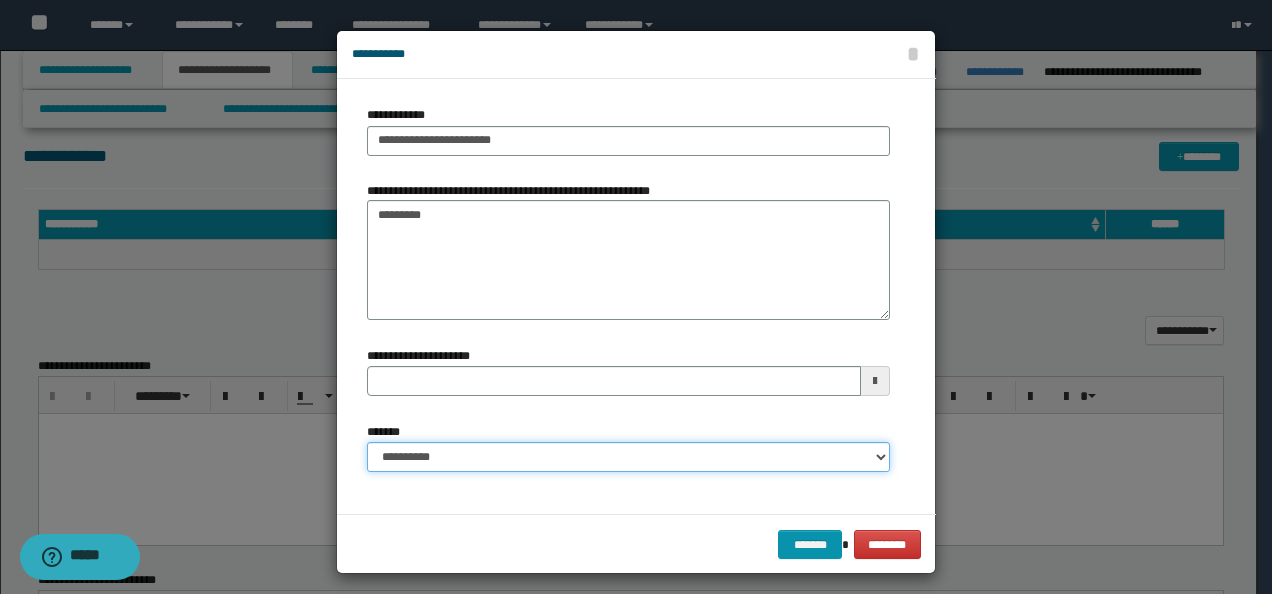 click on "**********" at bounding box center [628, 457] 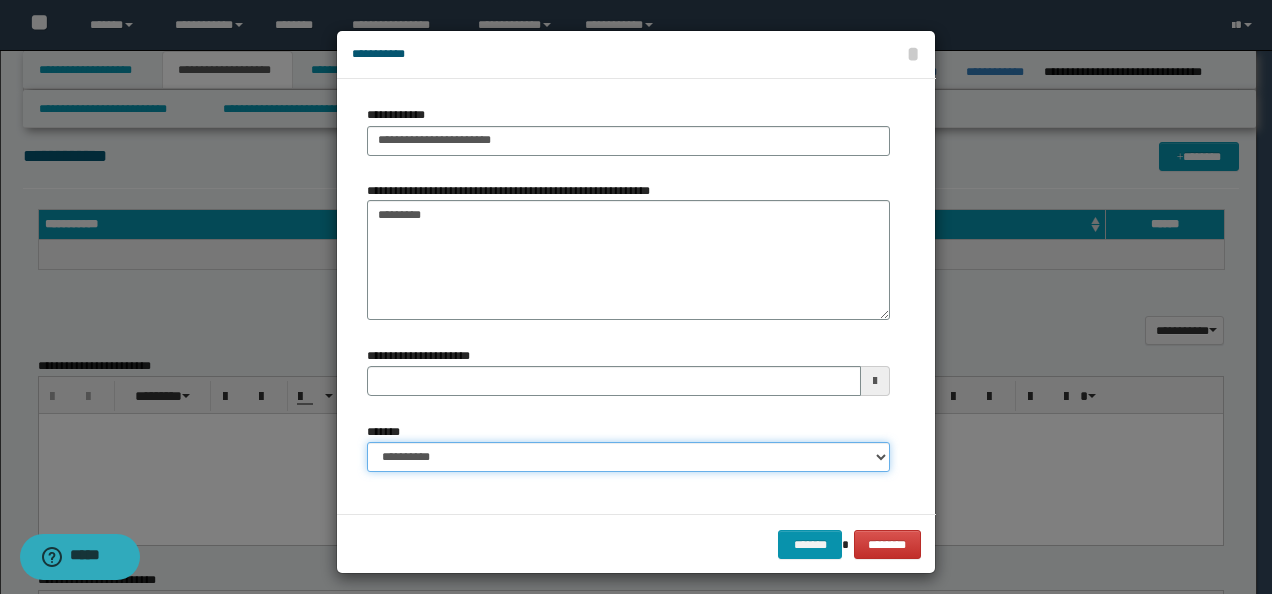 select on "*" 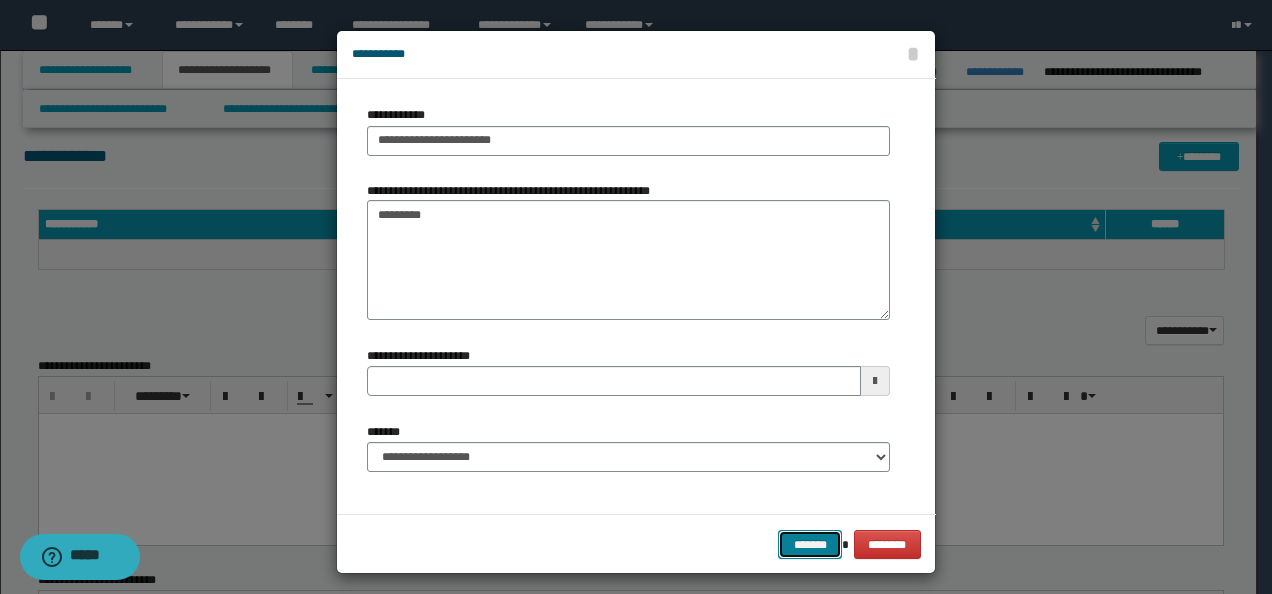 click on "*******" at bounding box center (810, 544) 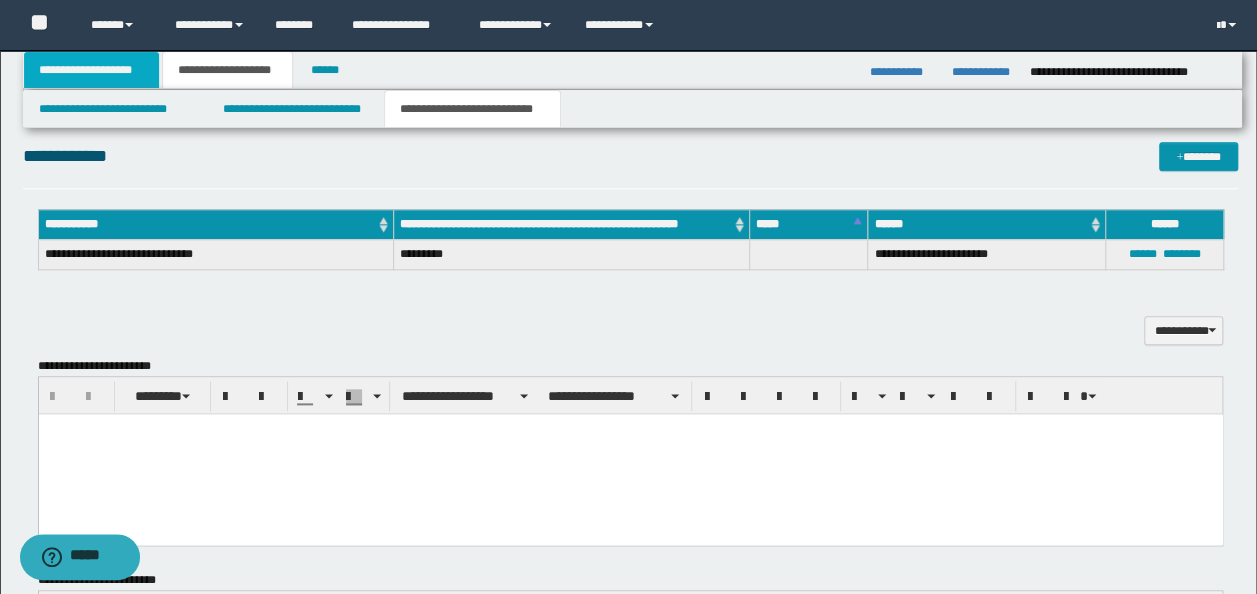 click on "**********" at bounding box center (92, 70) 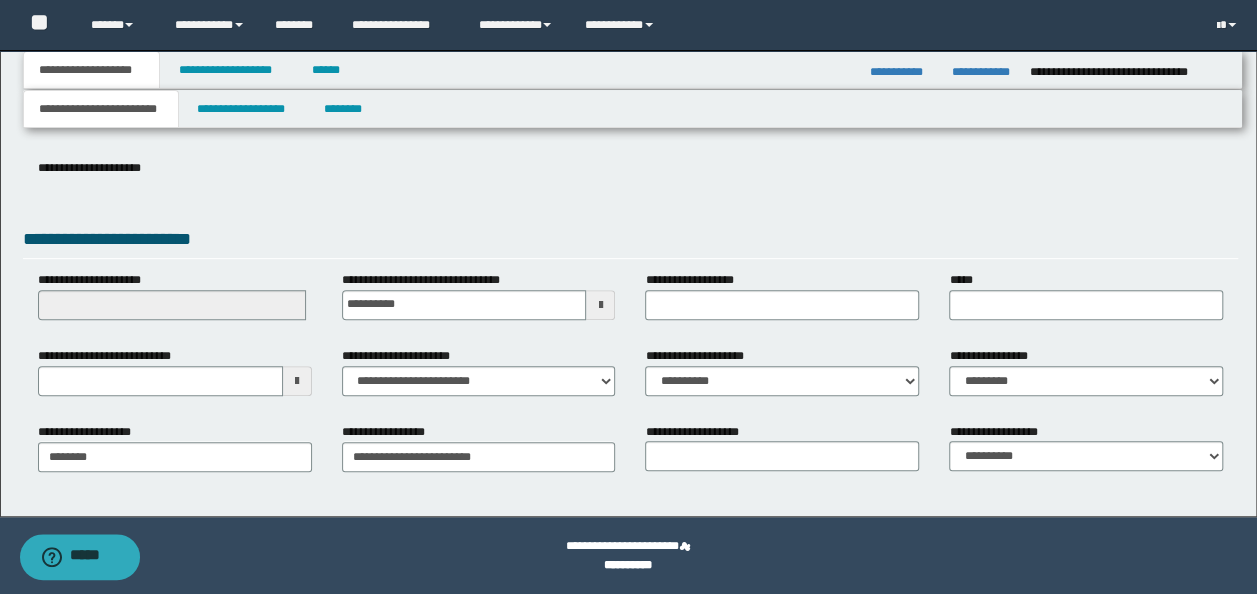 scroll, scrollTop: 307, scrollLeft: 0, axis: vertical 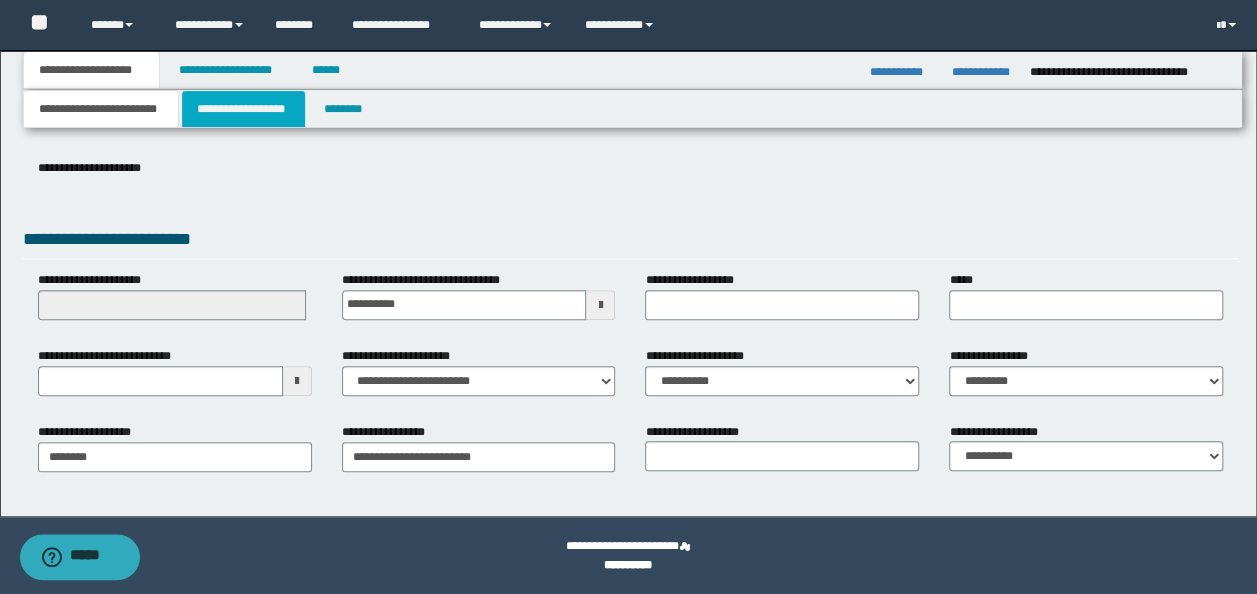 click on "**********" at bounding box center (243, 109) 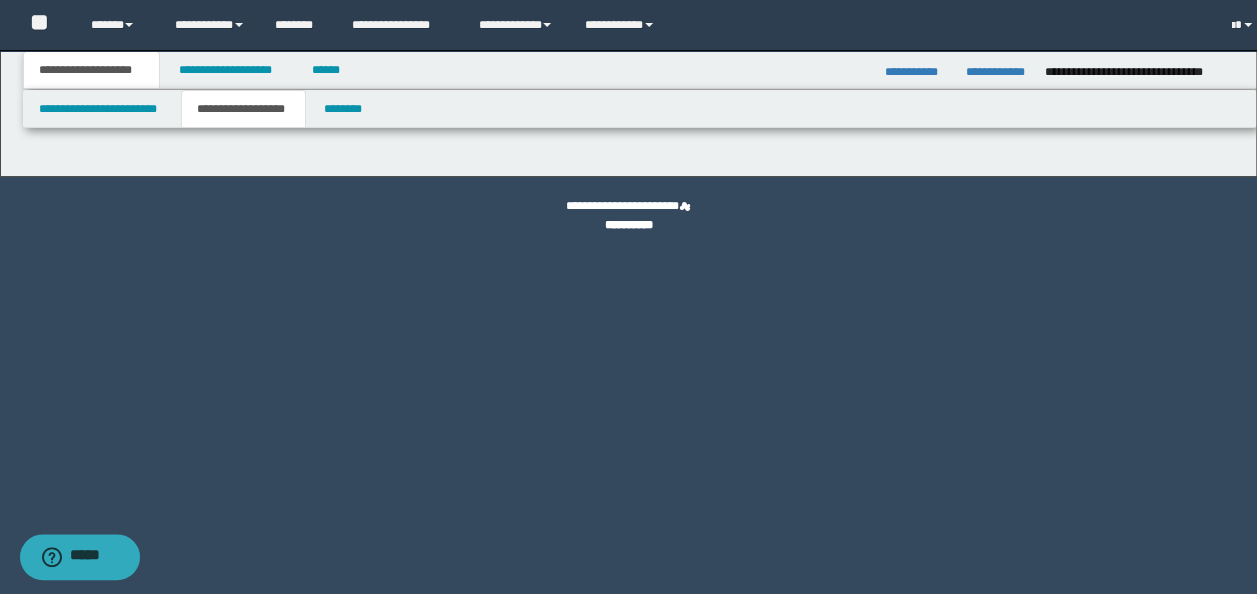scroll, scrollTop: 0, scrollLeft: 0, axis: both 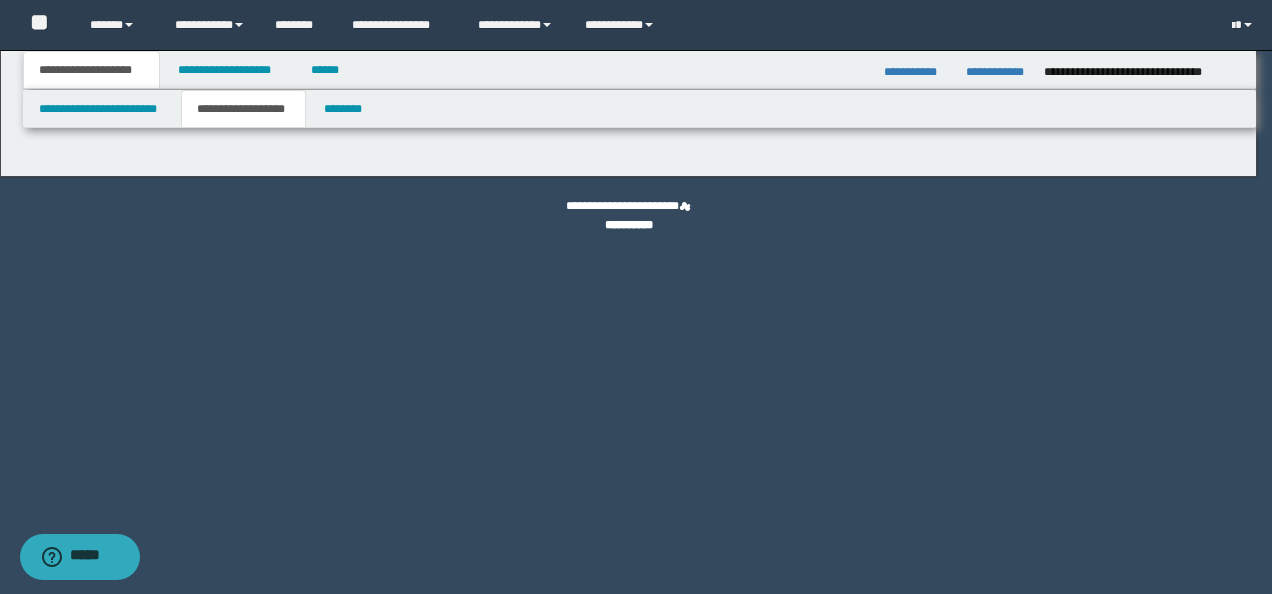 type on "********" 